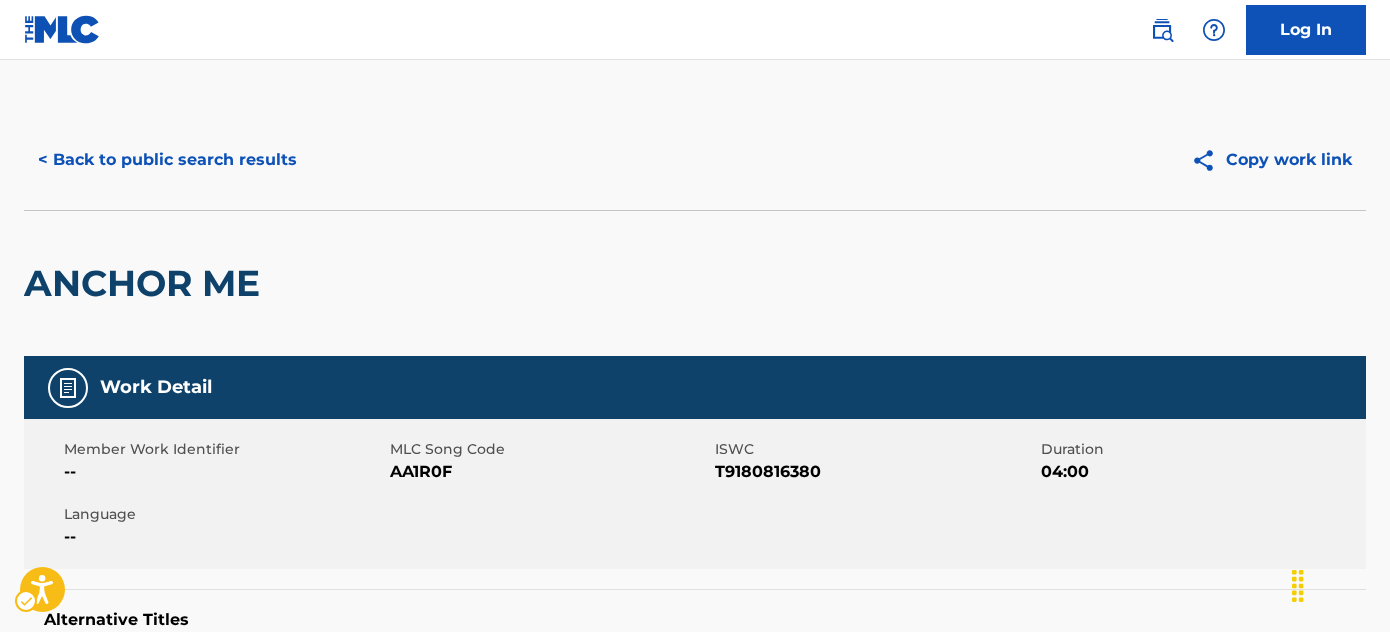 scroll, scrollTop: 636, scrollLeft: 0, axis: vertical 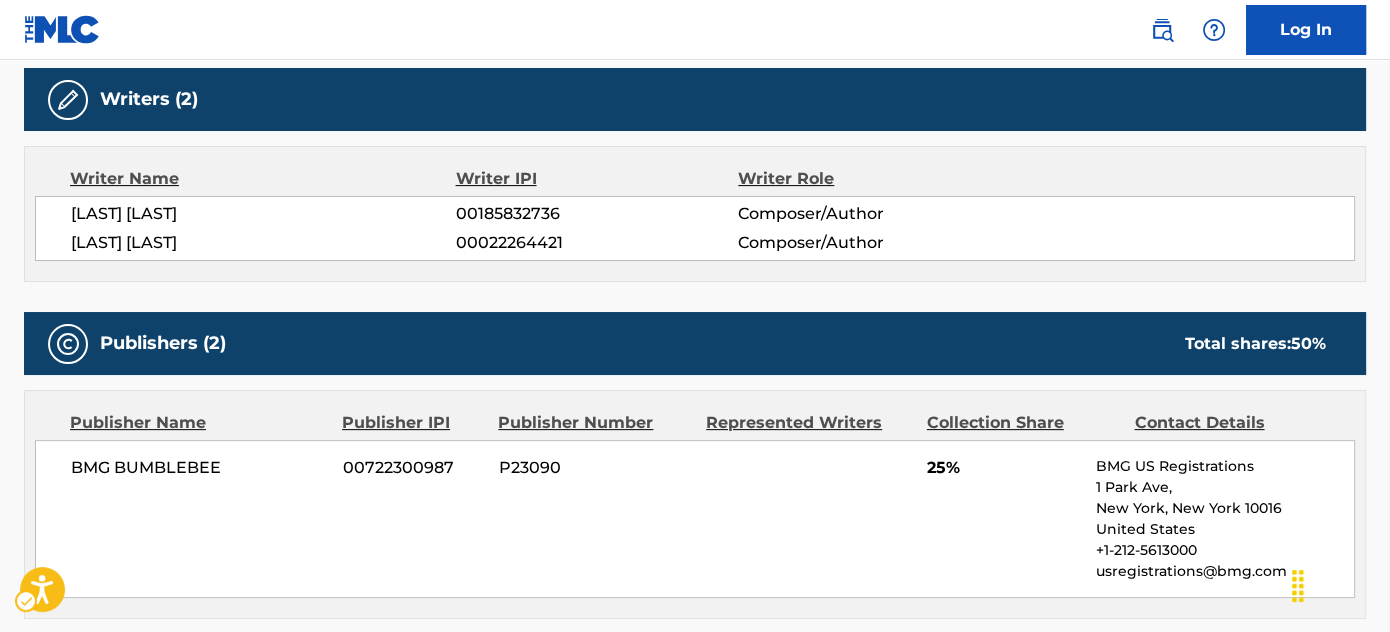 click on "Writer Name Writer [LAST] [LAST] Composer/Author [LAST] [LAST] Composer/Author" at bounding box center [695, 214] 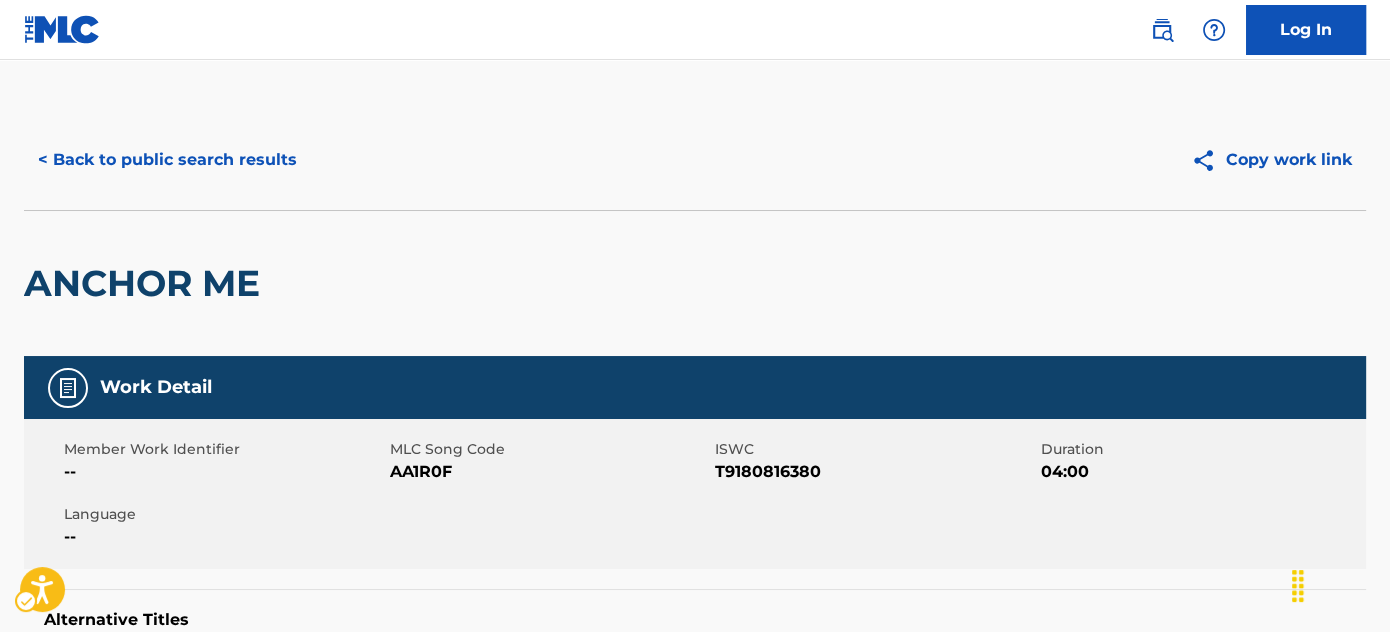 click on "Copy work link ANCHOR ME     Work Detail   Member Work Identifier -- MLC Song Code MLC Song Code -  AA1R0F ISWC ISWC -  T9180816380 Duration 04:00 Language -- Alternative Titles No Alternative Titles Writers   (2) Writer Name [LAST] [LAST] Composer/Author [LAST] [LAST] Composer/Author Publishers   (2) Total shares:  50 % Publisher Name Publisher [LAST] Publisher Number Represented Writers Collection Share Contact Details BMG BUMBLEBEE 00722300987 P23090 25% BMG US Registrations 1 Park Ave,  [LAST], [LAST] 10016 United States +1-212-5613000 usregistrations@bmg.com Administrator Name Administrator [LAST] Administrator Number Collection Share Contact Details BMG BUMBLEBEE 00722300987 P23090 25% BMG US Registrations 1 Park Ave,  [LAST], [LAST] 10016 United States +1-212-5613000 usregistrations@bmg.com Admin Original Publisher Connecting Line Publisher Name Publisher [LAST] Publisher Number Represented Writers MR BUBS SONGS 50 %" at bounding box center [695, 1224] 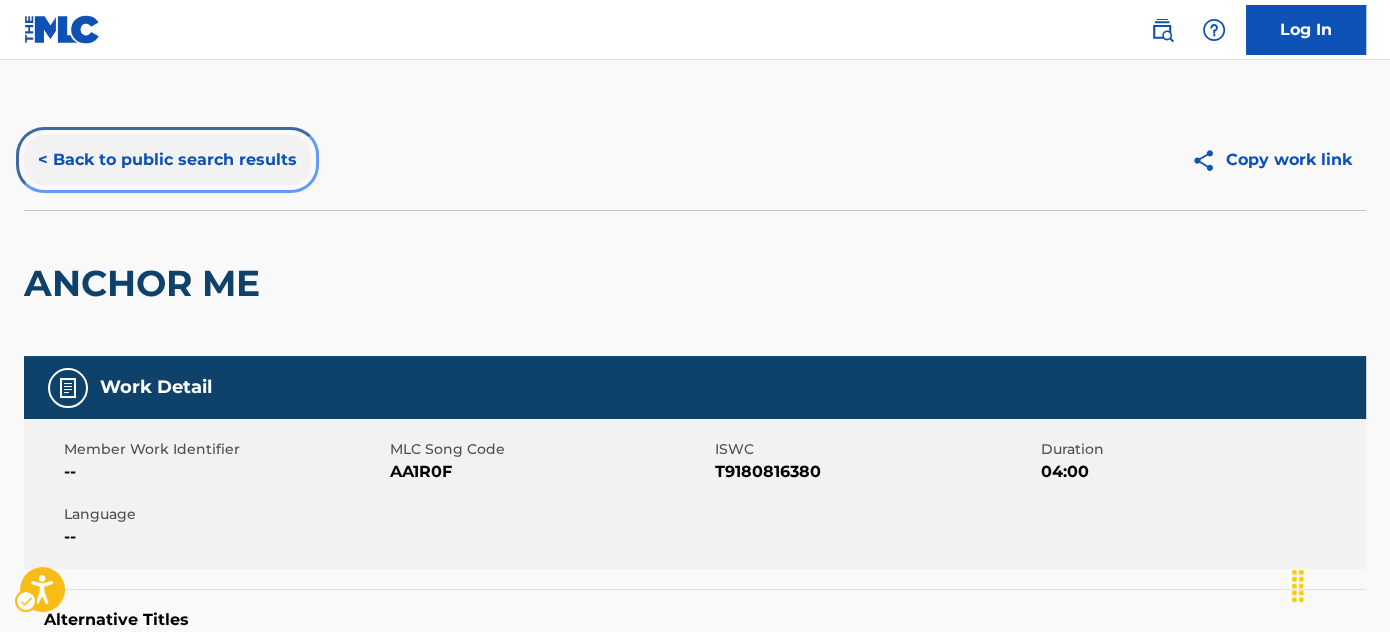 click on "< Back to public search results" at bounding box center [167, 160] 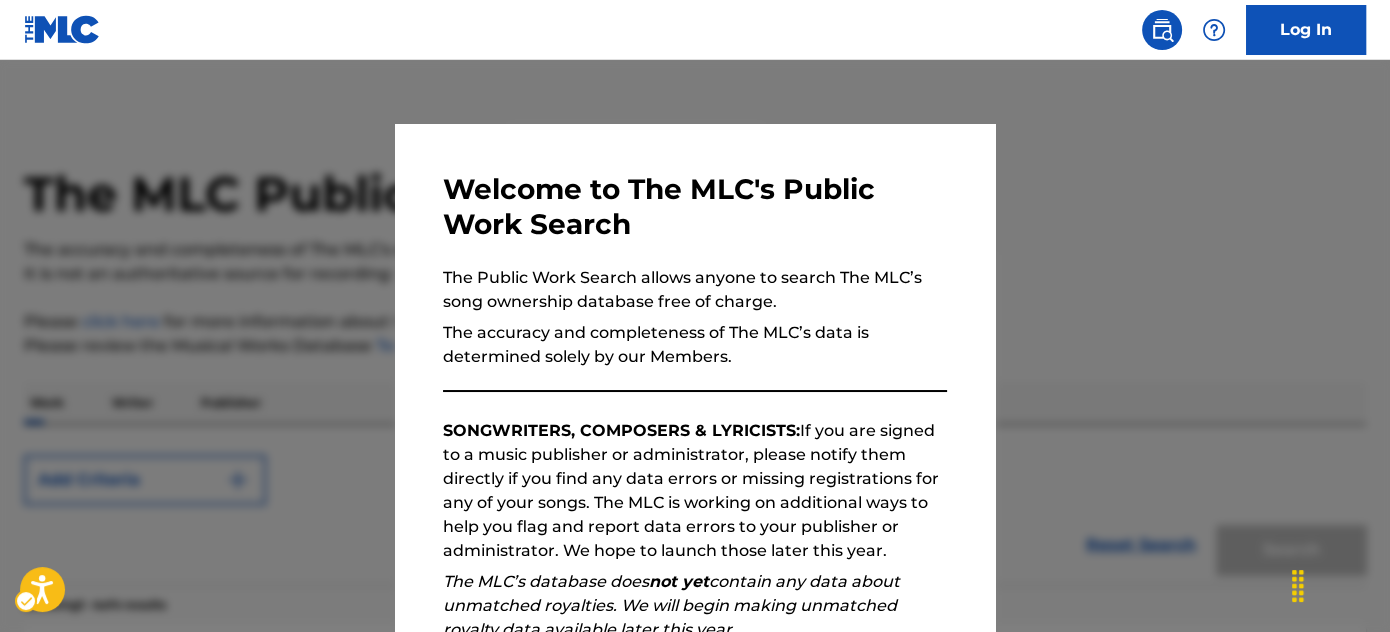 scroll, scrollTop: 363, scrollLeft: 0, axis: vertical 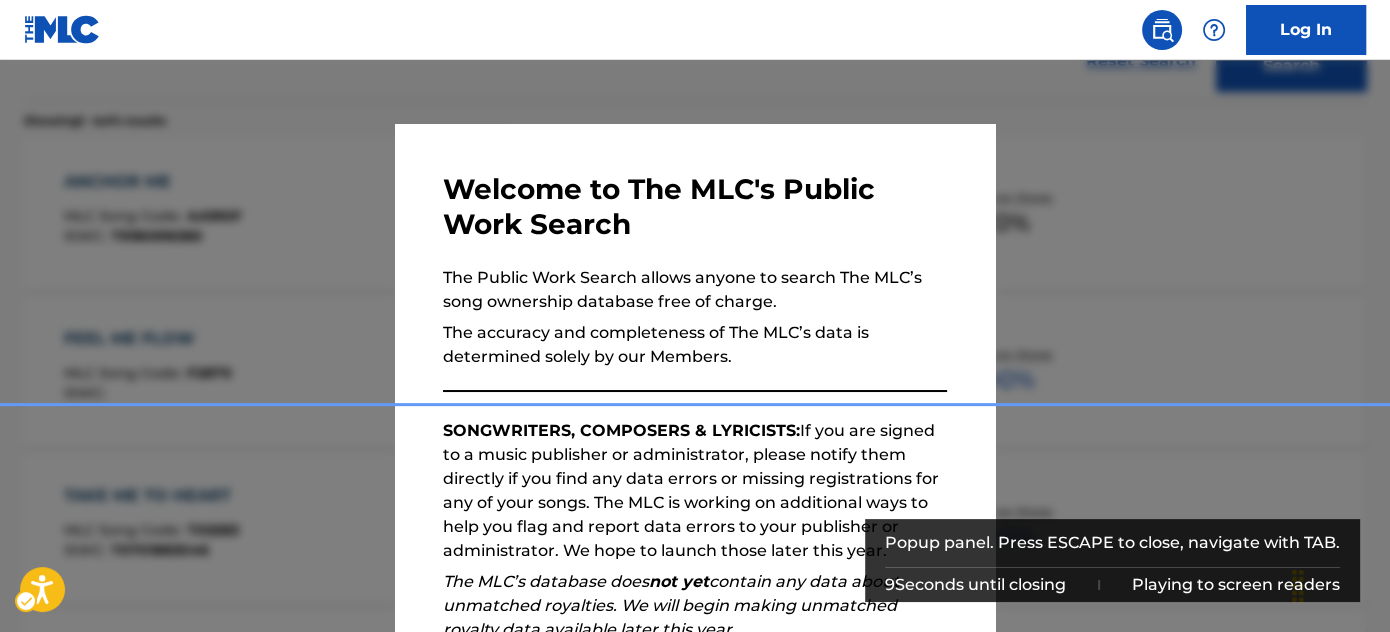 click at bounding box center [695, 376] 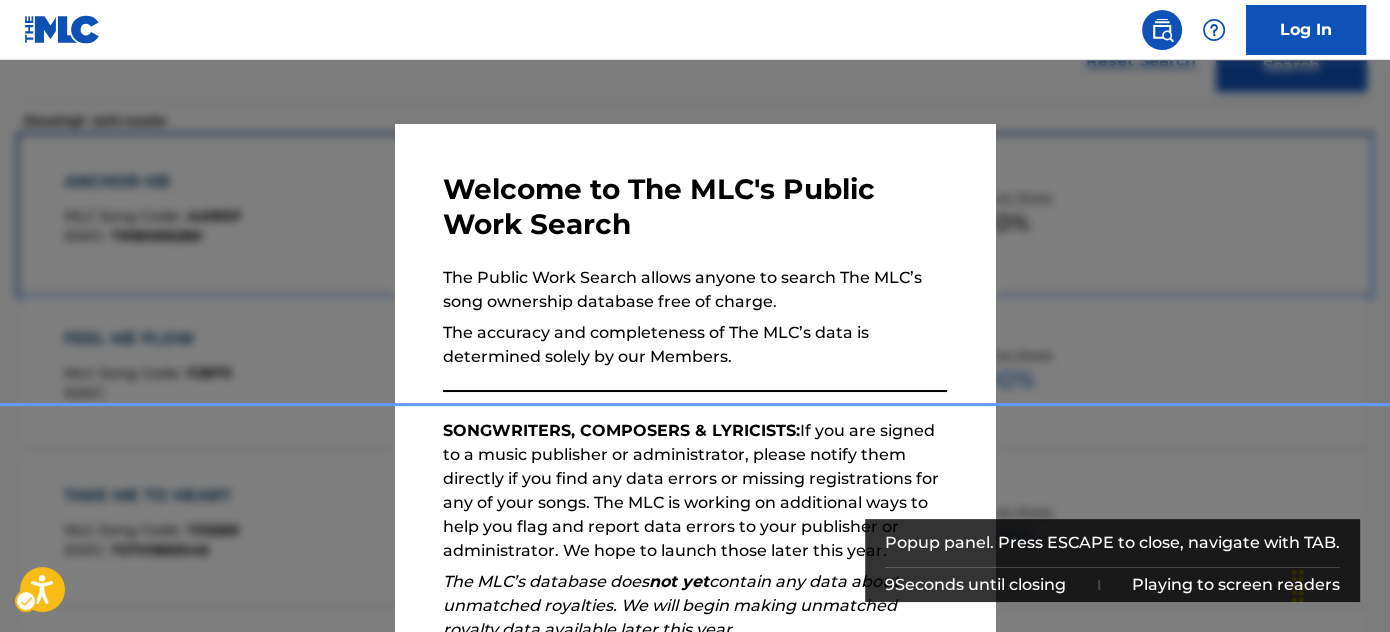 click on "ANCHOR ME MLC Song Code : AA1R0F ISWC : T9180816380 Writers ( 2 ) [LAST] [LAST], [LAST] [LAST] Recording Artists ( 20 ) ROYAL SOUTHERN BROTHERHOOD, ROYAL SOUTHERN BROTHERHOOD, ROYAL SOUTHERN BROTHERHOOD, ROYAL SOUTHERN BROTHERHOOD, ROYAL SOUTHERN BROTHERHOOD Total Known Shares: 50 %" at bounding box center [695, 215] 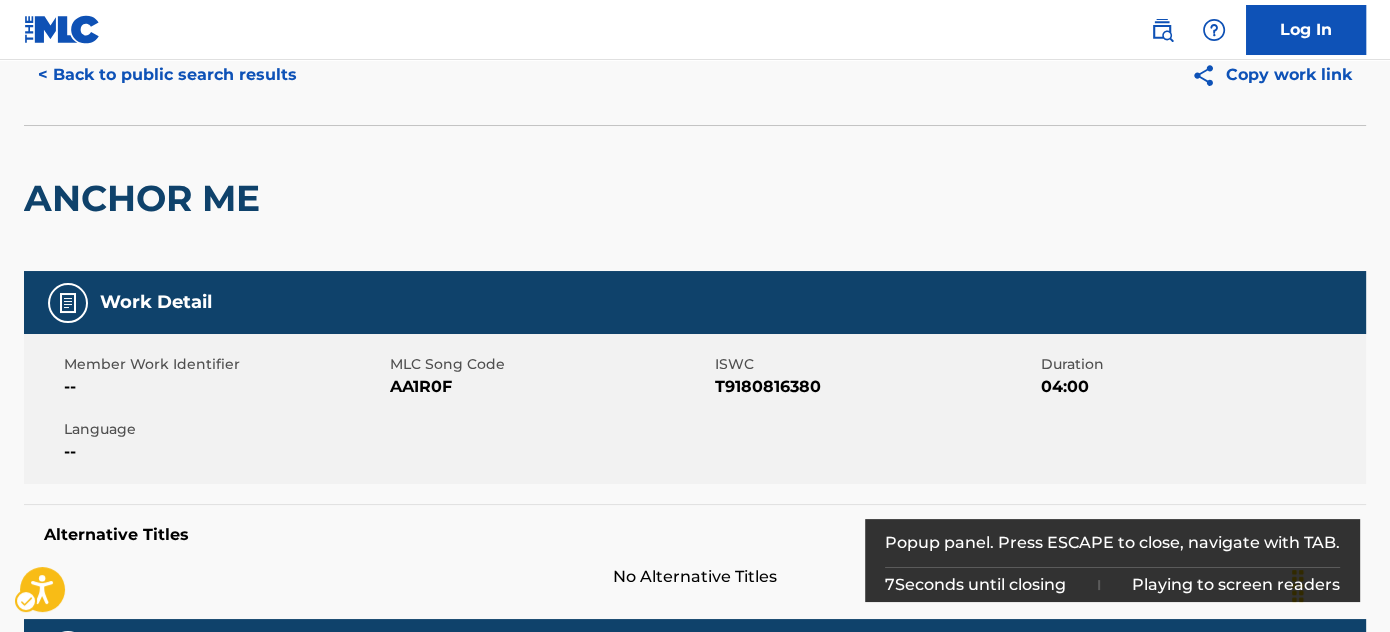scroll, scrollTop: 0, scrollLeft: 0, axis: both 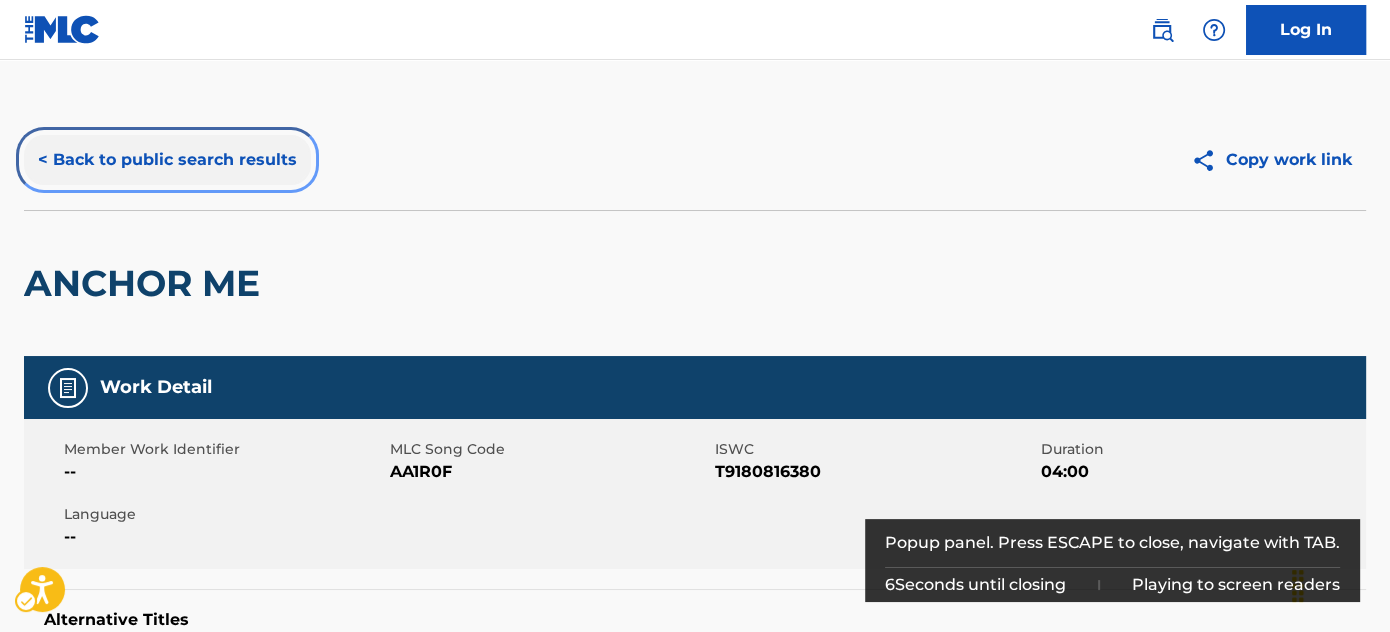 click on "< Back to public search results" at bounding box center [167, 160] 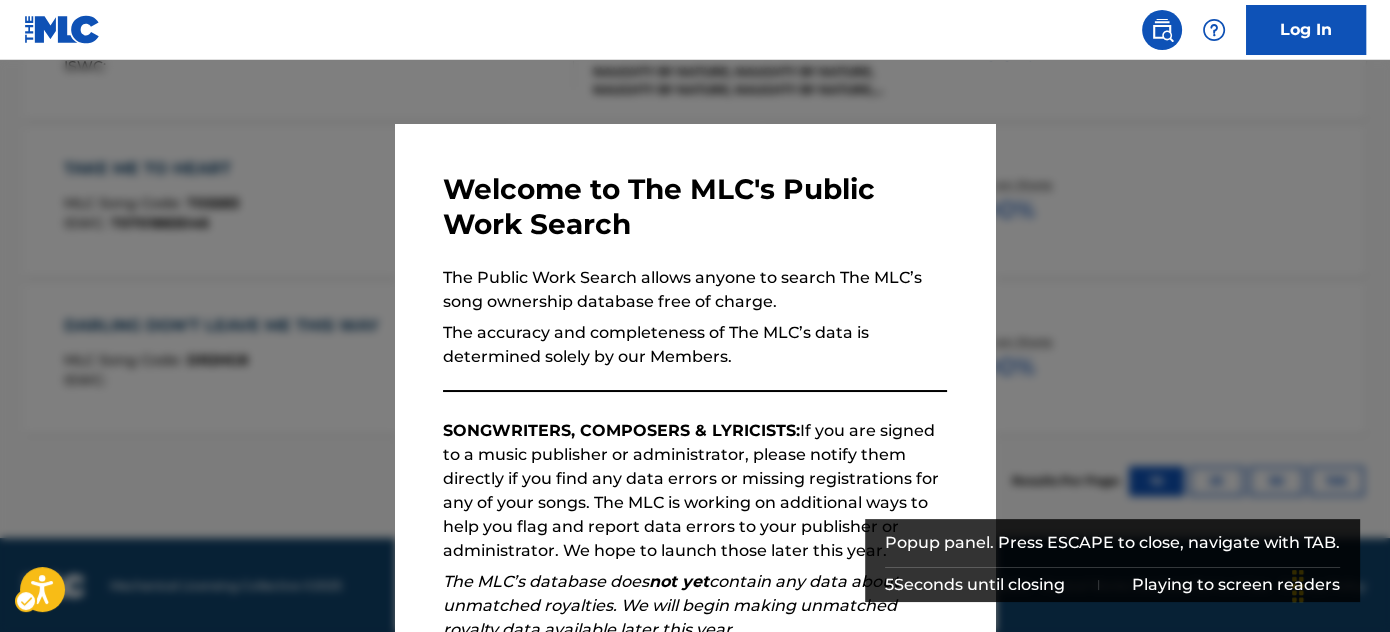click on "Continue" at bounding box center (857, 837) 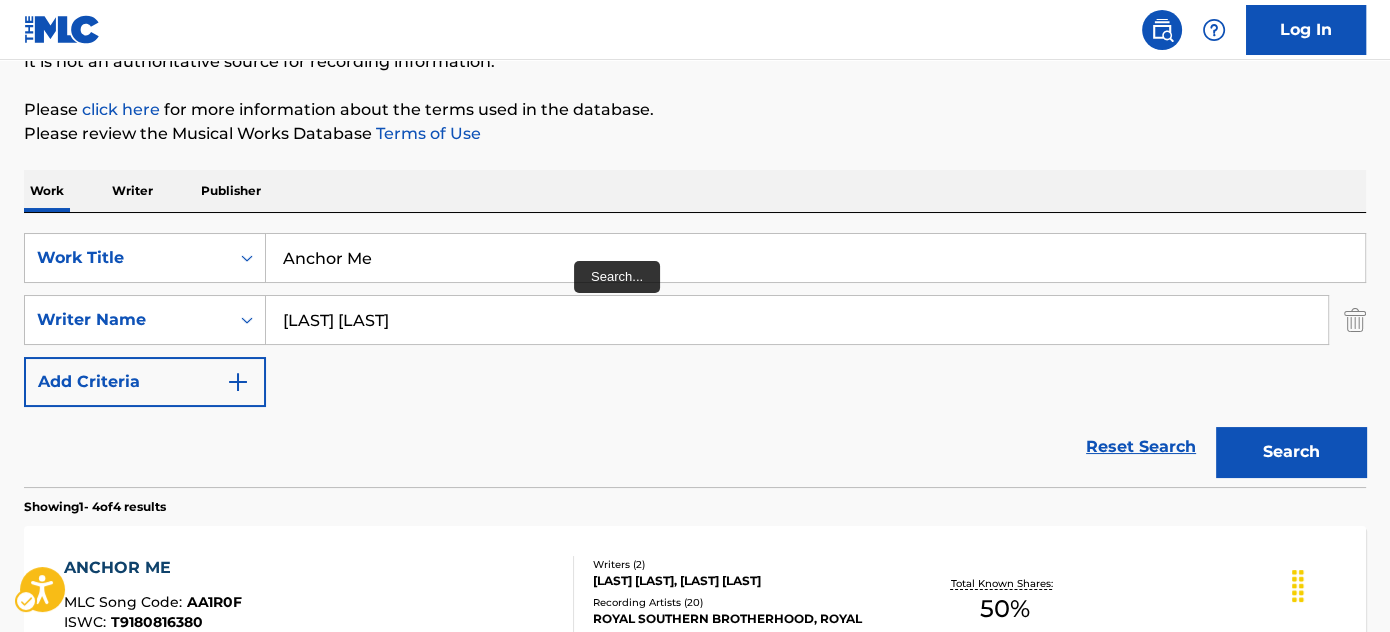 scroll, scrollTop: 0, scrollLeft: 0, axis: both 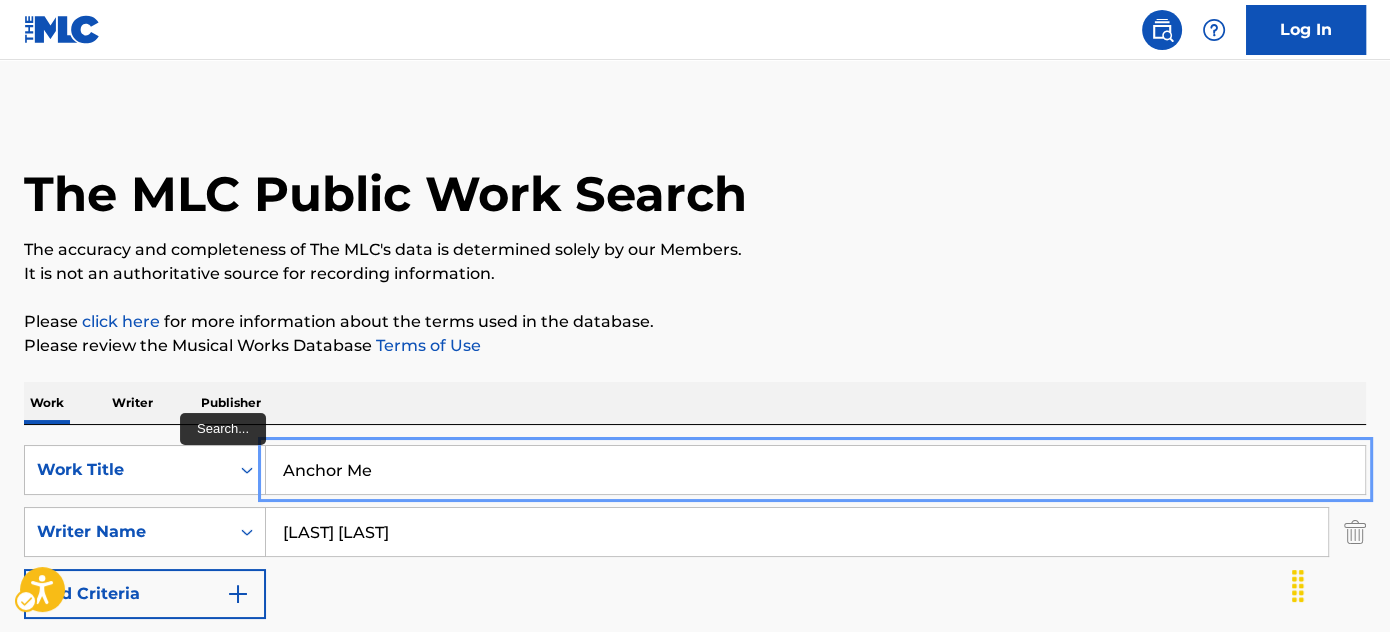 click on "Anchor Me" at bounding box center (815, 470) 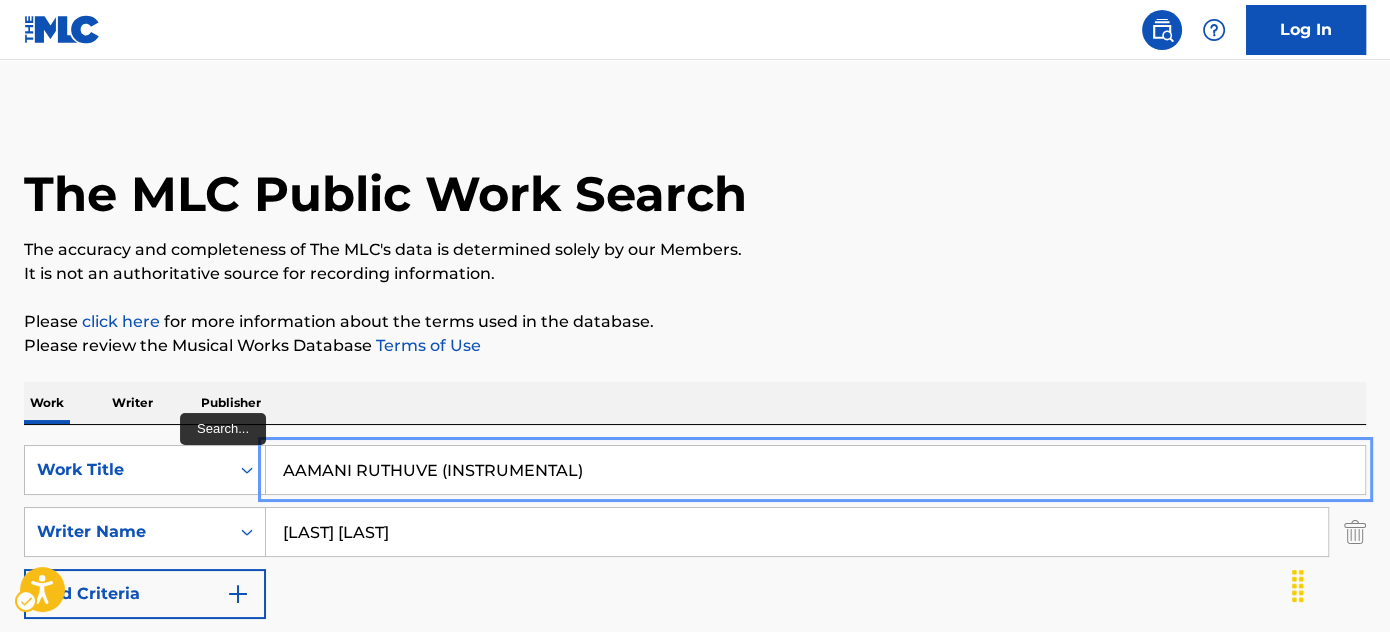 type on "AAMANI RUTHUVE (INSTRUMENTAL)" 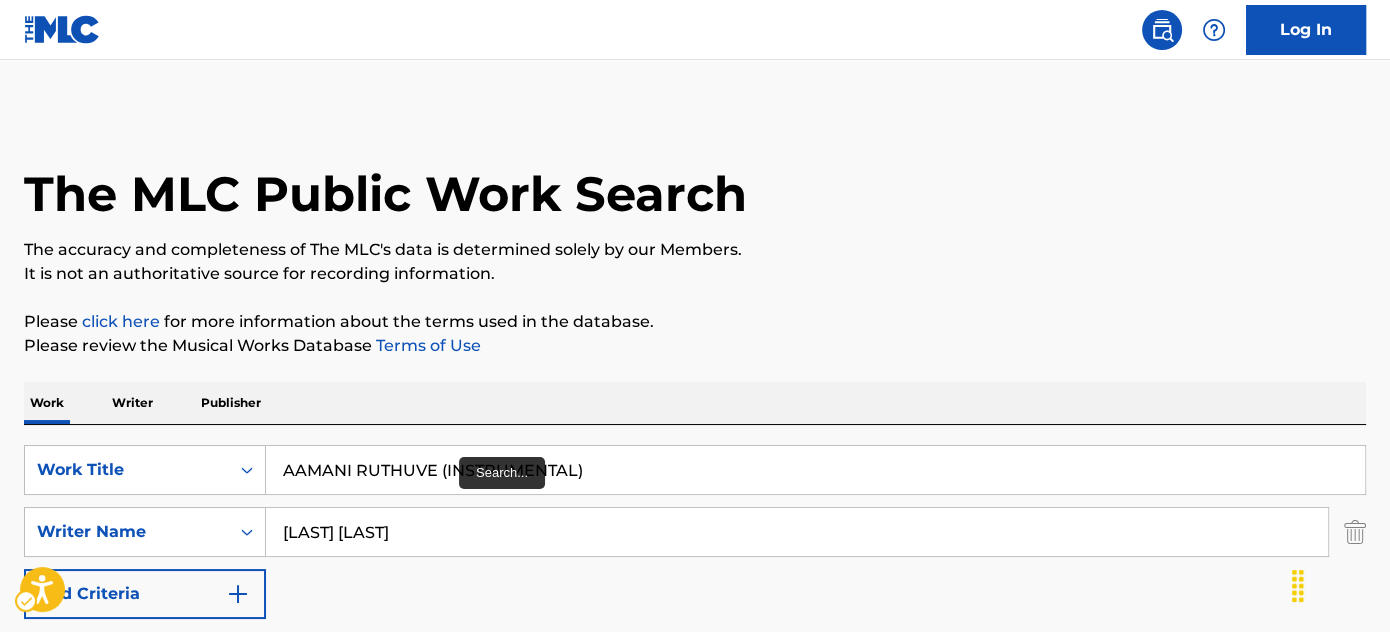 scroll, scrollTop: 181, scrollLeft: 0, axis: vertical 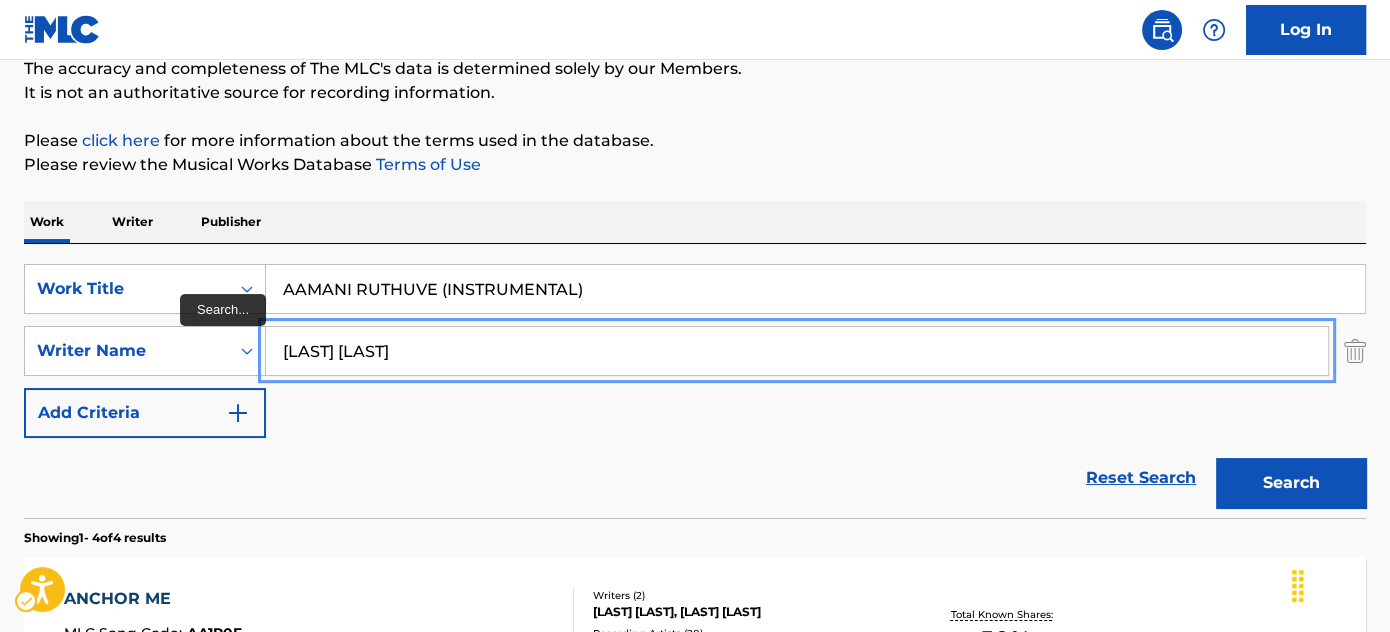 click on "NEVILLE CYRIL" at bounding box center (797, 351) 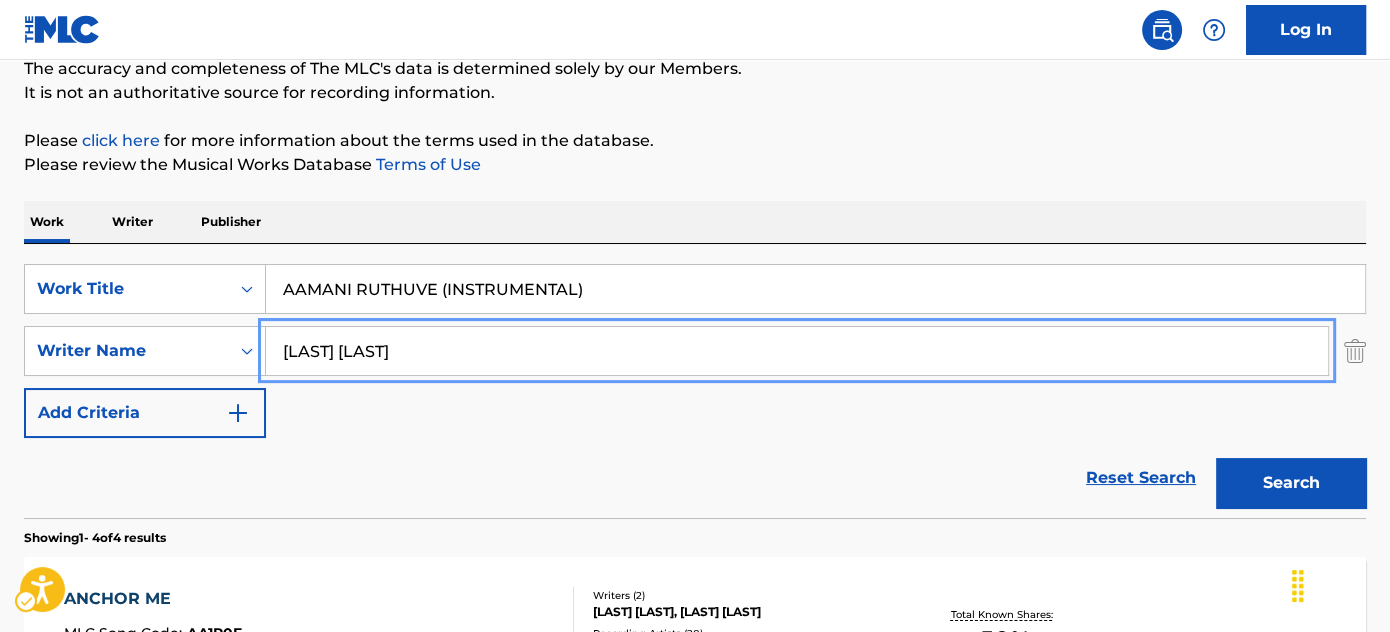 click on "NEVILLE CYRIL" at bounding box center (797, 351) 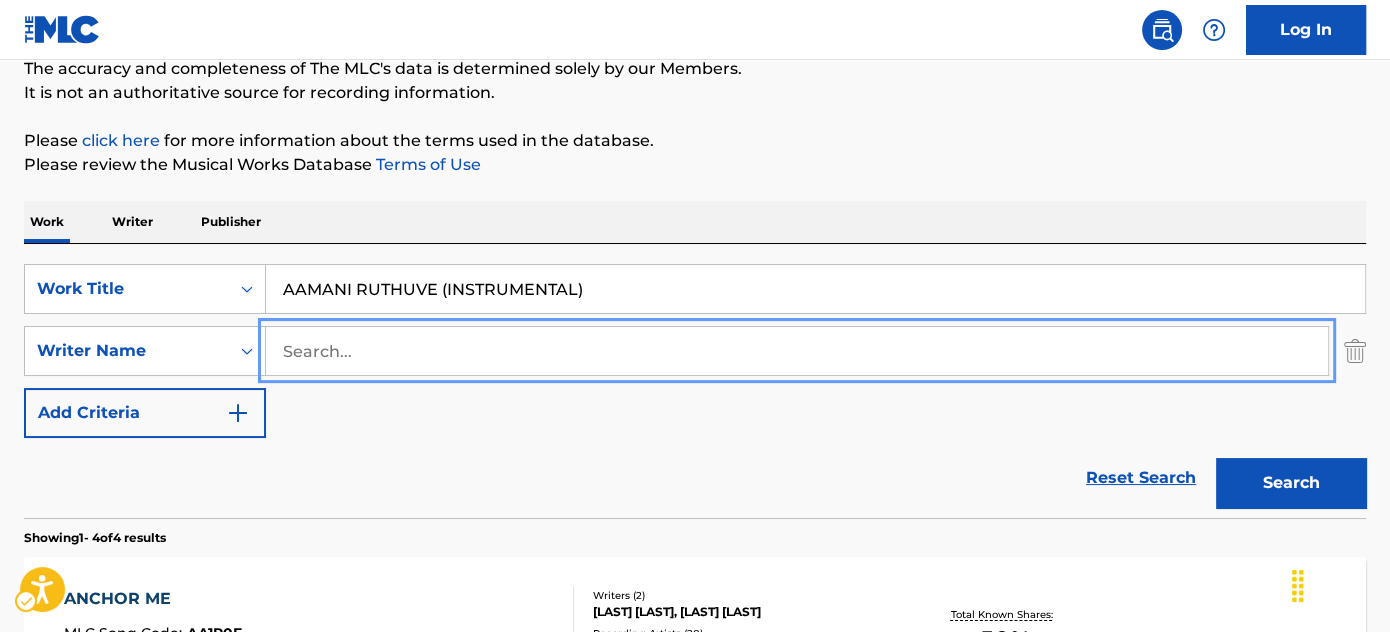 type 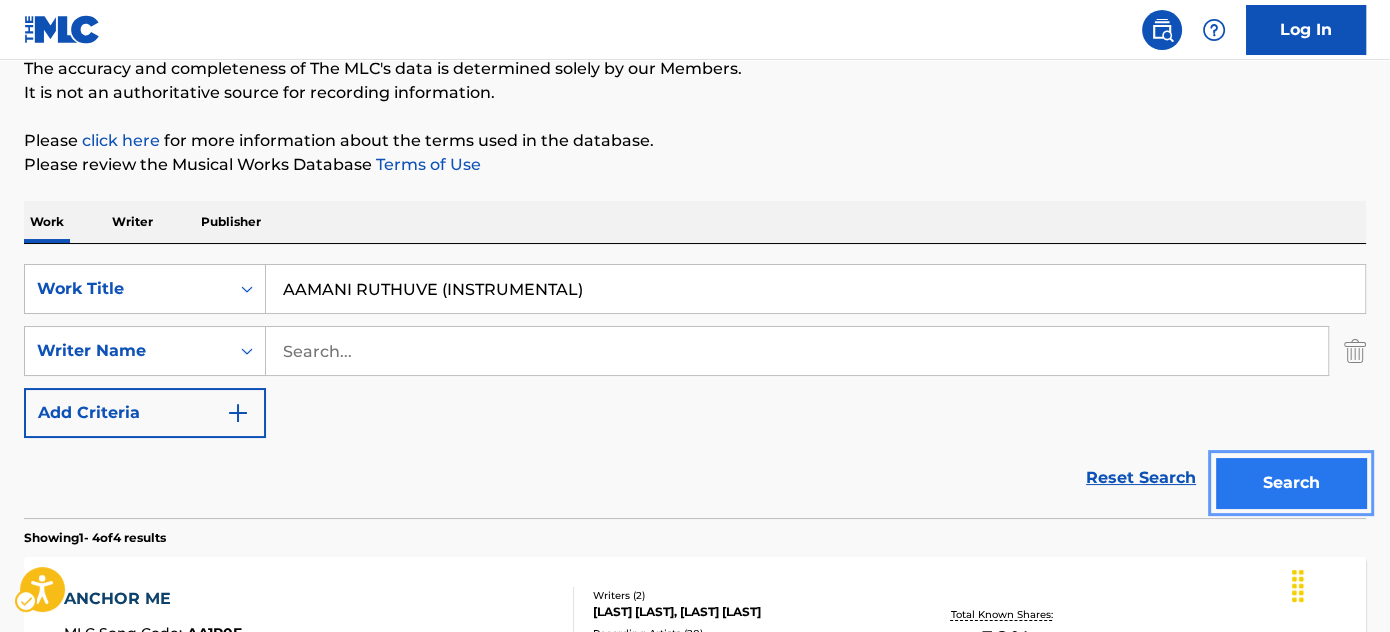 click on "Search" at bounding box center [1291, 483] 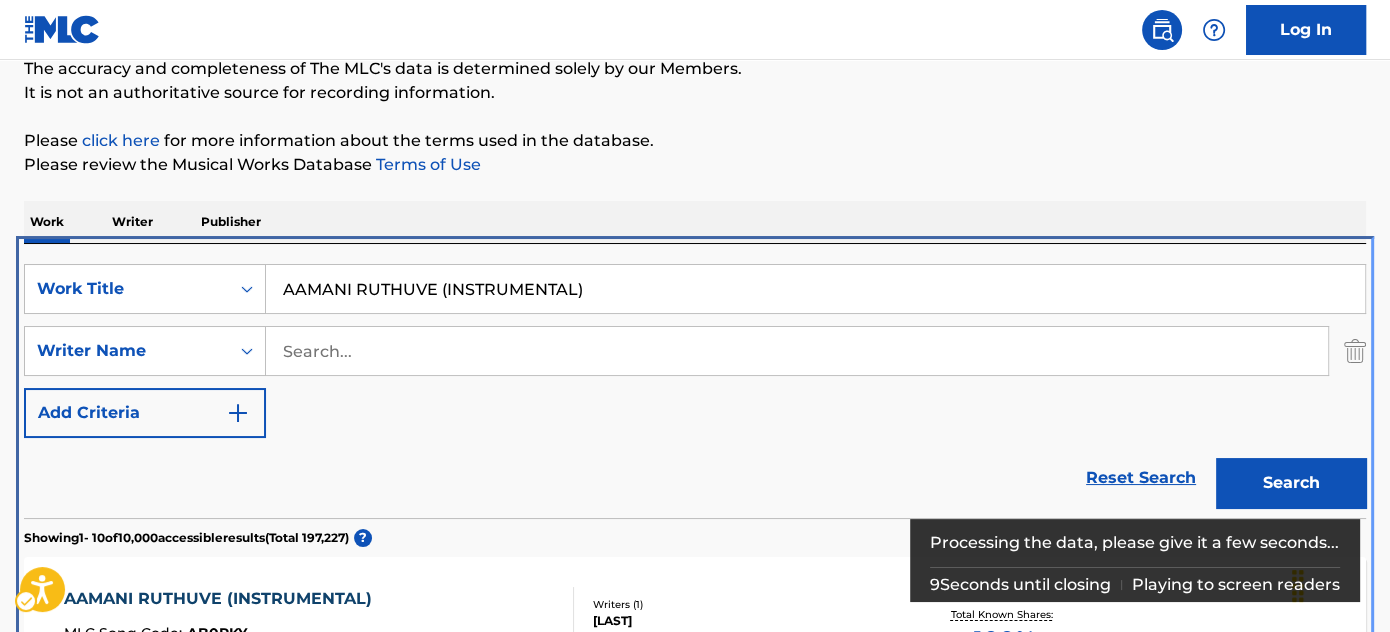 scroll, scrollTop: 424, scrollLeft: 0, axis: vertical 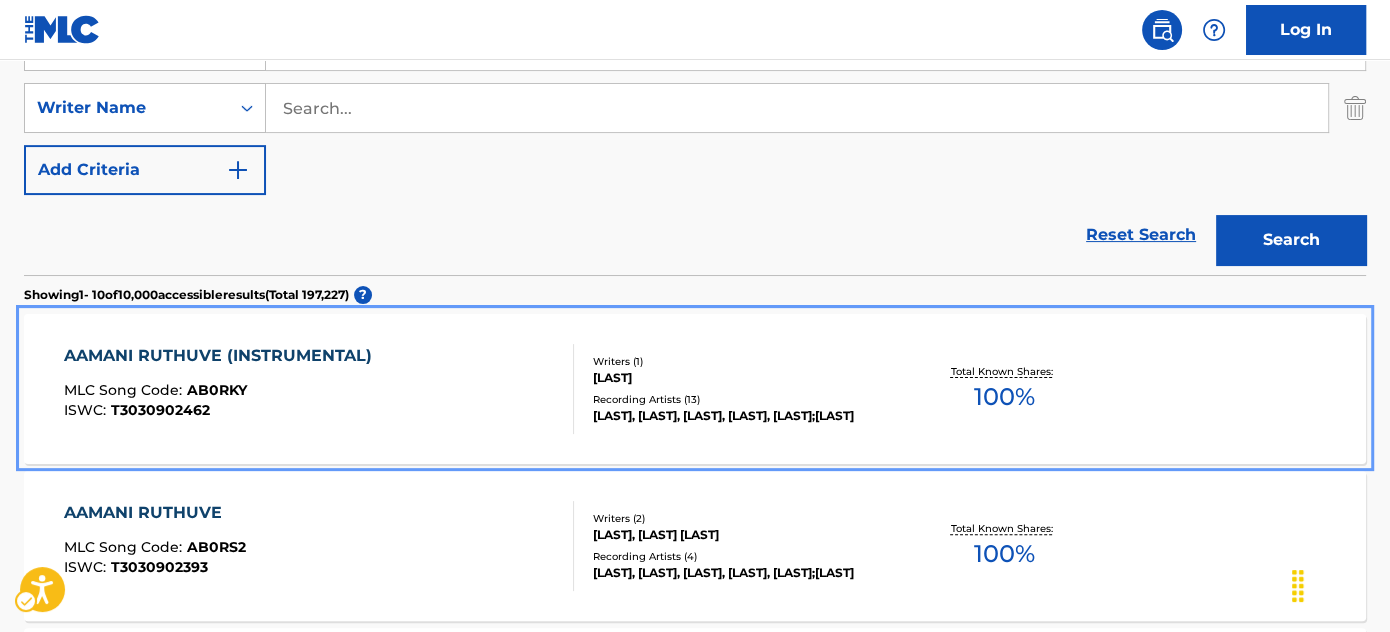 click on "AAMANI RUTHUVE (INSTRUMENTAL) MLC Song Code : AB0RKY ISWC : T3030902462" at bounding box center (319, 389) 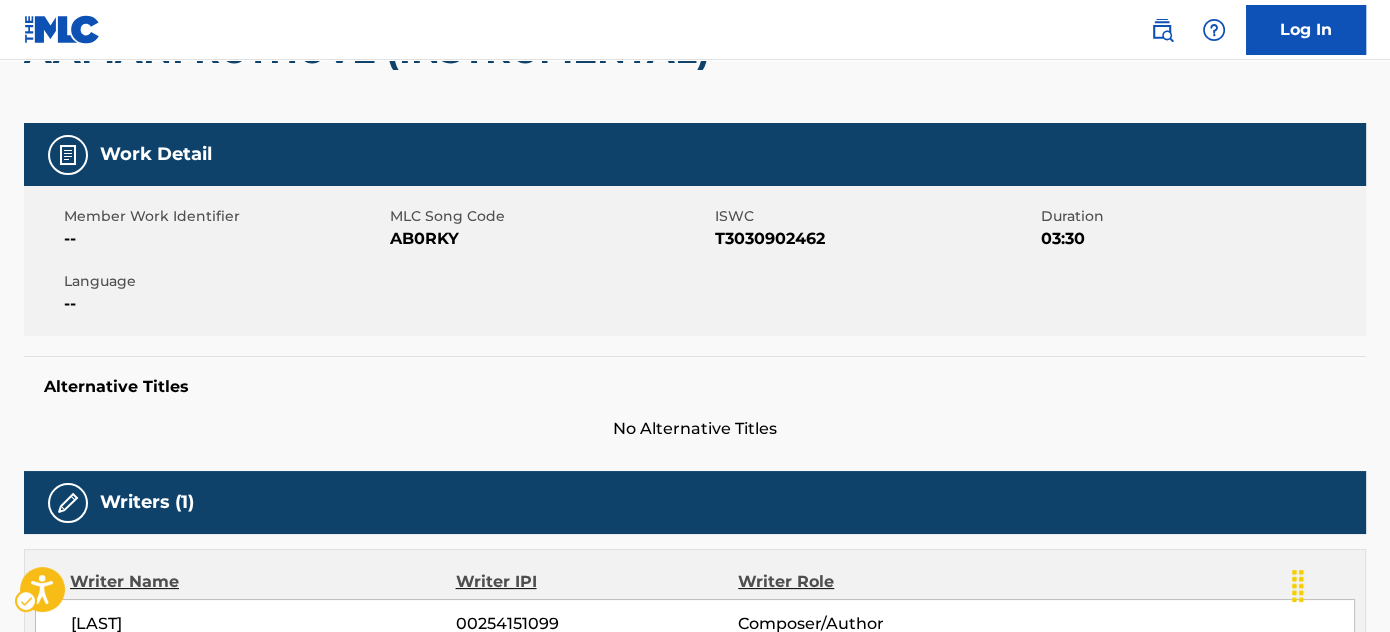 scroll, scrollTop: 0, scrollLeft: 0, axis: both 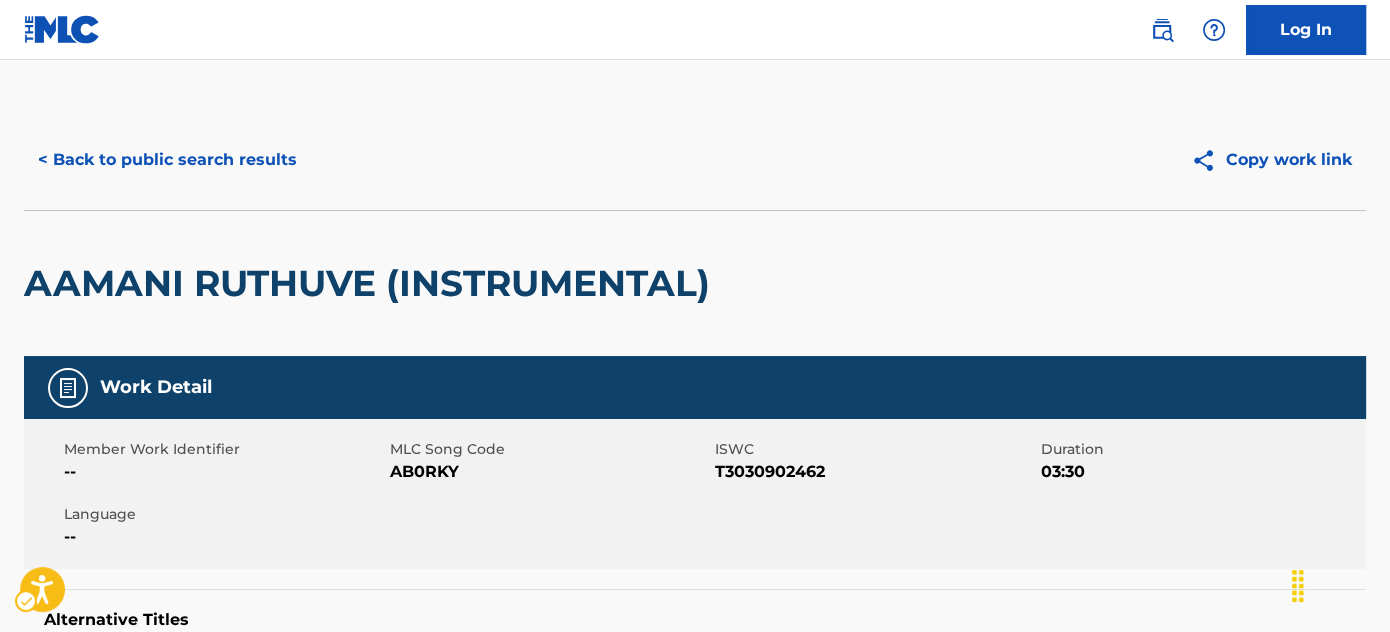 click on "ISWC -  T3030902462" at bounding box center [875, 472] 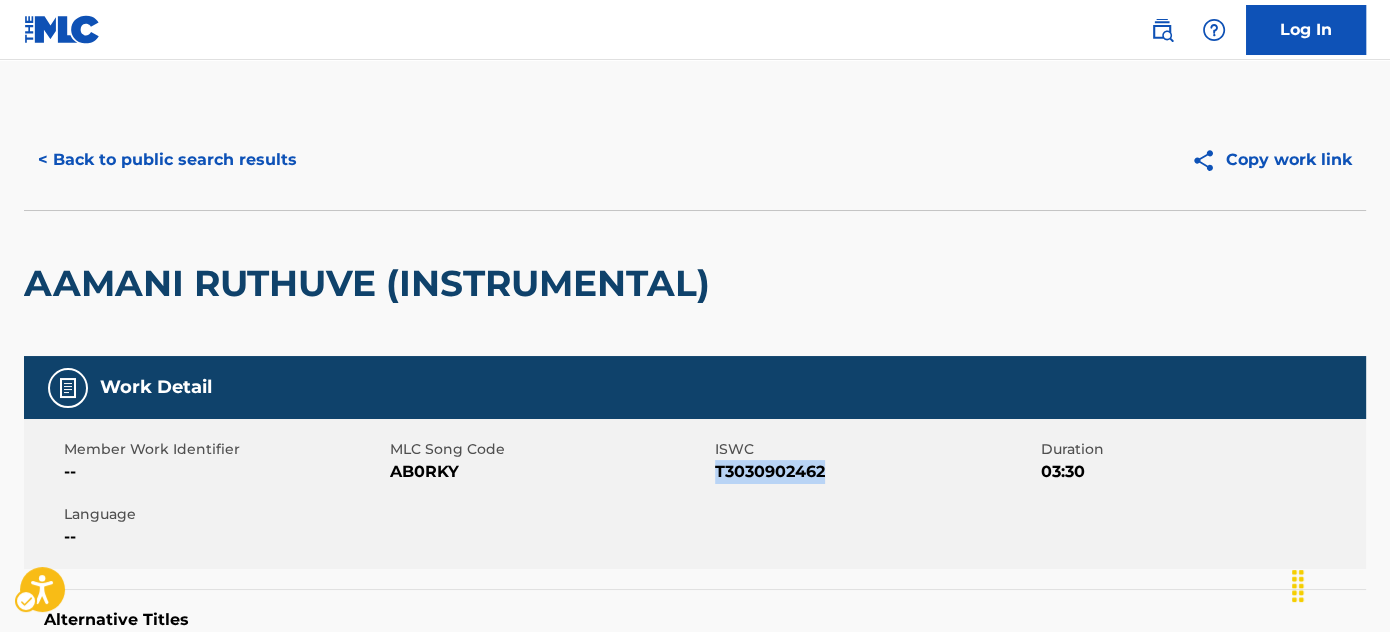 click on "ISWC -  T3030902462" at bounding box center [875, 472] 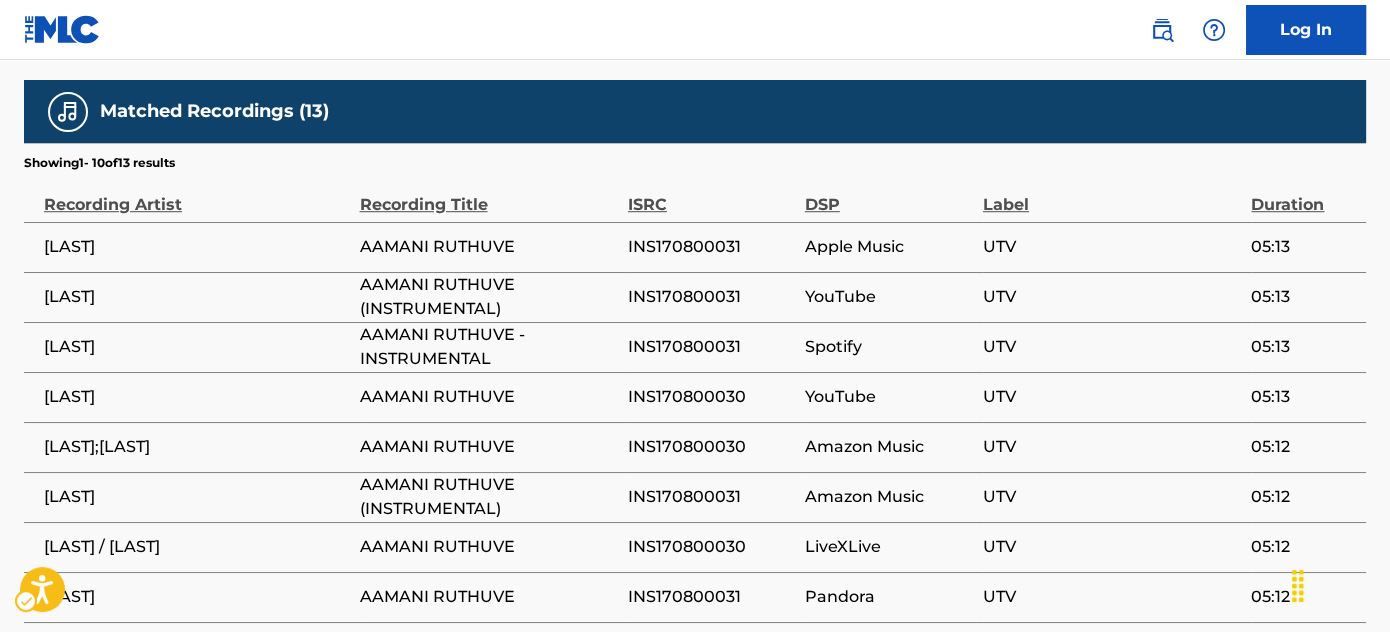 scroll, scrollTop: 1363, scrollLeft: 0, axis: vertical 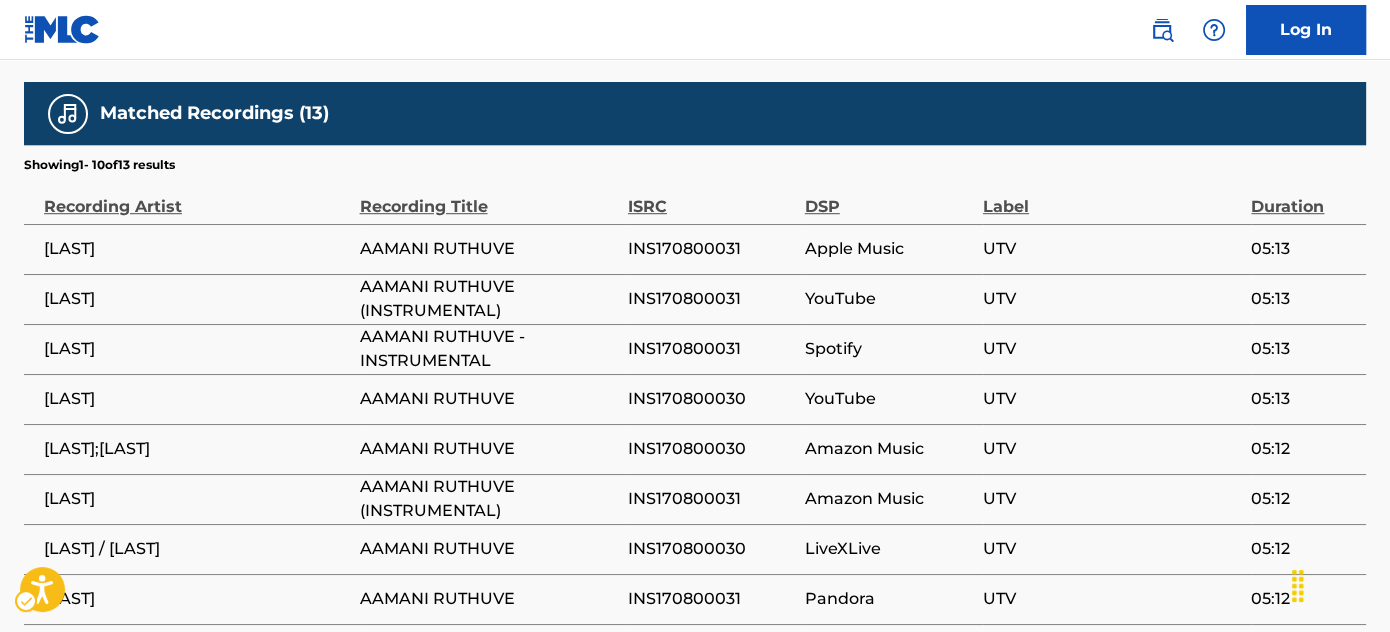 click on "INS170800031" at bounding box center (711, 249) 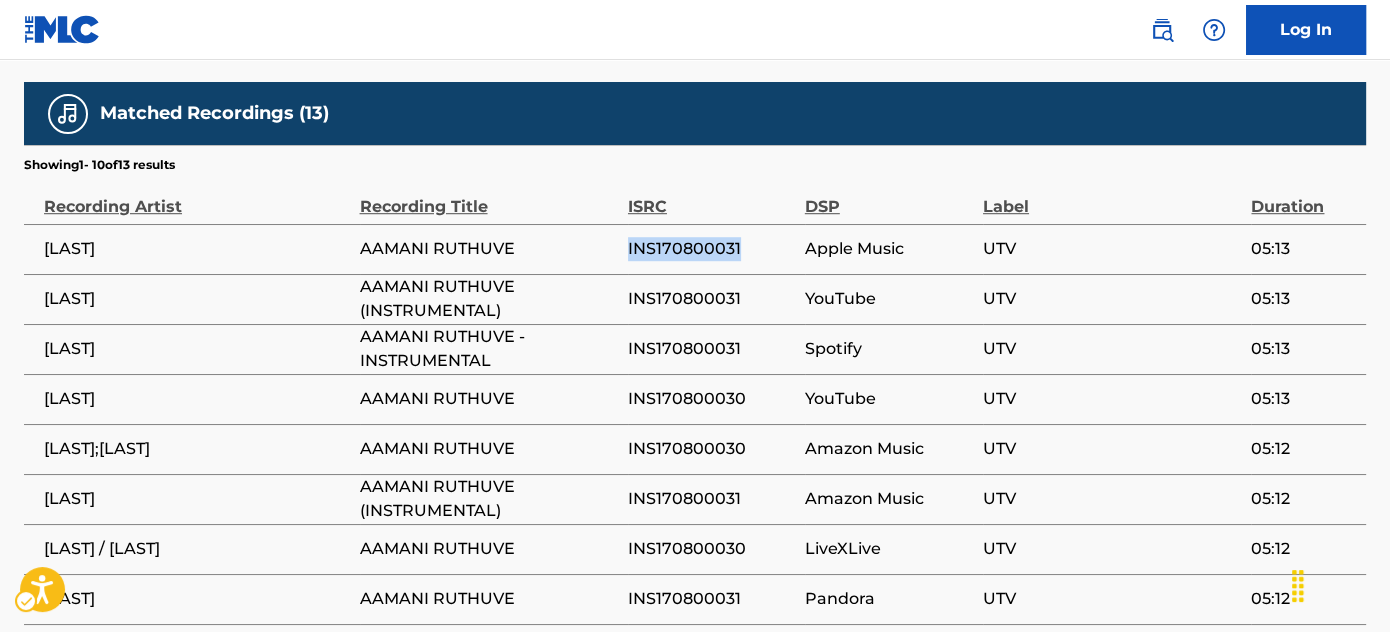 click on "INS170800031" at bounding box center [711, 249] 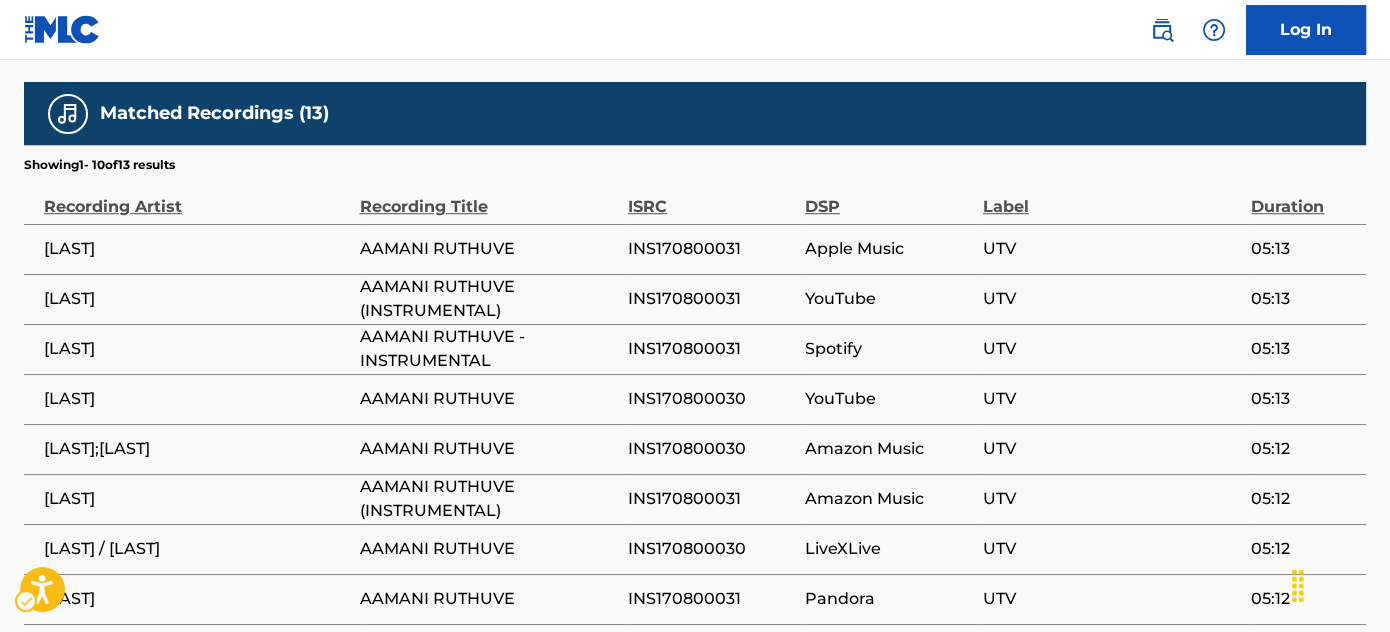 click on "INS170800031" at bounding box center (711, 299) 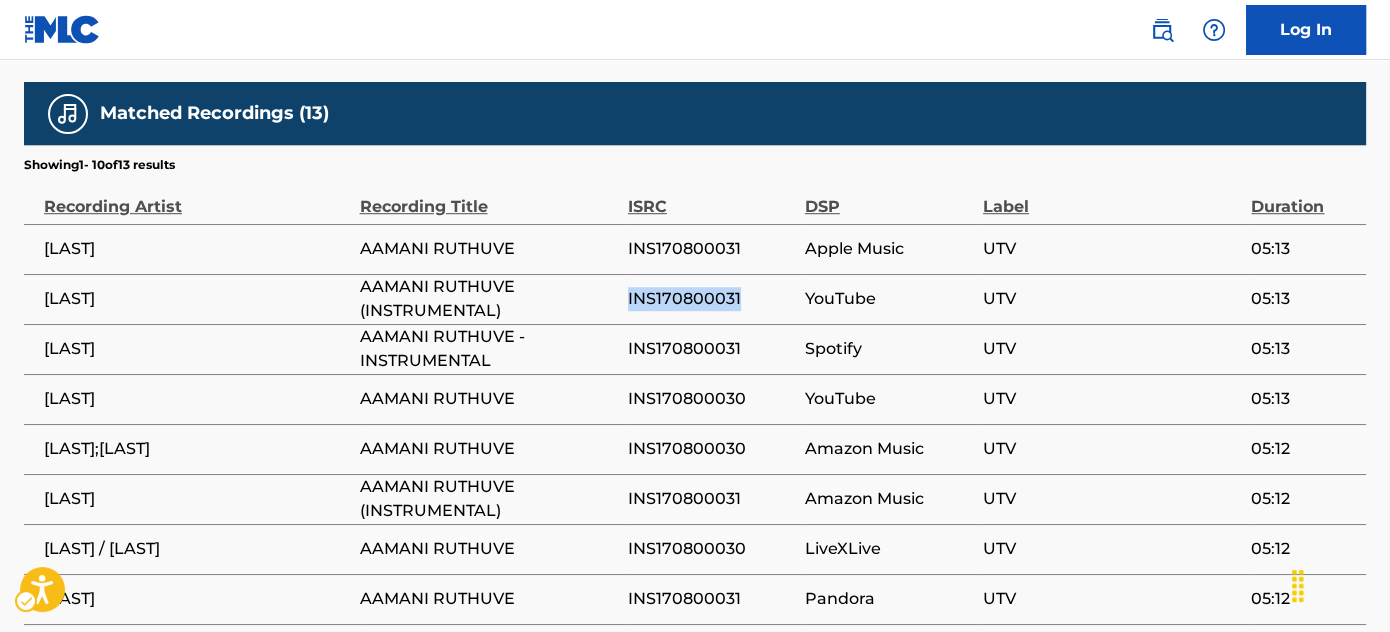 click on "INS170800031" at bounding box center (711, 299) 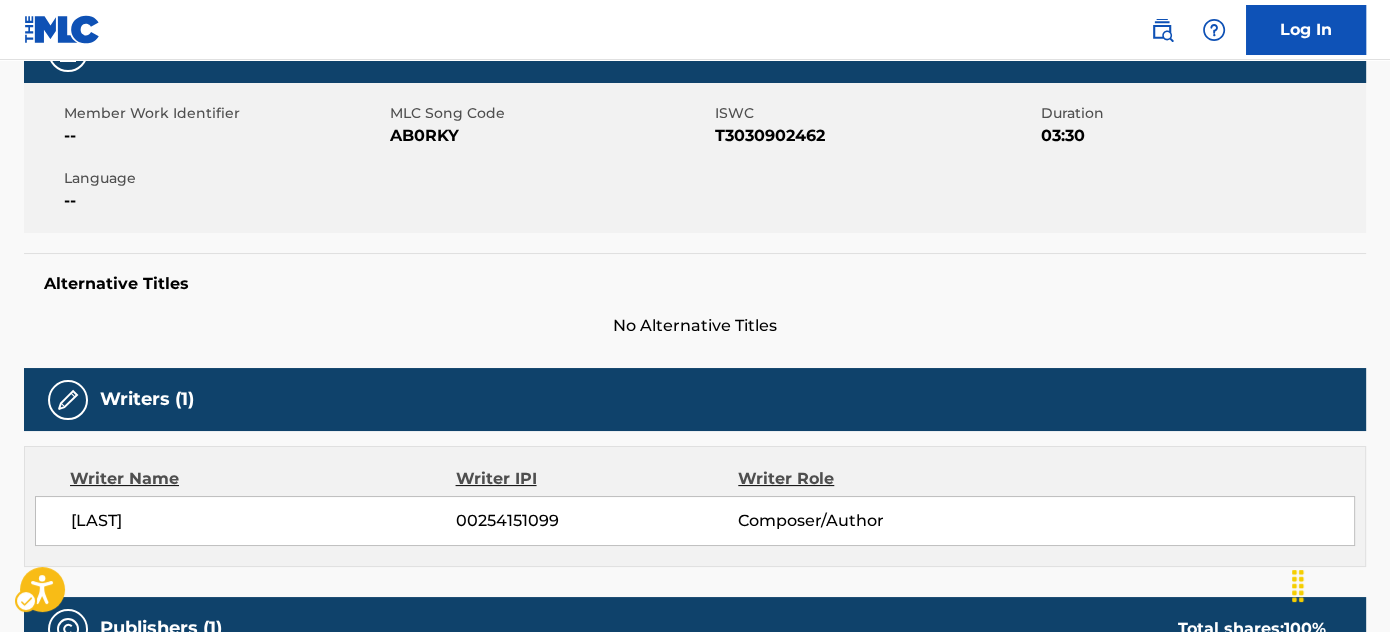 scroll, scrollTop: 0, scrollLeft: 0, axis: both 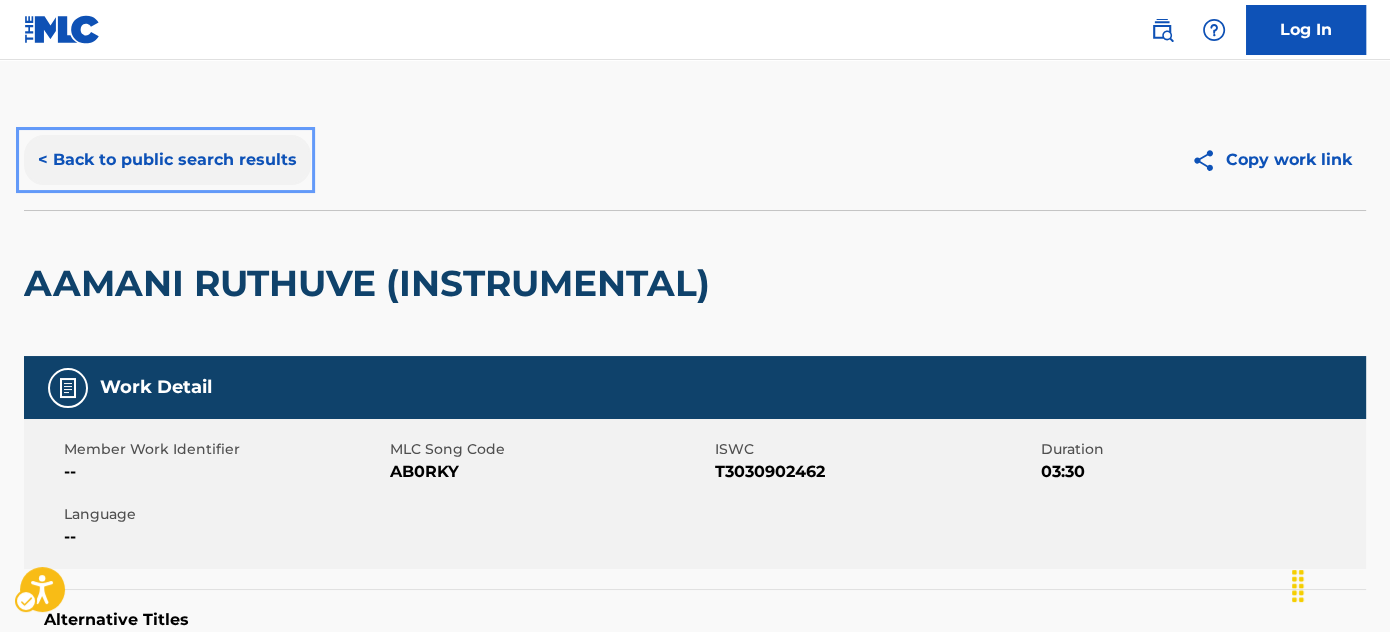 click on "< Back to public search results" at bounding box center [167, 160] 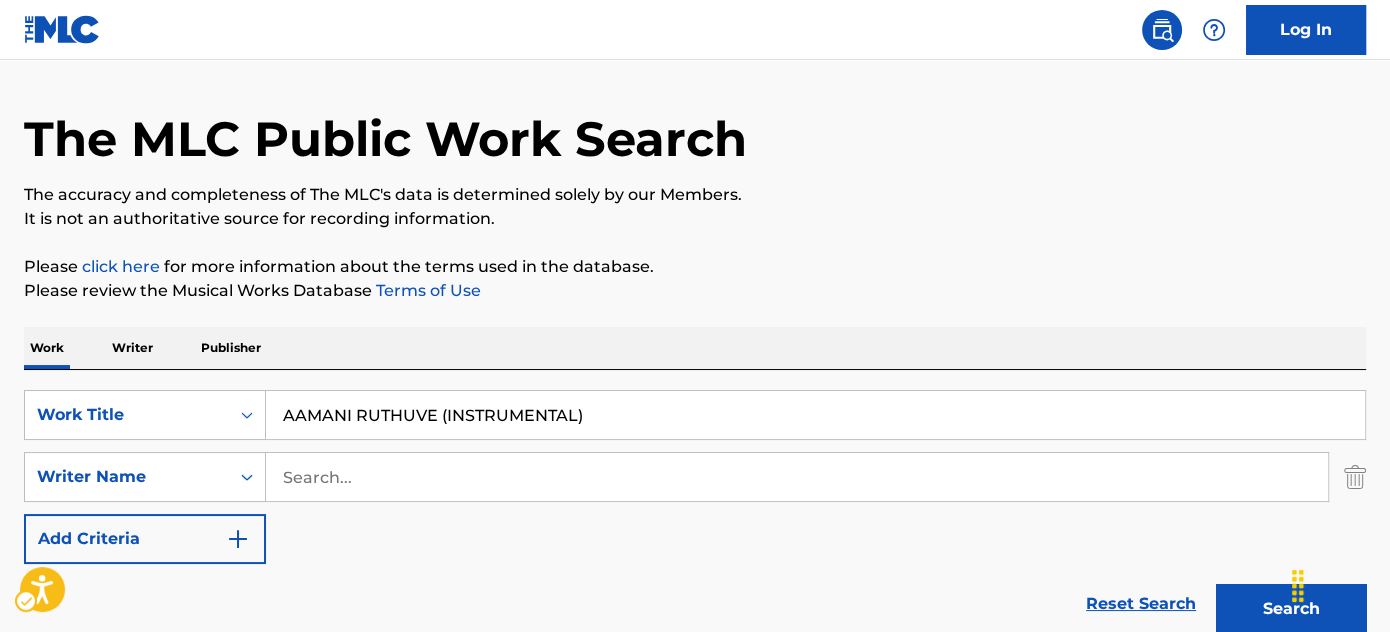 scroll, scrollTop: 0, scrollLeft: 0, axis: both 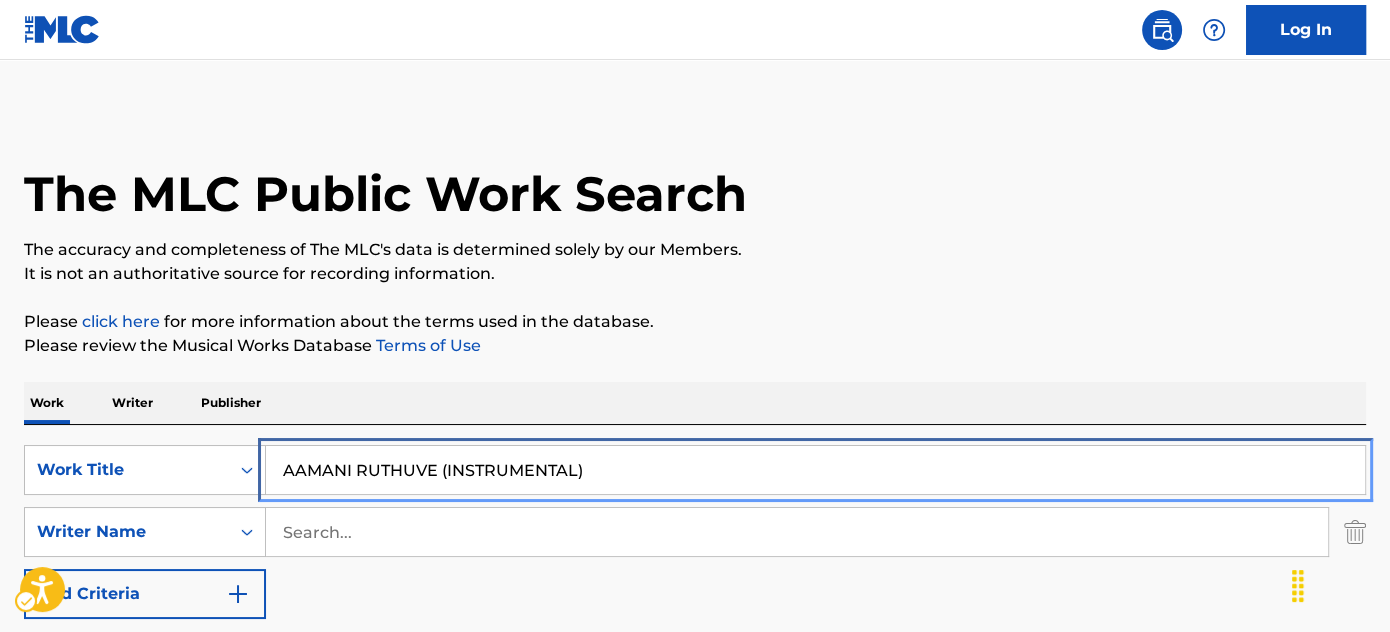 click on "AAMANI RUTHUVE (INSTRUMENTAL)" at bounding box center (815, 470) 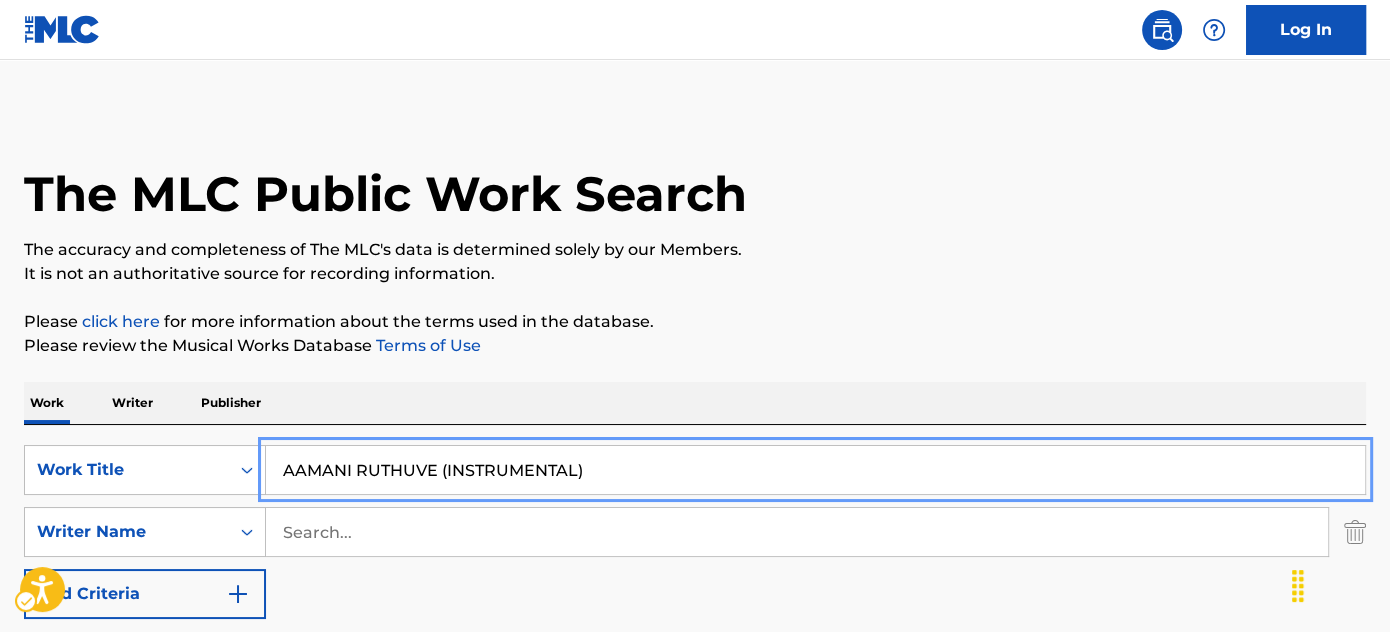 paste on "ZHAGIYA CINDRELLA" 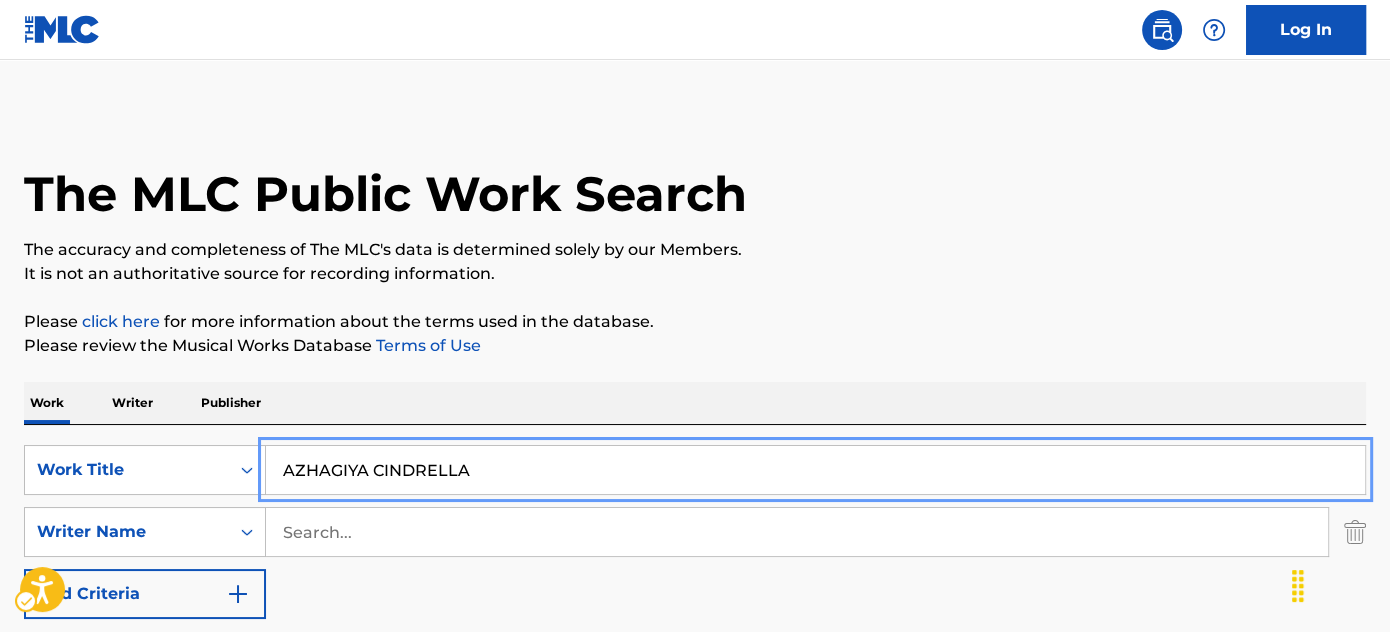type on "AZHAGIYA CINDRELLA" 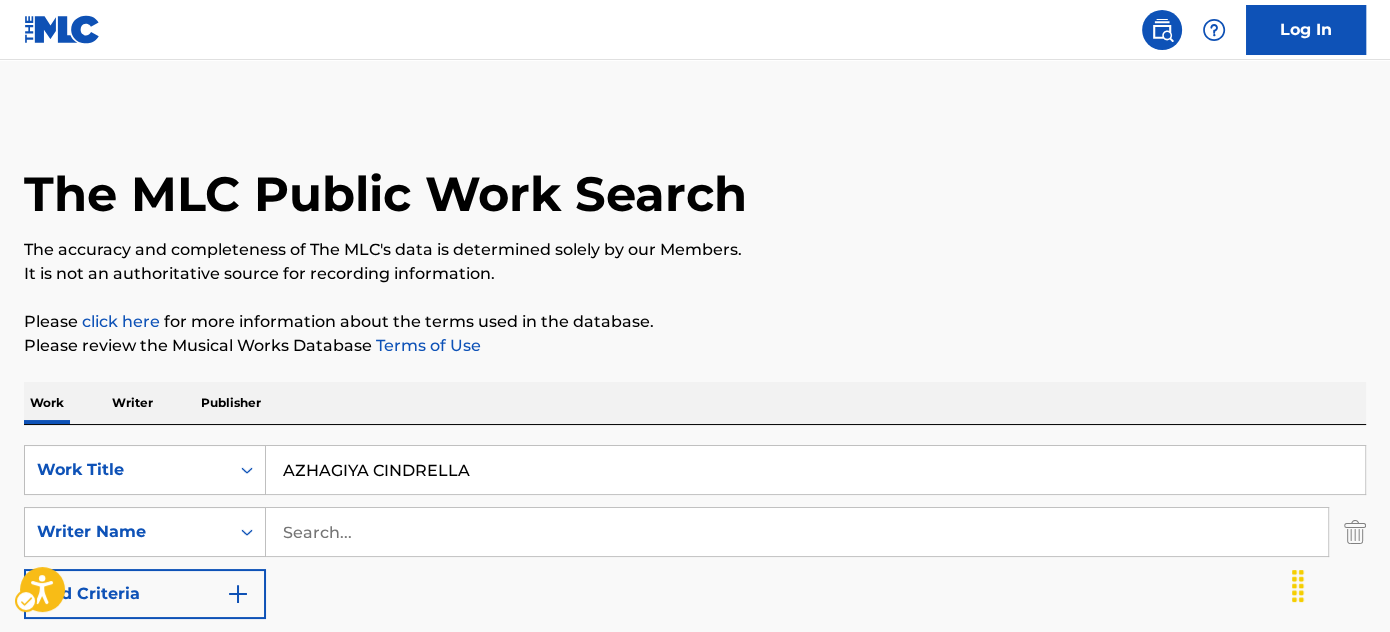 click on "Work Writer Publisher" at bounding box center (695, 403) 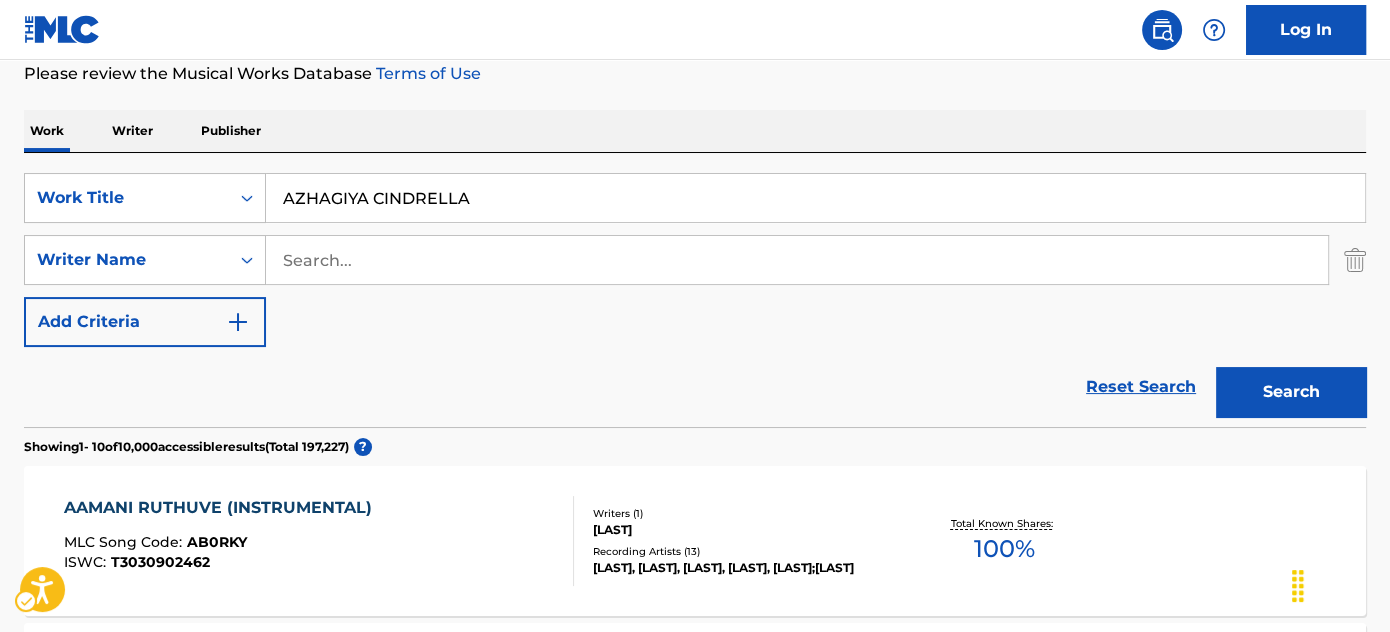 drag, startPoint x: 537, startPoint y: 318, endPoint x: 565, endPoint y: 325, distance: 28.86174 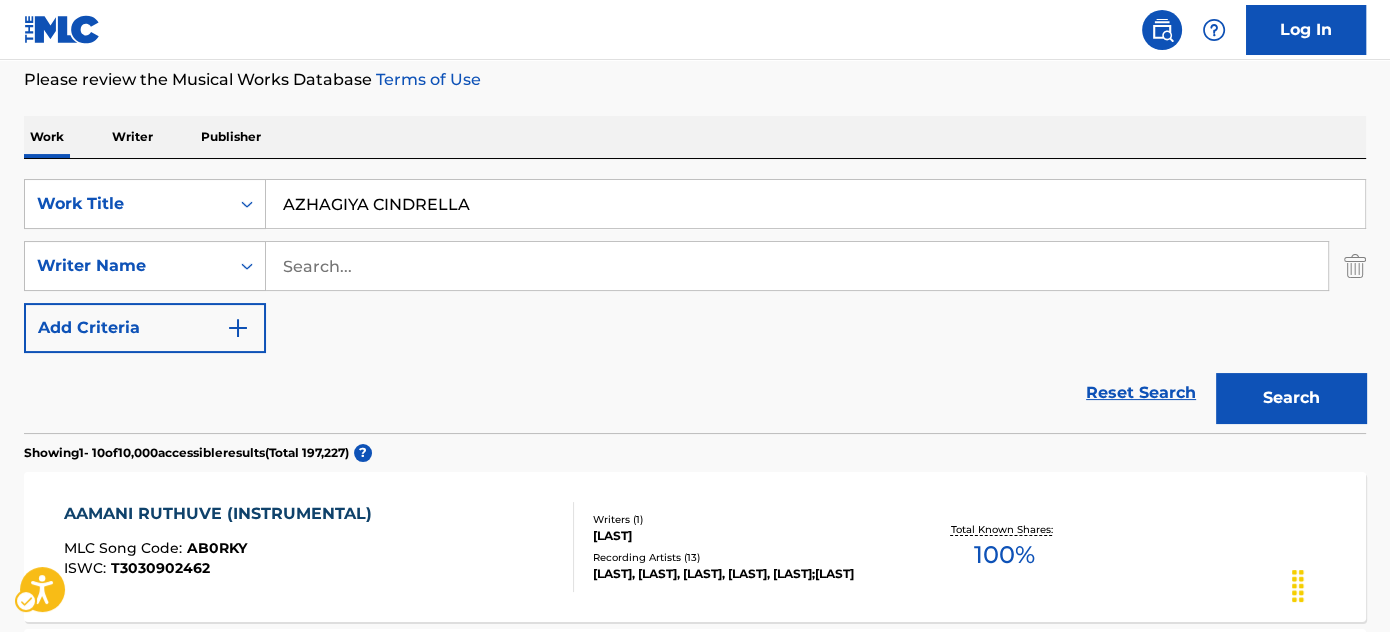 scroll, scrollTop: 181, scrollLeft: 0, axis: vertical 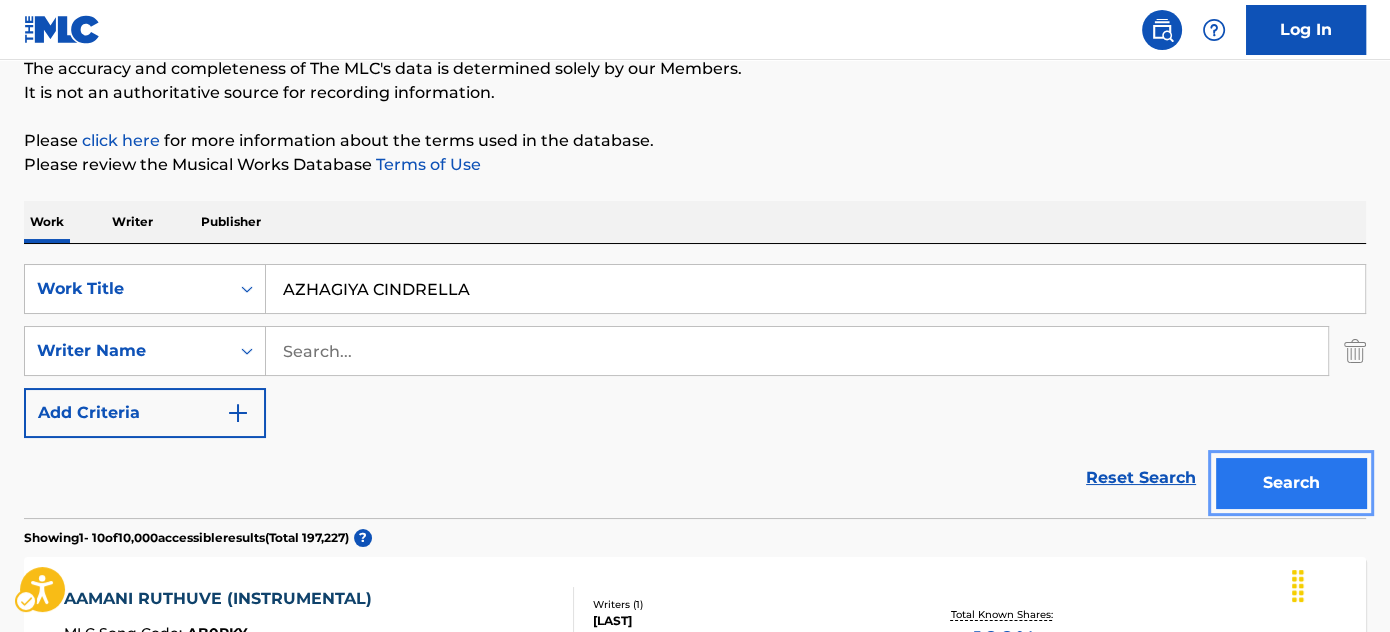 click on "Search" at bounding box center [1291, 483] 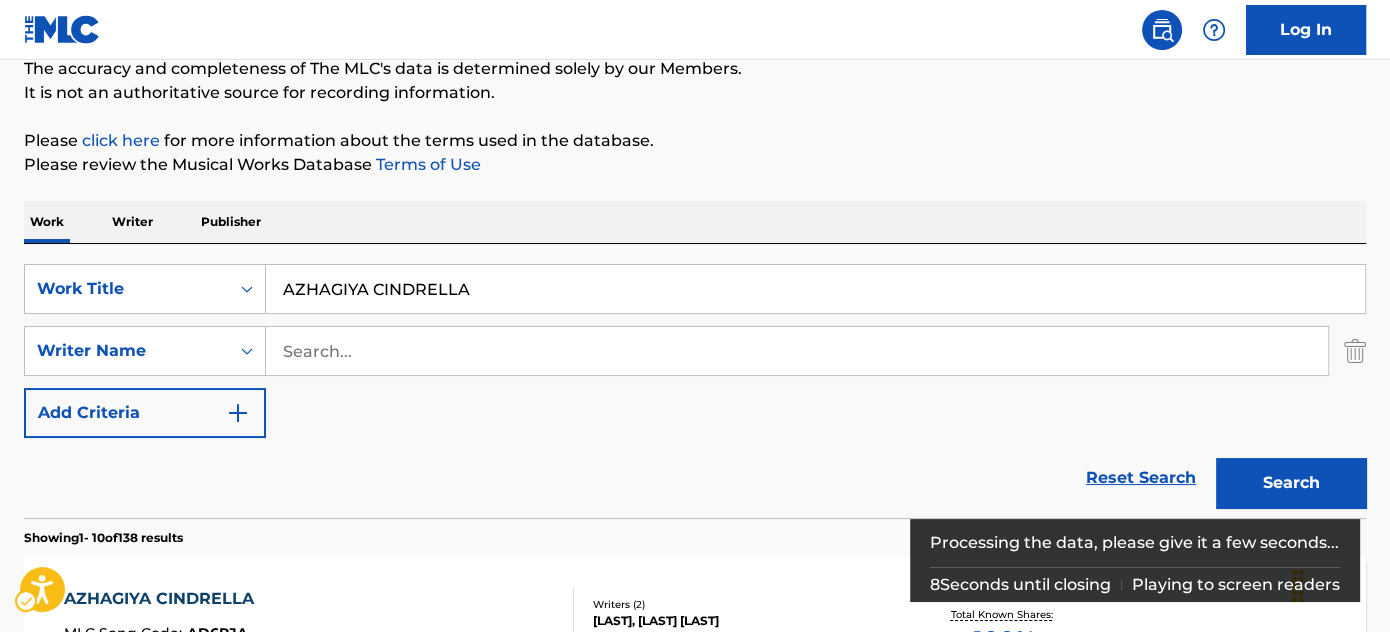 scroll, scrollTop: 788, scrollLeft: 0, axis: vertical 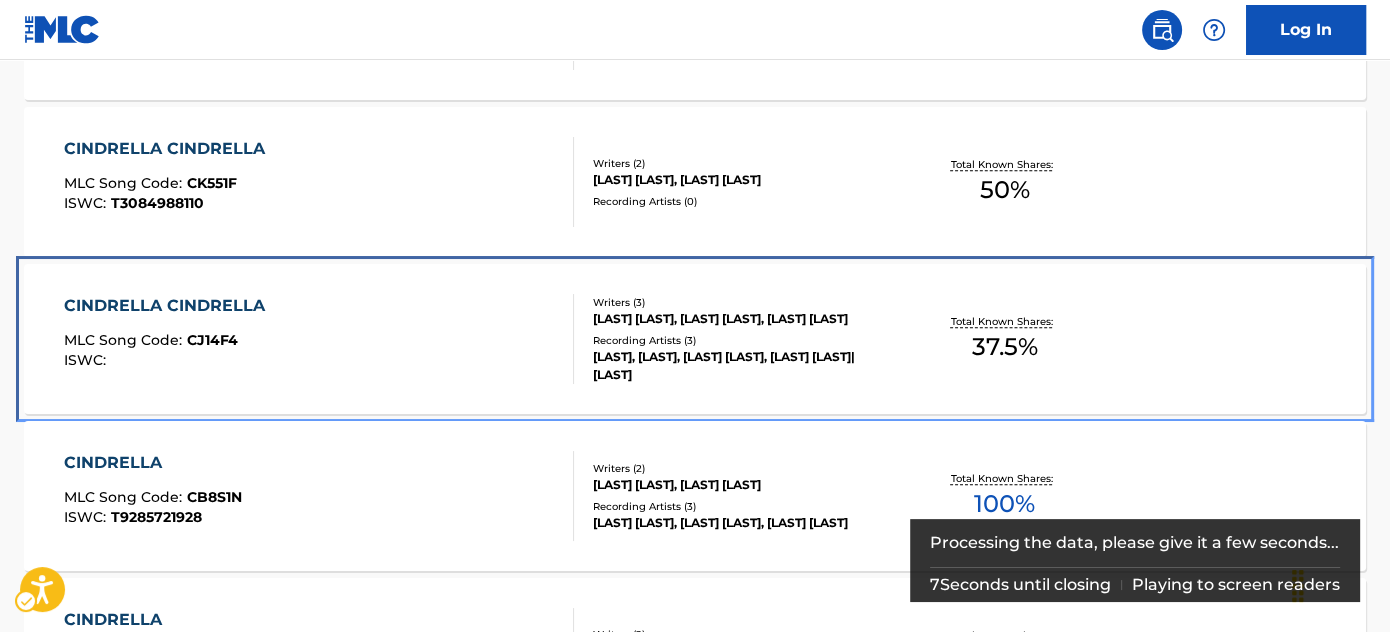 click on "CINDRELLA CINDRELLA MLC Song Code : CJ14F4 ISWC : Writers ( 3 ) R SHIVMURTHY, GOWRA HARI, LOKESH K Recording Artists ( 3 ) TIPPU, TIPPU,R.SHIVMURTHY,LOKESH KRISHNA, TIPPU|HARI Total Known Shares: 37.5 %" at bounding box center [695, 339] 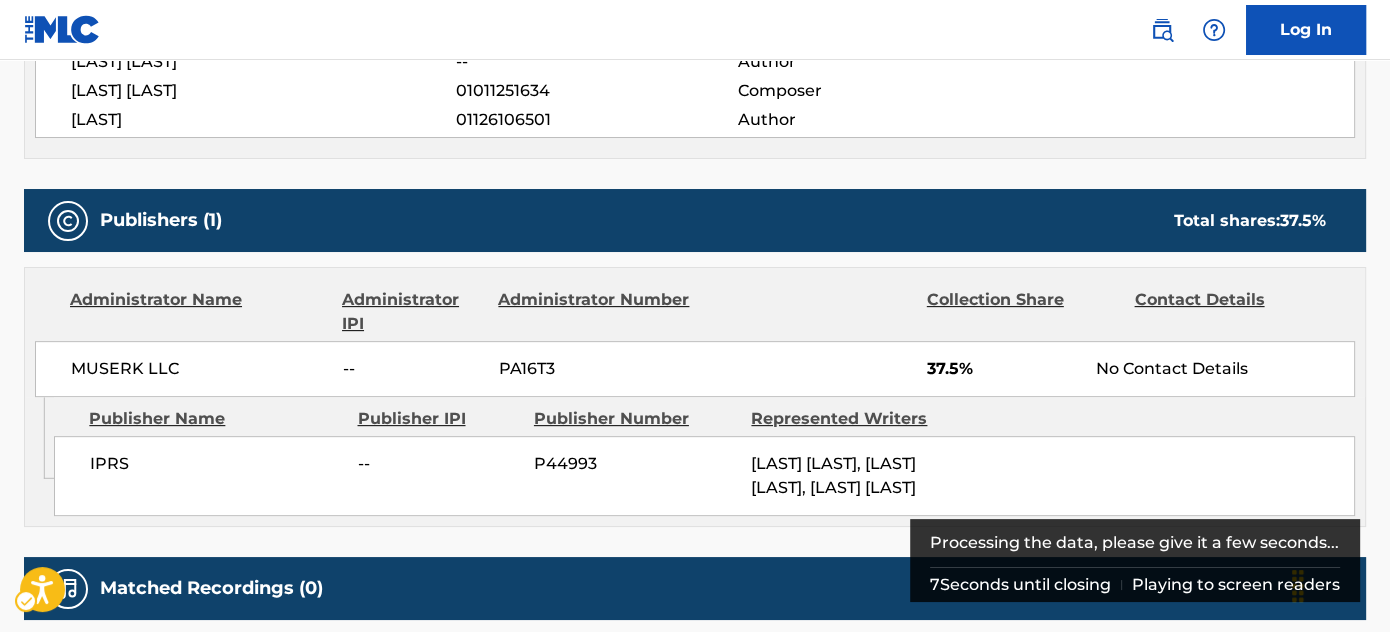 scroll, scrollTop: 0, scrollLeft: 0, axis: both 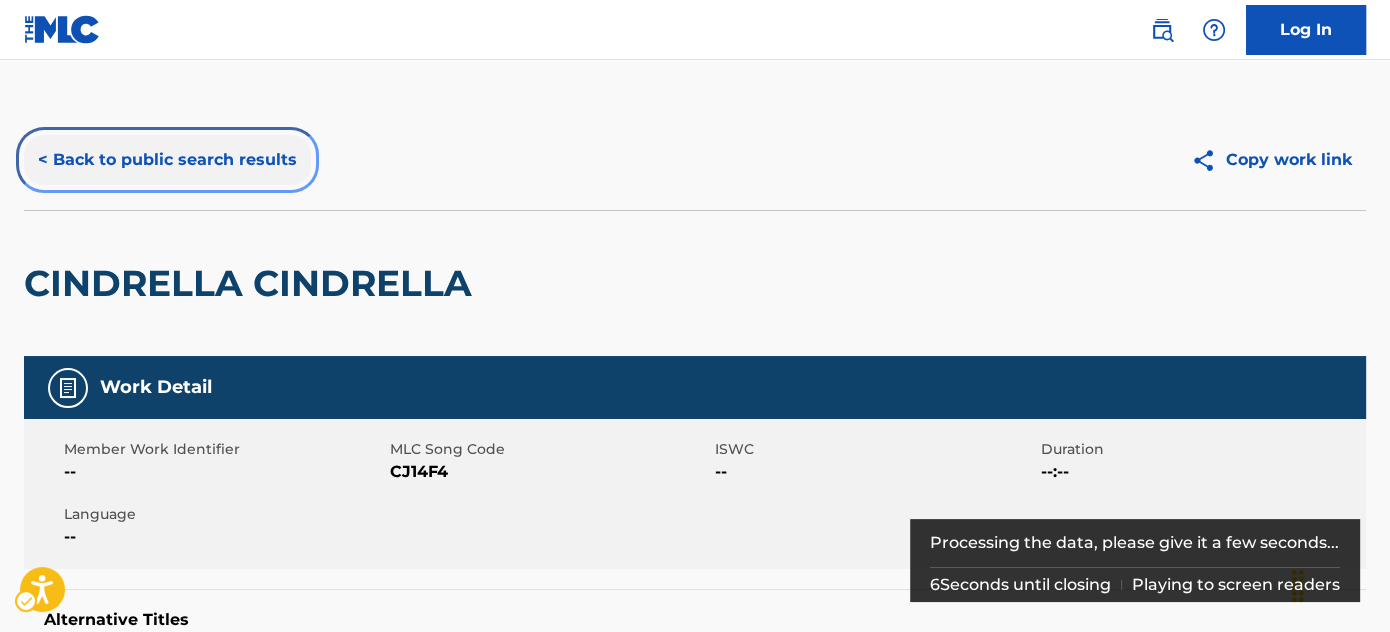 click on "< Back to public search results" at bounding box center [167, 160] 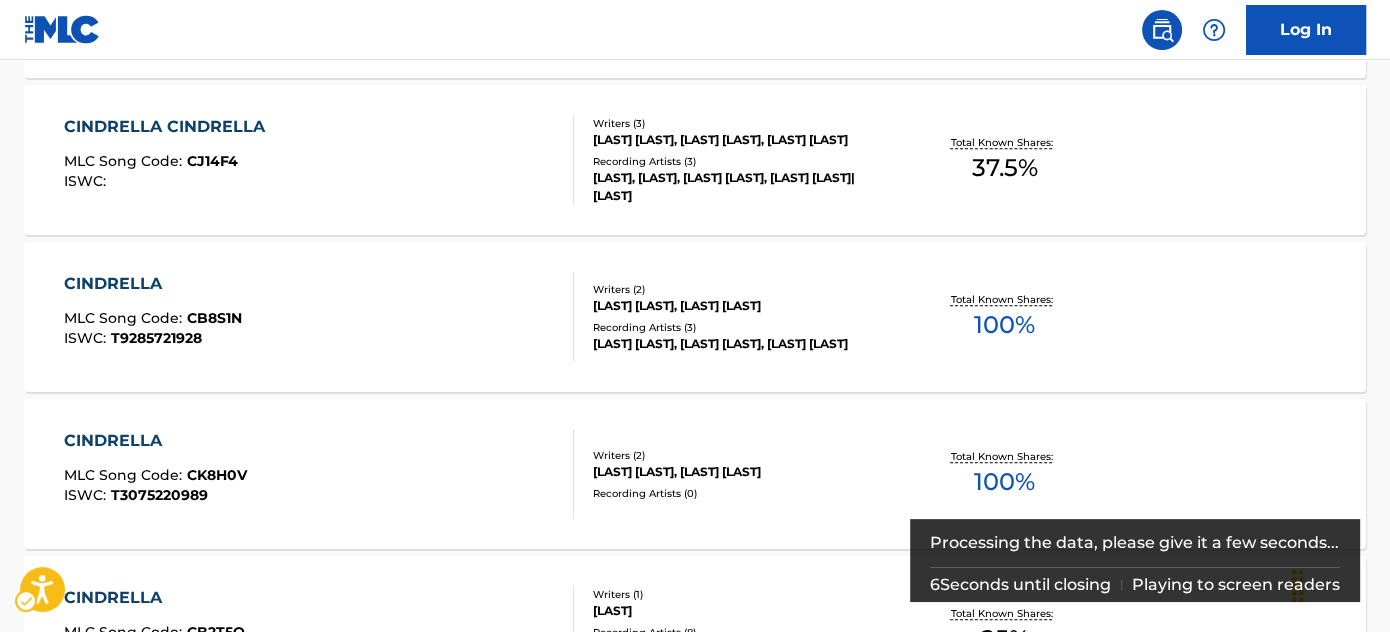 scroll, scrollTop: 1079, scrollLeft: 0, axis: vertical 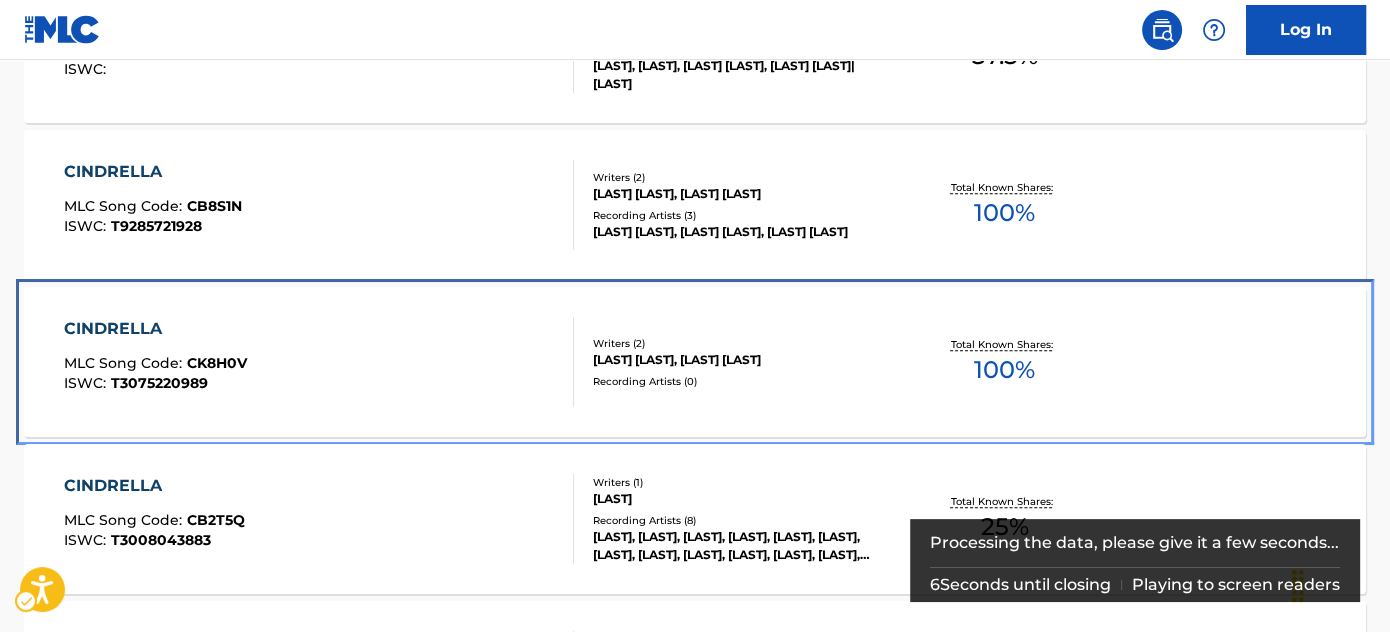 click on "CINDRELLA MLC Song Code : CK8H0V ISWC : T3075220989" at bounding box center [319, 362] 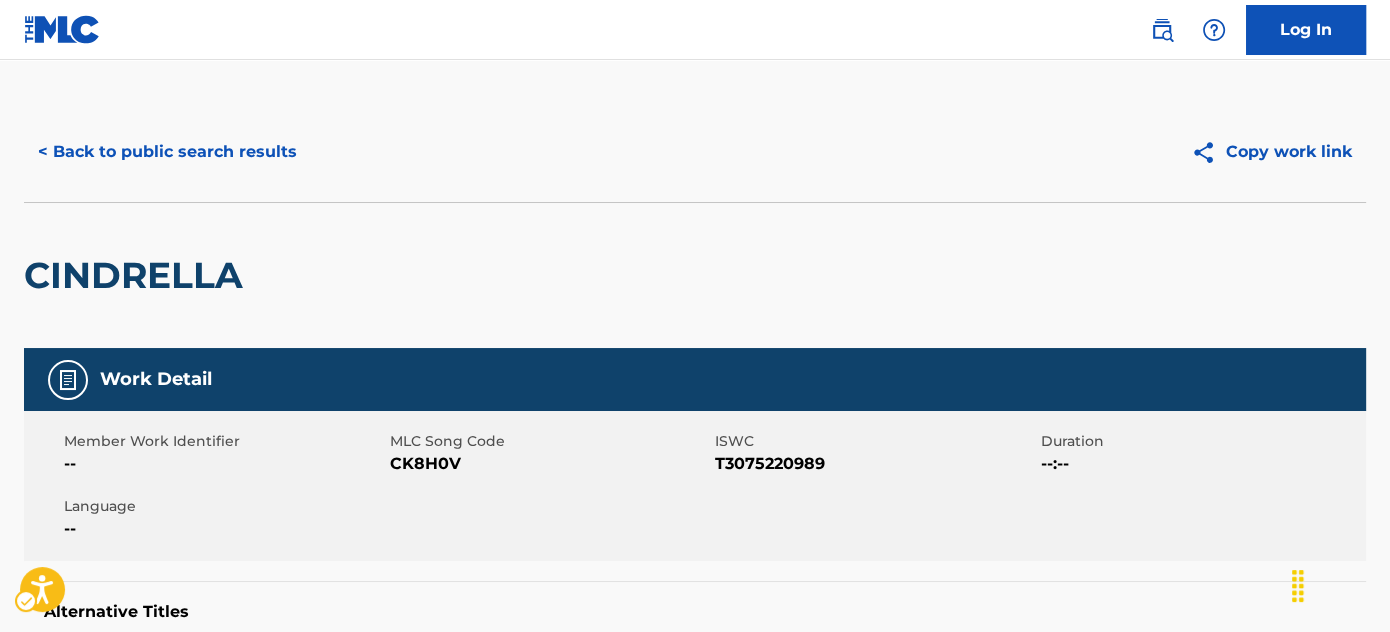 scroll, scrollTop: 0, scrollLeft: 0, axis: both 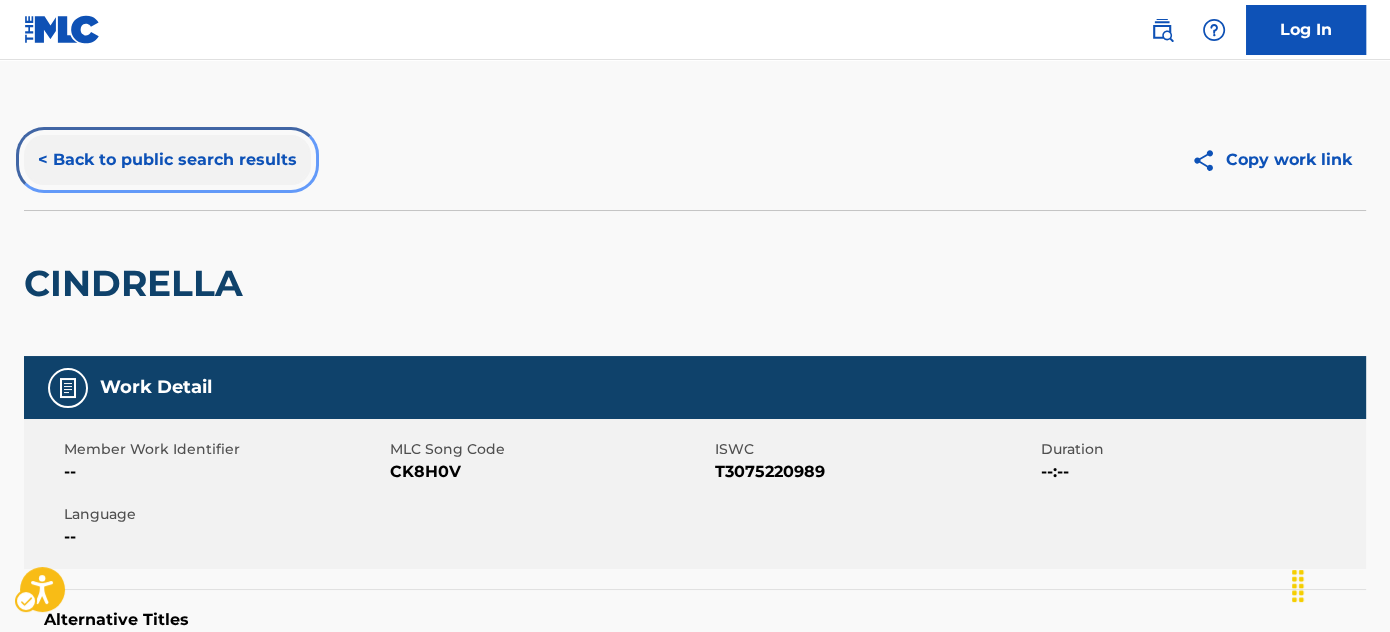 click on "< Back to public search results" at bounding box center [167, 160] 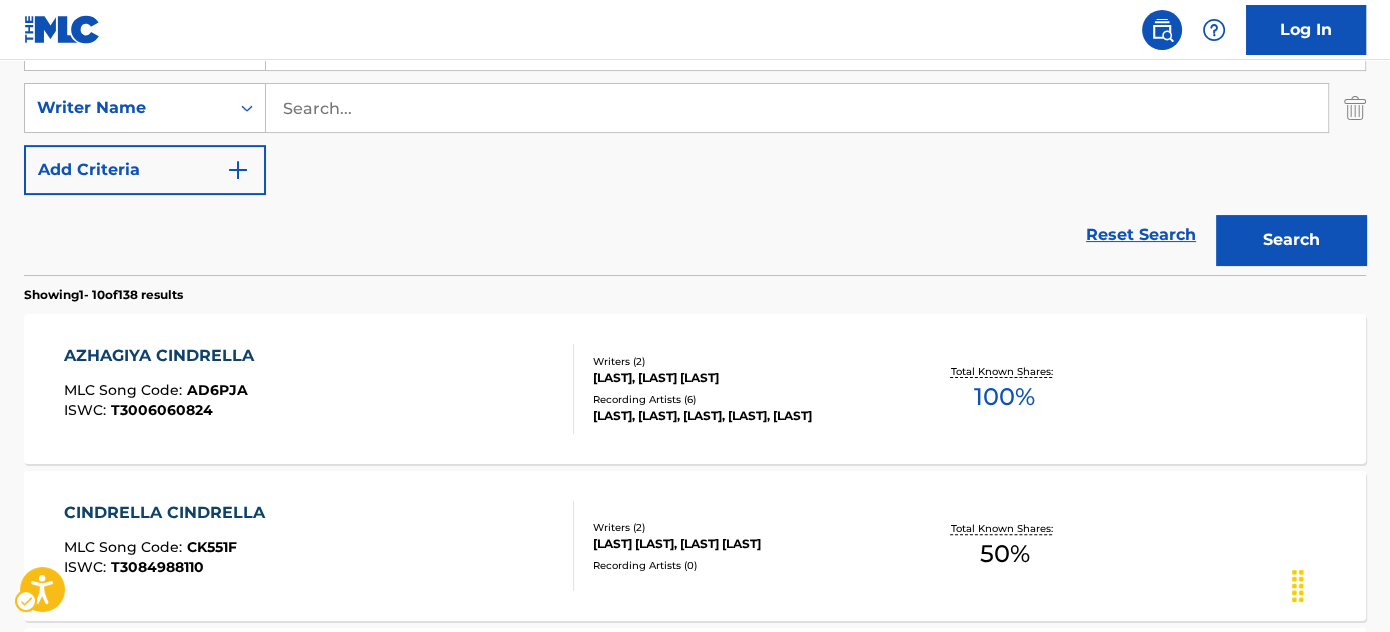 scroll, scrollTop: 380, scrollLeft: 0, axis: vertical 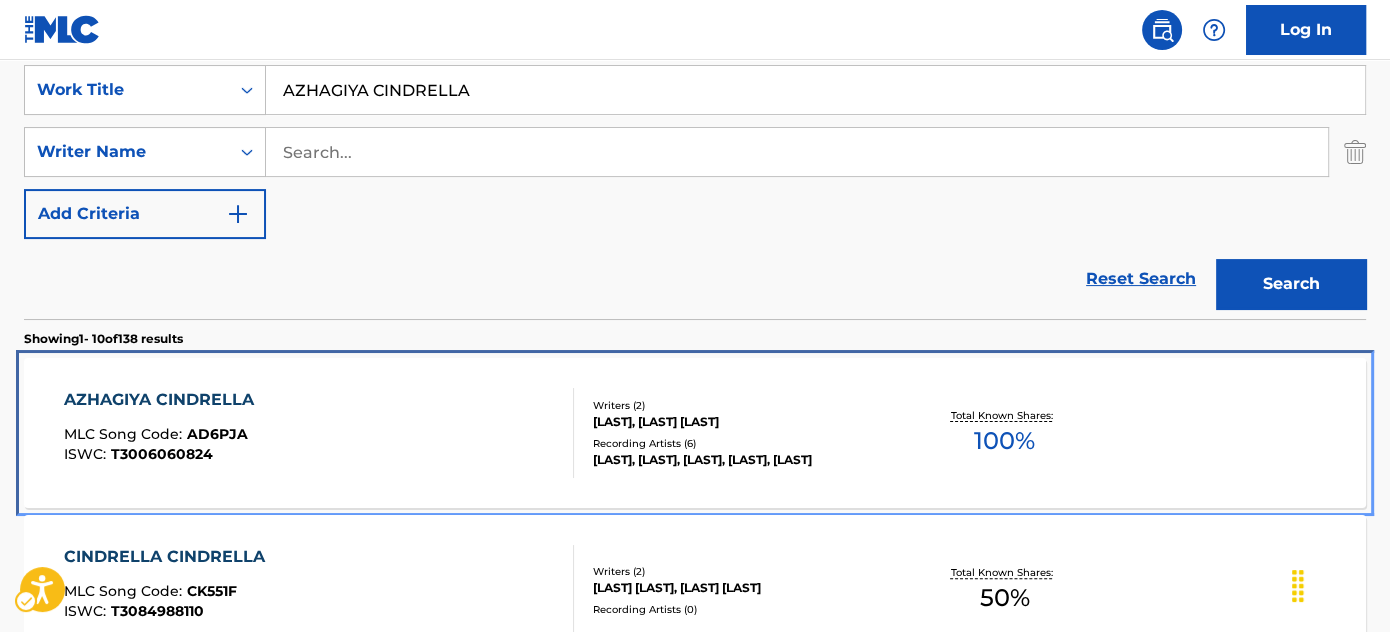 click on "AZHAGIYA CINDRELLA" at bounding box center (164, 400) 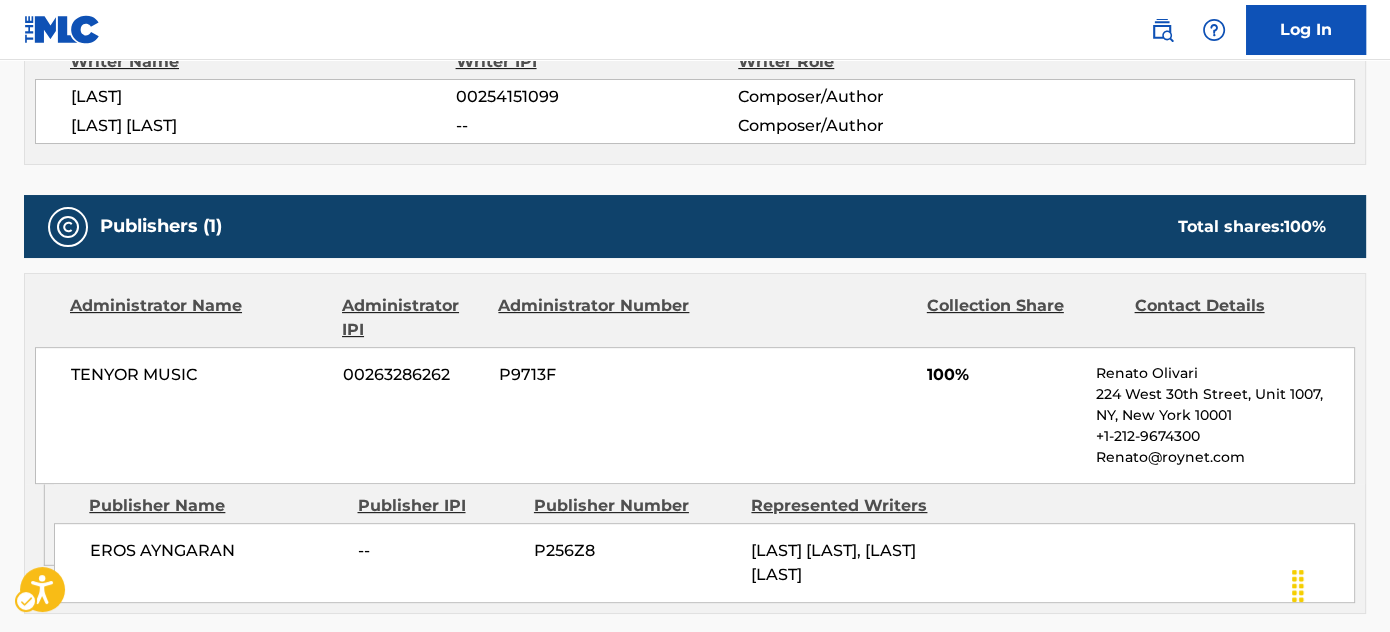 scroll, scrollTop: 909, scrollLeft: 0, axis: vertical 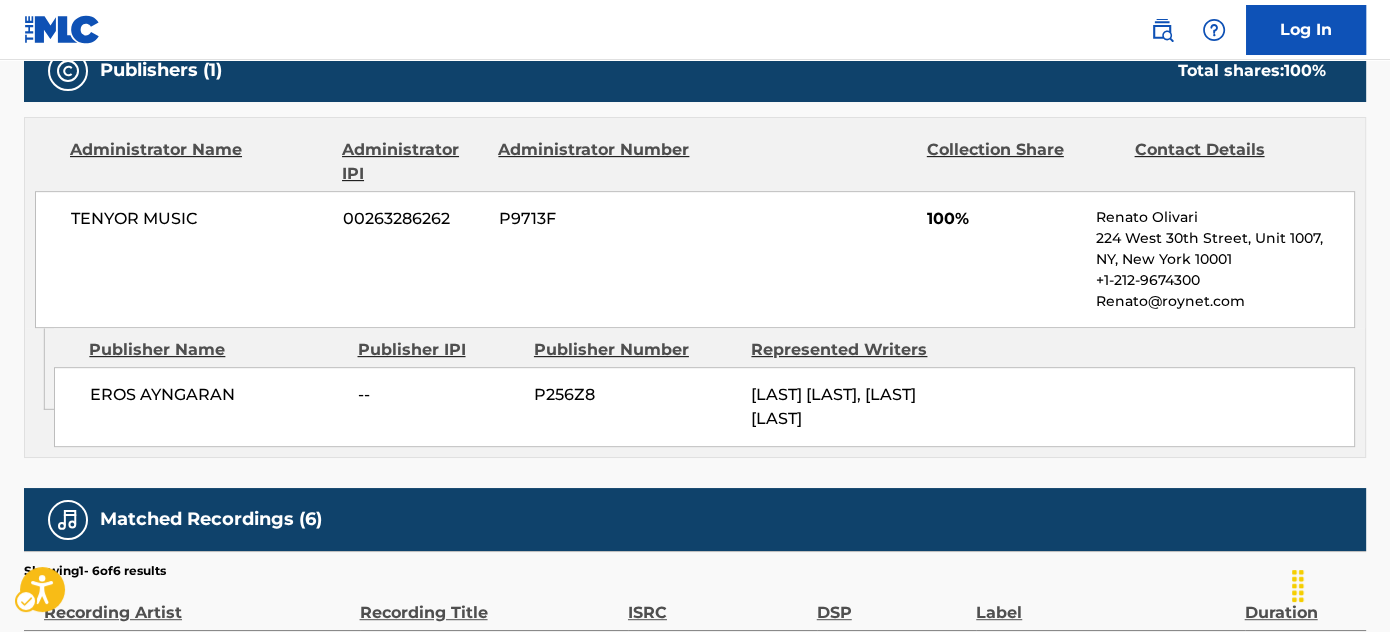 click on "Work Detail   Member Work Identifier -- MLC Song Code MLC Song Code -  AD6PJA ISWC ISWC -  T3006060824 Duration Duration -  --:-- Language -- Alternative Titles No Alternative Titles Writers   (2) Writer Name Writer IPI Writer Role A R RAHMAN 00254151099 Composer/Author PA. VIJAY -- Composer/Author Publishers   (1) Total shares:  100 % Administrator Name Administrator IPI Administrator Number Collection Share Contact Details TENYOR MUSIC 00263286262 P9713F 100% Renato Olivari 224 West 30th Street, Unit 1007,  NY, New York 10001 +1-212-9674300 Renato@roynet.com Admin Original Publisher Connecting Line Publisher Name Publisher IPI Publisher Number Represented Writers EROS AYNGARAN -- P256Z8 PA. VIJAY, A R RAHMAN Total shares:  100 % Matched Recordings   (6) Showing  1  -   6  of  6   results   Recording Artist Recording Title ISRC DSP Label Duration HARIHARAN AZHAGIYA CINDRELLA INA221000408 Spotify EROS NOW MUSIC 05:00 HARIHARAN AZHAGIYA CINDRELLA INA221000408 YouTube -- 05:00 HARIHARAN AZHAGIYA CINDRELLA" at bounding box center [695, 189] 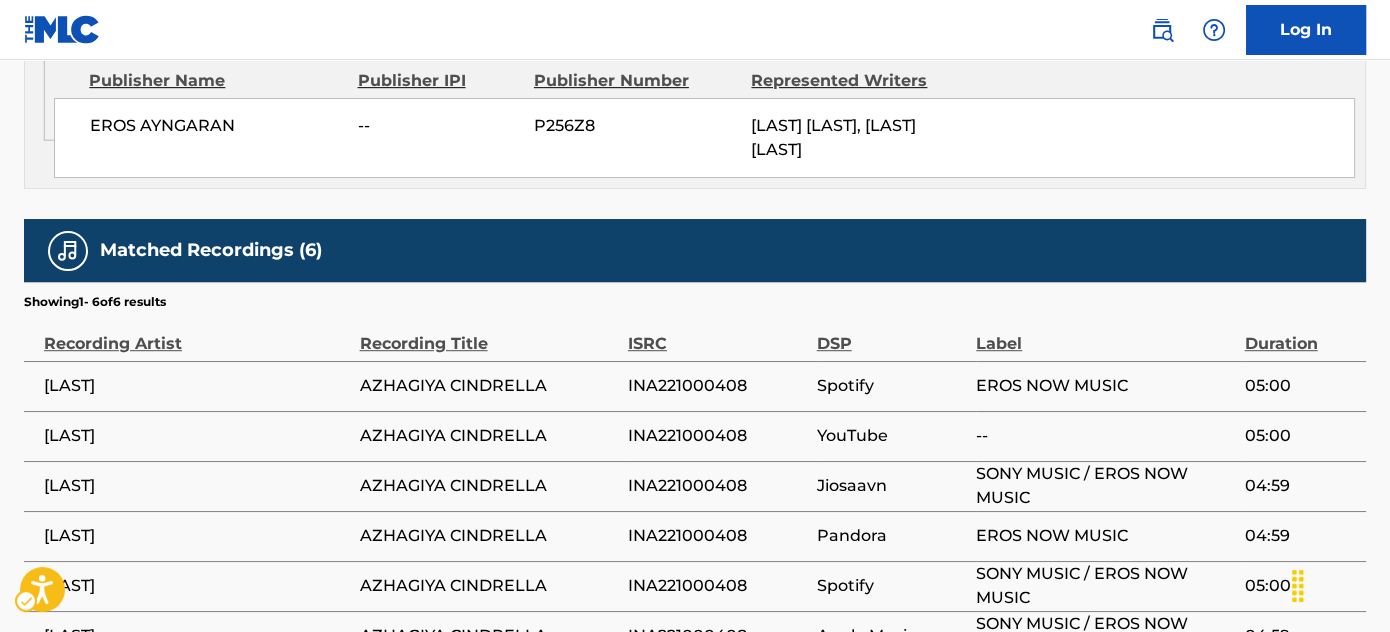 scroll, scrollTop: 947, scrollLeft: 0, axis: vertical 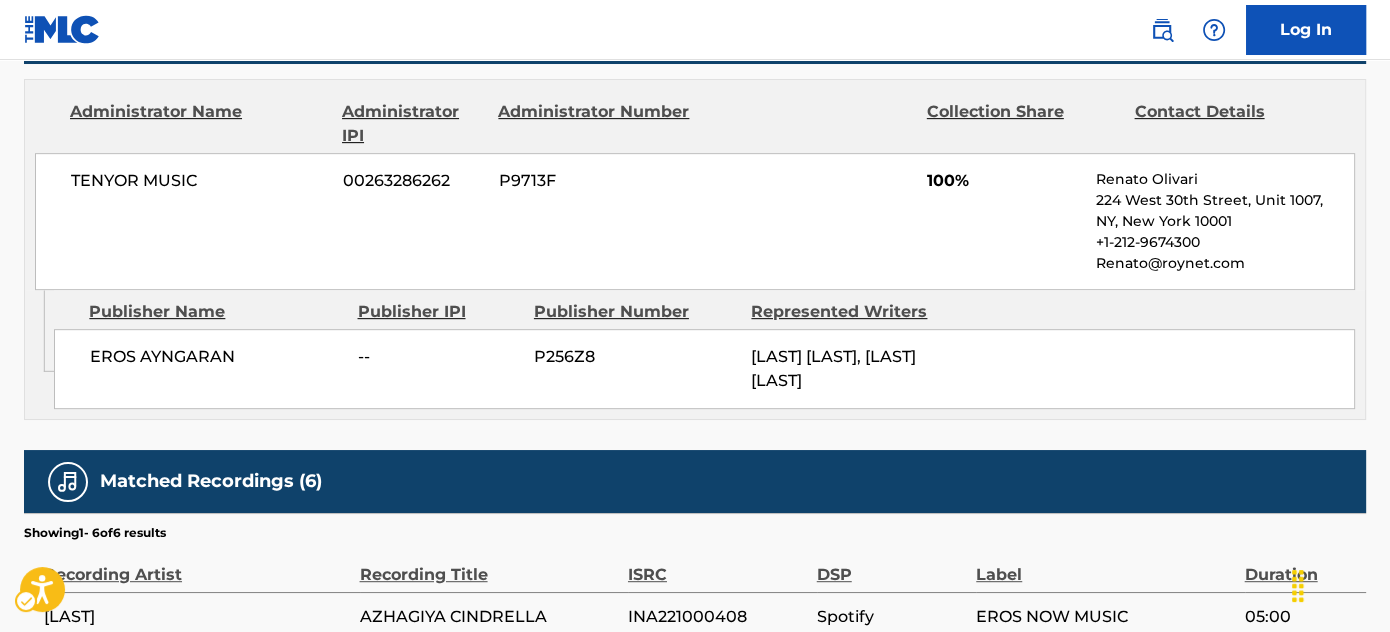 click on "TENYOR MUSIC 00263286262 P9713F 100% Renato Olivari 224 West 30th Street, Unit 1007,  NY, New York 10001 +1-212-9674300 Renato@roynet.com" at bounding box center (695, 221) 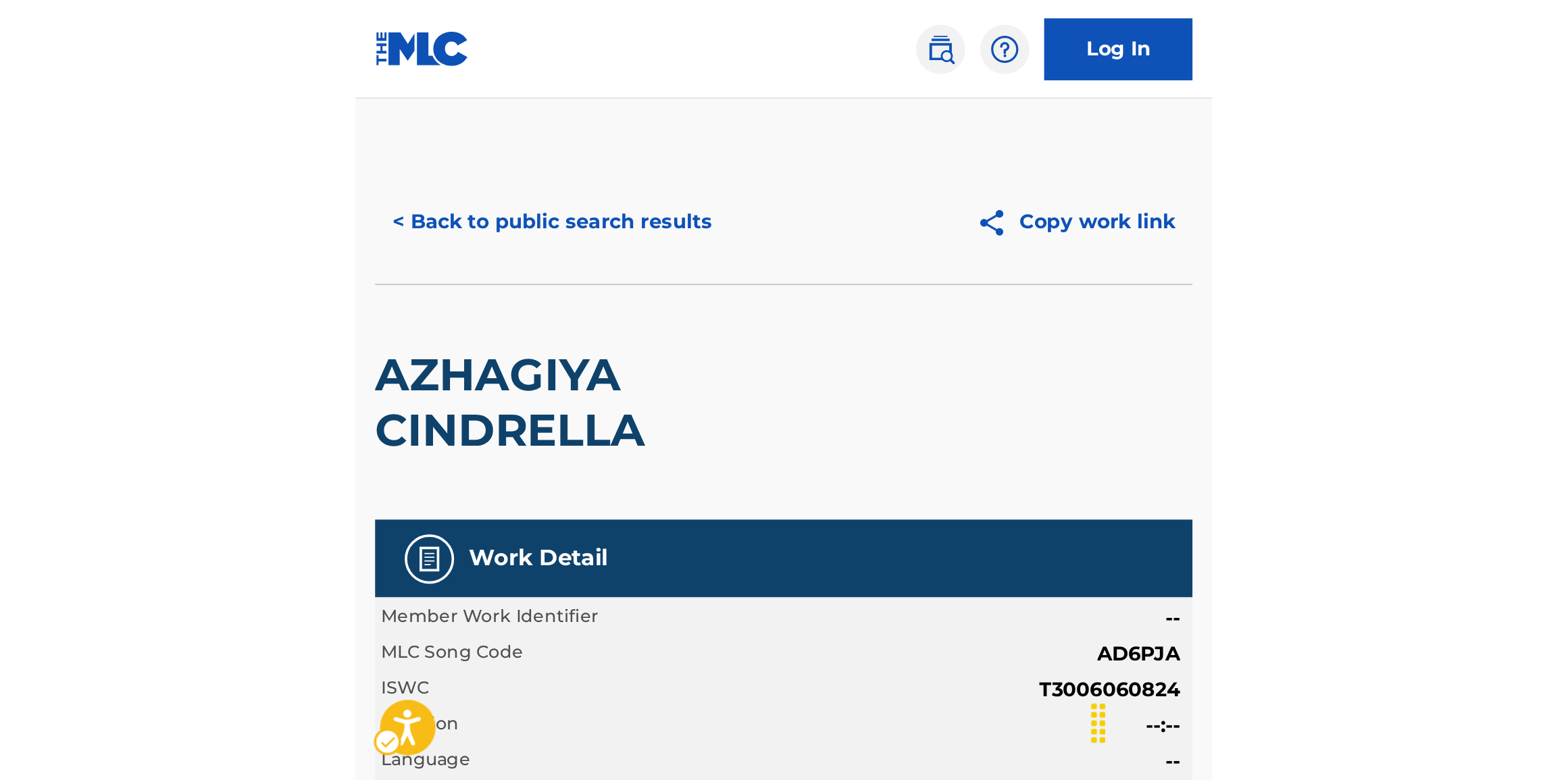 scroll, scrollTop: 0, scrollLeft: 0, axis: both 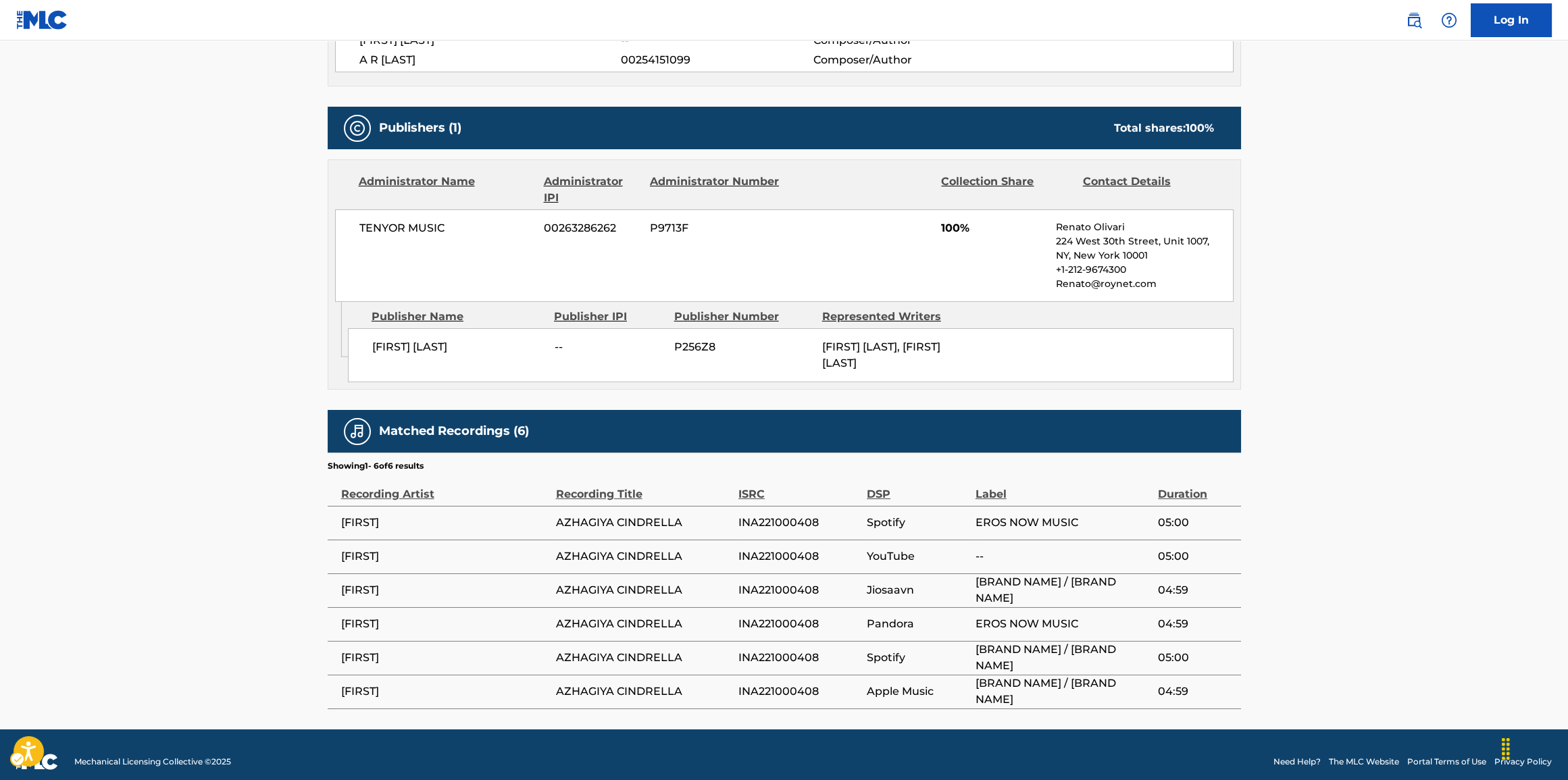 click on "[FIRST] [LAST]" at bounding box center (458, 347) 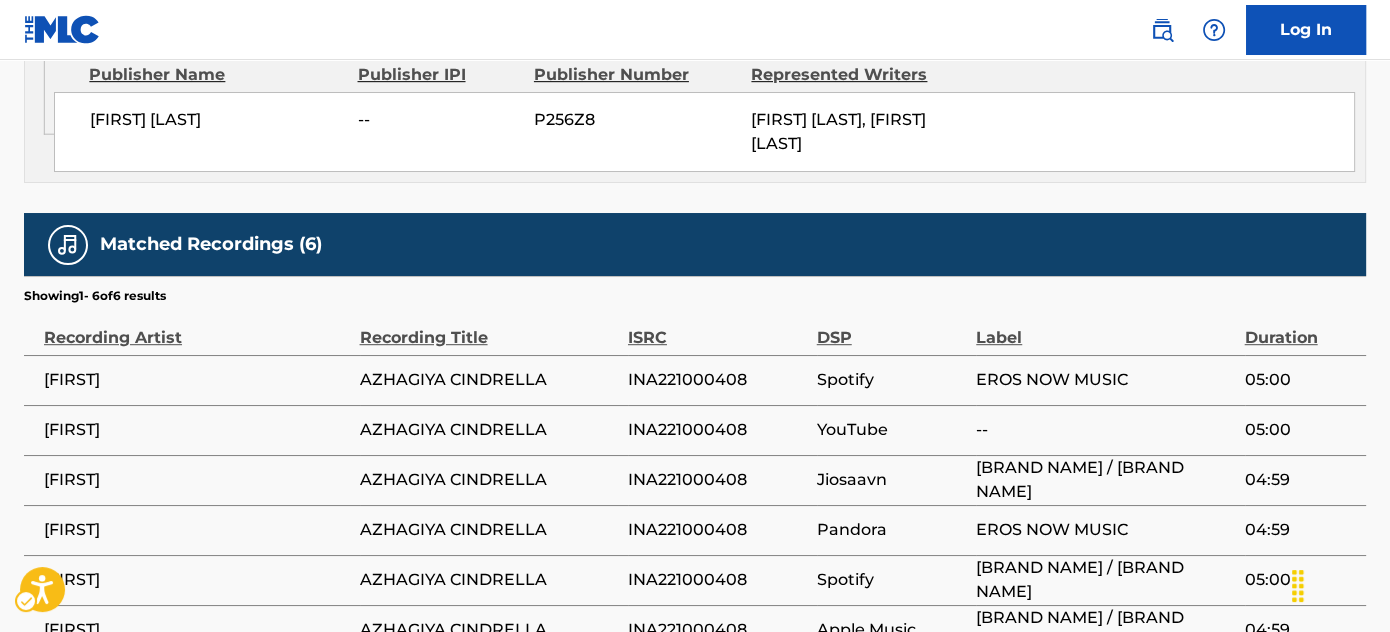 scroll, scrollTop: 1244, scrollLeft: 0, axis: vertical 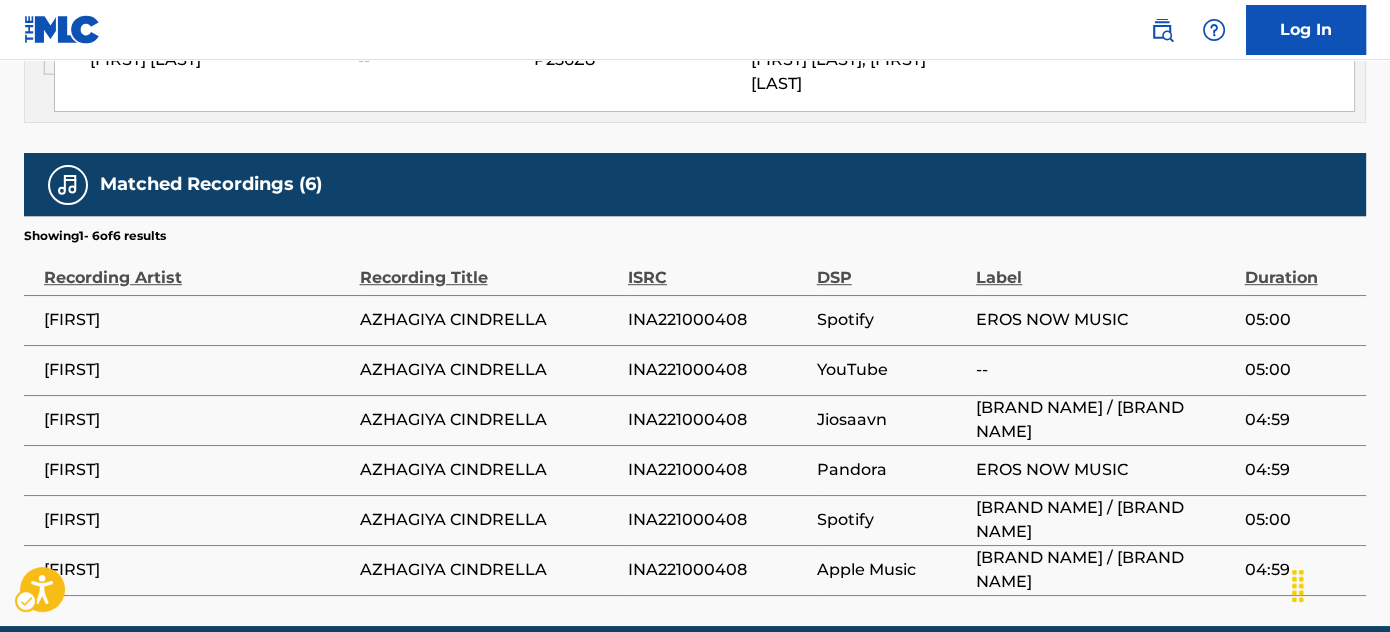 click on "INA221000408" at bounding box center [717, 320] 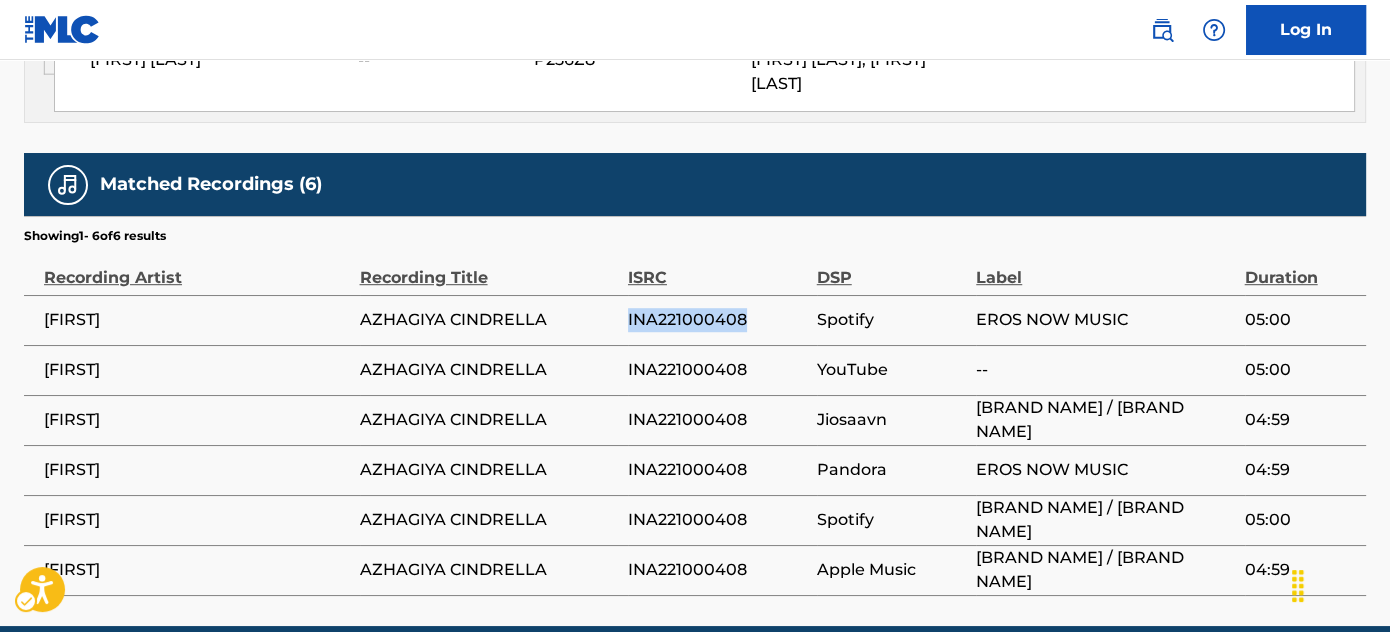 click on "INA221000408" at bounding box center (717, 320) 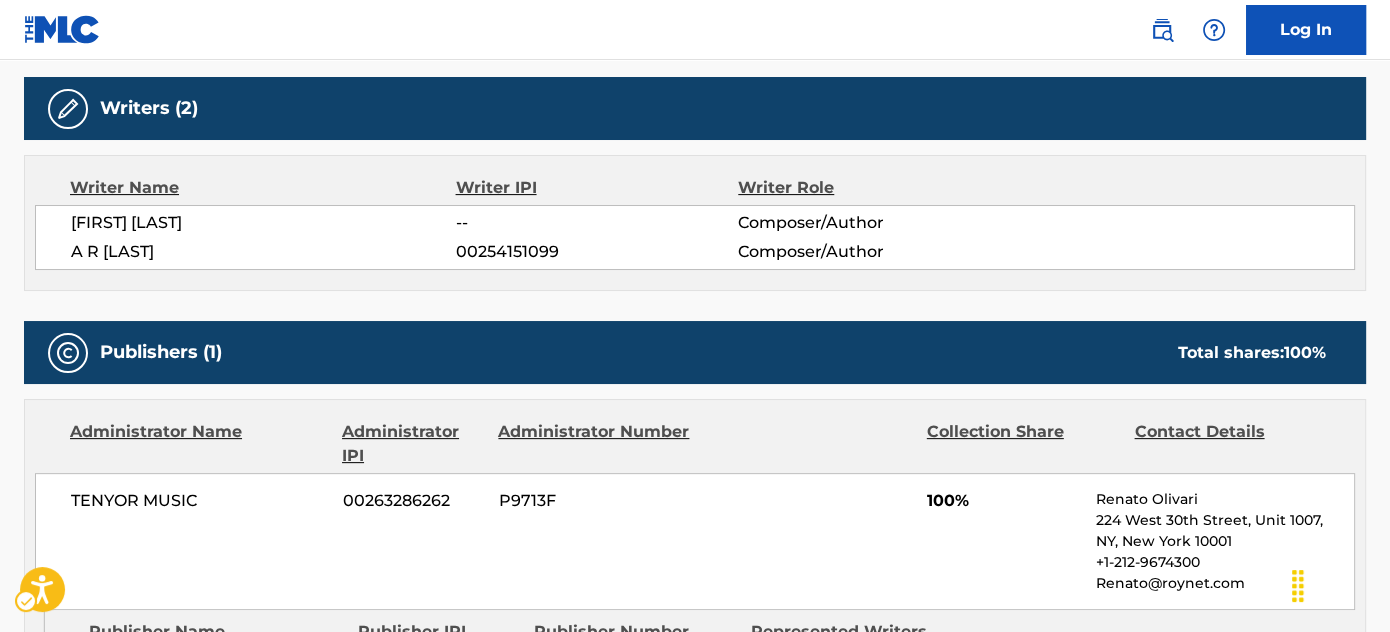 scroll, scrollTop: 244, scrollLeft: 0, axis: vertical 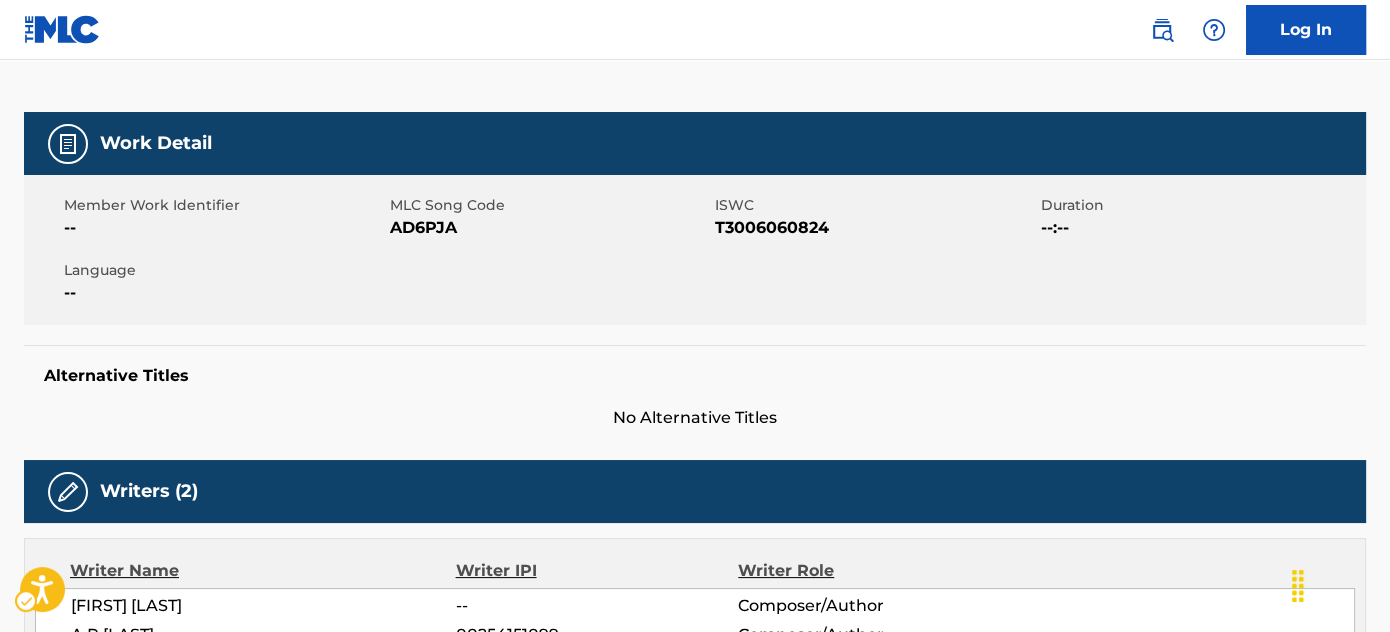 click on "T3006060824" at bounding box center (875, 228) 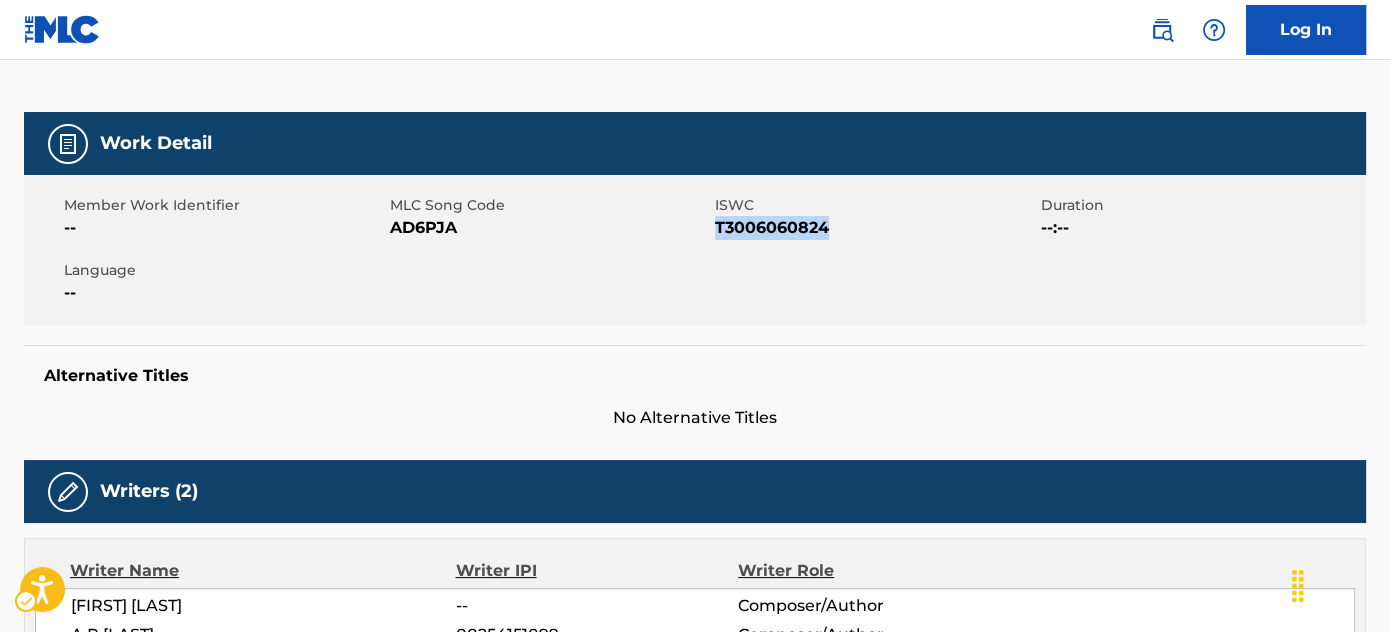 click on "T3006060824" at bounding box center [875, 228] 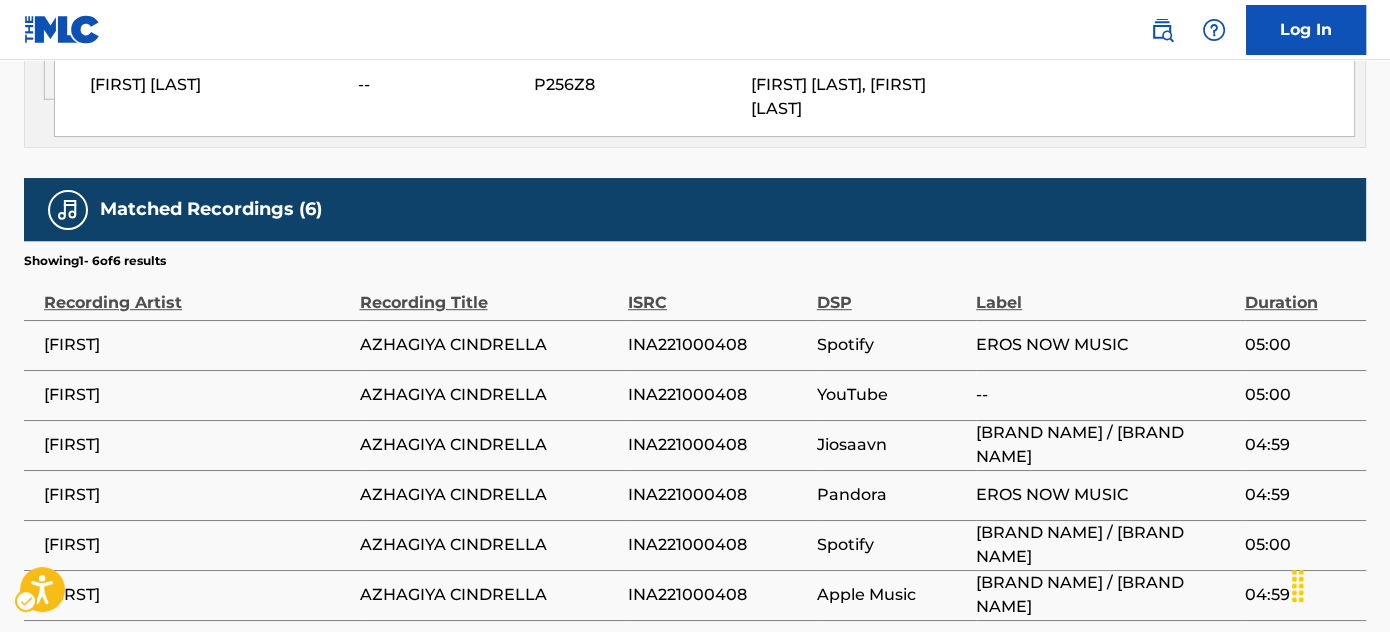 scroll, scrollTop: 856, scrollLeft: 0, axis: vertical 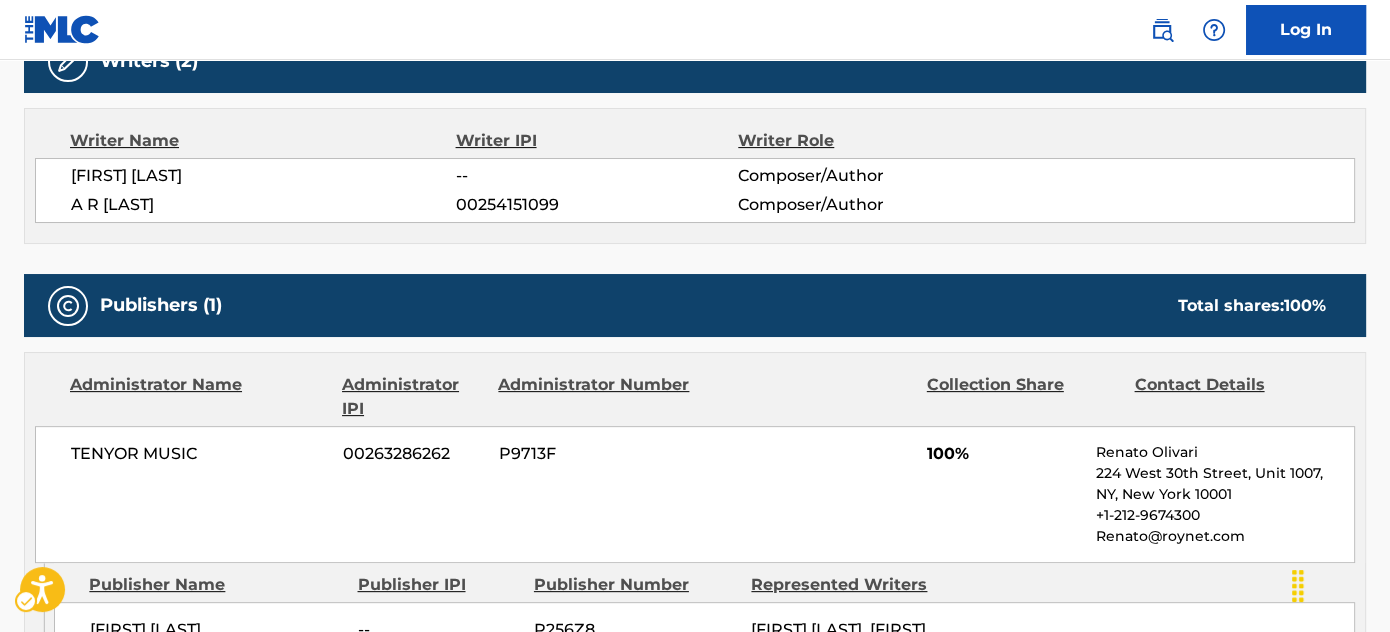 click on "Work Detail   Member Work Identifier -- MLC Song Code AD6PJA ISWC T3006060824 Duration --:-- Language -- Alternative Titles No Alternative Titles Writers   (2) Writer Name Writer IPI Writer Role PA. [LAST] -- Composer/Author A R [LAST] 00254151099 Composer/Author Publishers   (1) Total shares:  100 % Administrator Name Administrator IPI Administrator Number Collection Share Contact Details TENYOR MUSIC 00263286262 P9713F 100% [FIRST] [LAST], Unit 1007,  [STATE], [CITY] [ZIP] +1-212-9674300 [FIRST]@[LAST].com Admin Original Publisher Connecting Line Publisher Name Publisher IPI Publisher Number Represented Writers EROS [LAST] -- P256Z8 PA. [LAST], A R [LAST] Total shares:  100 % Matched Recordings   (6) Showing  1  -   6  of  6   results   Recording Artist Recording Title ISRC DSP Label Duration HARIHARAN AZHAGIYA CINDRELLA INA221000408 Spotify EROS NOW MUSIC 05:00 HARIHARAN AZHAGIYA CINDRELLA INA221000408 YouTube -- 05:00 HARIHARAN AZHAGIYA CINDRELLA INA221000408 Jiosaavn 04:59 HARIHARAN" at bounding box center [695, 424] 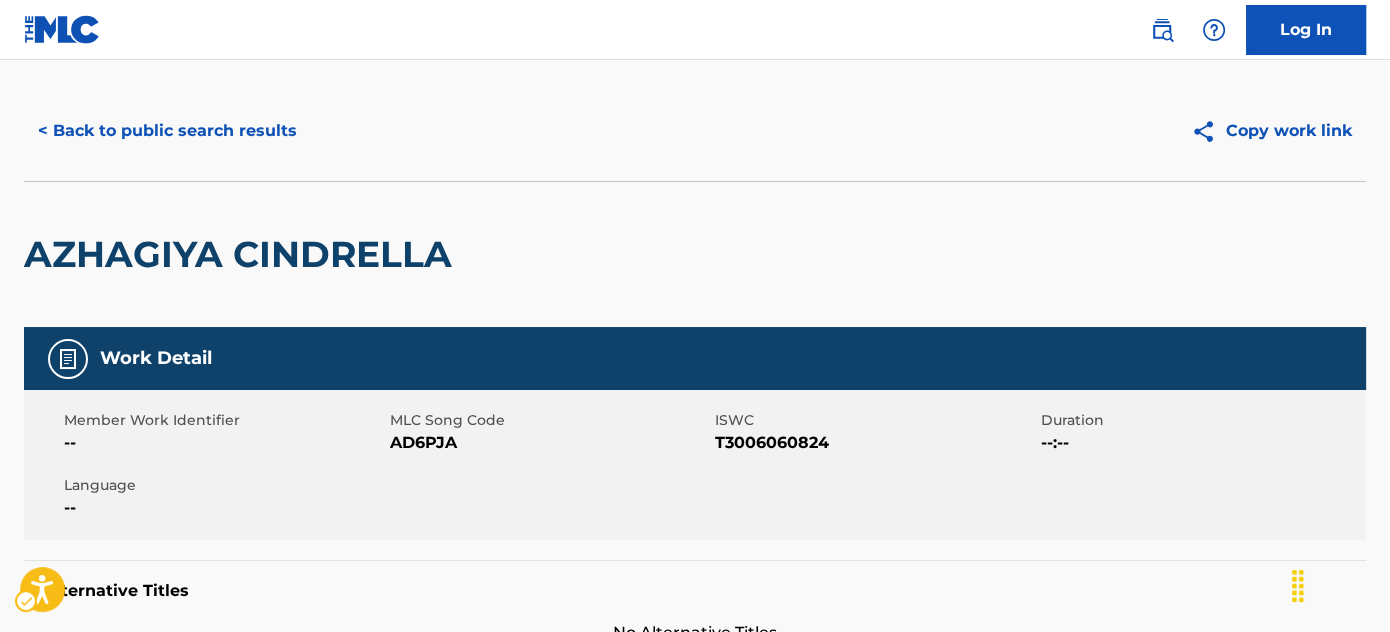 scroll, scrollTop: 0, scrollLeft: 0, axis: both 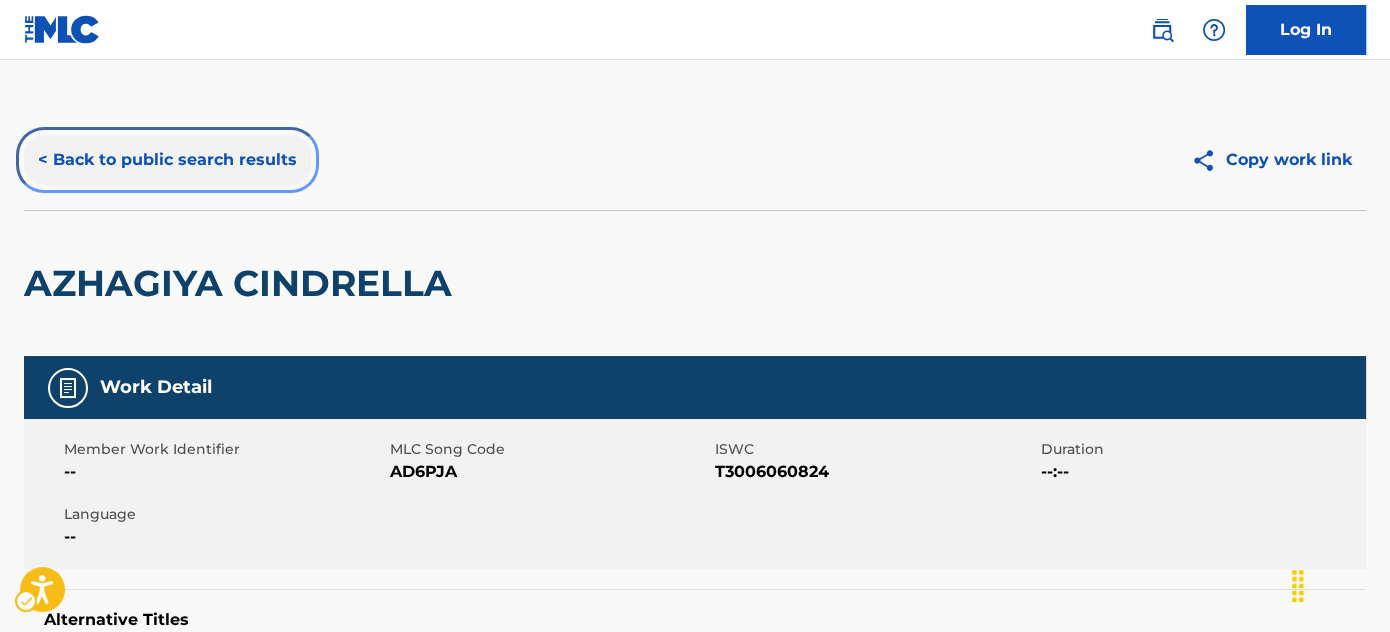 click on "< Back to public search results" at bounding box center [167, 160] 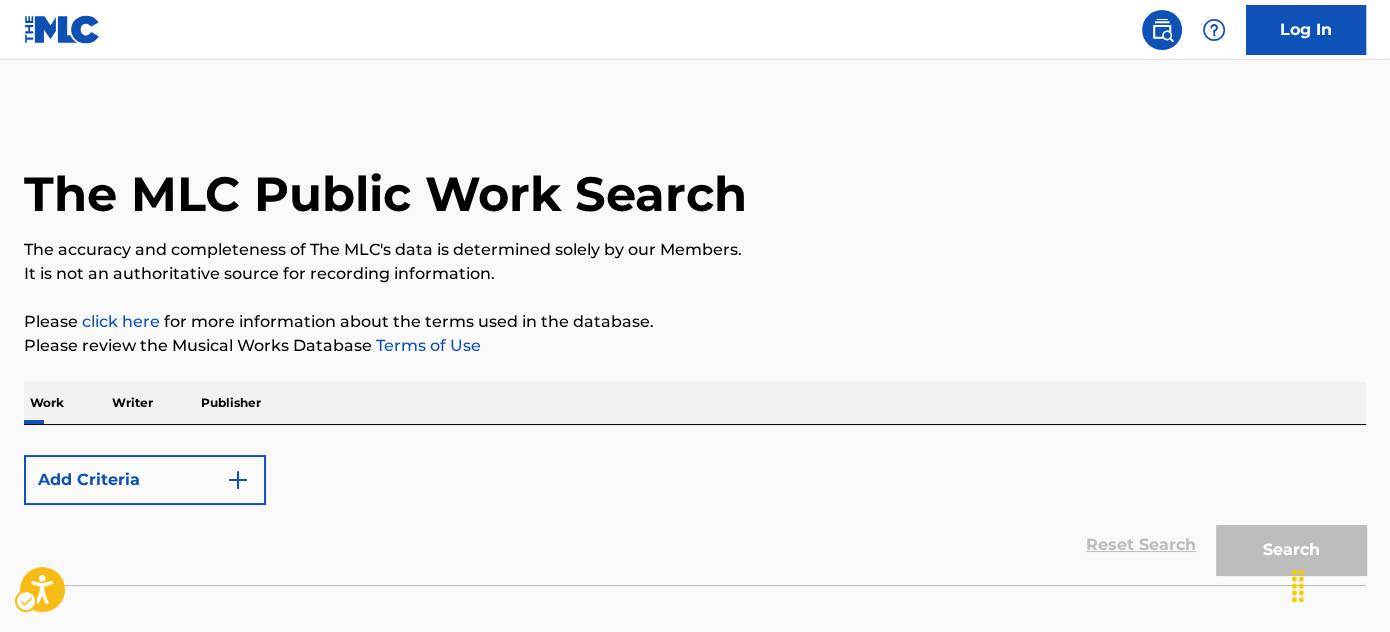 scroll, scrollTop: 121, scrollLeft: 0, axis: vertical 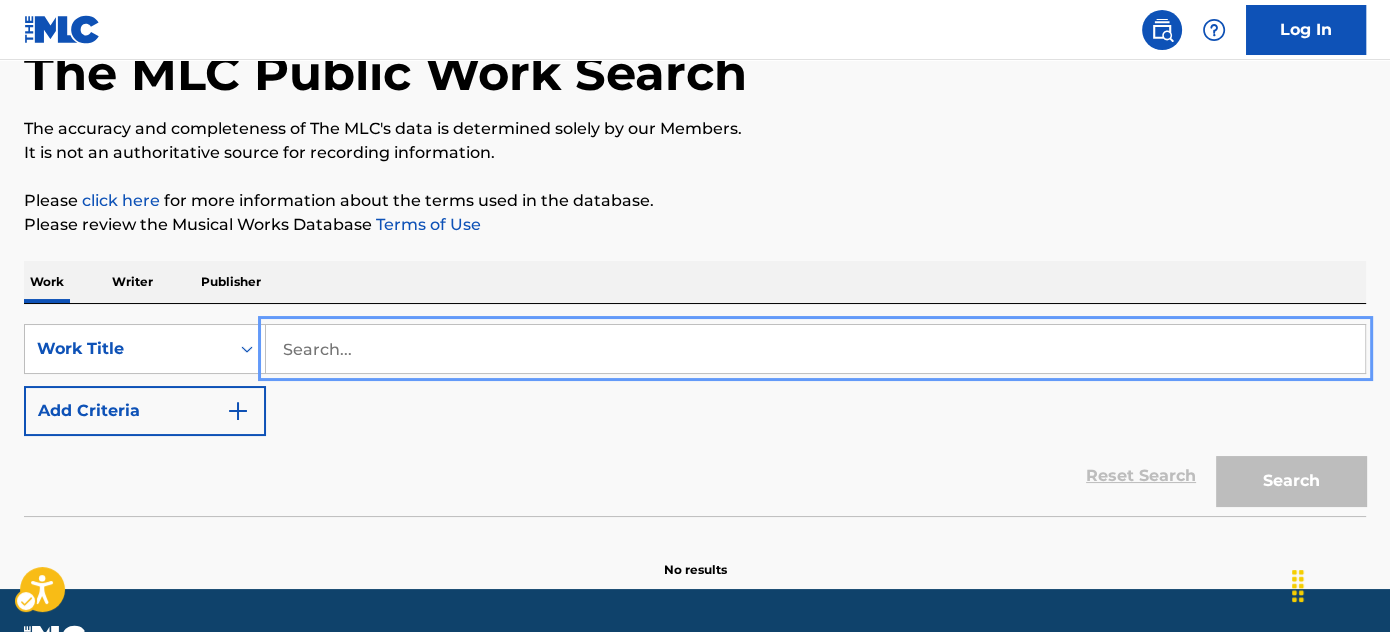click at bounding box center (815, 349) 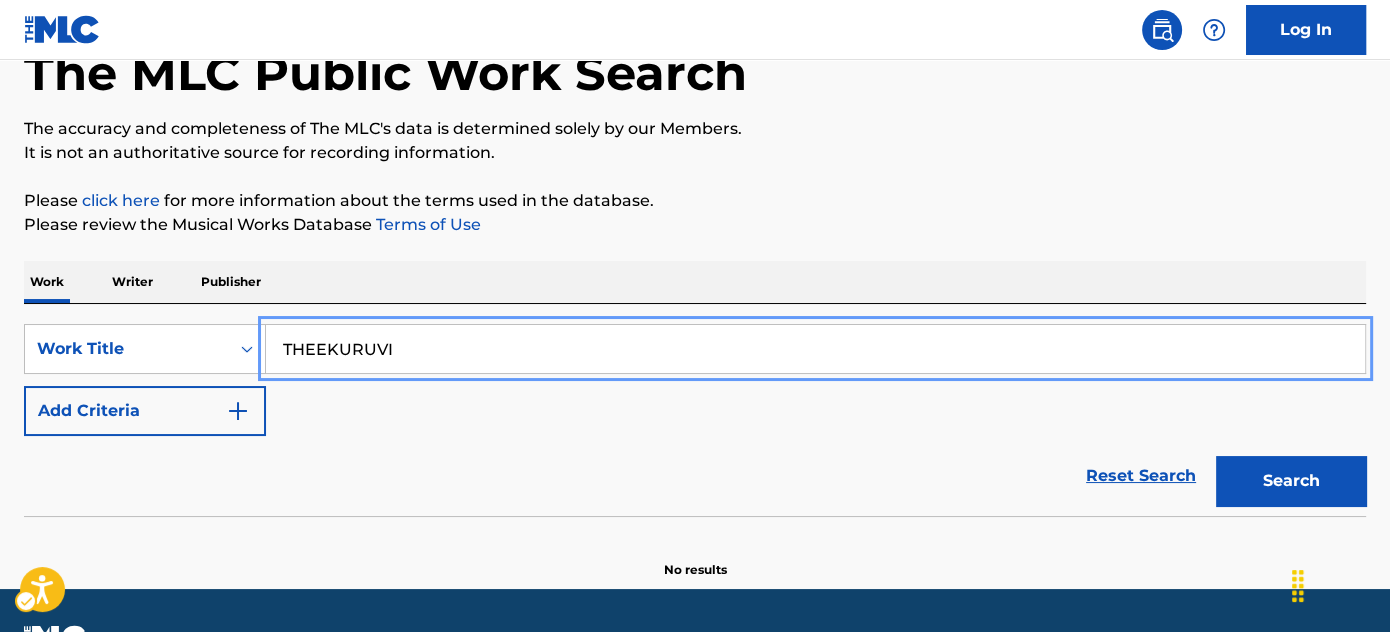 type on "THEEKURUVI" 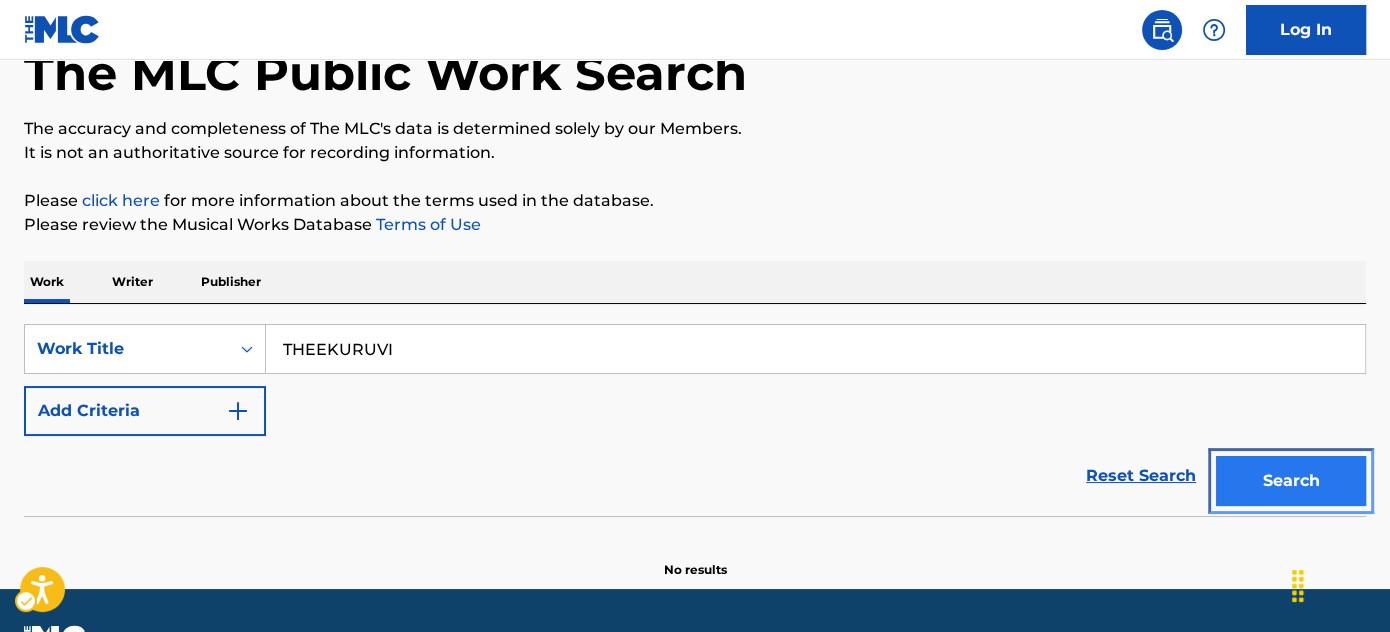 click on "Search" at bounding box center [1291, 481] 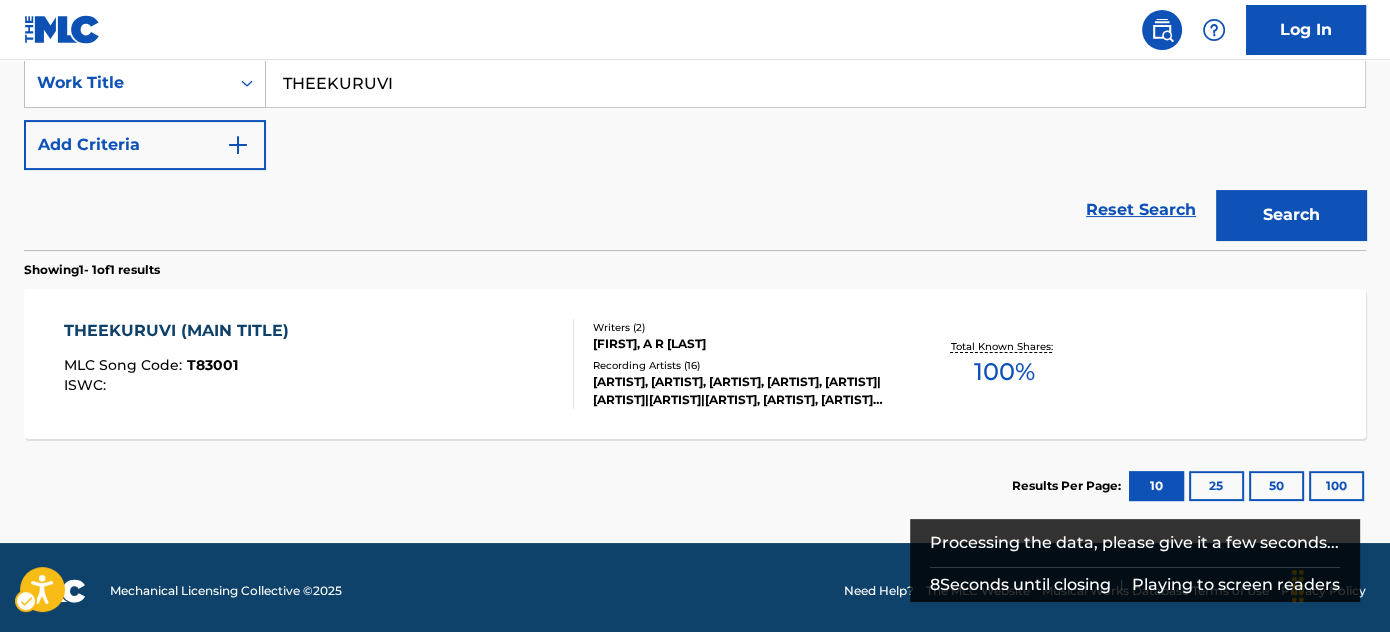 scroll, scrollTop: 393, scrollLeft: 0, axis: vertical 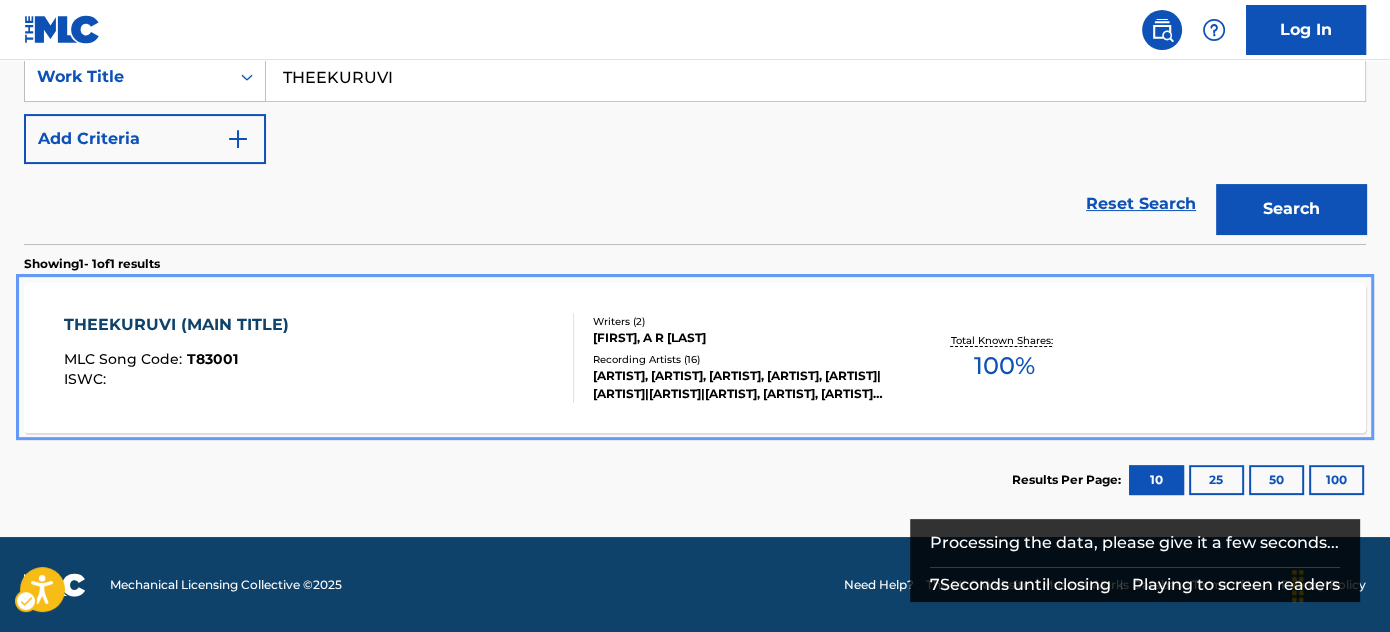 click on "THEEKURUVI (MAIN TITLE) MLC Song Code : T83001 ISWC :" at bounding box center (319, 358) 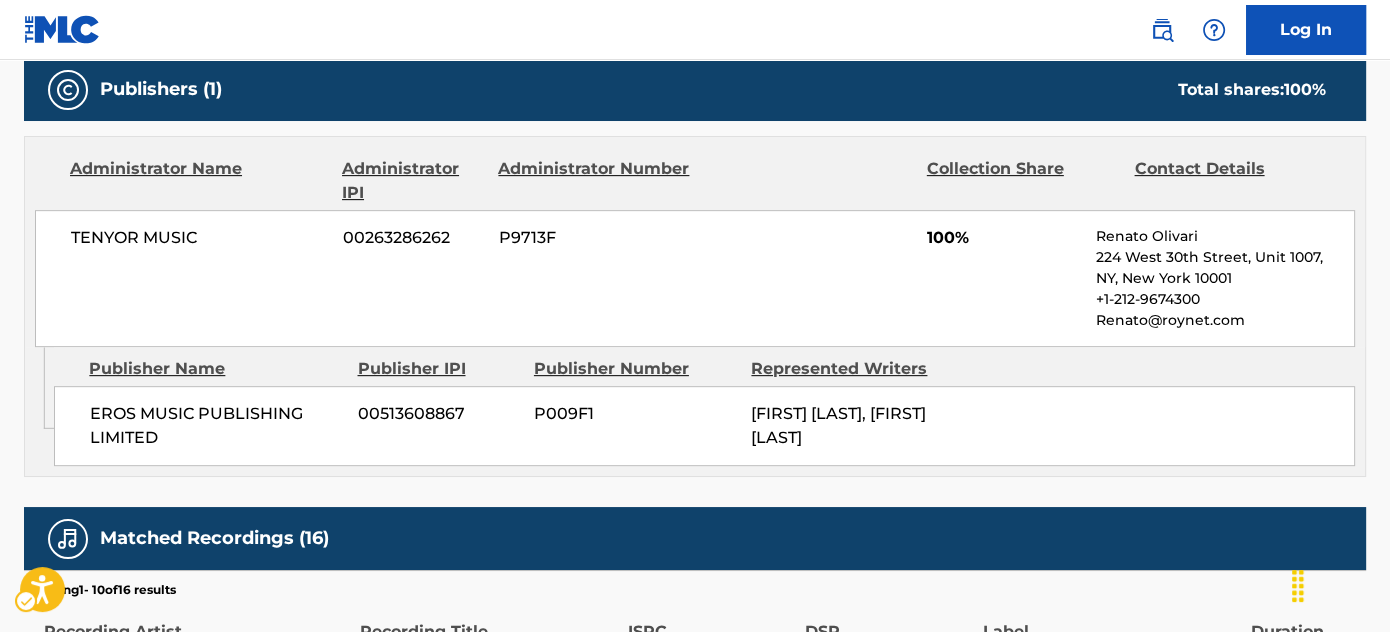 scroll, scrollTop: 1454, scrollLeft: 0, axis: vertical 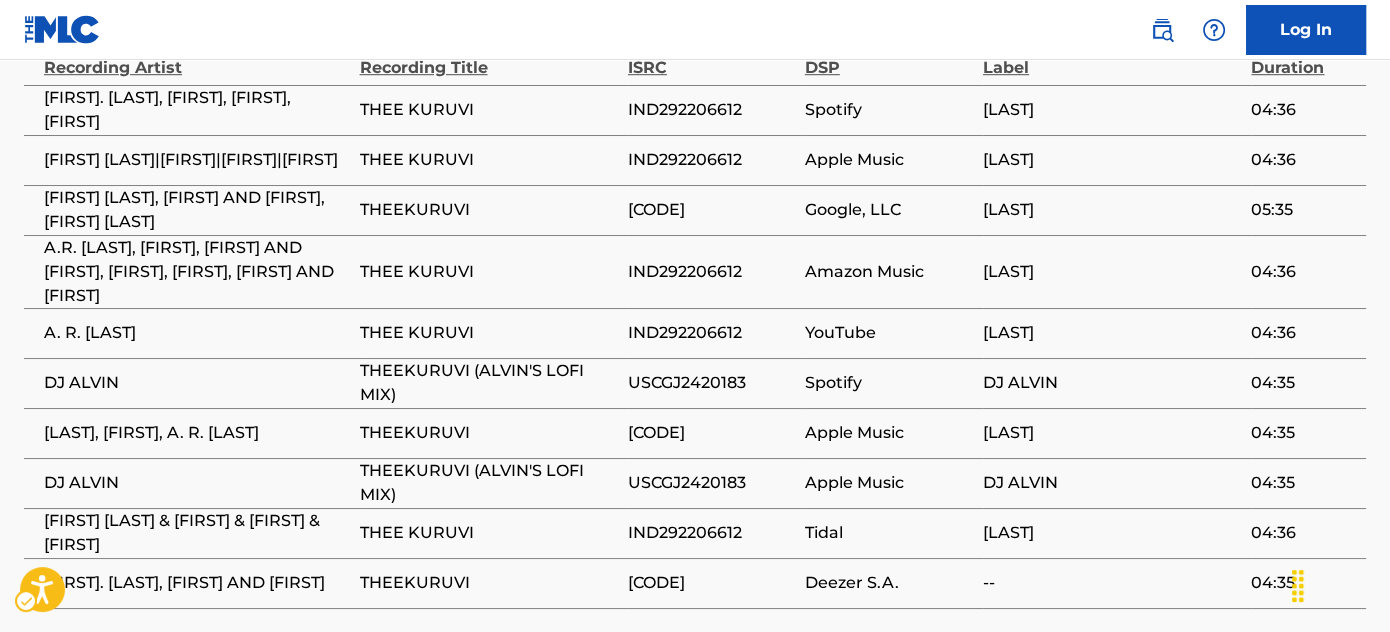 click on "IND292206612" at bounding box center (711, 272) 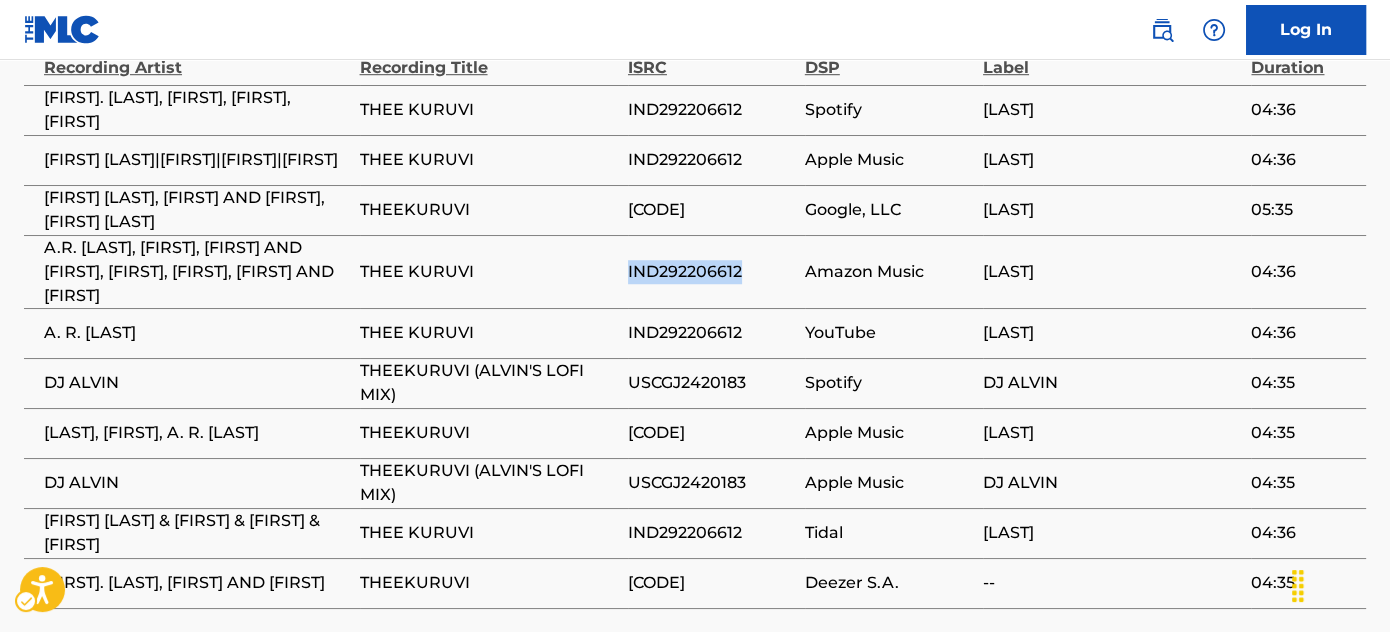 click on "IND292206612" at bounding box center [711, 272] 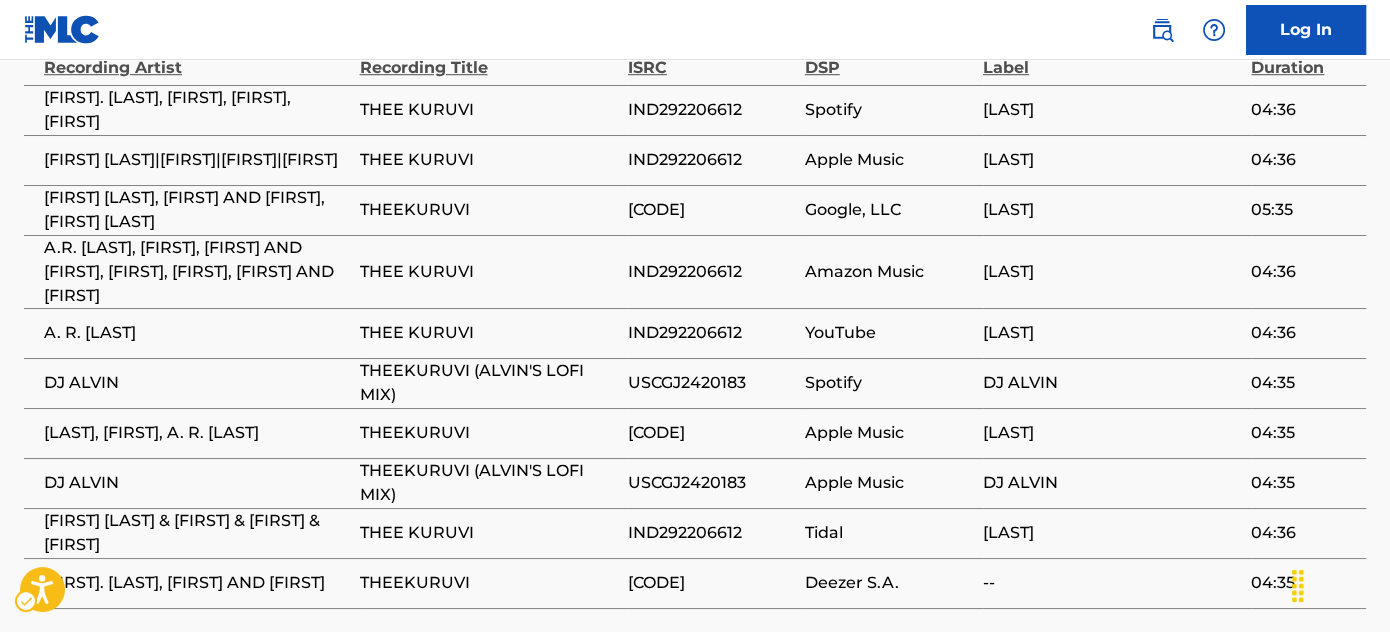 click on "IND292206612" at bounding box center [711, 333] 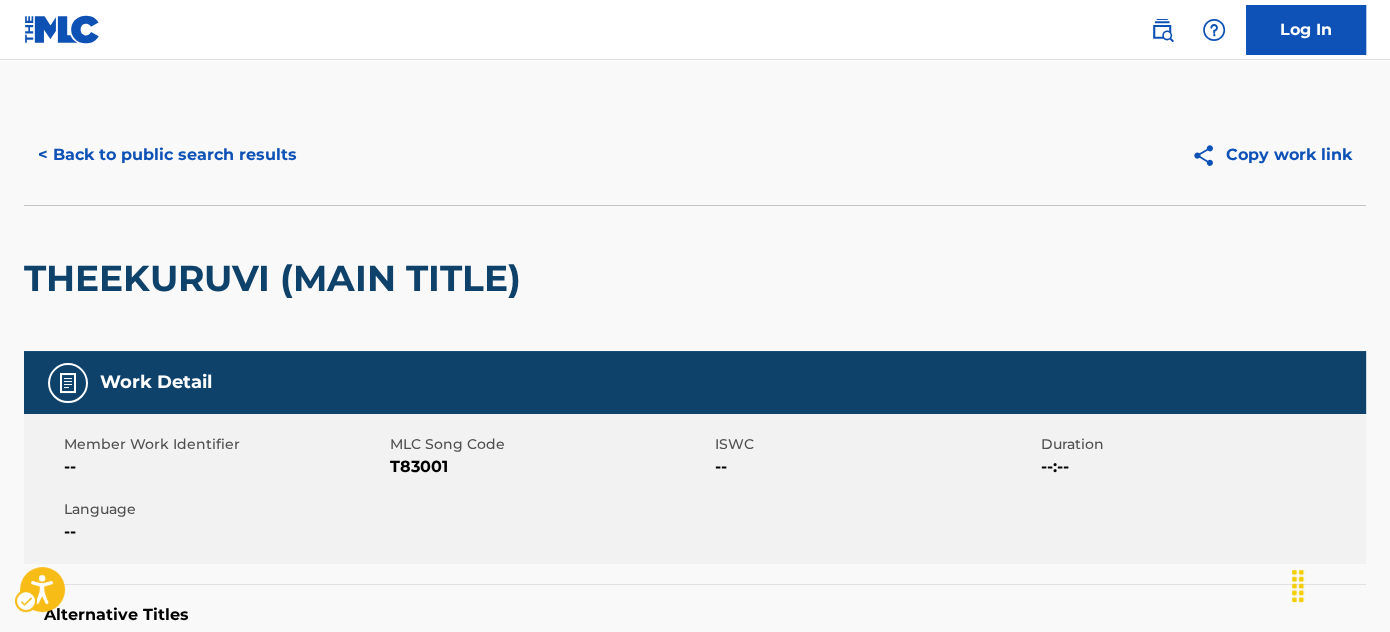 scroll, scrollTop: 0, scrollLeft: 0, axis: both 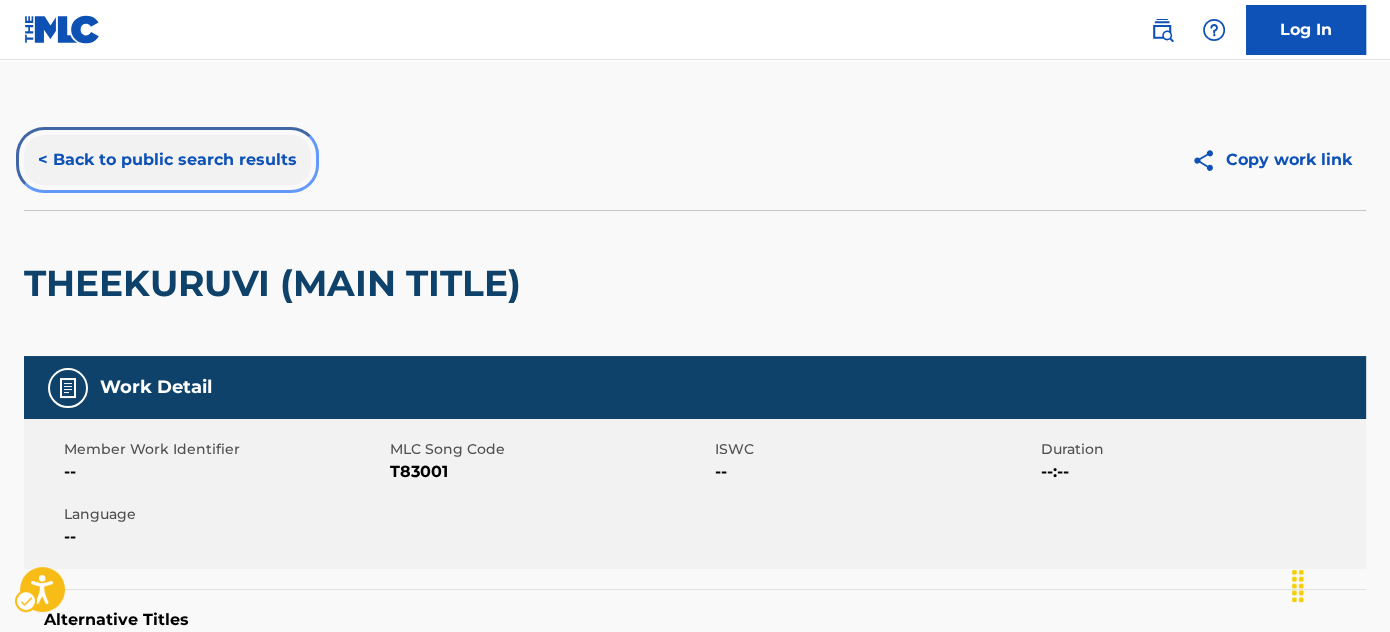 click on "< Back to public search results" at bounding box center (167, 160) 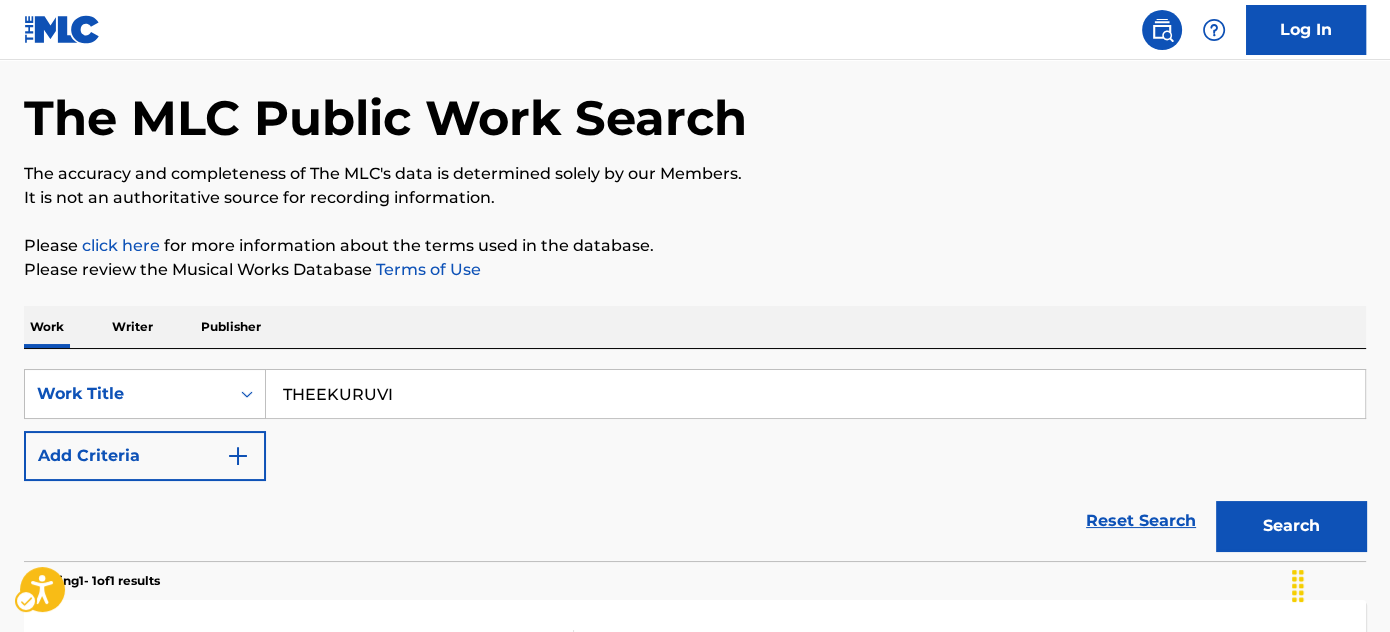 scroll, scrollTop: 69, scrollLeft: 0, axis: vertical 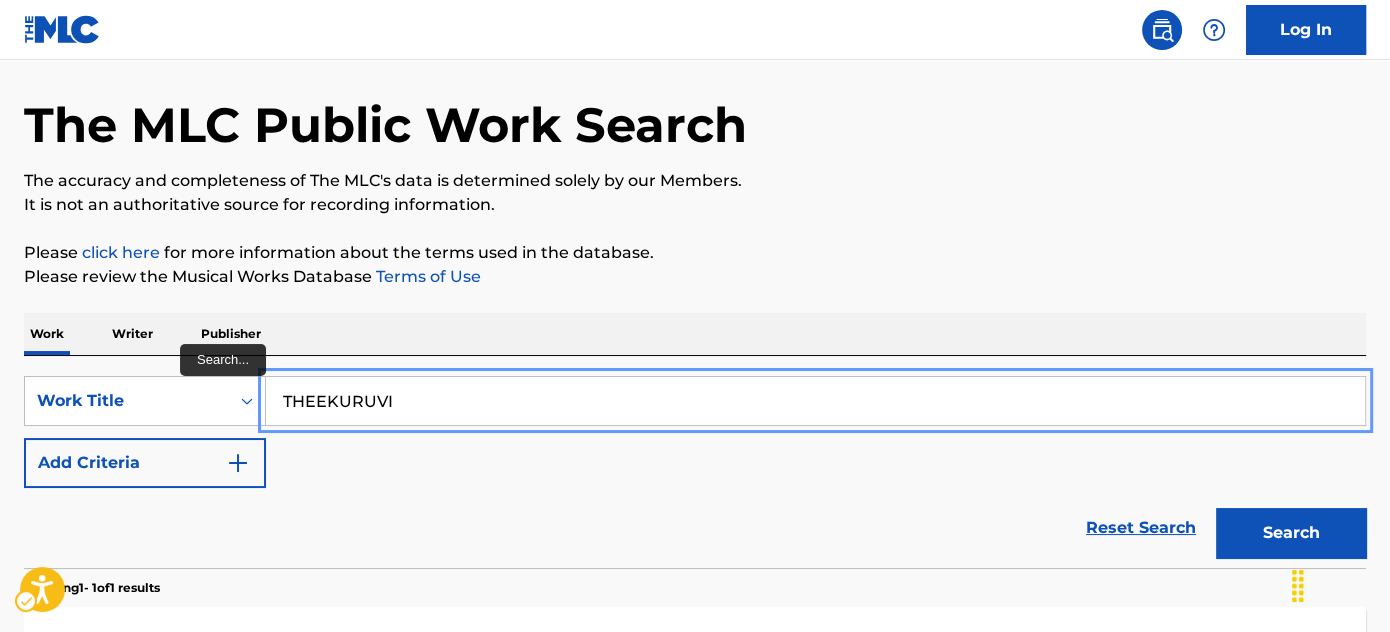 drag, startPoint x: 415, startPoint y: 385, endPoint x: 499, endPoint y: 382, distance: 84.05355 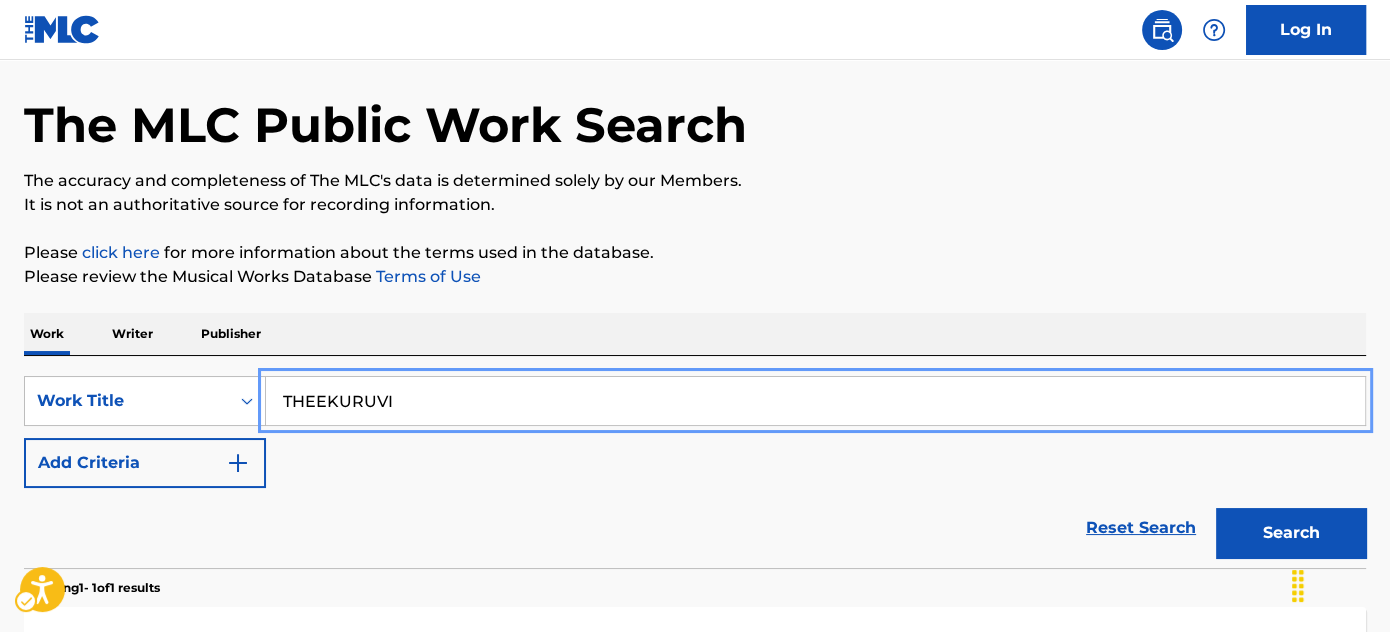paste on "ANARKAL" 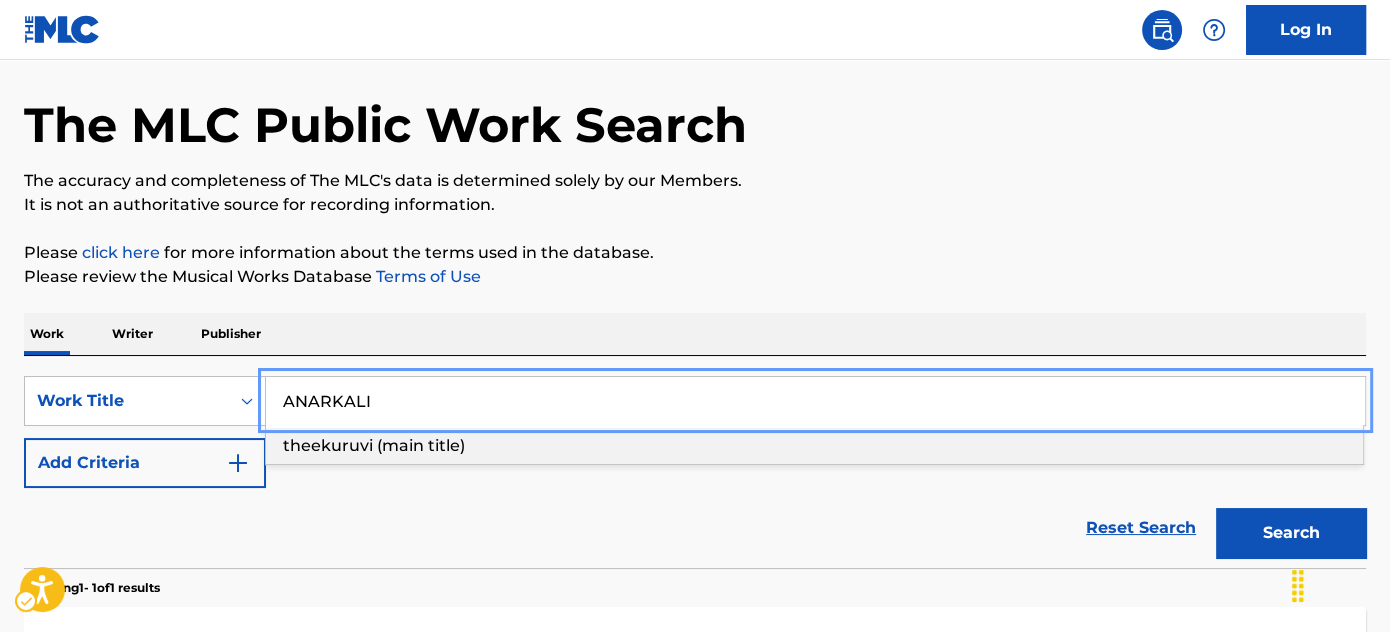 type on "ANARKALI" 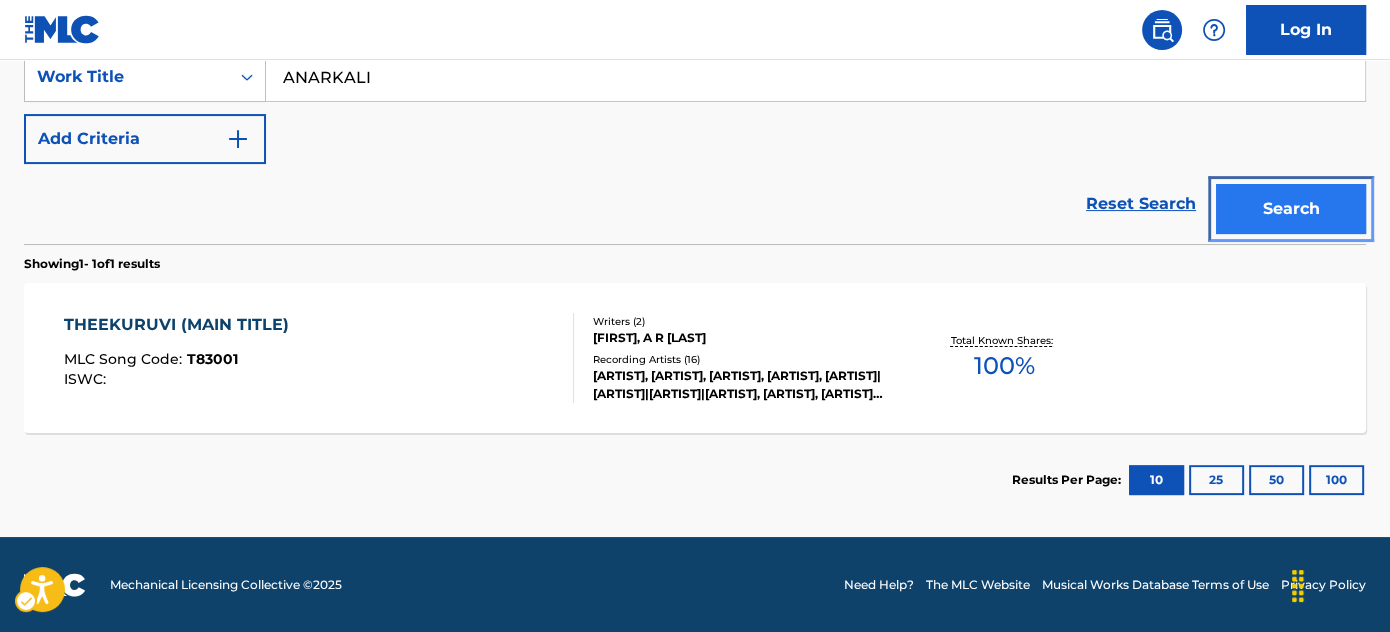 click on "Search" at bounding box center [1291, 209] 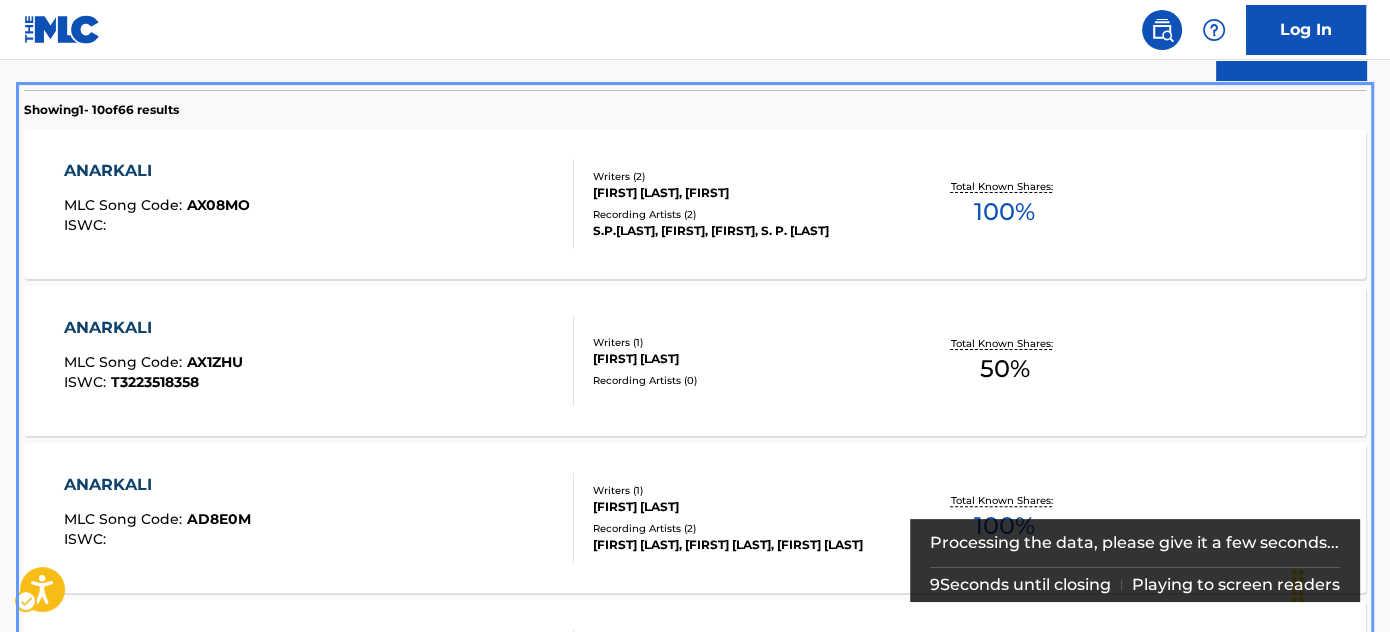 scroll, scrollTop: 546, scrollLeft: 0, axis: vertical 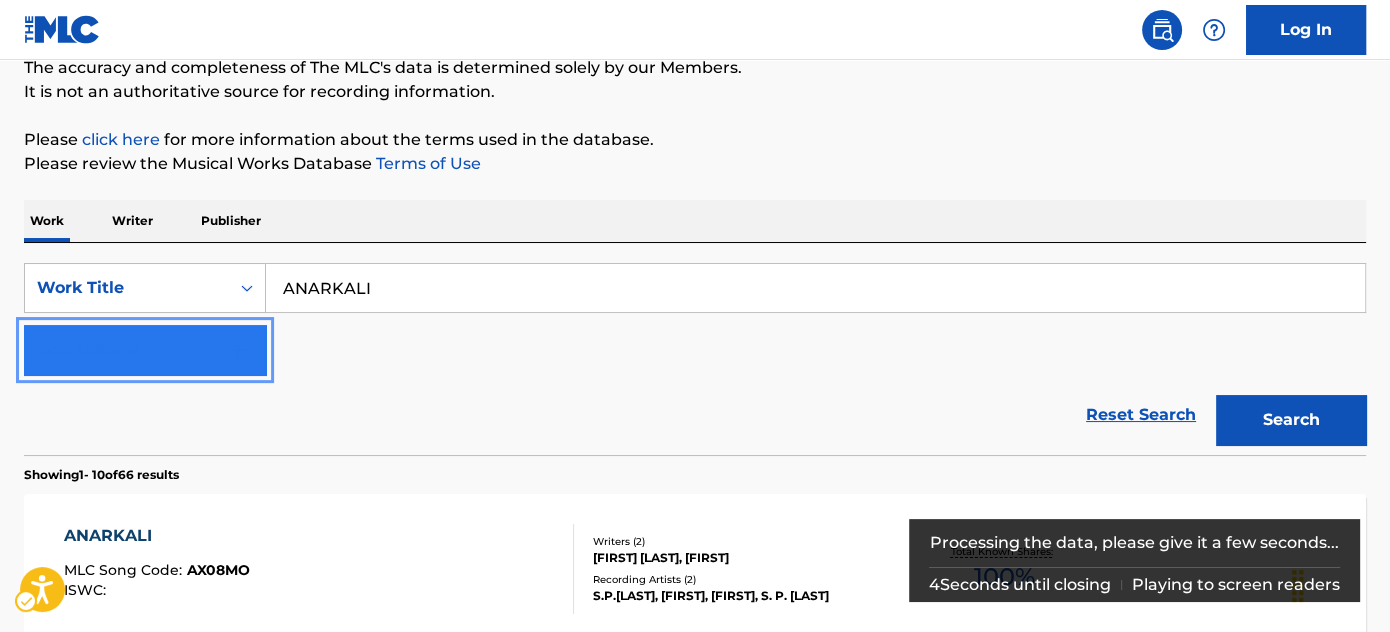 click on "Add Criteria" at bounding box center [145, 350] 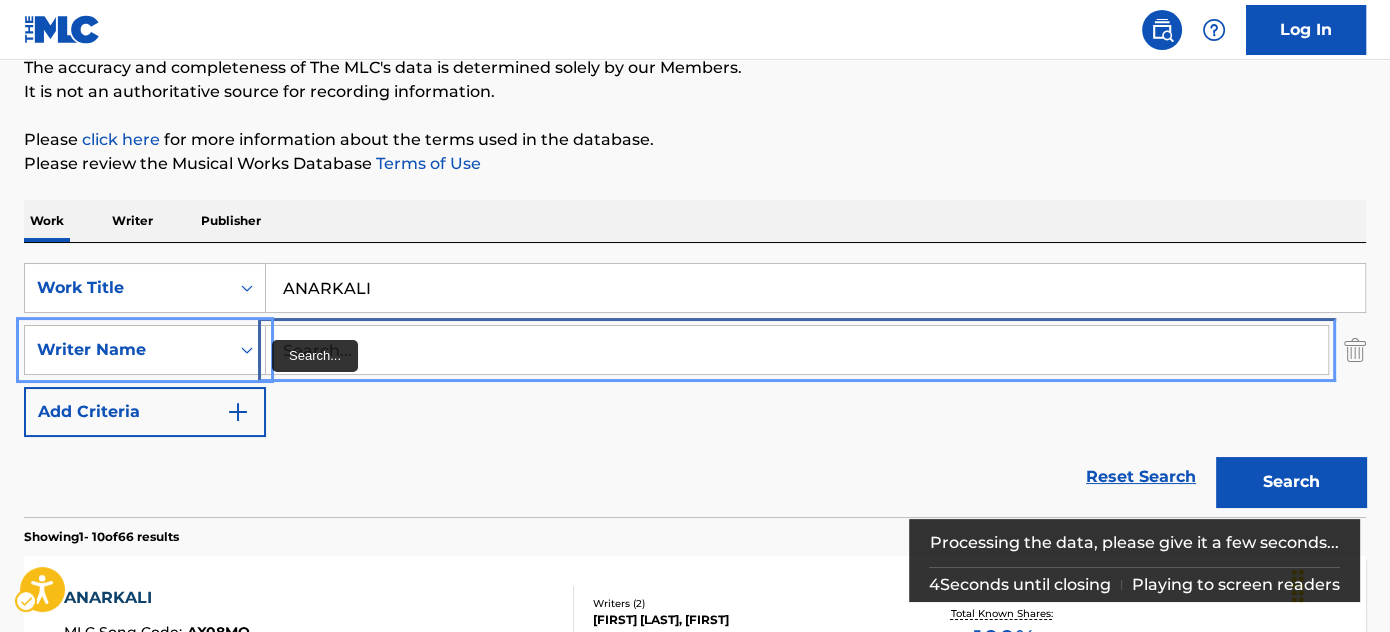 click at bounding box center (797, 350) 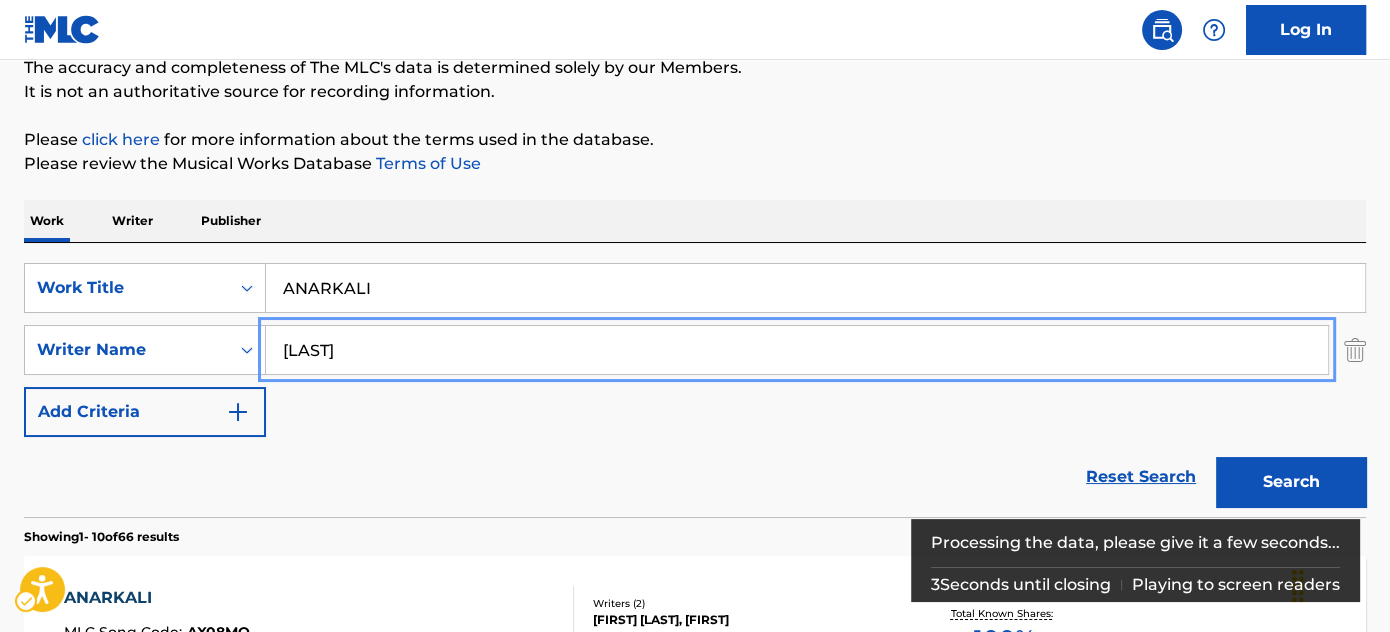 type on "[LAST]" 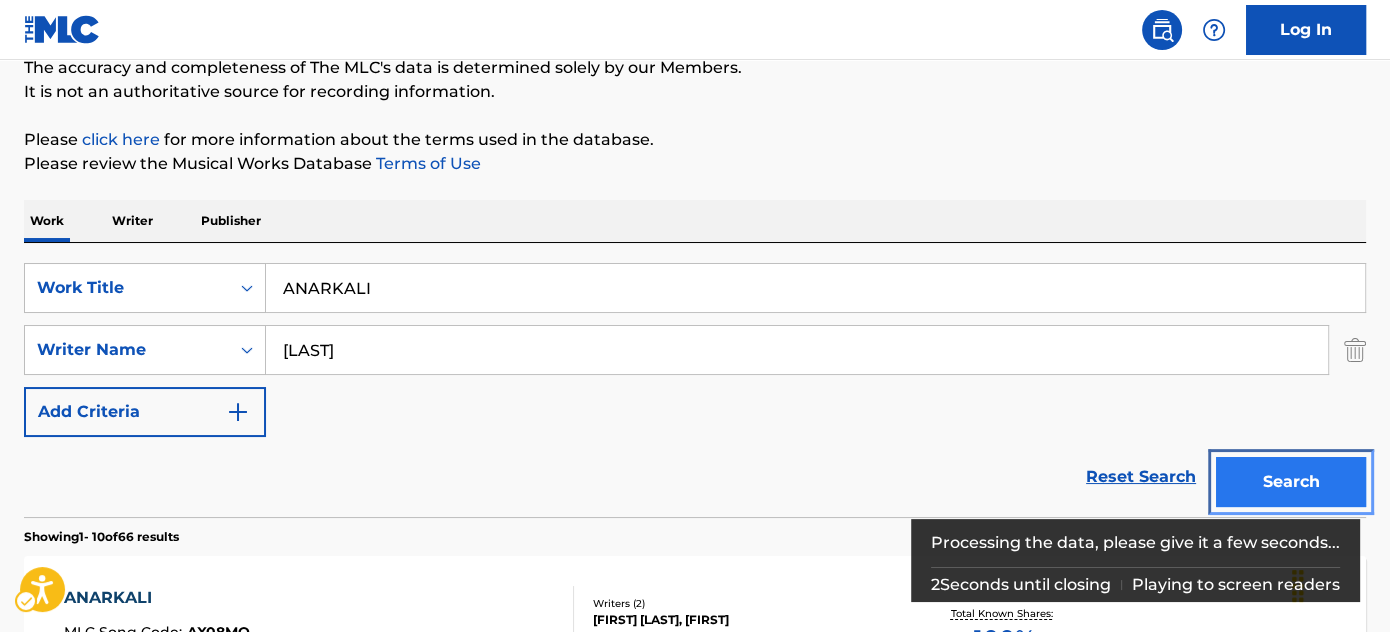 click on "Search" at bounding box center (1291, 482) 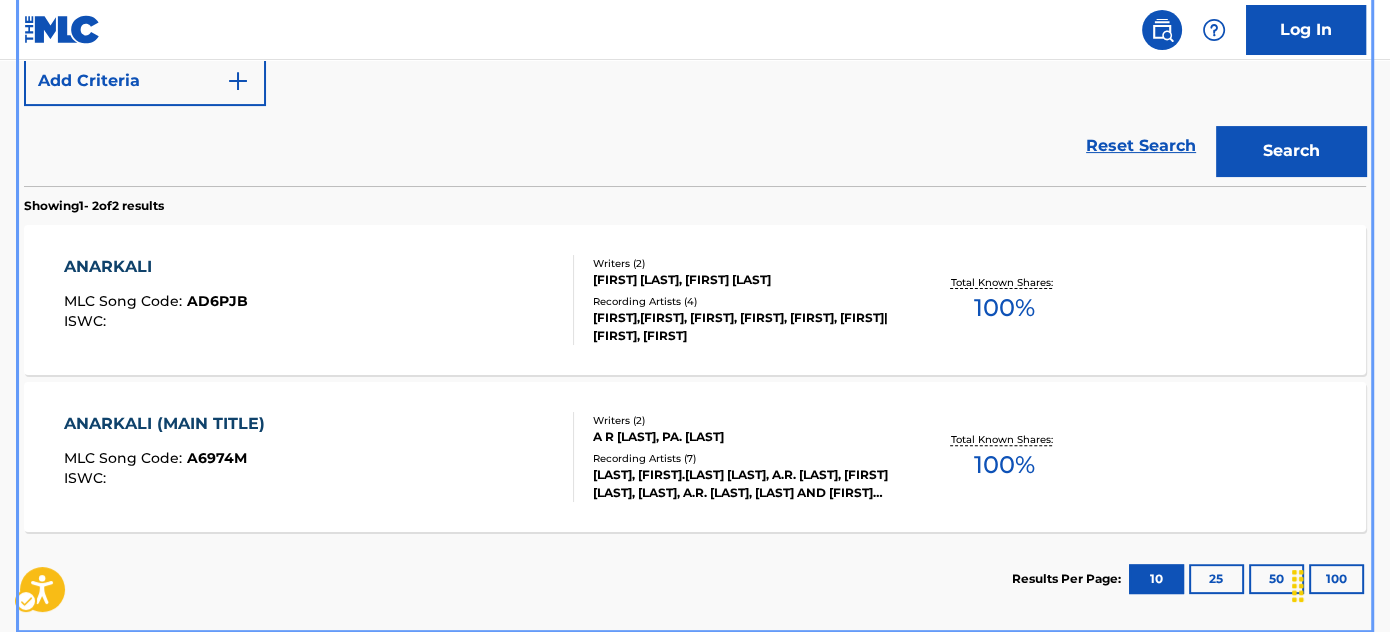 scroll, scrollTop: 515, scrollLeft: 0, axis: vertical 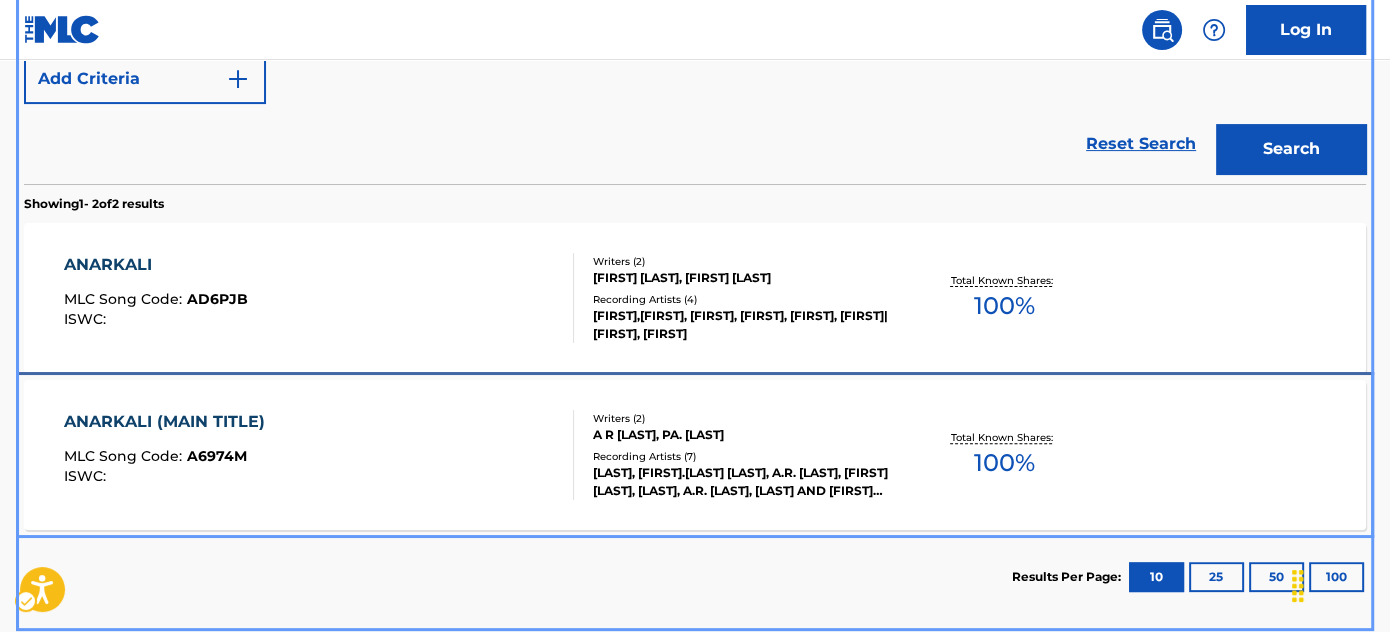 click on "ANARKALI (MAIN TITLE) MLC Song Code : A6974M ISWC :" at bounding box center (319, 455) 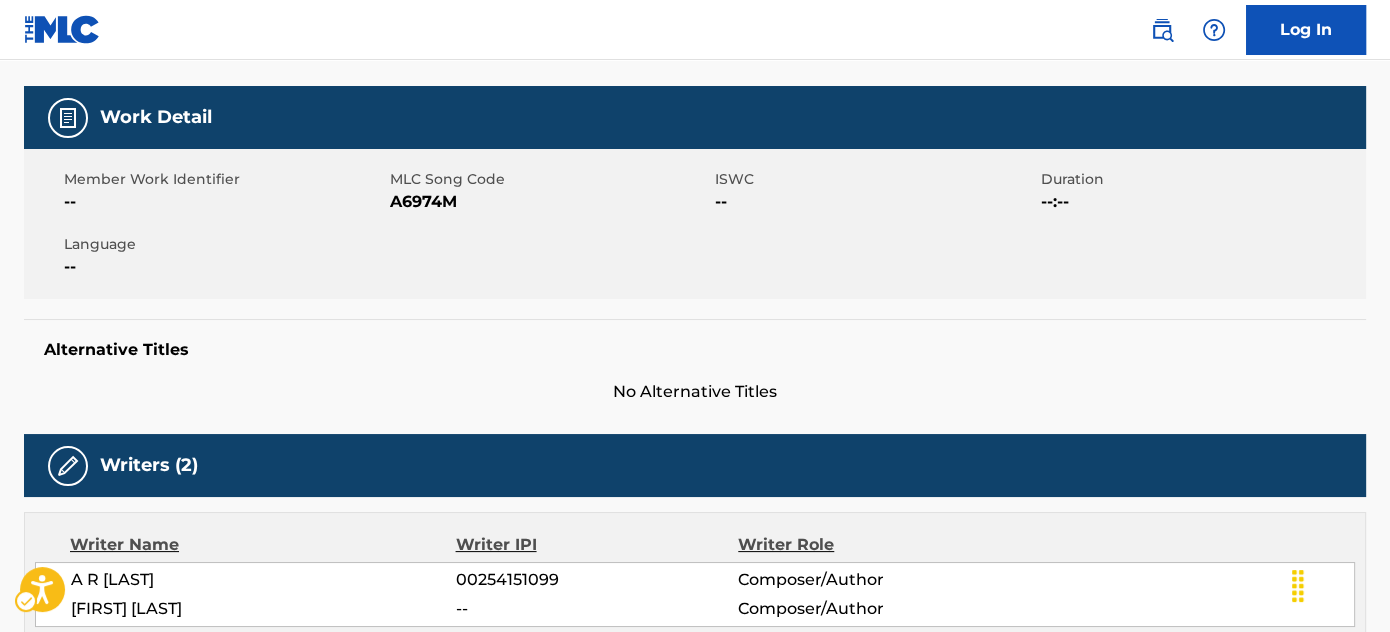 scroll, scrollTop: 0, scrollLeft: 0, axis: both 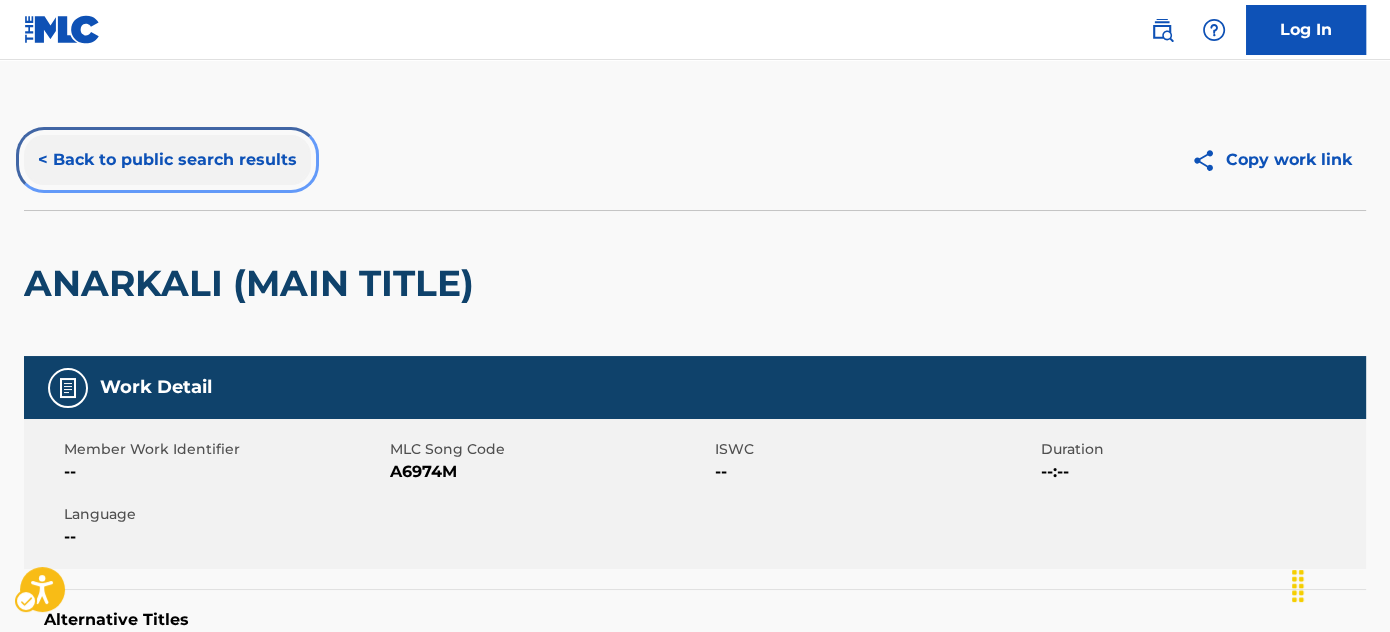 click on "< Back to public search results" at bounding box center [167, 160] 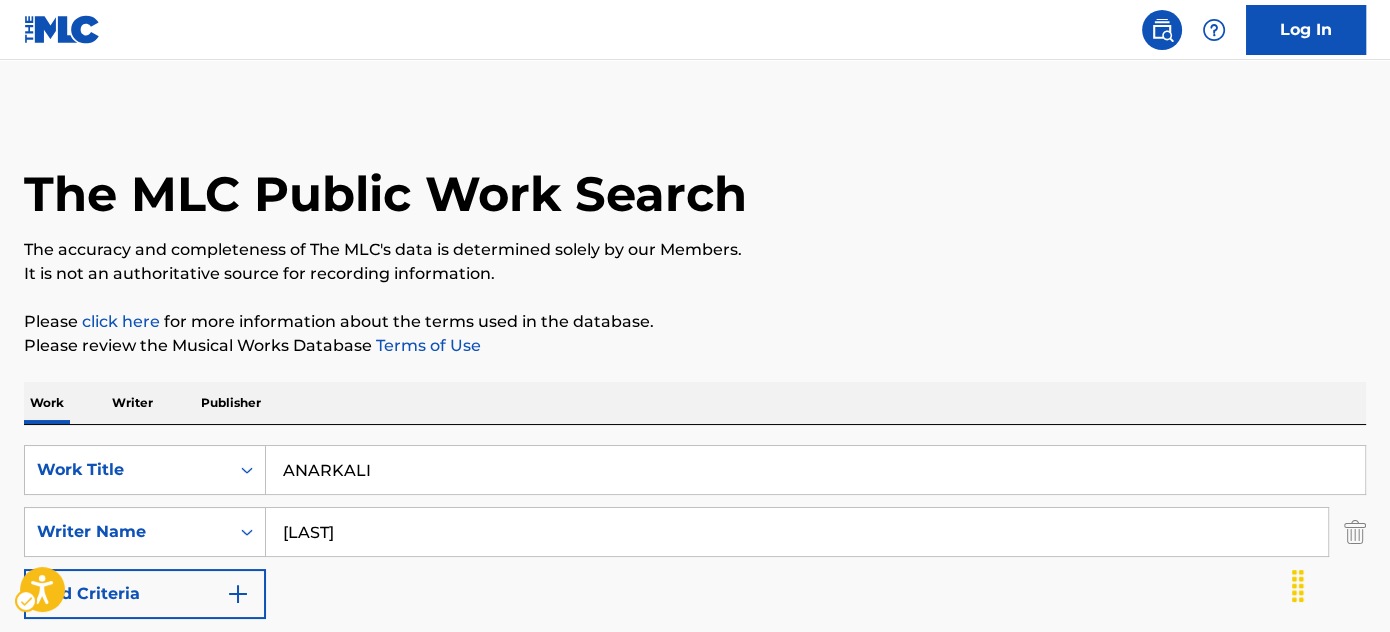 scroll, scrollTop: 612, scrollLeft: 0, axis: vertical 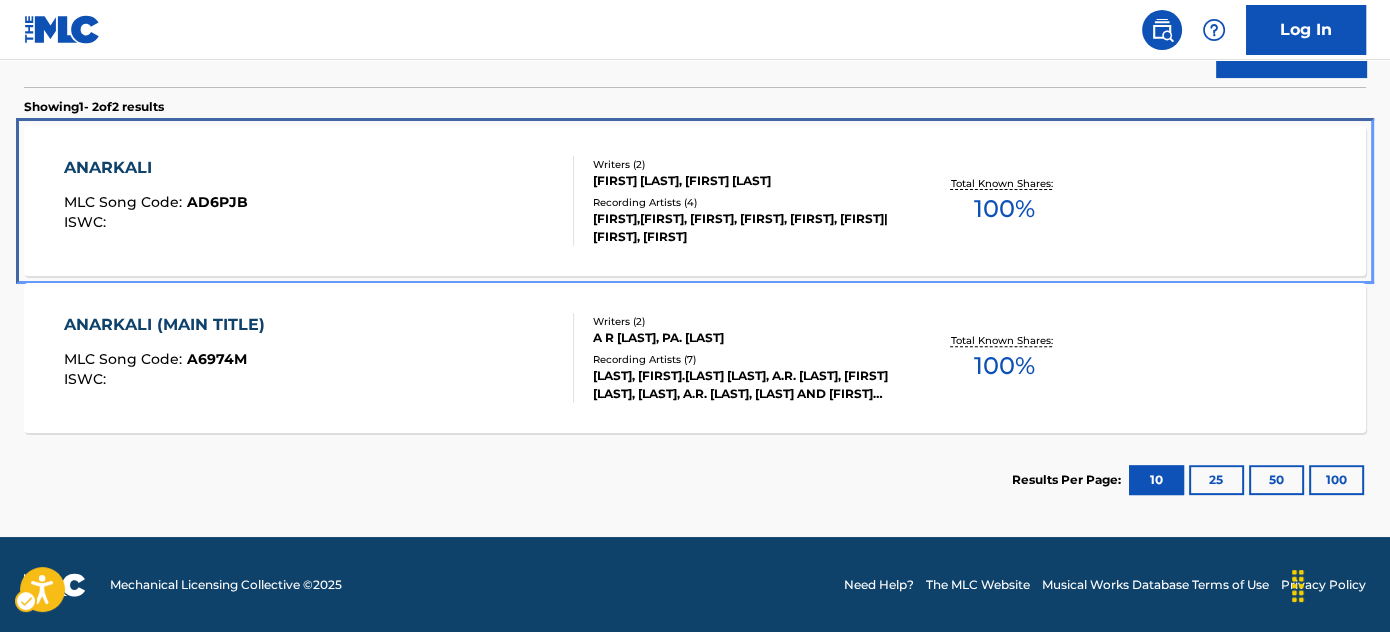 click on "ANARKALI MLC Song Code : AD6PJB ISWC :" at bounding box center [156, 201] 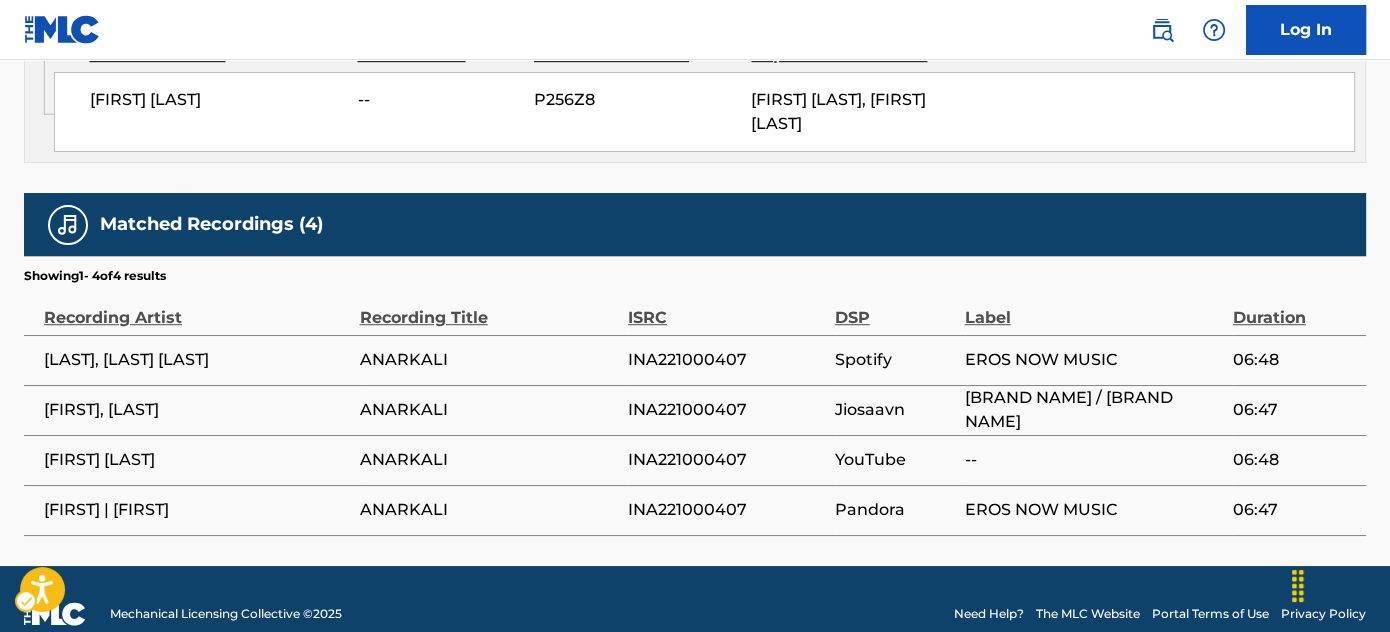 scroll, scrollTop: 1211, scrollLeft: 0, axis: vertical 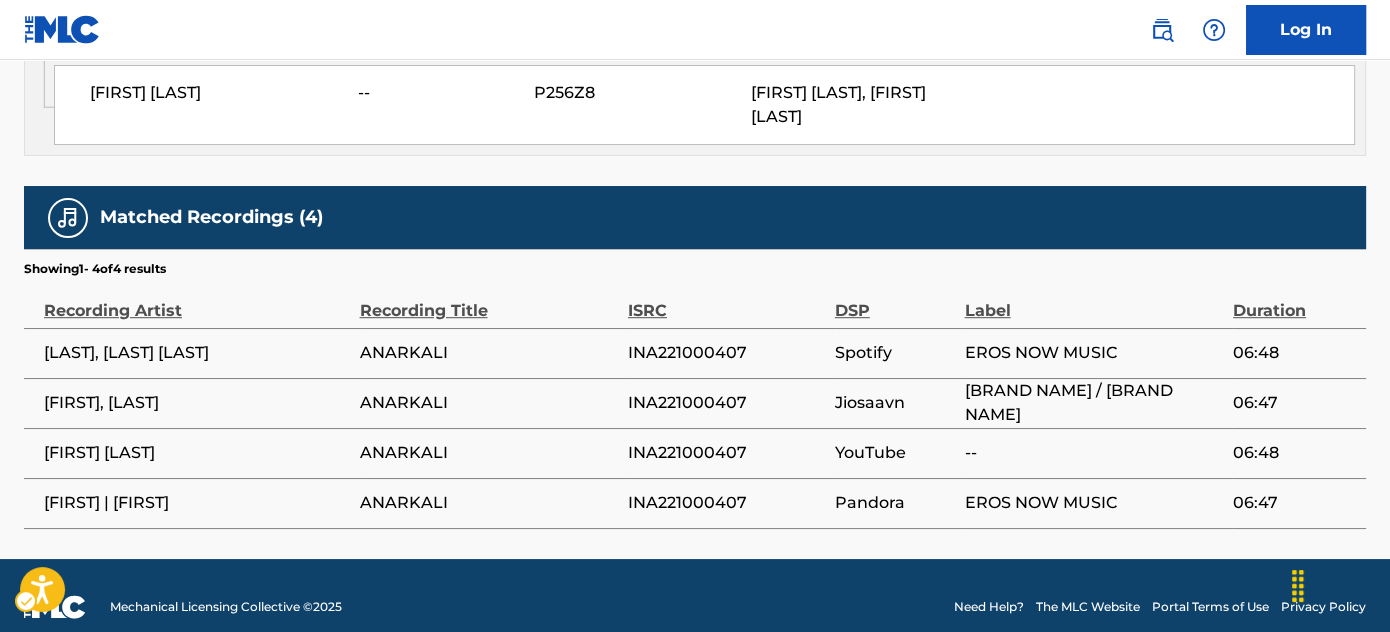 click on "INA221000407" at bounding box center [726, 353] 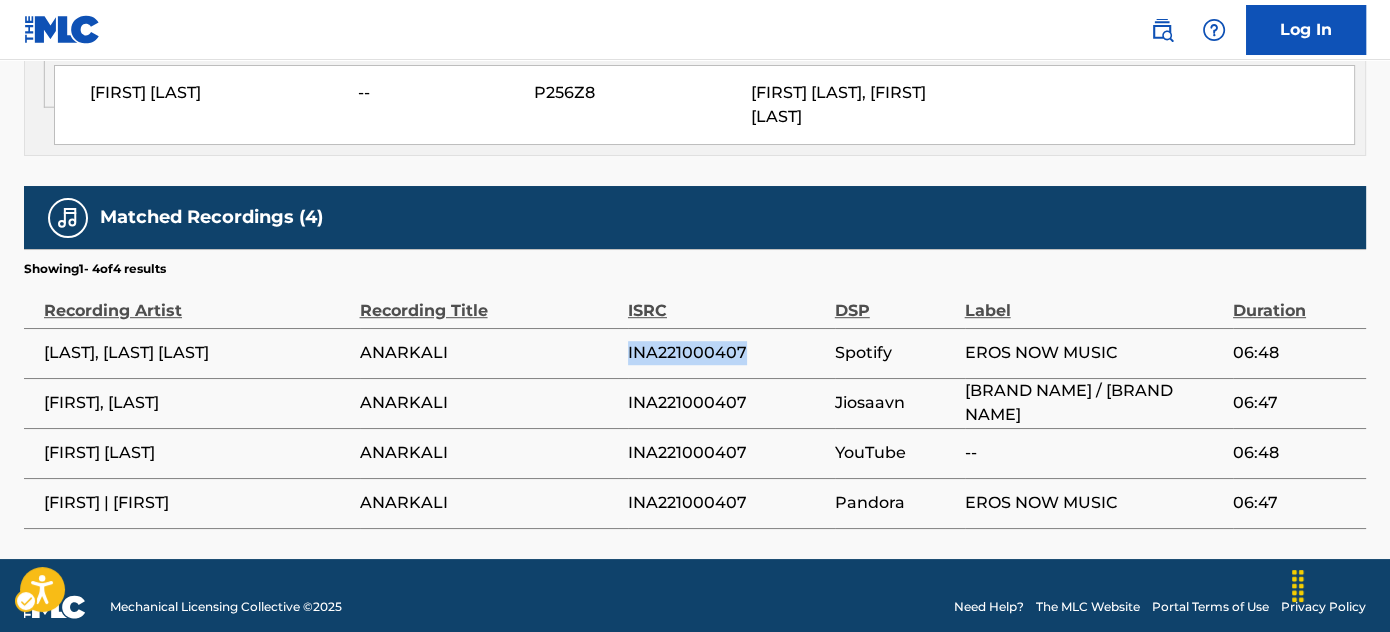 click on "INA221000407" at bounding box center (726, 353) 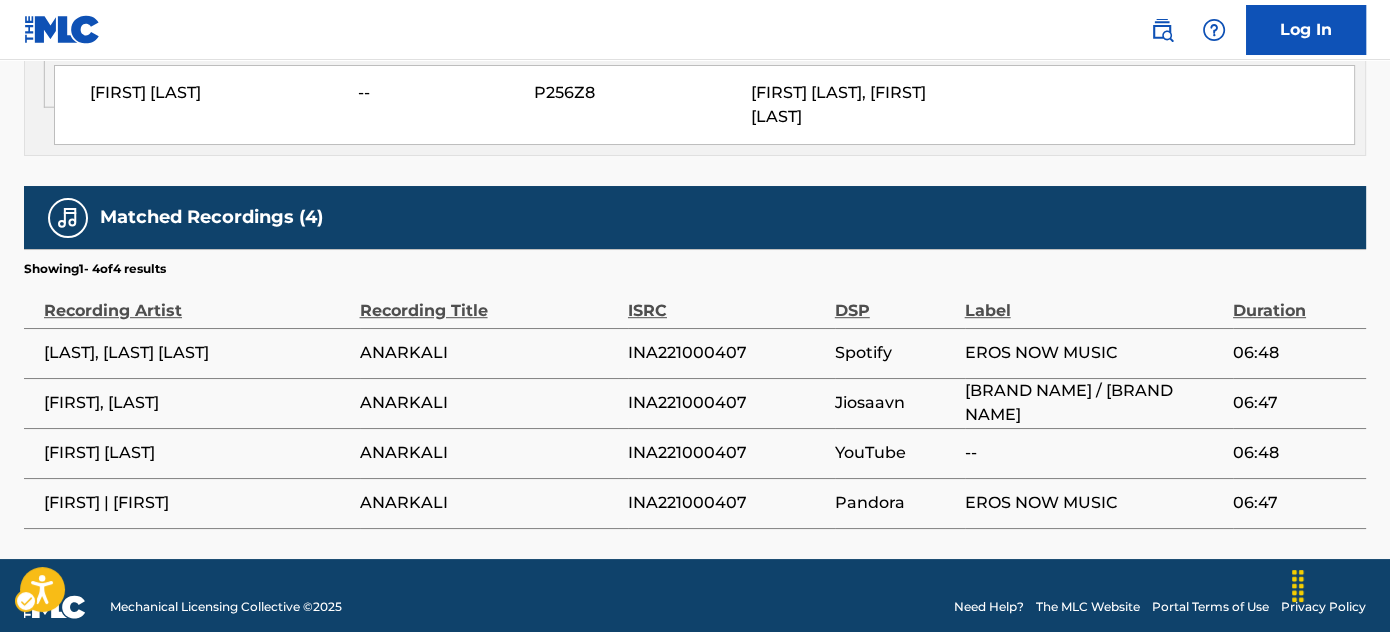click on "ANARKALI" at bounding box center (494, 403) 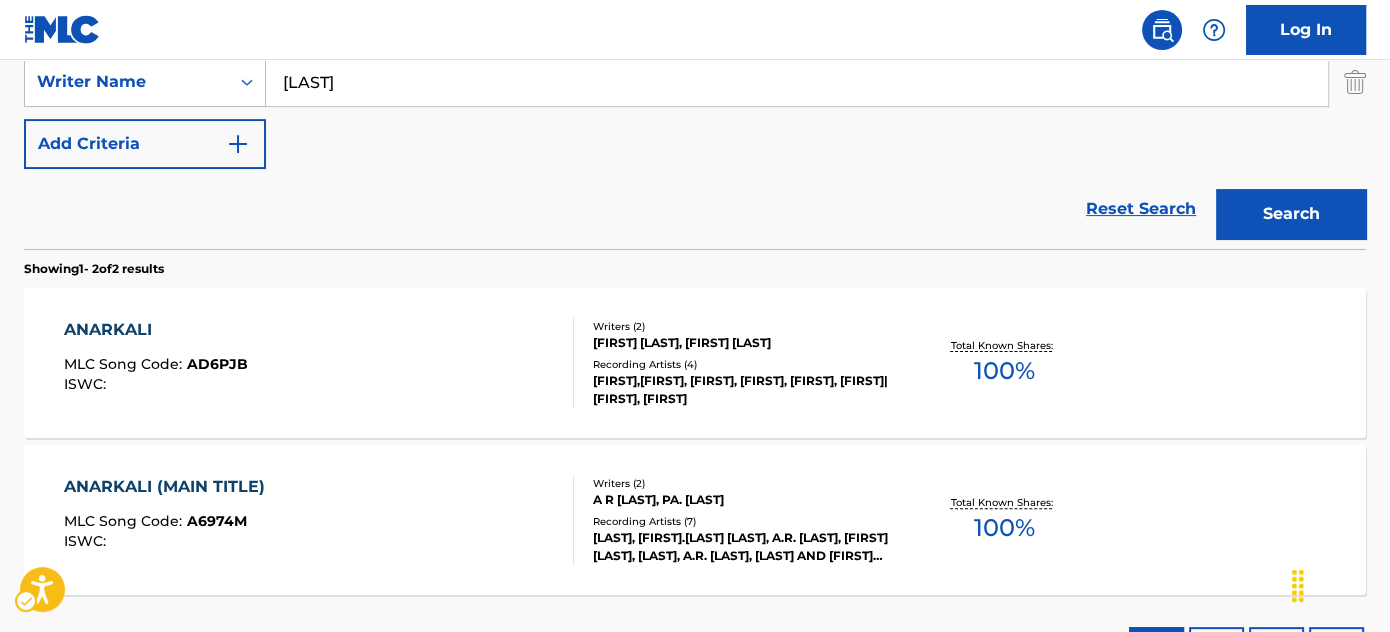 scroll, scrollTop: 157, scrollLeft: 0, axis: vertical 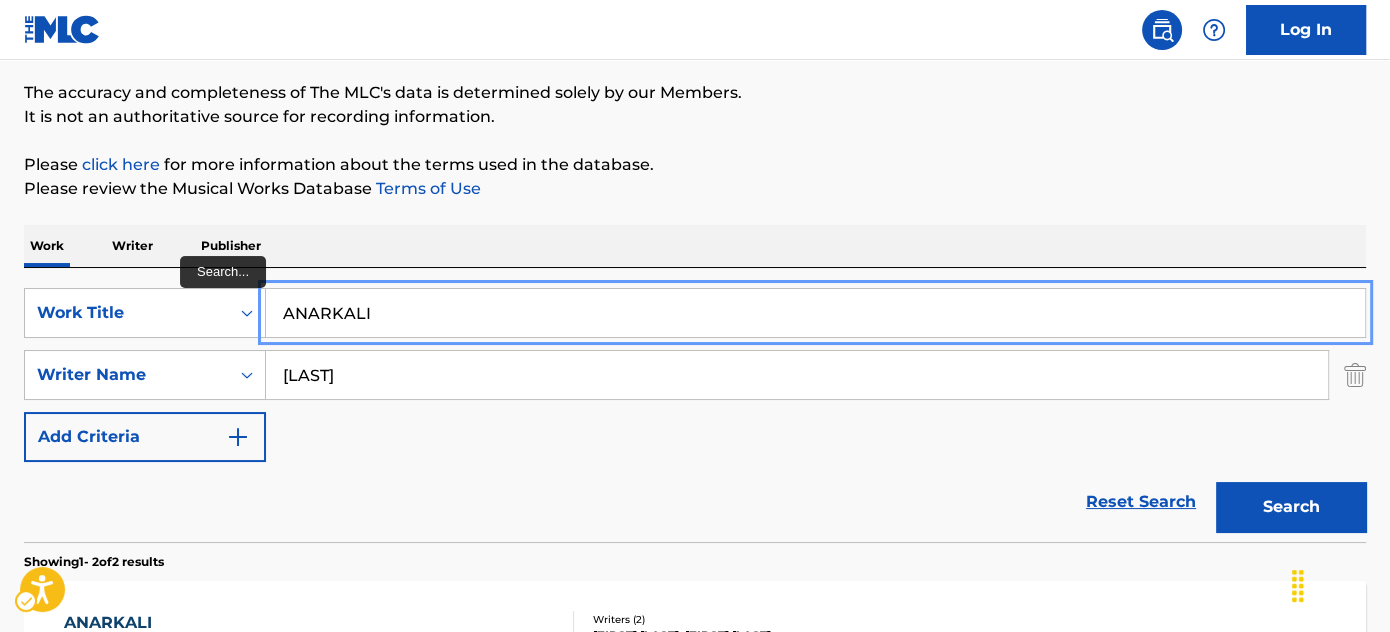 click on "ANARKALI" at bounding box center [815, 313] 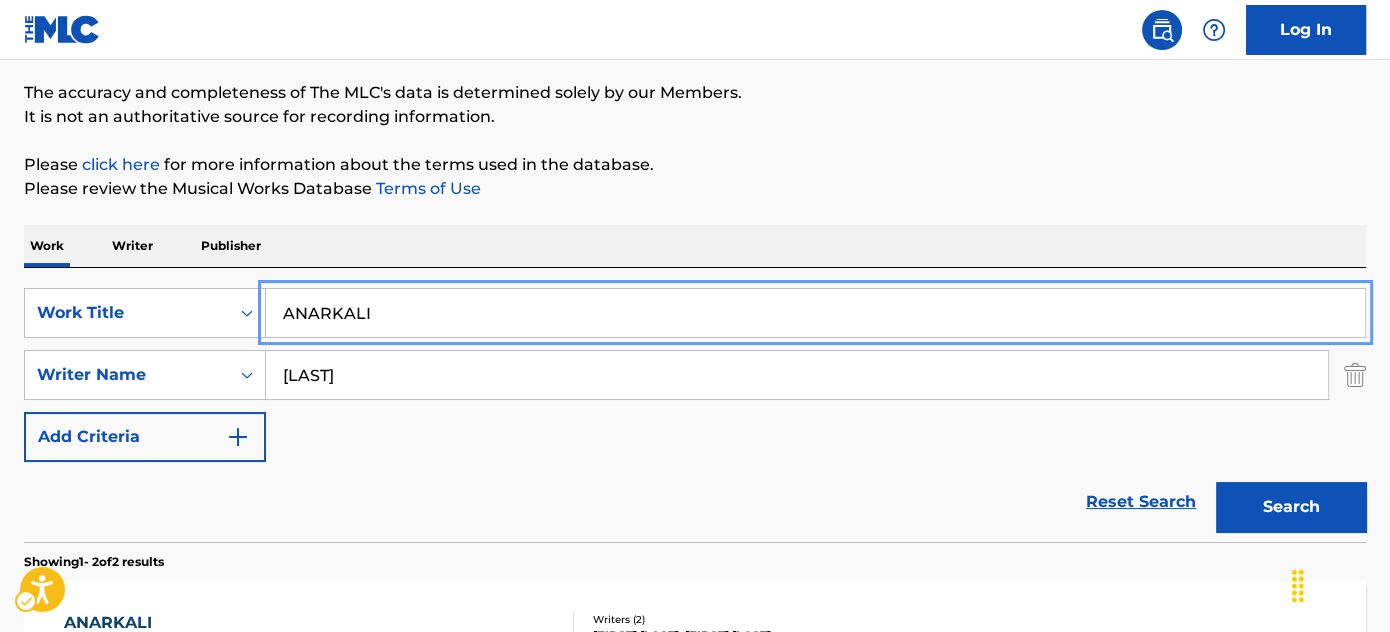paste on "KAADHAL VETTUKU" 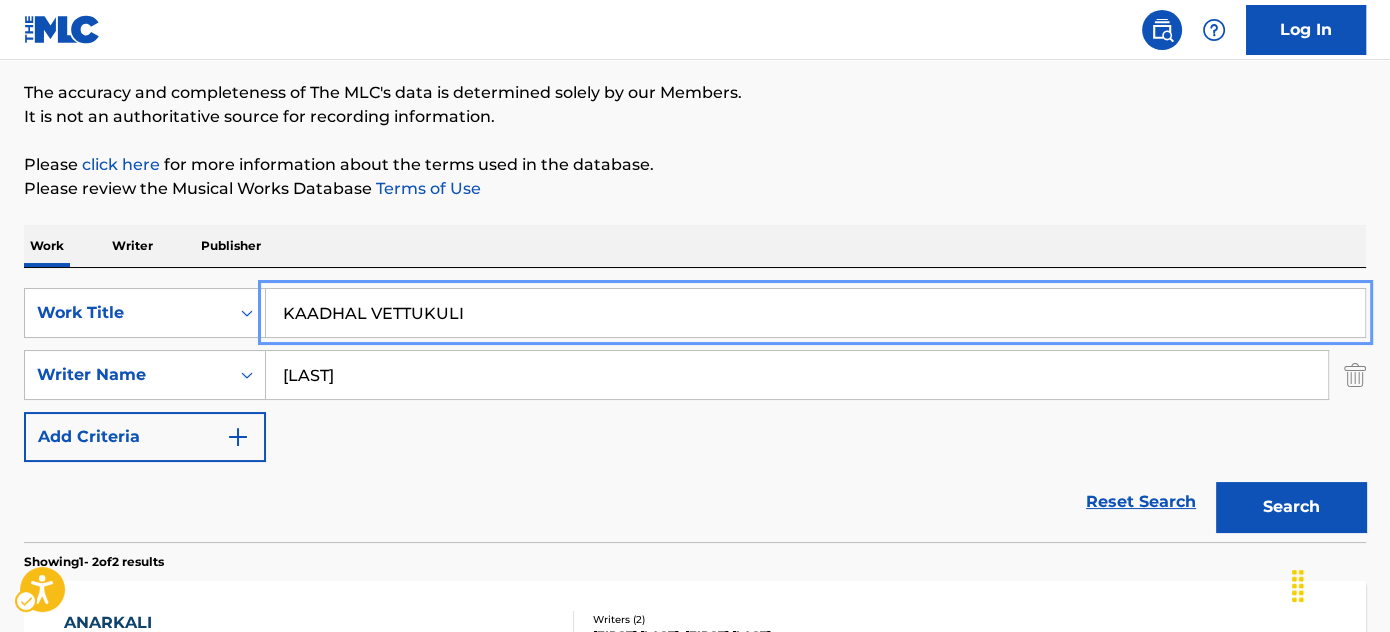 type on "KAADHAL VETTUKULI" 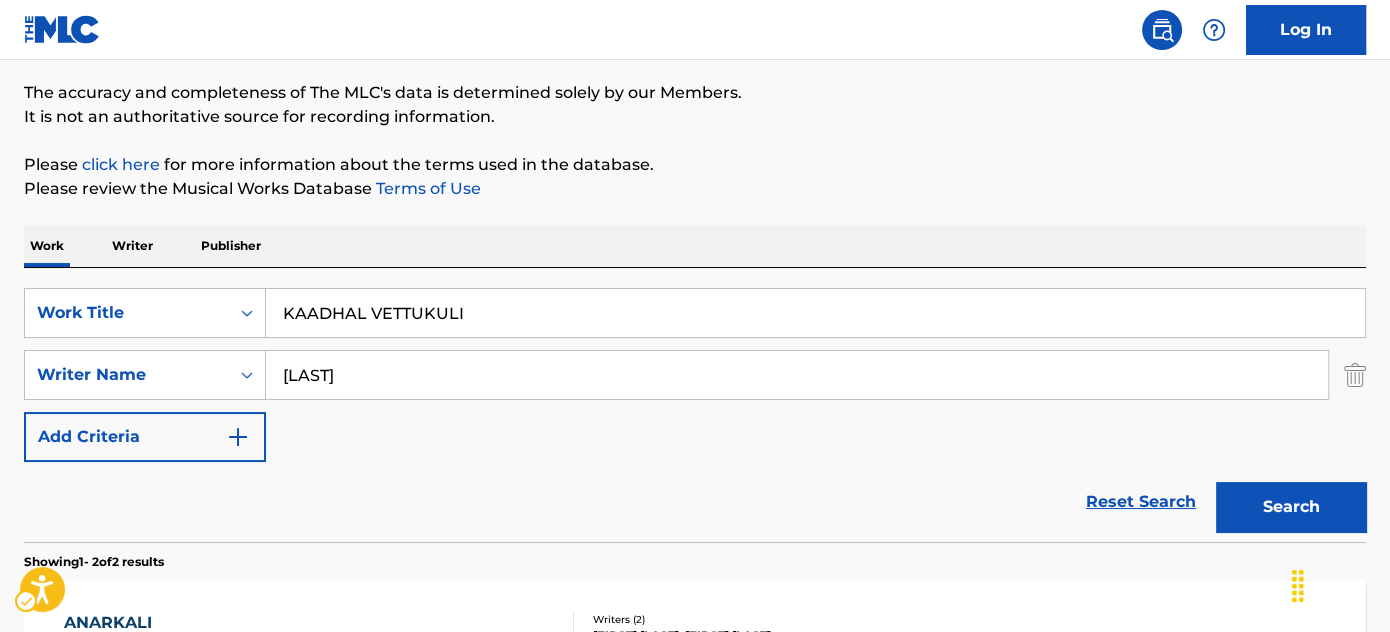 click on "The MLC Public Work Search The accuracy and completeness of The MLC's data is determined solely by our Members. It is not an authoritative source for recording information. Please   click here  | New Window   for more information about the terms used in the database. Please review the Musical Works Database   Terms of Use  | New Window Work Writer Publisher SearchWithCriteria3aa345e1-4b0c-47d0-9fa7-814c2b02b9c9 Work Title KAADHAL VETTUKULI SearchWithCriteria76b2fbff-19b9-4fa5-aebc-d5e6f94c3f43 Writer Name [FIRST] Add Criteria Reset Search  | Submit Search Showing  1  -   2  of  2   results   ANARKALI MLC Song Code : AD6PJB ISWC : Writers ( 2 ) [FIRST] [LAST], [FIRST] [LAST] Recording Artists ( 4 ) [FIRST], [FIRST], [FIRST], [FIRST], [FIRST], [FIRST]|[FIRST] Total Known Shares: 100 % ANARKALI (MAIN TITLE) MLC Song Code : A6974M ISWC : Writers ( 2 ) [FIRST] [LAST], [FIRST] [LAST] Recording Artists ( 7 ) Total Known Shares: 100 % Results Per Page: 10 25 50 100" at bounding box center [695, 467] 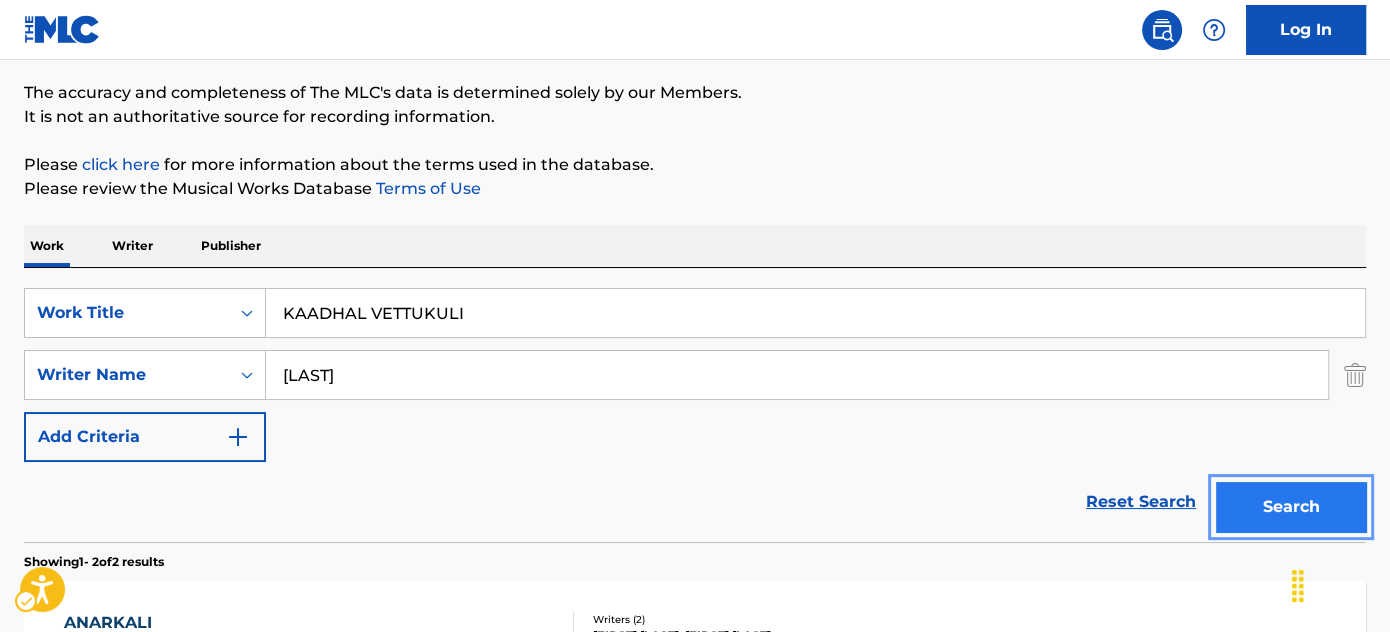 click on "Search" at bounding box center (1291, 507) 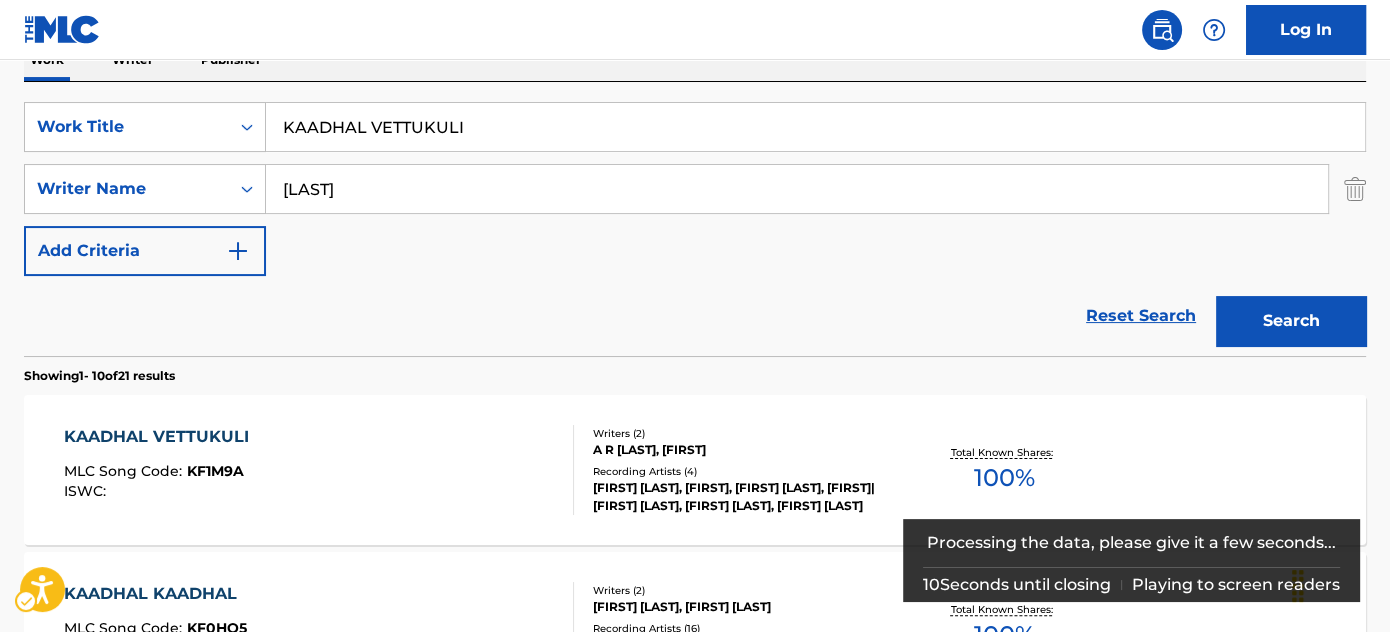 scroll, scrollTop: 430, scrollLeft: 0, axis: vertical 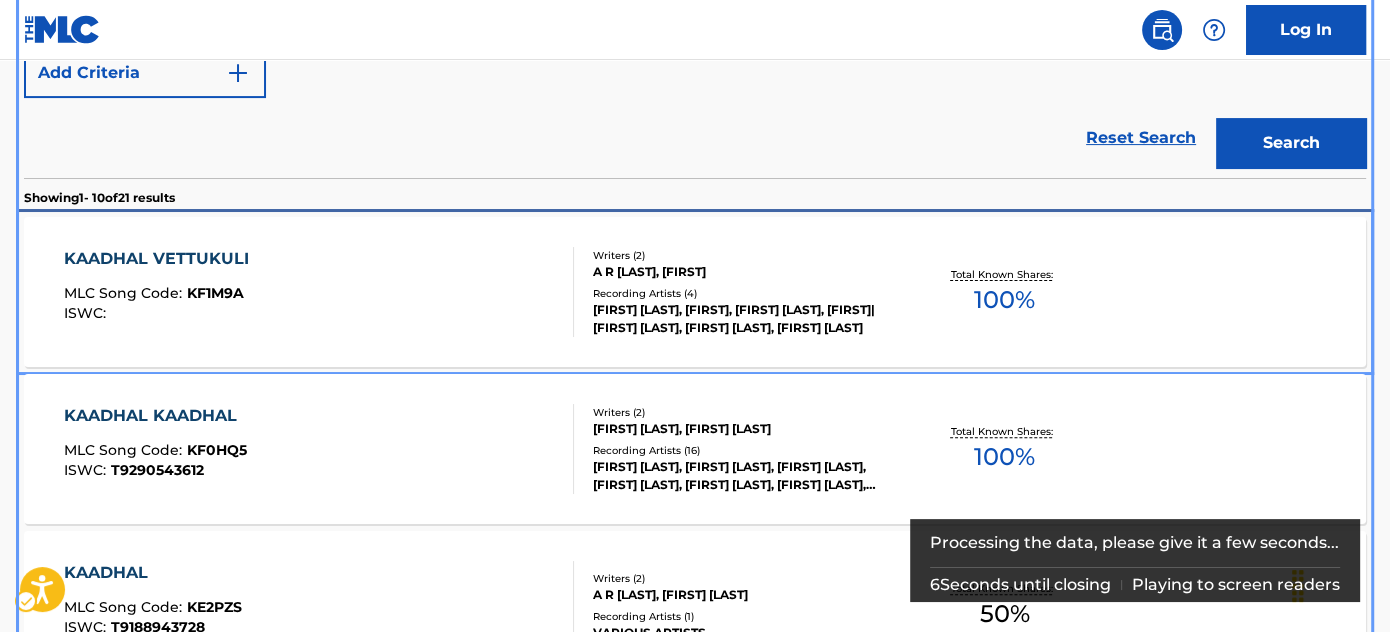 click on "KAADHAL VETTUKULI MLC Song Code : KF1M9A ISWC :" at bounding box center [319, 292] 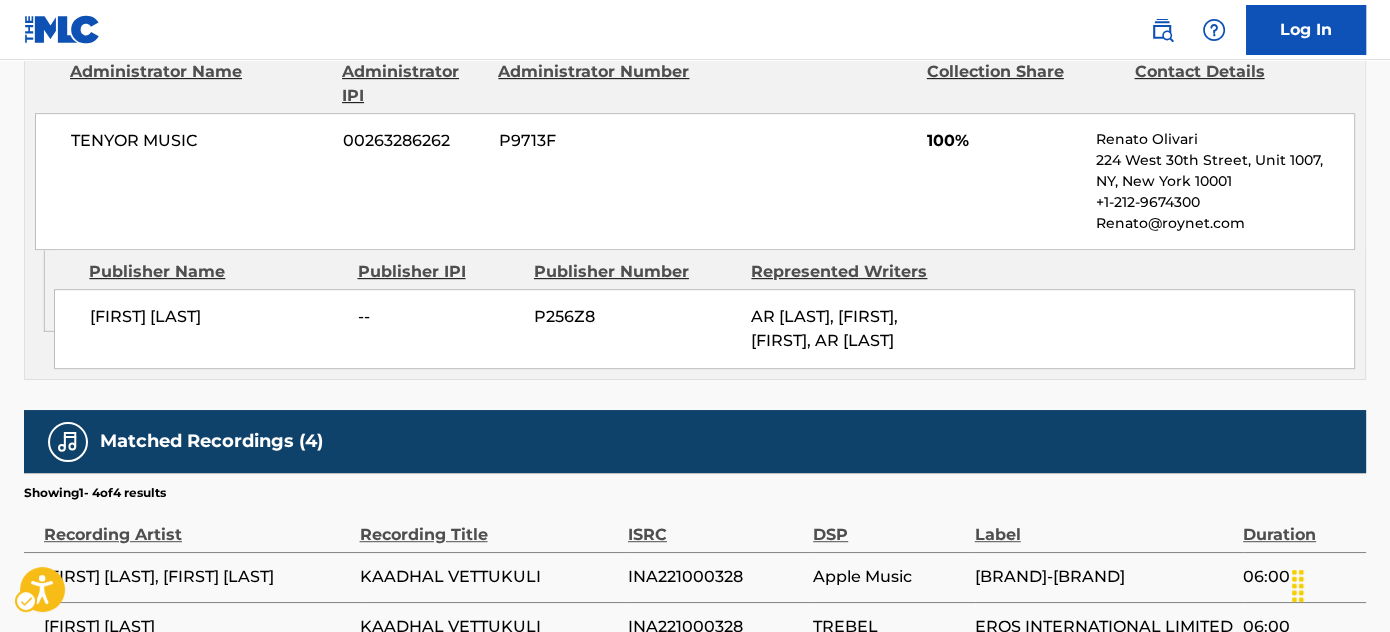 scroll, scrollTop: 1229, scrollLeft: 0, axis: vertical 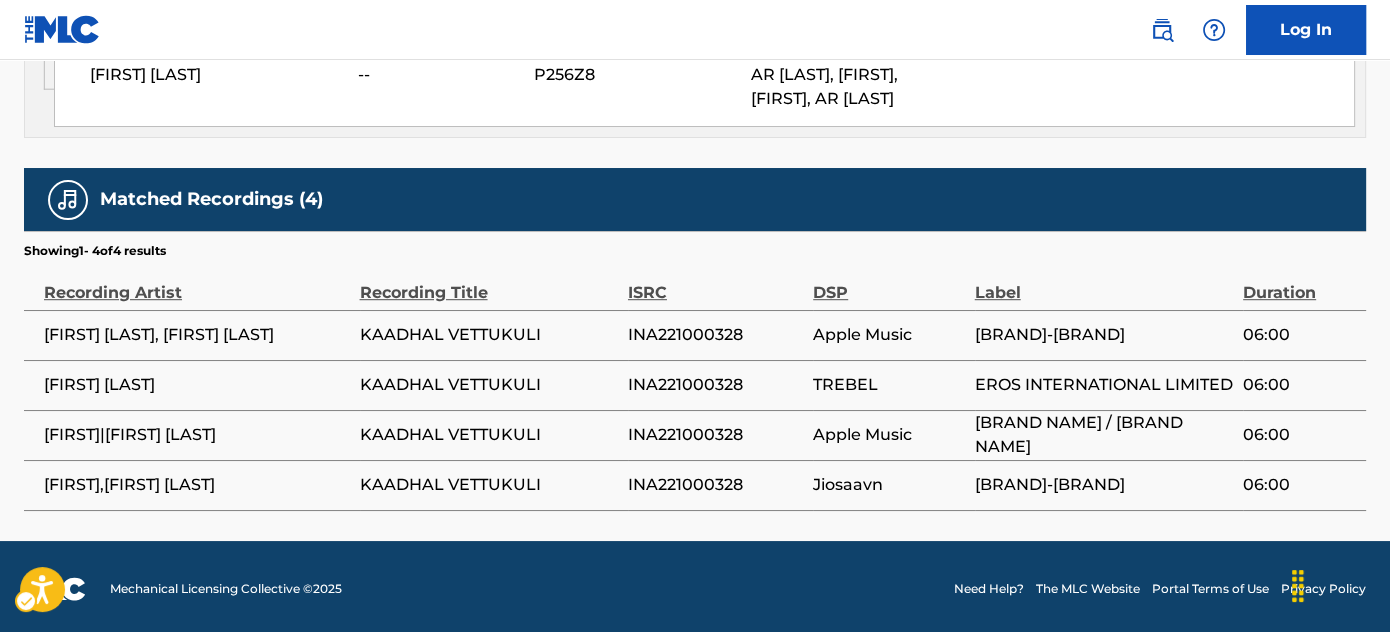 click on "INA221000328" at bounding box center (715, 335) 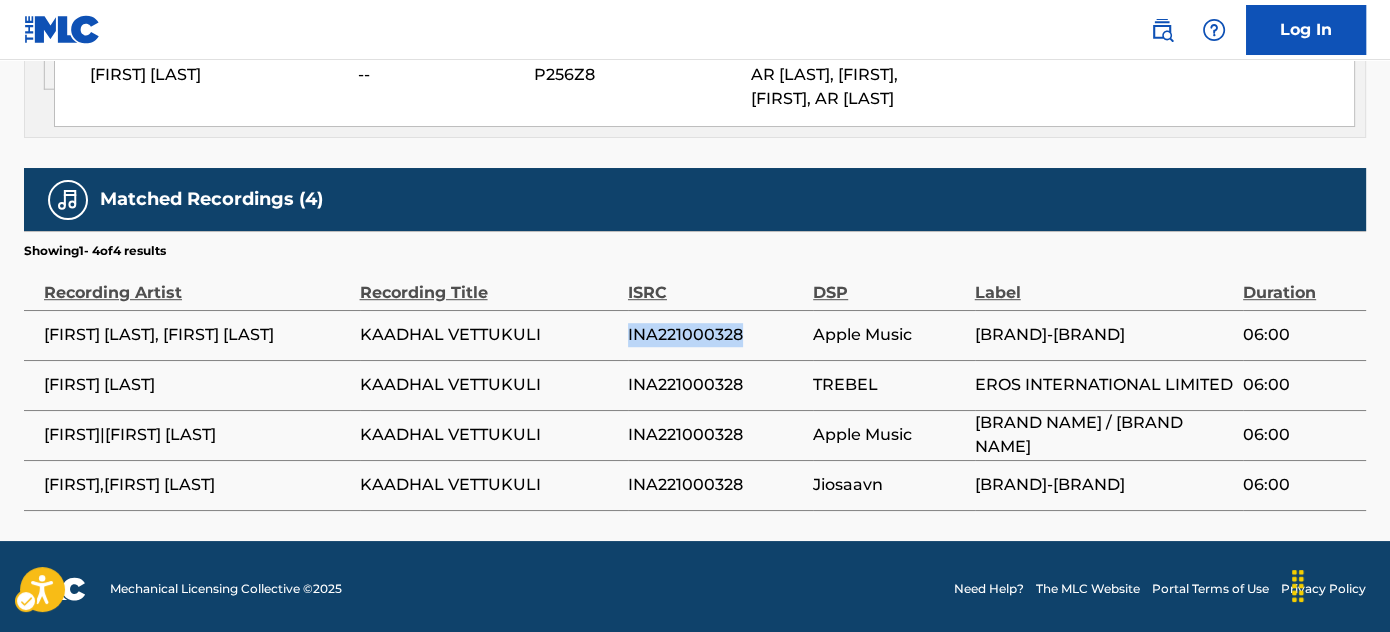 click on "INA221000328" at bounding box center [715, 335] 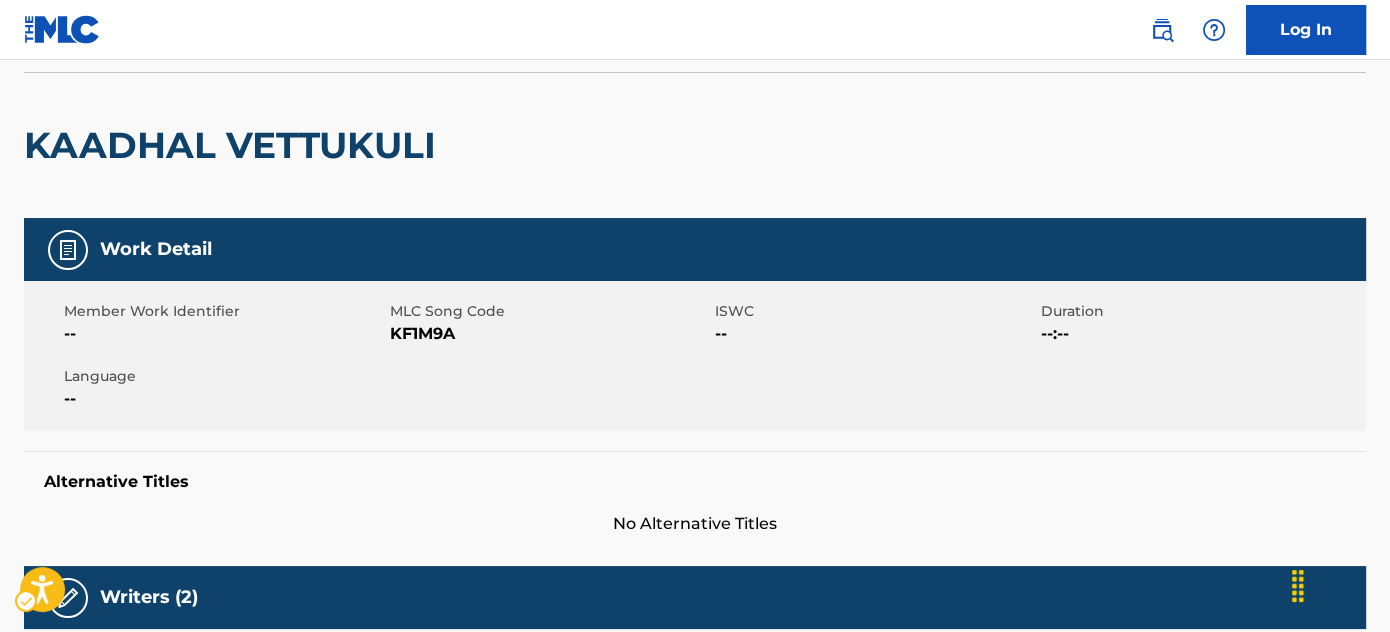 click on "Work Detail" at bounding box center [695, 249] 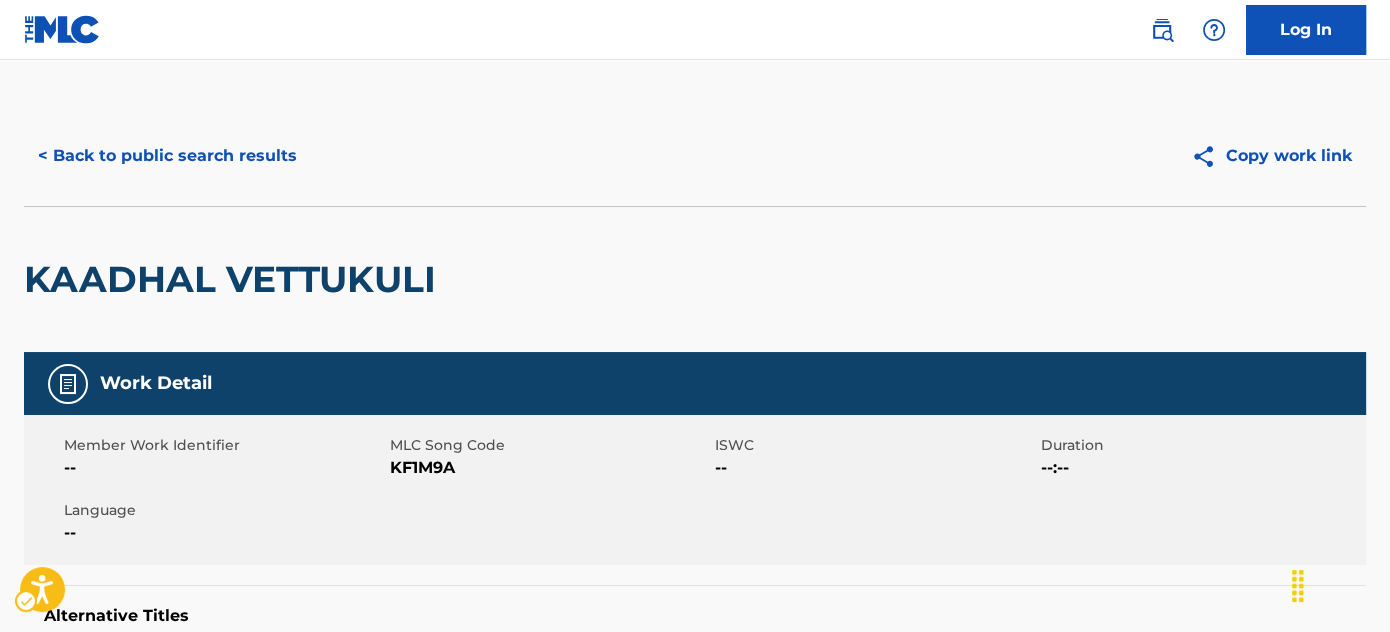 scroll, scrollTop: 0, scrollLeft: 0, axis: both 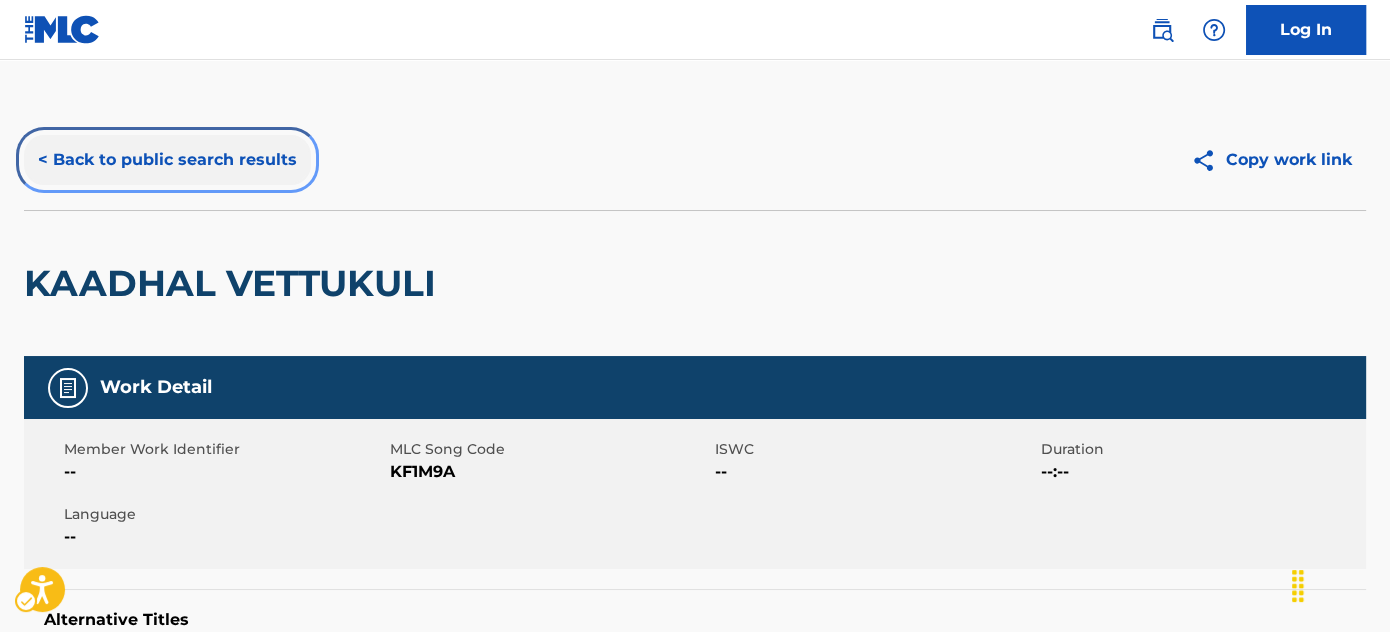 click on "< Back to public search results" at bounding box center [167, 160] 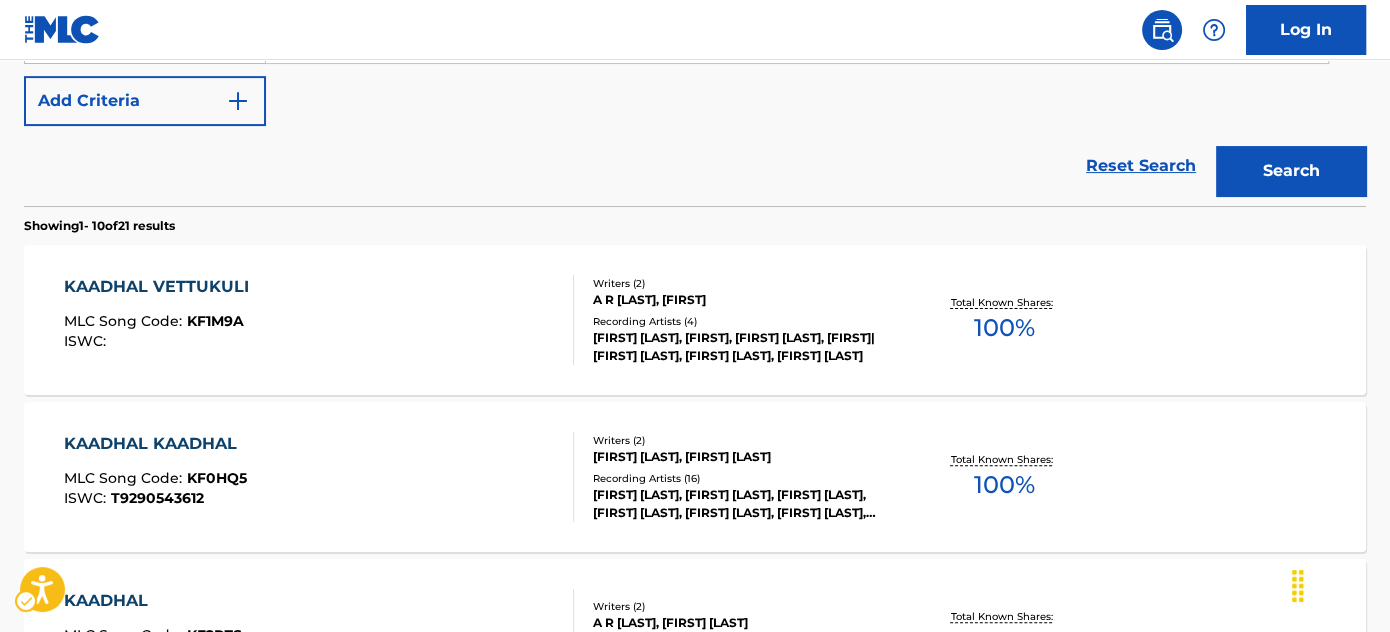 scroll, scrollTop: 181, scrollLeft: 0, axis: vertical 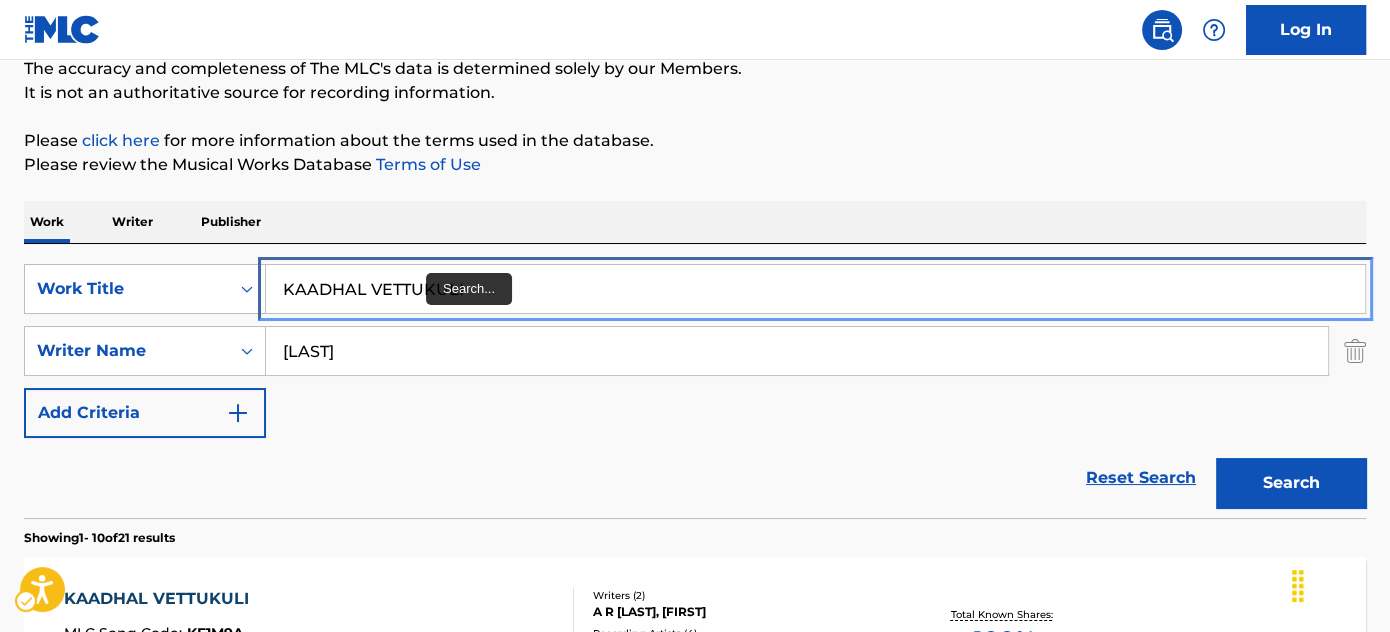 click on "KAADHAL VETTUKULI" at bounding box center (815, 289) 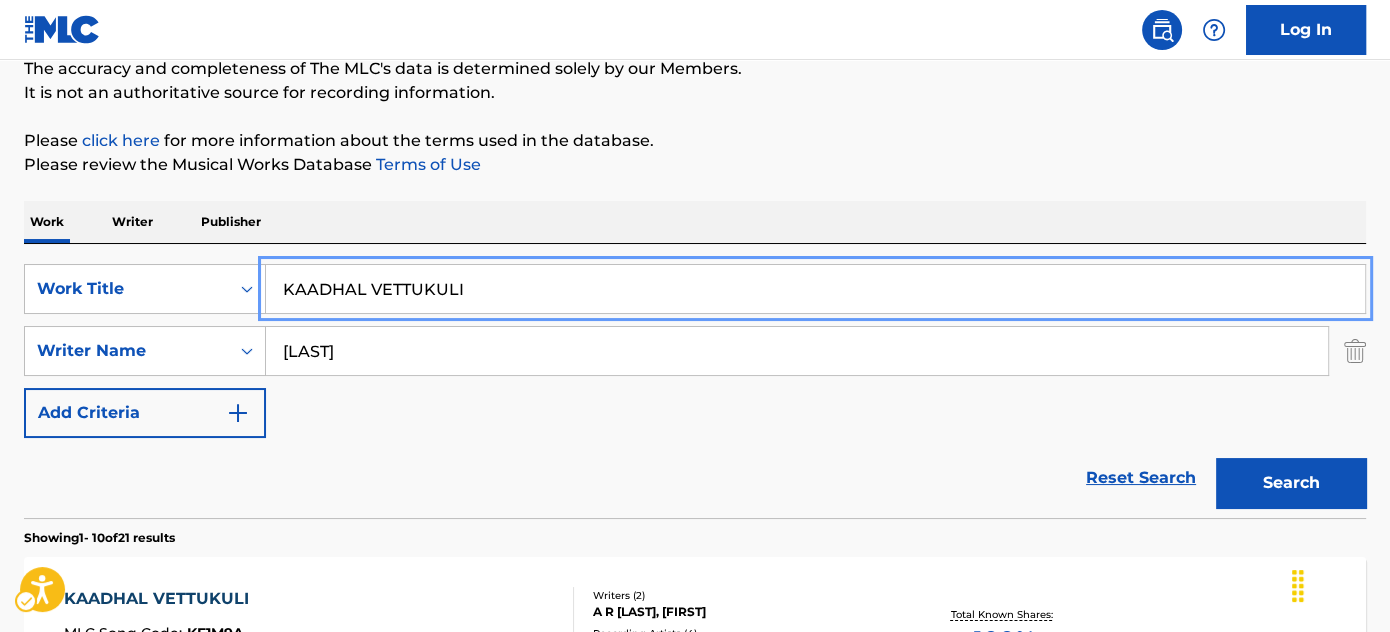 paste on "AAHA THAMIZHAMMA" 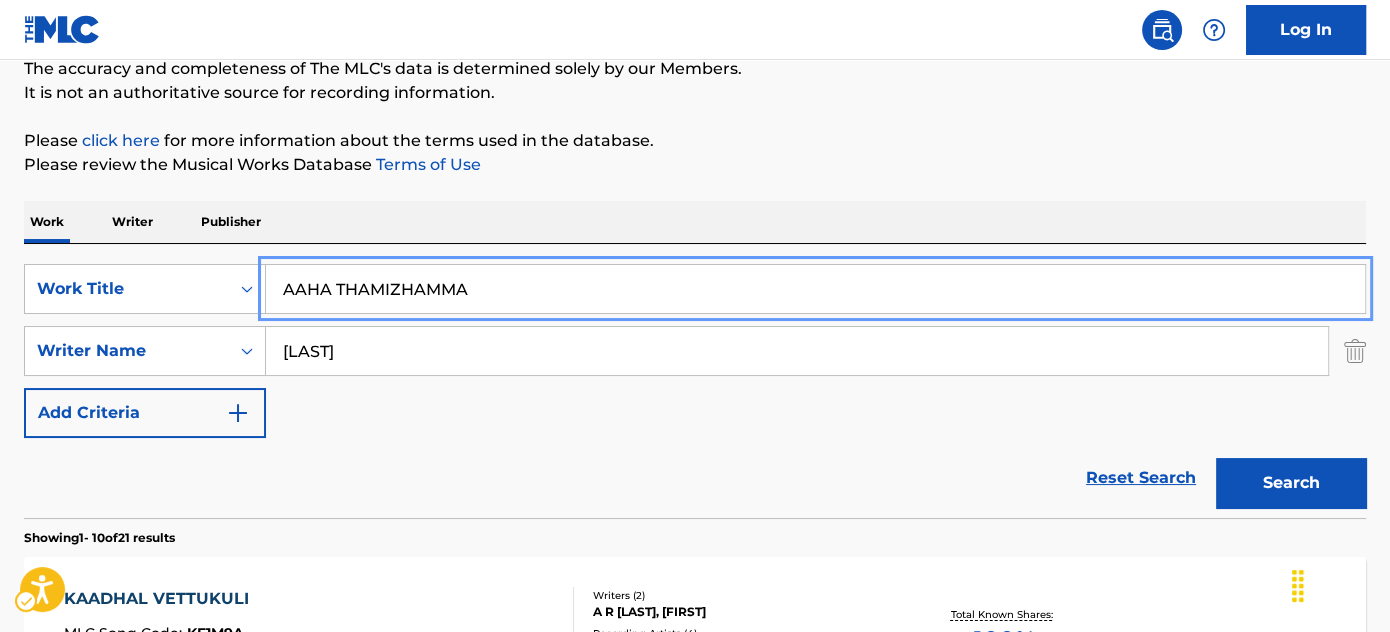 type on "AAHA THAMIZHAMMA" 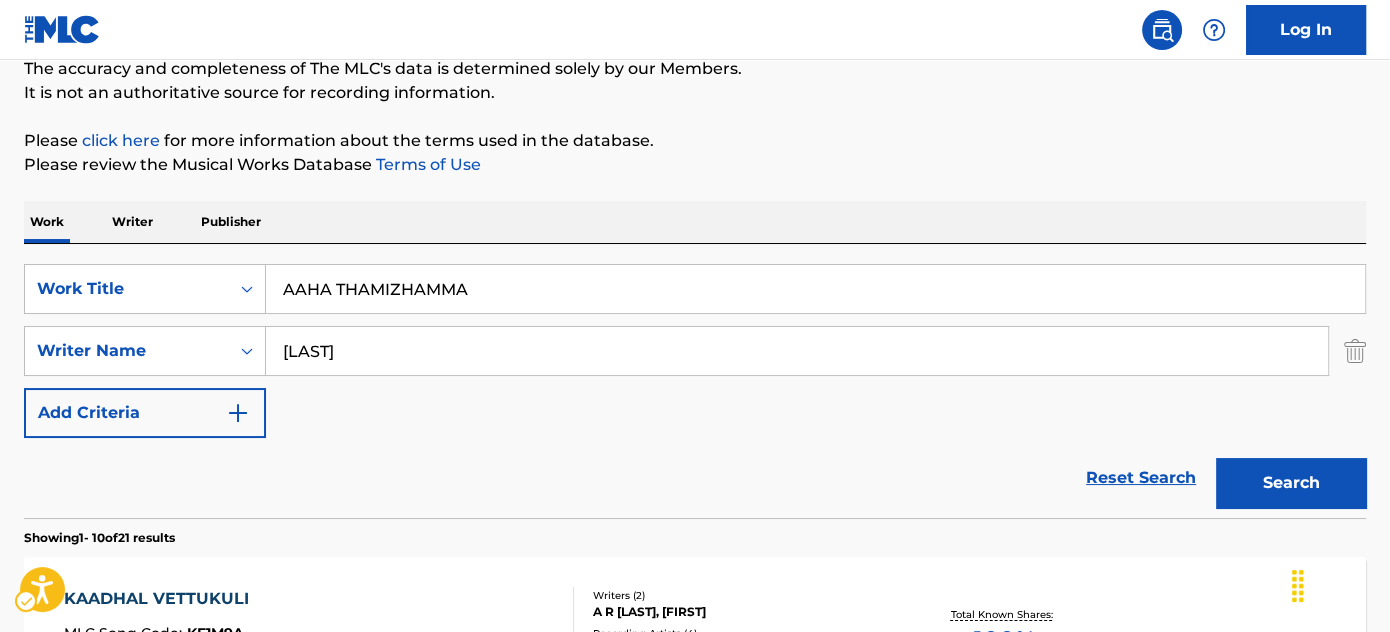 click on "[FIRST] [LAST], [FIRST] AND [FIRST], [FIRST] [LAST]" at bounding box center [695, 1076] 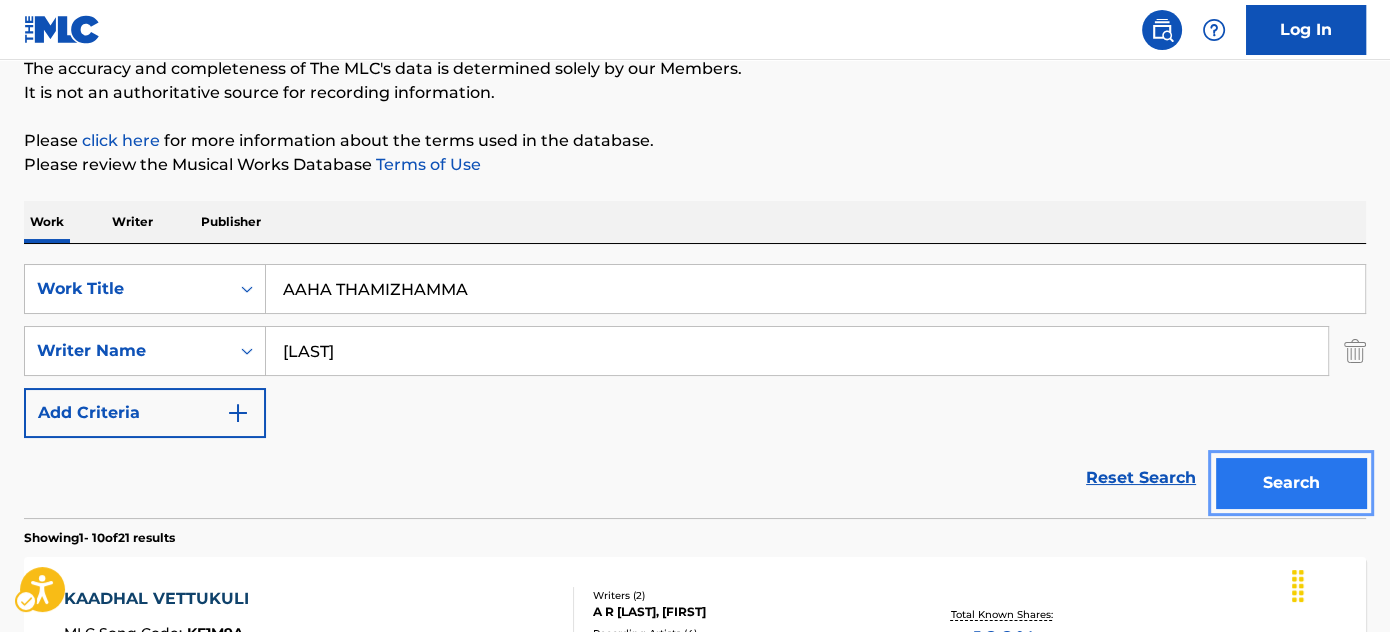 click on "Search" at bounding box center [1291, 483] 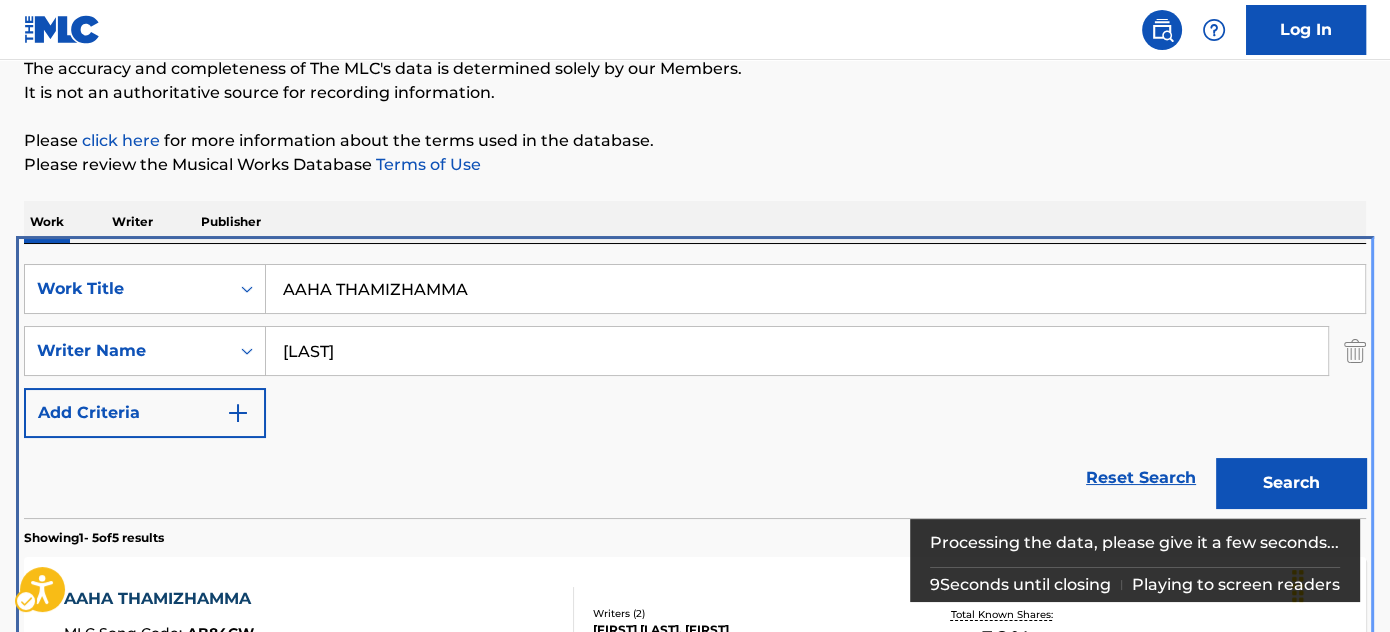 scroll, scrollTop: 424, scrollLeft: 0, axis: vertical 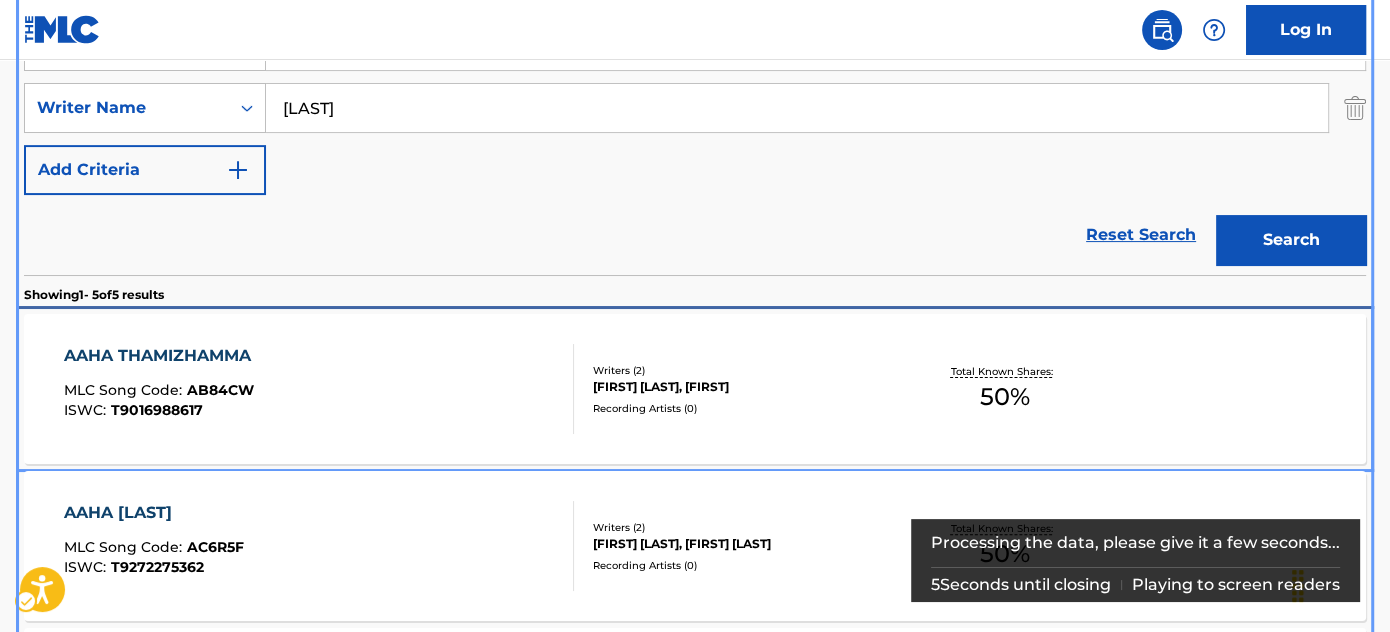 click on "AAHA [LAST] MLC Song Code : AB84CW ISWC : T9016988617" at bounding box center [319, 389] 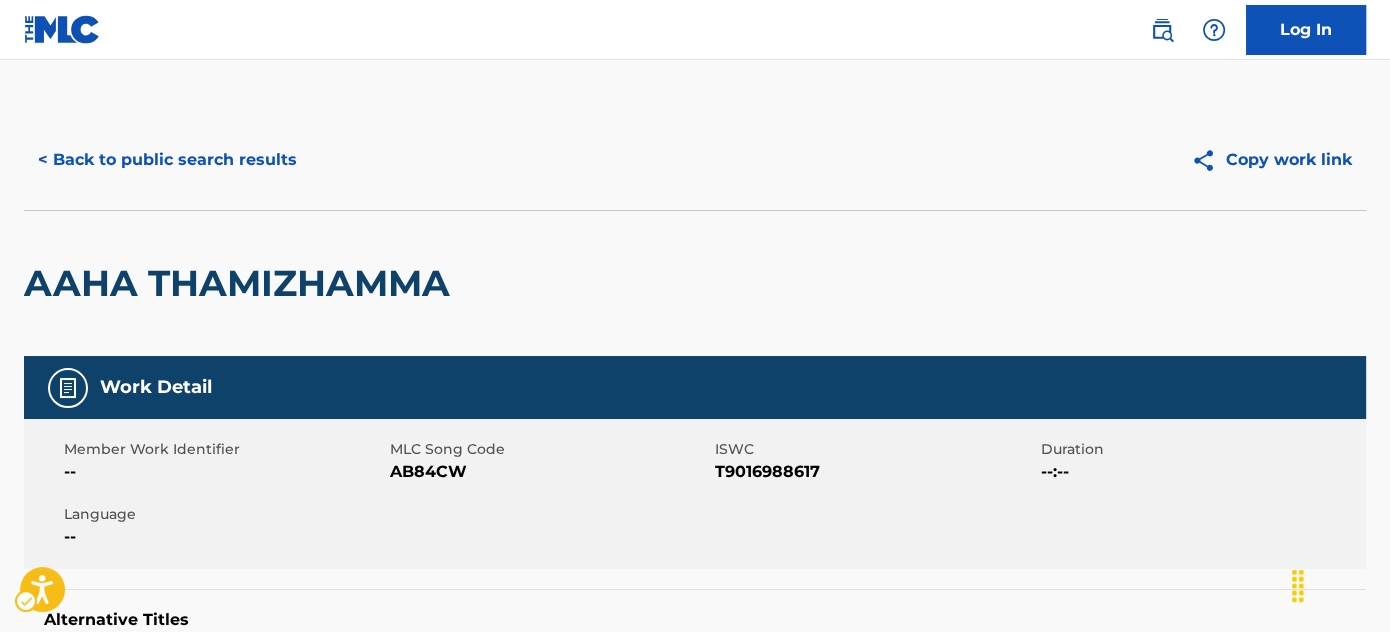 scroll, scrollTop: 0, scrollLeft: 0, axis: both 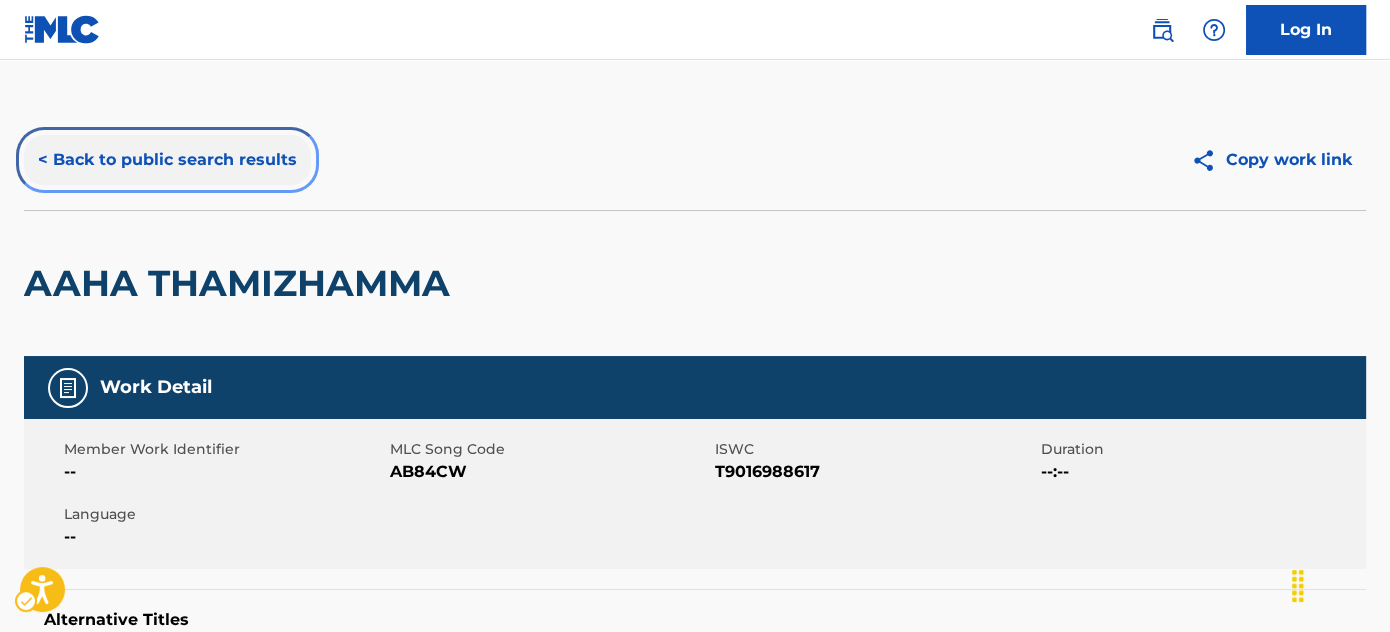 click on "< Back to public search results" at bounding box center [167, 160] 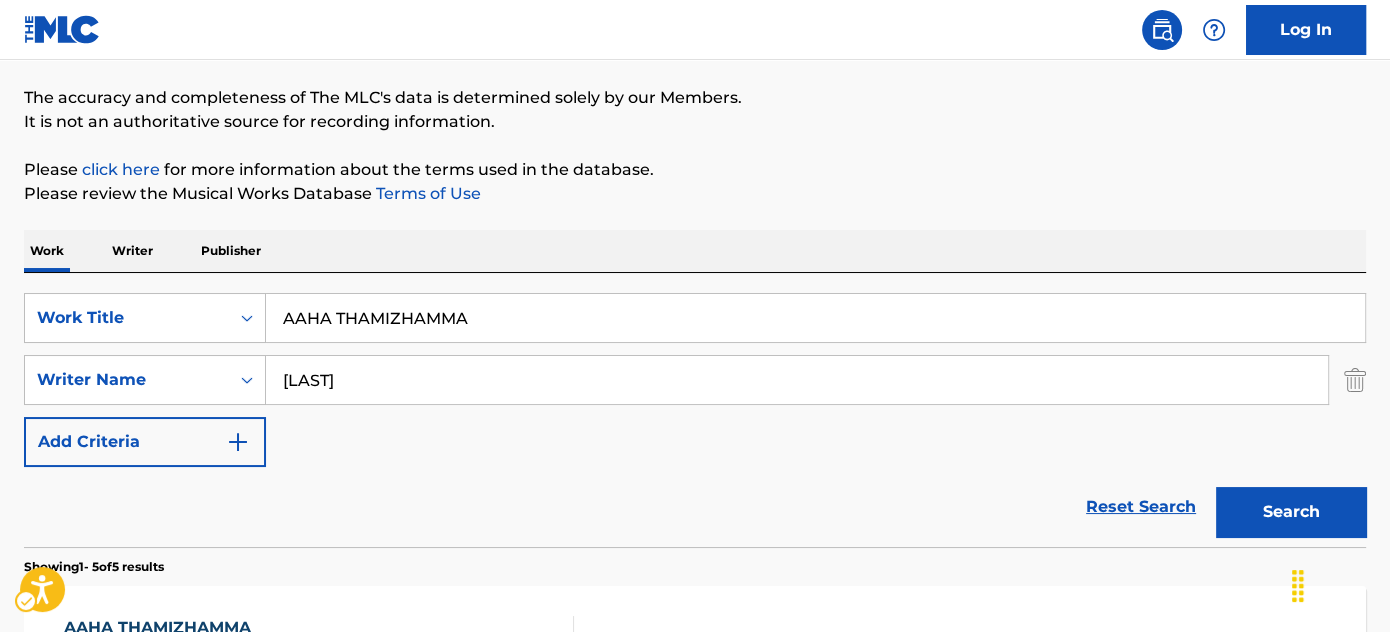 scroll, scrollTop: 0, scrollLeft: 0, axis: both 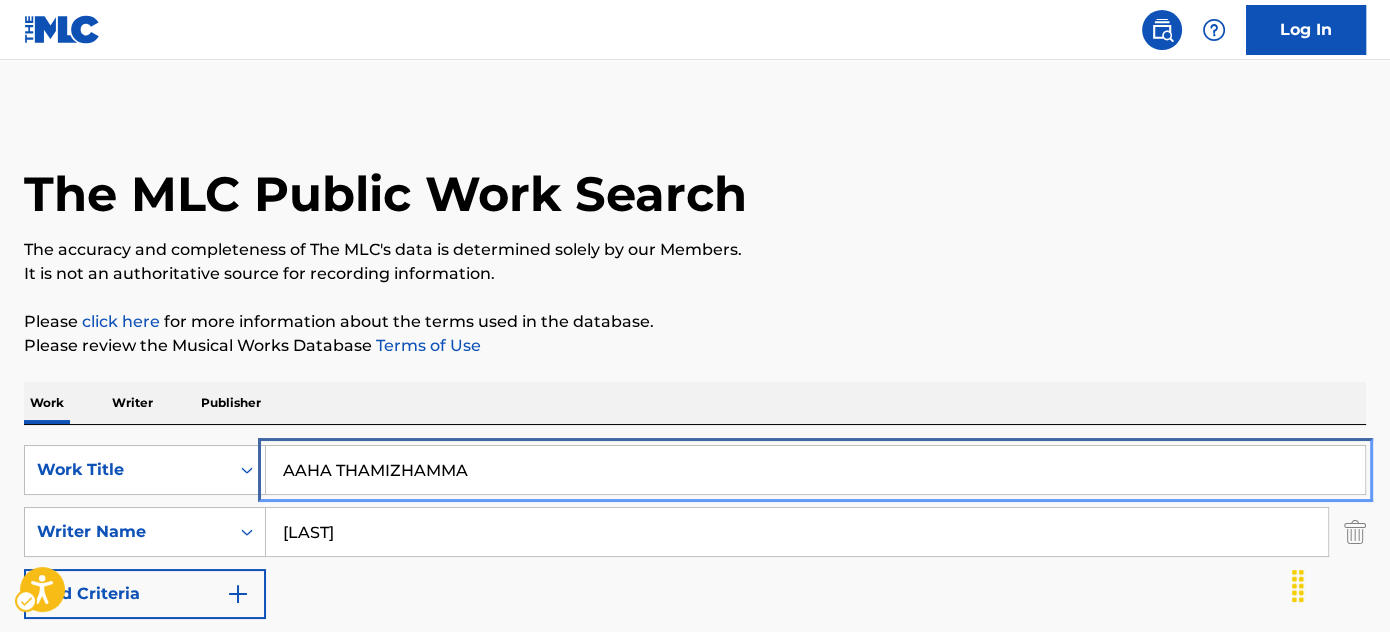 click on "AAHA THAMIZHAMMA" at bounding box center (815, 470) 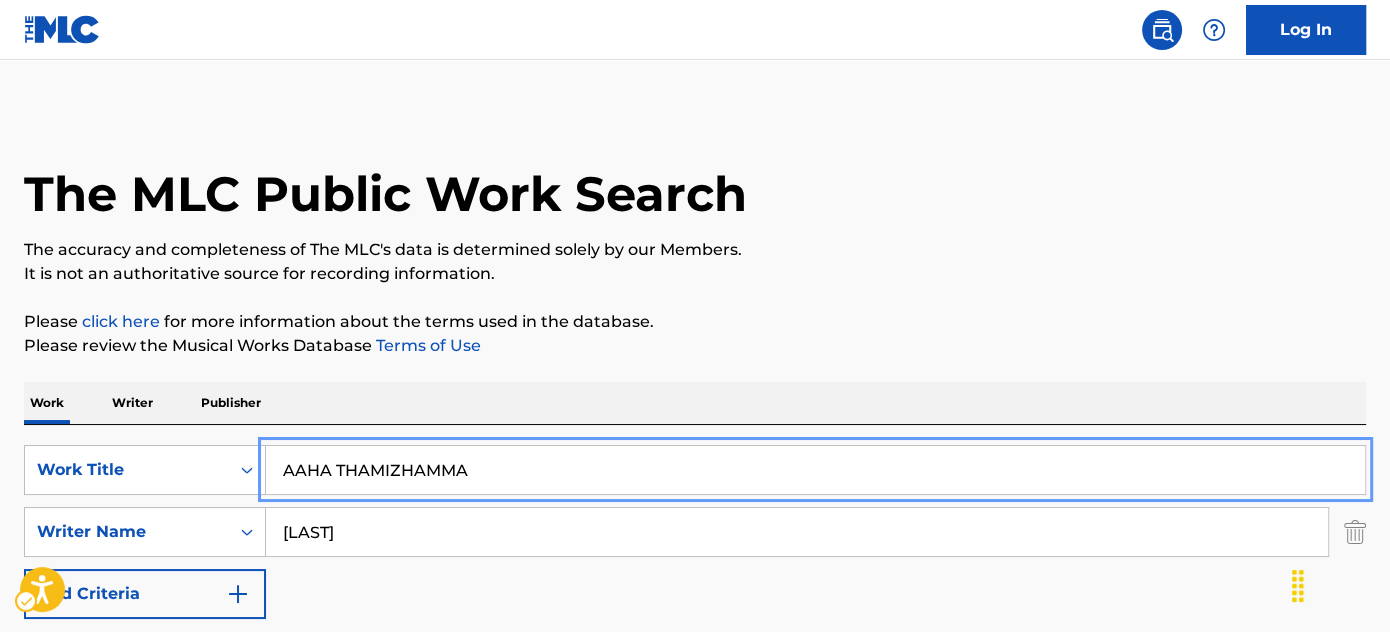 paste on "JACK AND JIL" 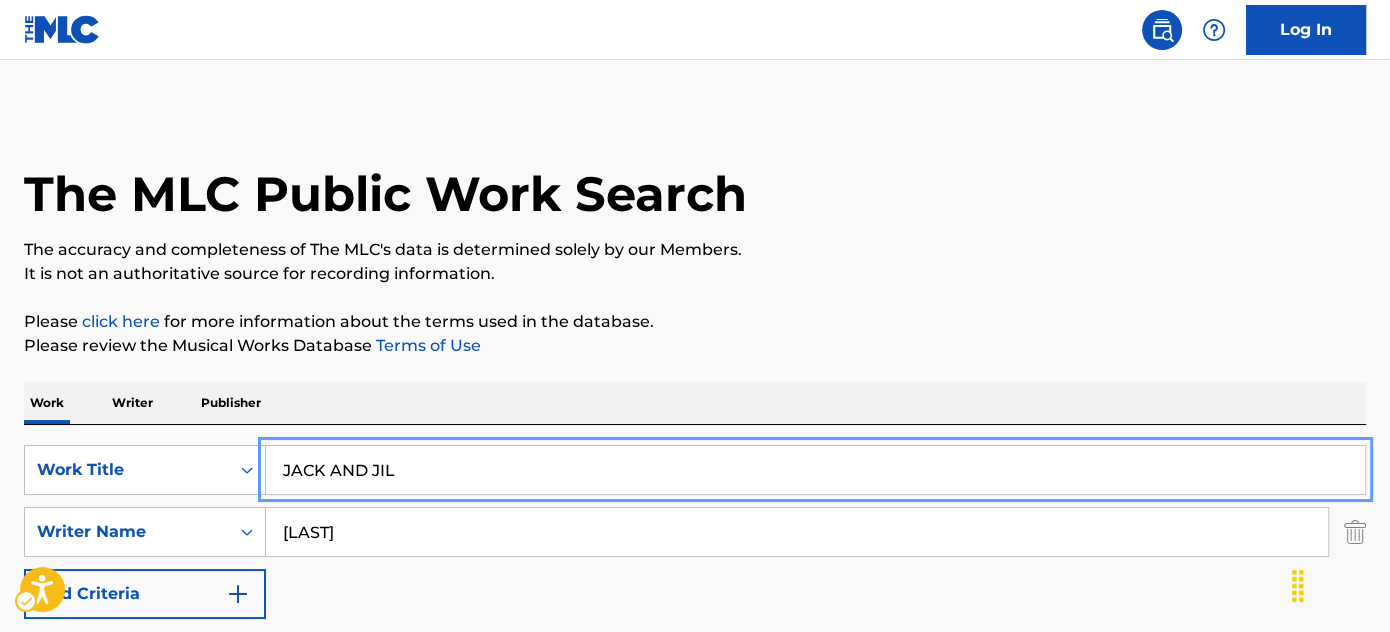 type on "JACK AND JIL" 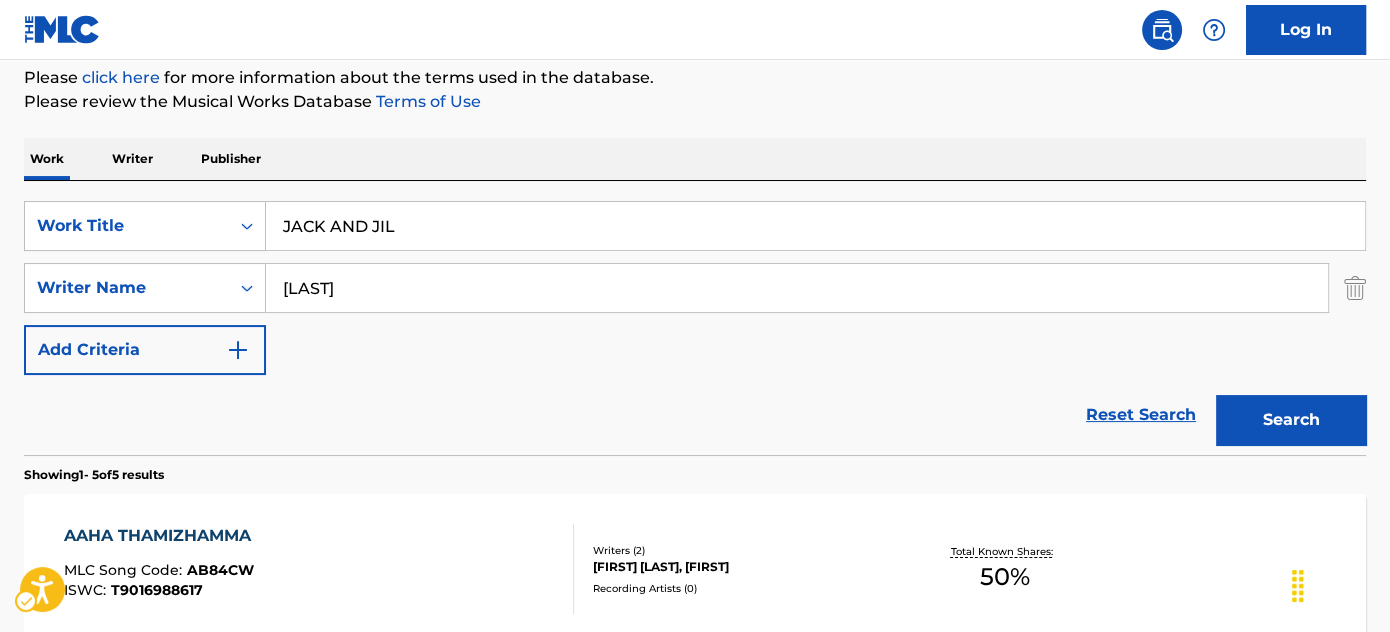 scroll, scrollTop: 272, scrollLeft: 0, axis: vertical 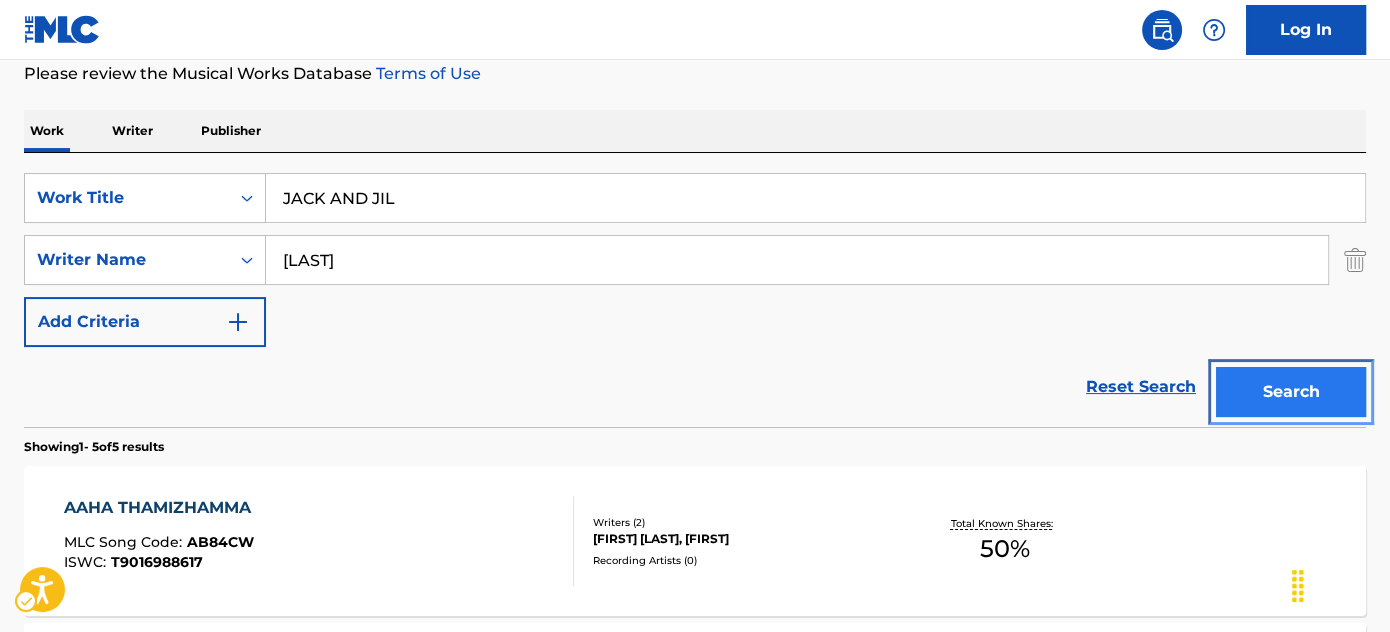 click on "Search" at bounding box center [1291, 392] 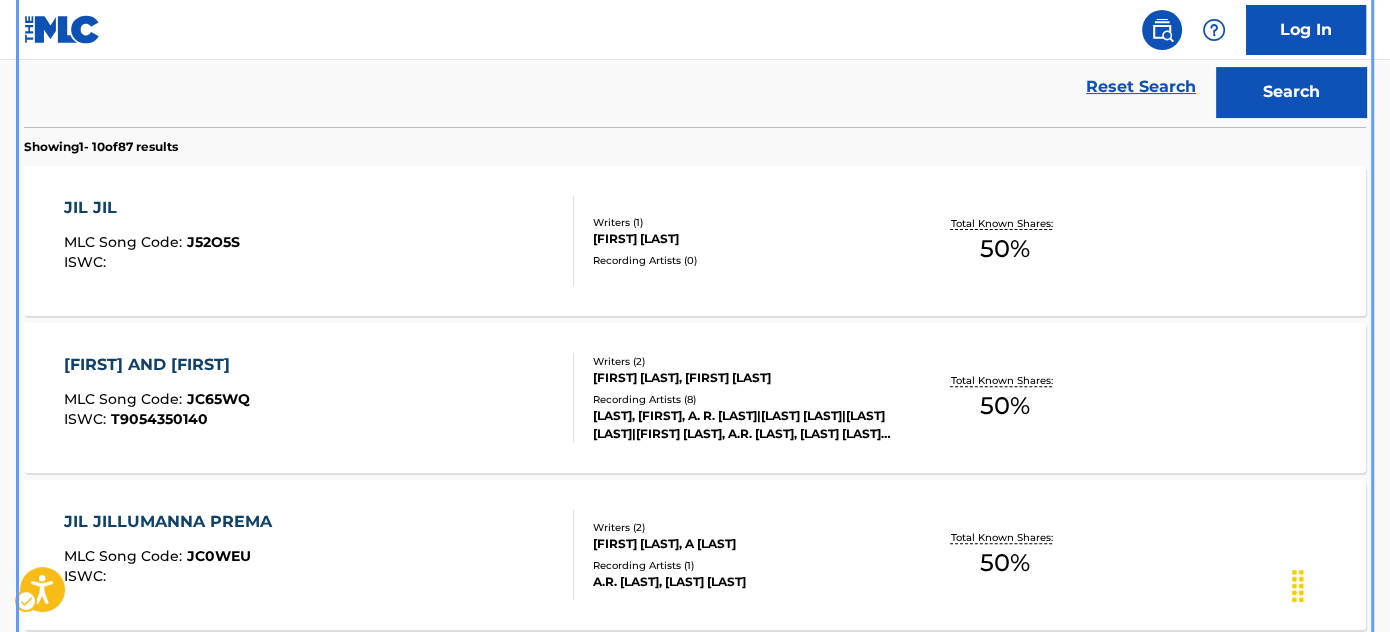 scroll, scrollTop: 606, scrollLeft: 0, axis: vertical 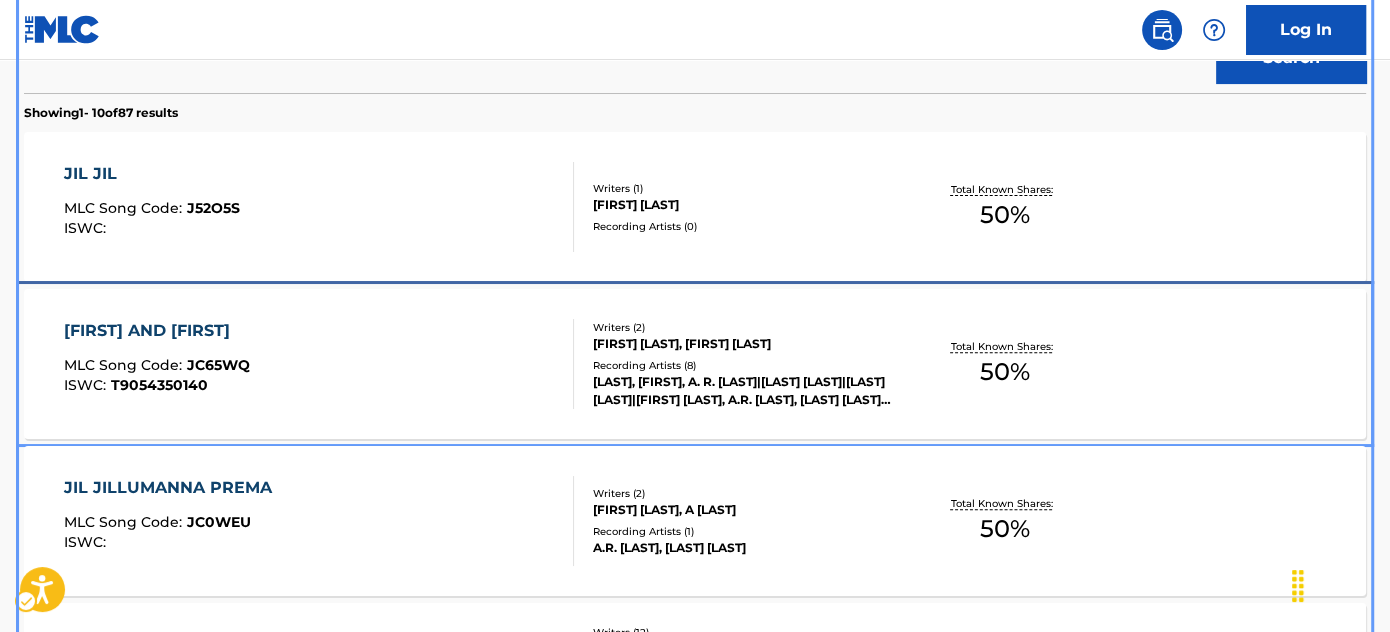 click on "JACK AND JILL MLC Song Code : JC65WQ ISWC : T9054350140" at bounding box center (319, 364) 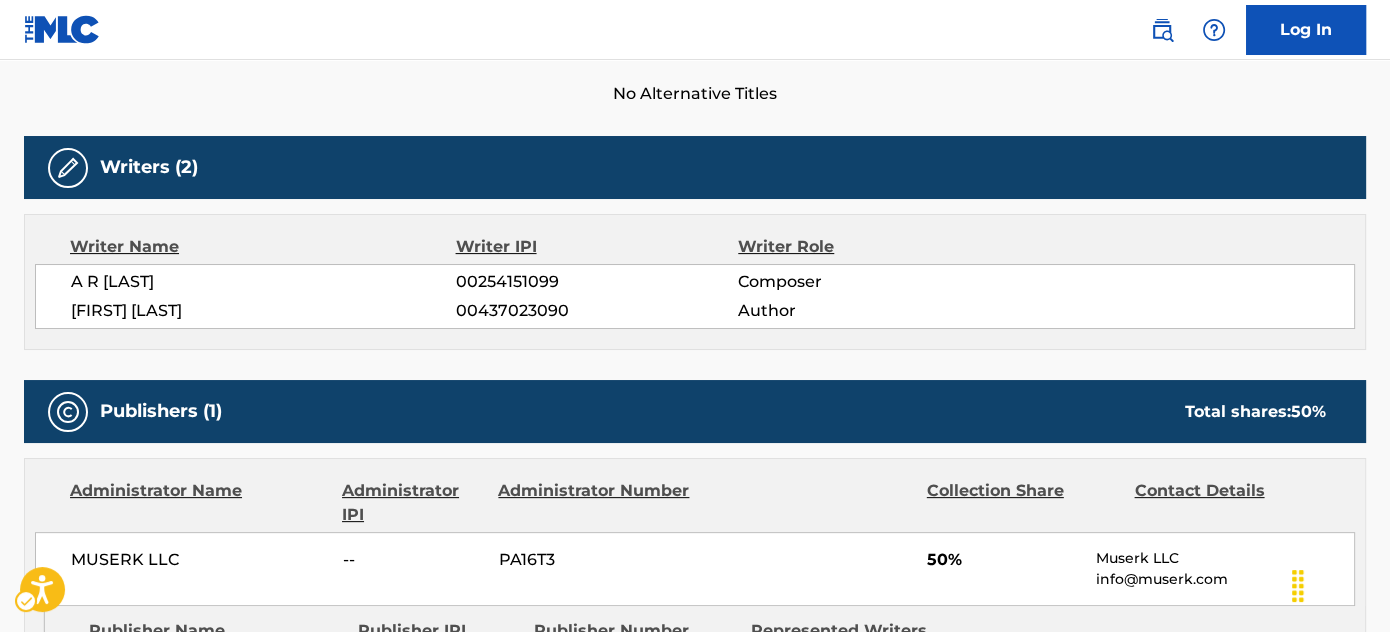 scroll, scrollTop: 545, scrollLeft: 0, axis: vertical 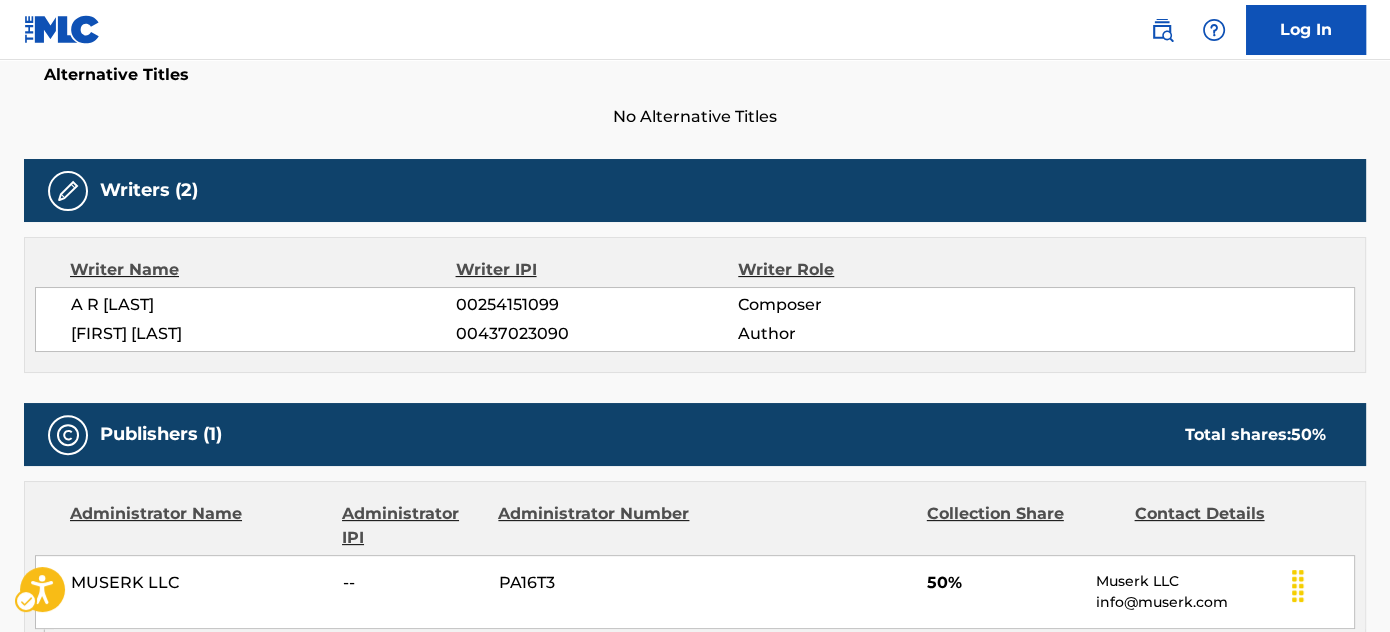 click on "Writer Name Writer IPI Writer Role [FIRST] [LAST] Composer [FIRST] [LAST] Author" at bounding box center (695, 305) 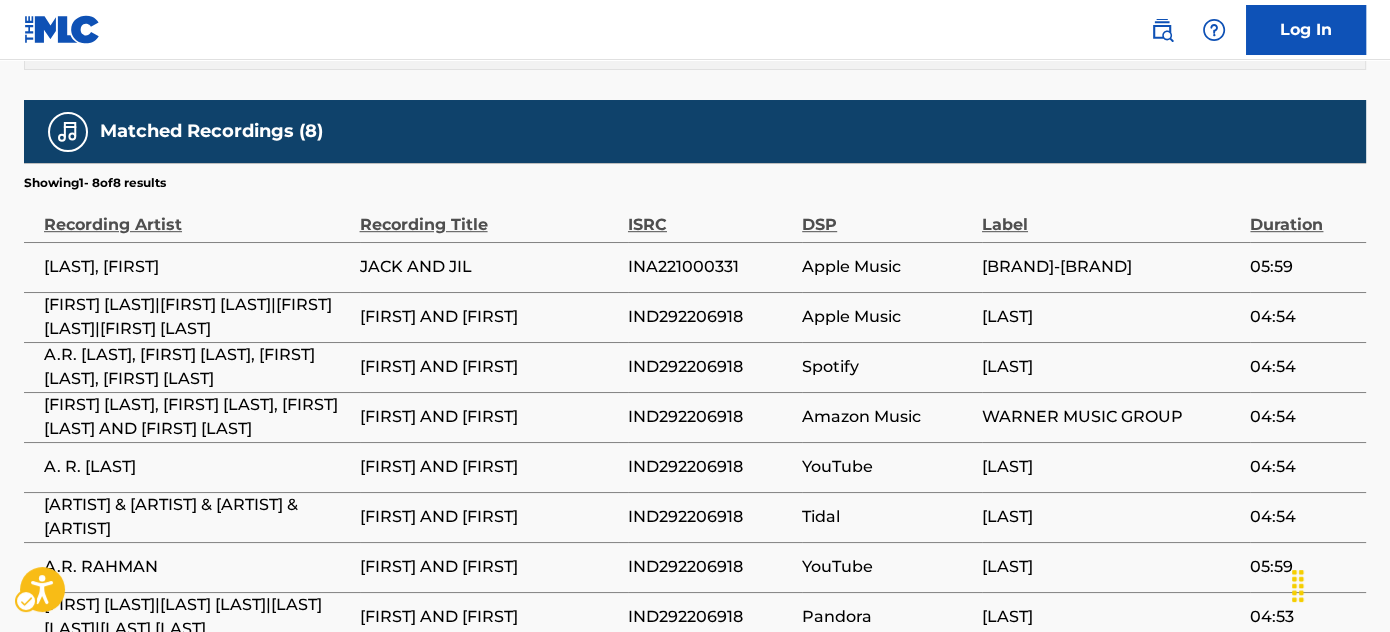 scroll, scrollTop: 1232, scrollLeft: 0, axis: vertical 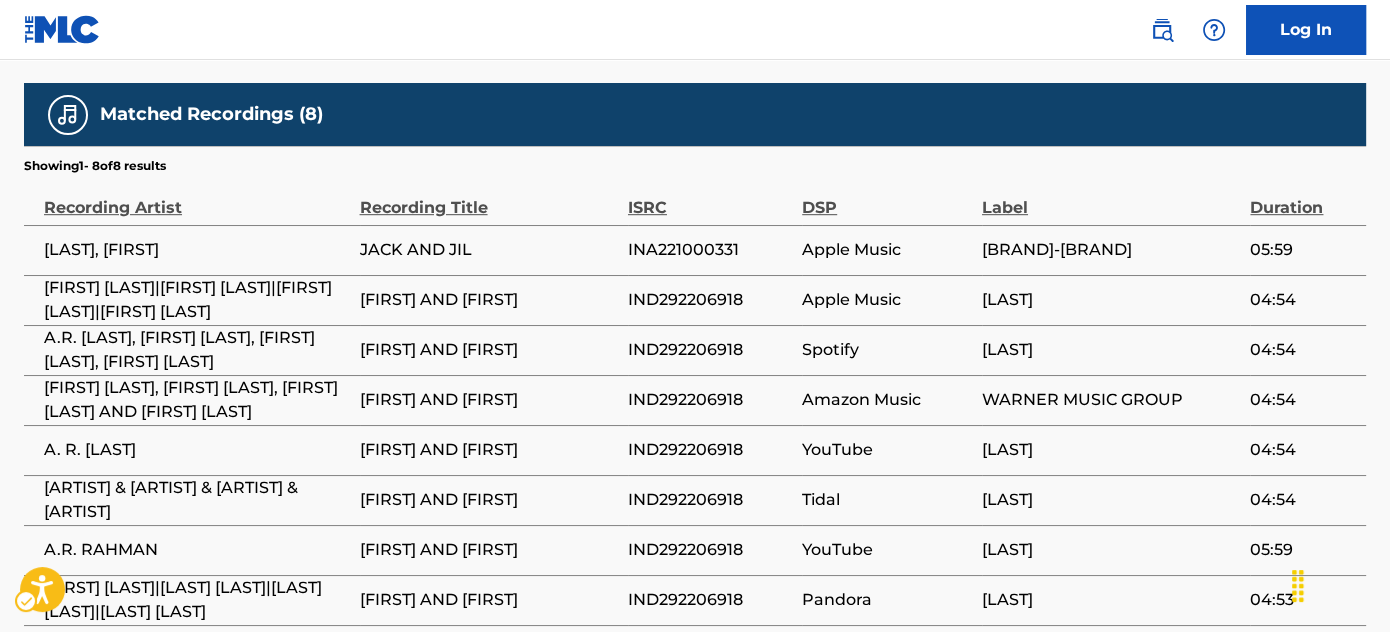 click on "INA221000331" at bounding box center (710, 250) 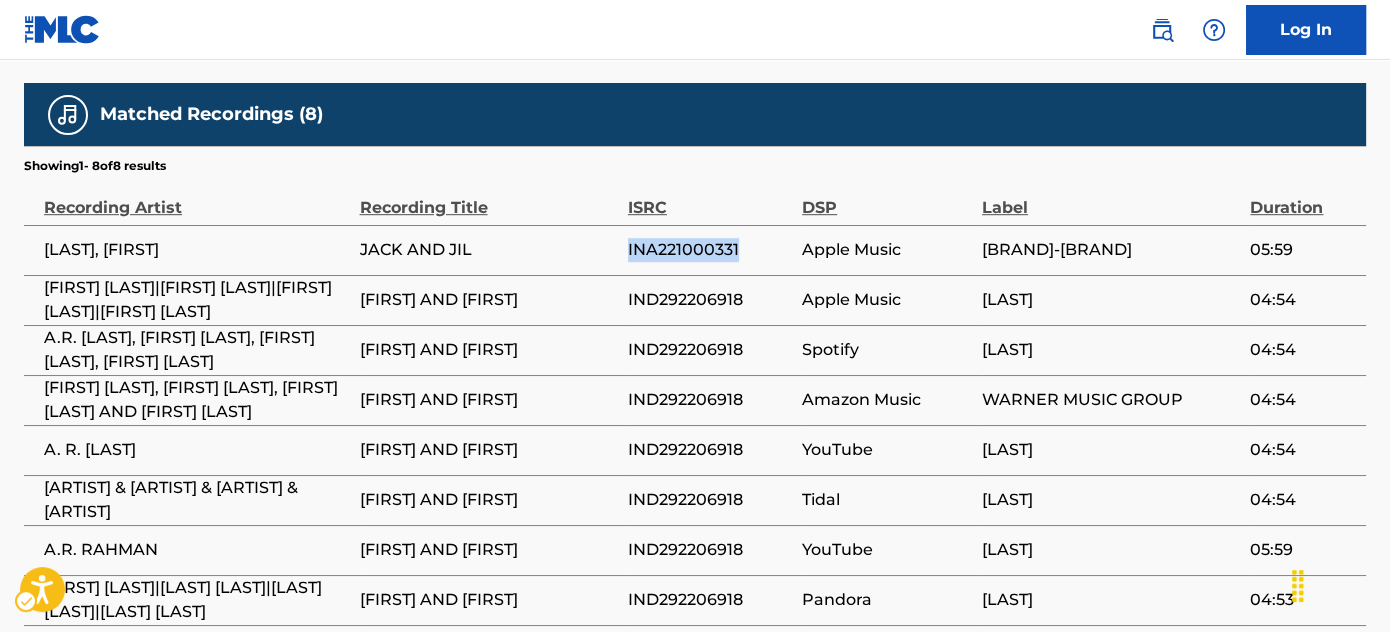 click on "INA221000331" at bounding box center (710, 250) 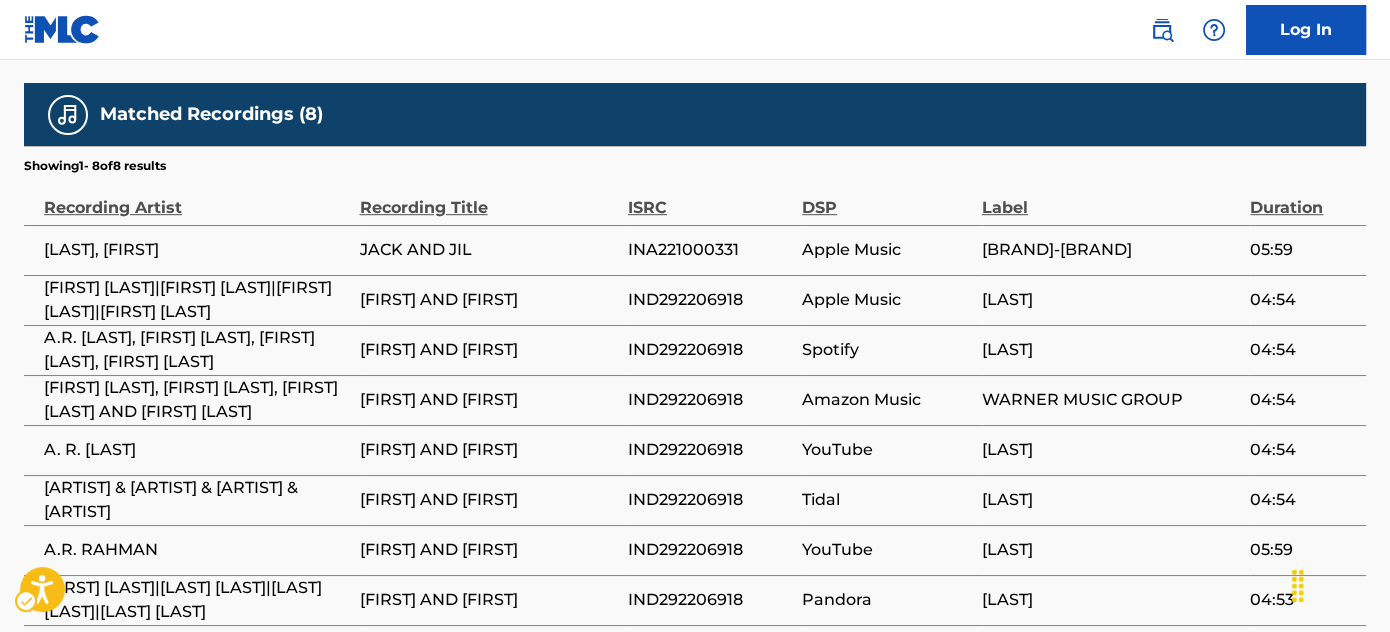 click on "IND292206918" at bounding box center [710, 300] 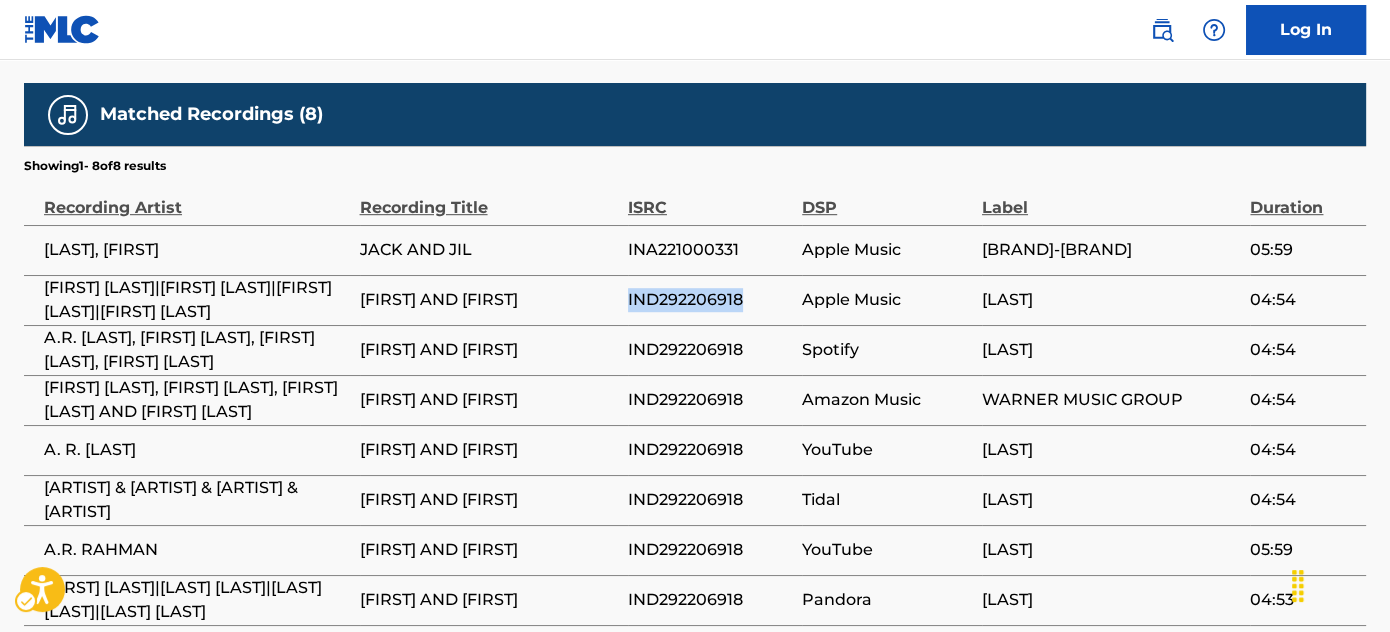 click on "IND292206918" at bounding box center (710, 300) 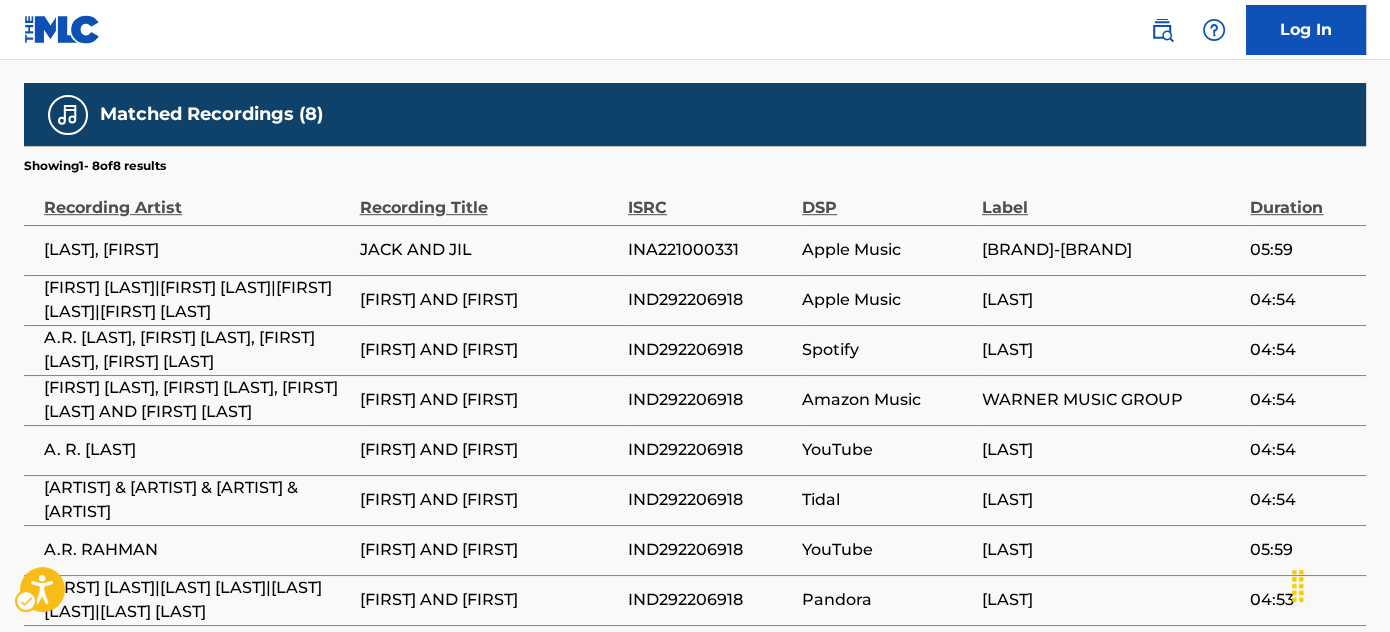 click on "JACK AND JIL" at bounding box center [489, 250] 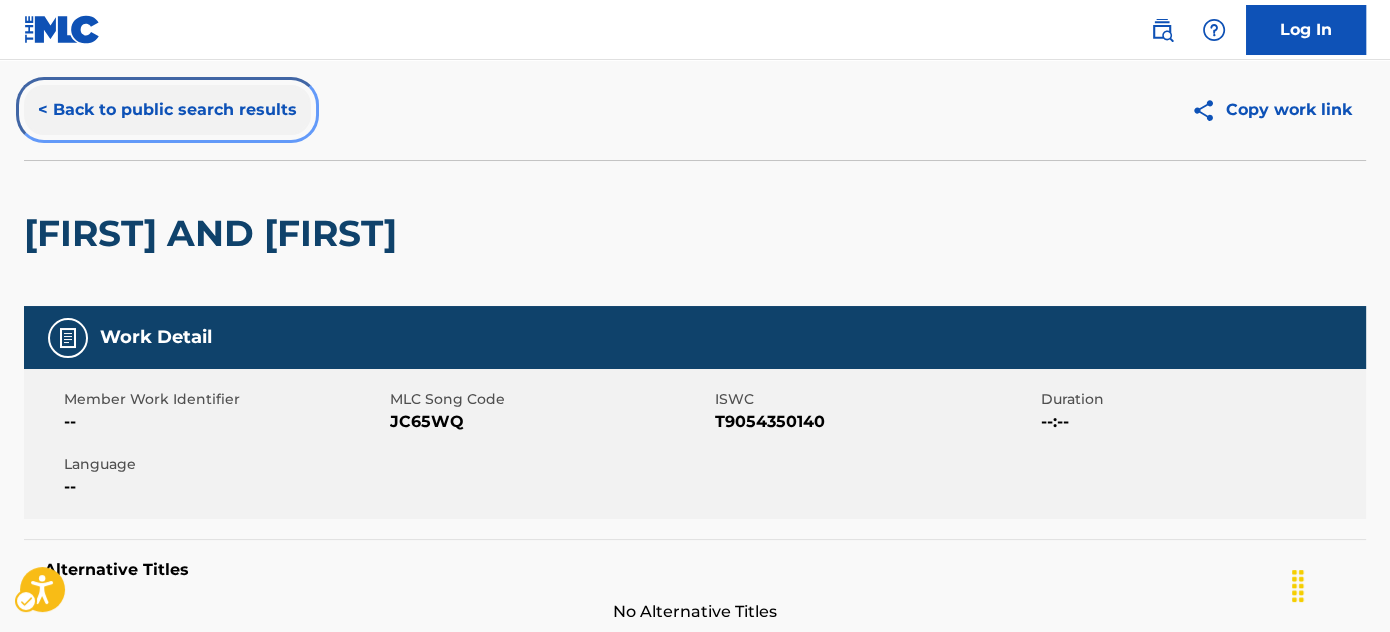 click on "< Back to public search results" at bounding box center (167, 110) 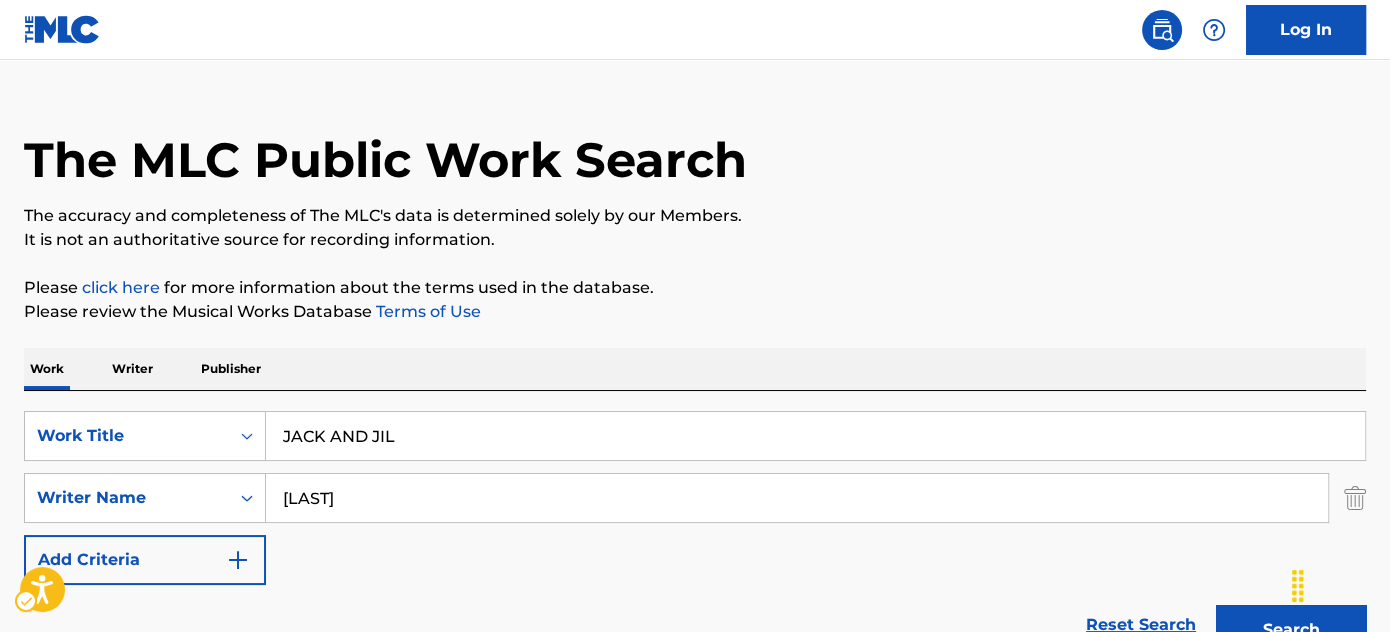 scroll, scrollTop: 0, scrollLeft: 0, axis: both 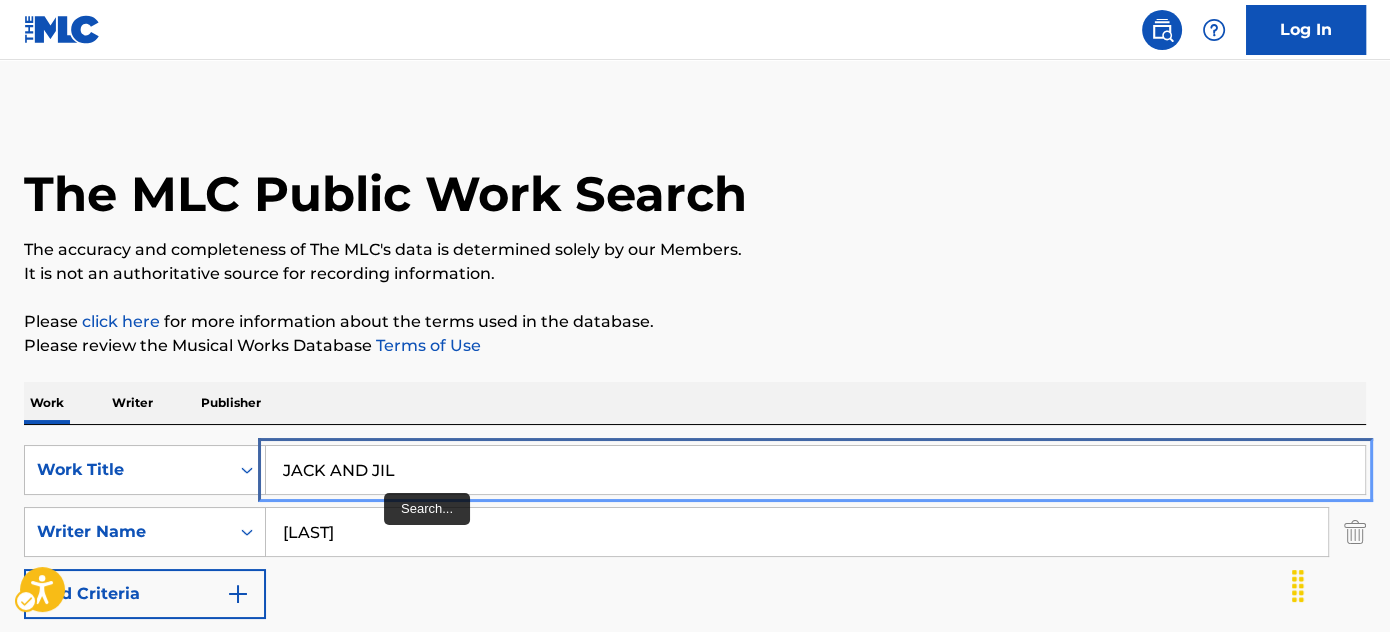 click on "JACK AND JIL" at bounding box center [815, 470] 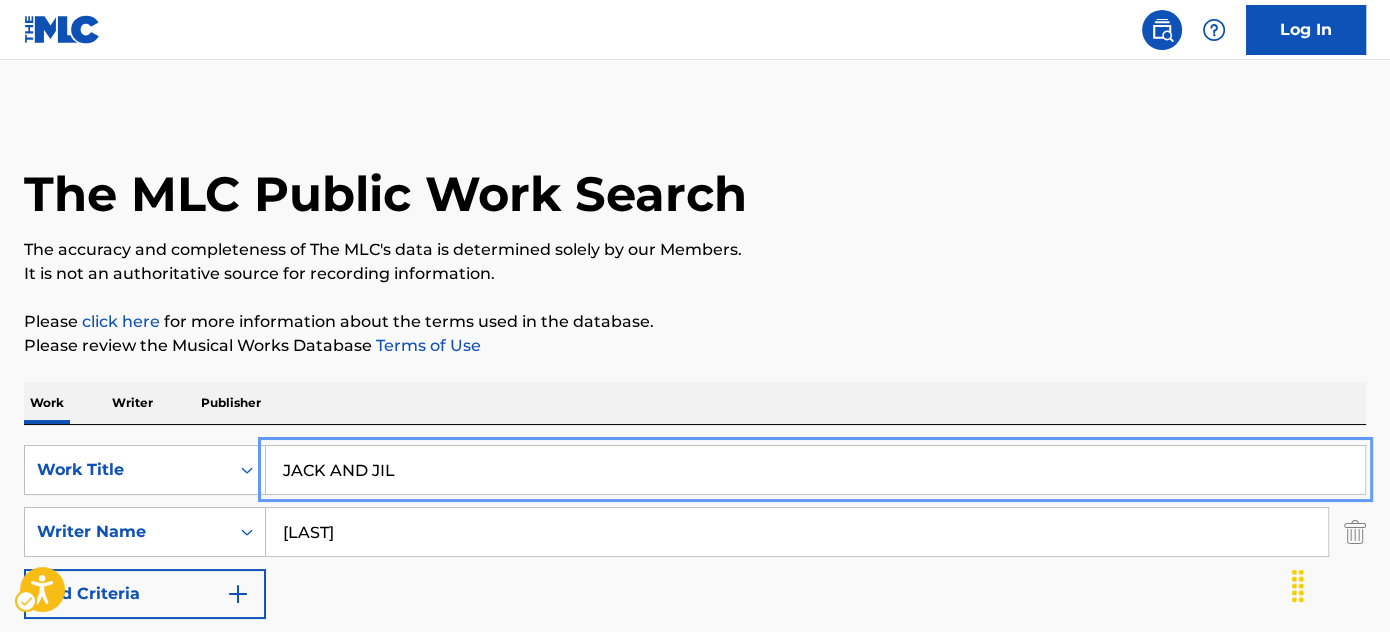 paste on "CHITTUKURUVI" 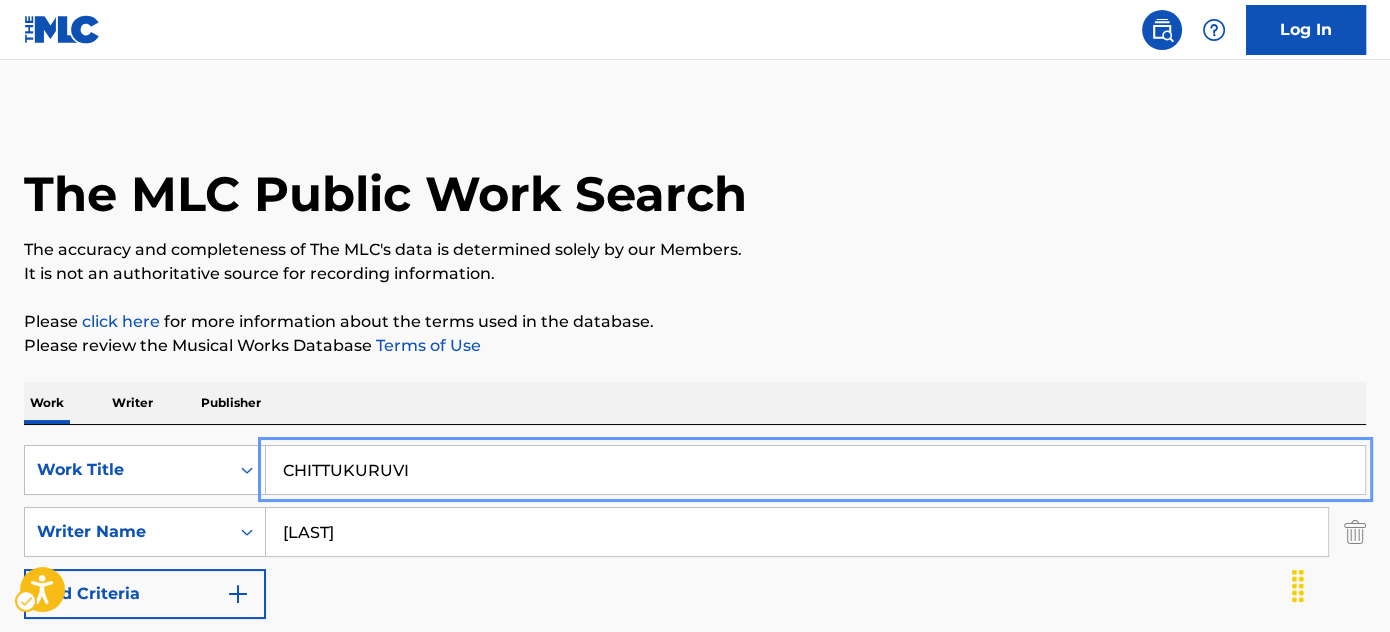 type on "CHITTUKURUVI" 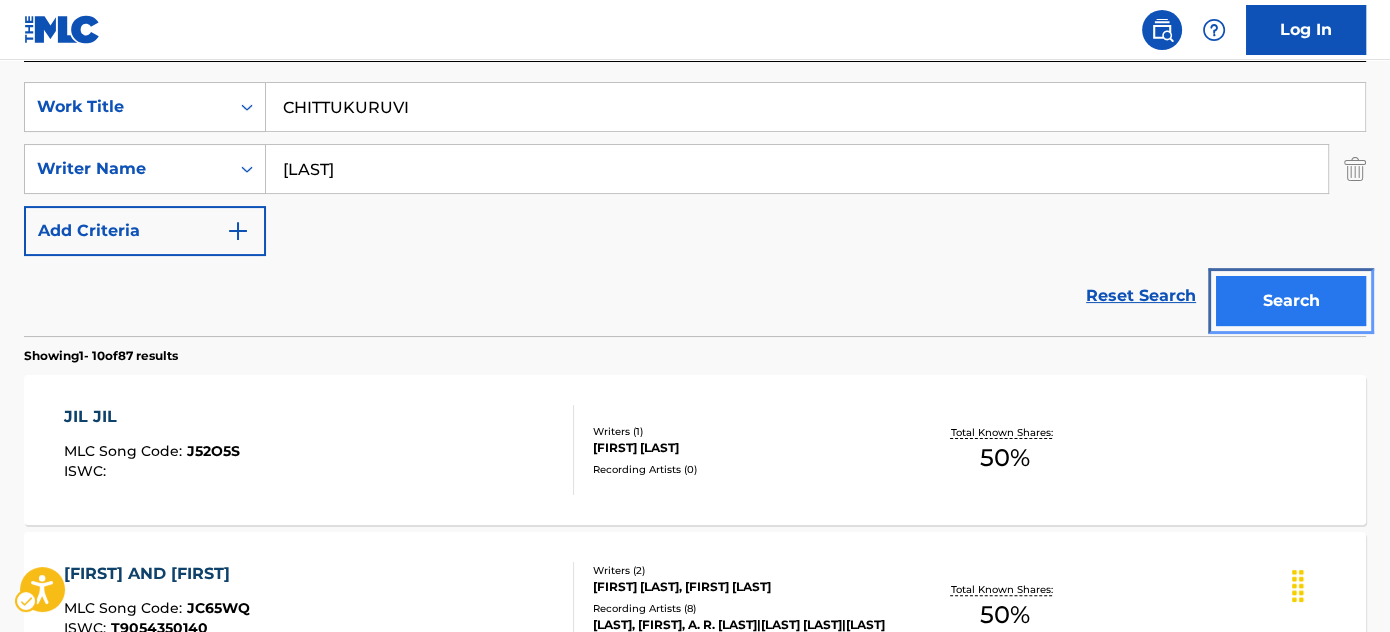click on "Search" at bounding box center [1291, 301] 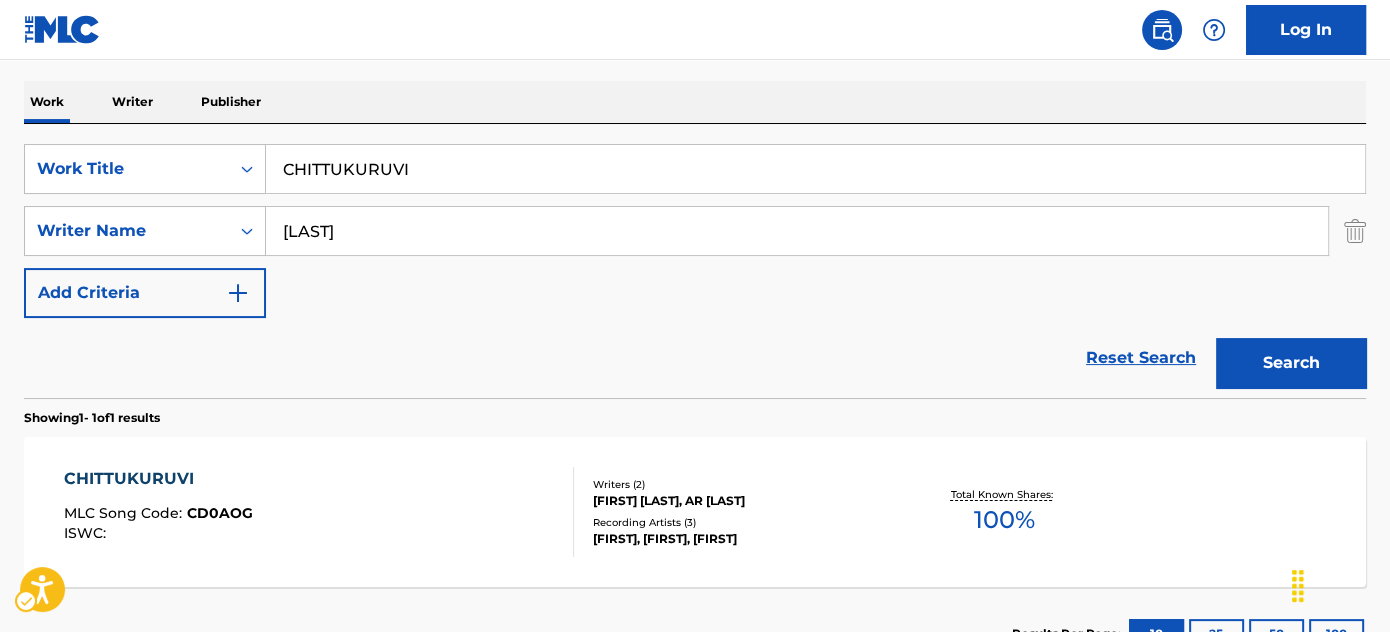 scroll, scrollTop: 363, scrollLeft: 0, axis: vertical 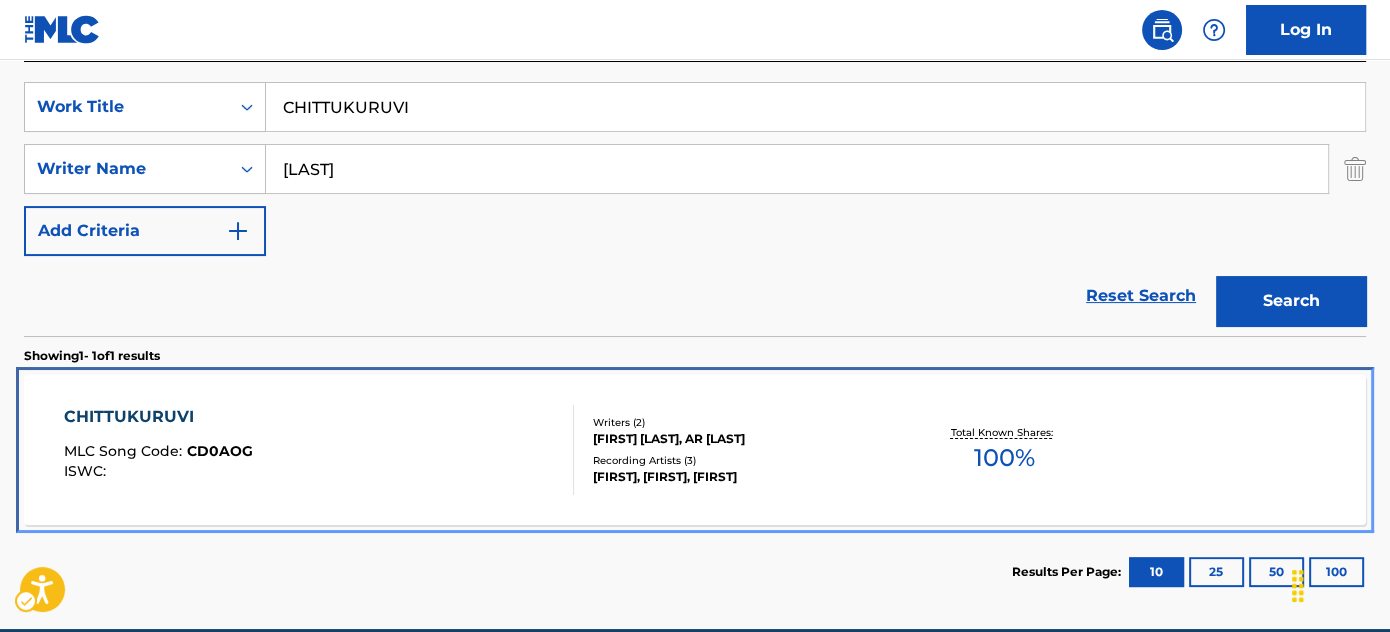 click on "[FIRST], [FIRST], [FIRST]" at bounding box center (743, 477) 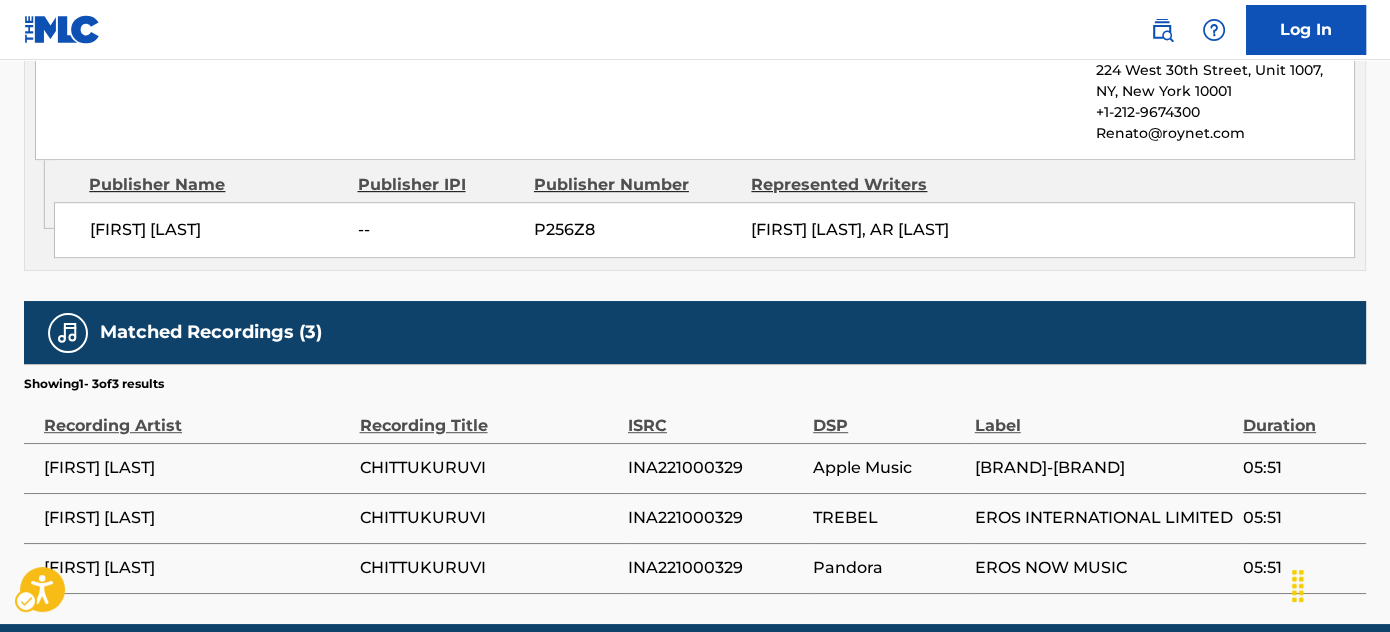 scroll, scrollTop: 1179, scrollLeft: 0, axis: vertical 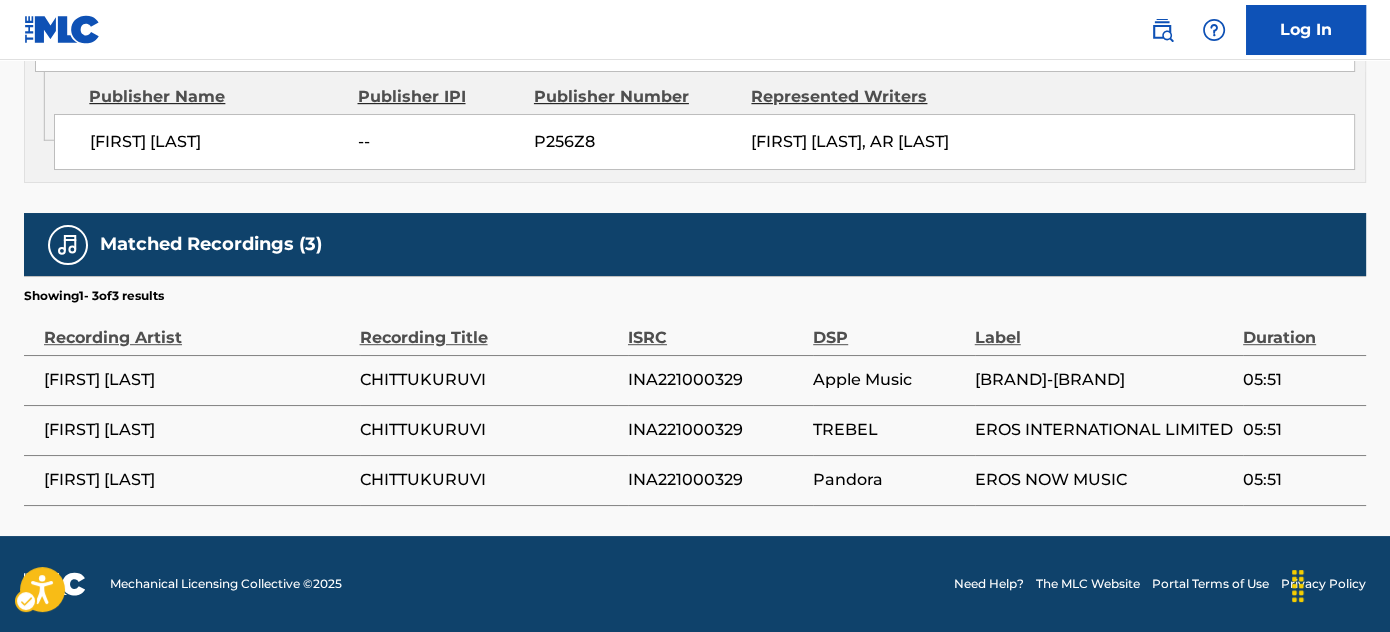 click on "INA221000329" at bounding box center [715, 380] 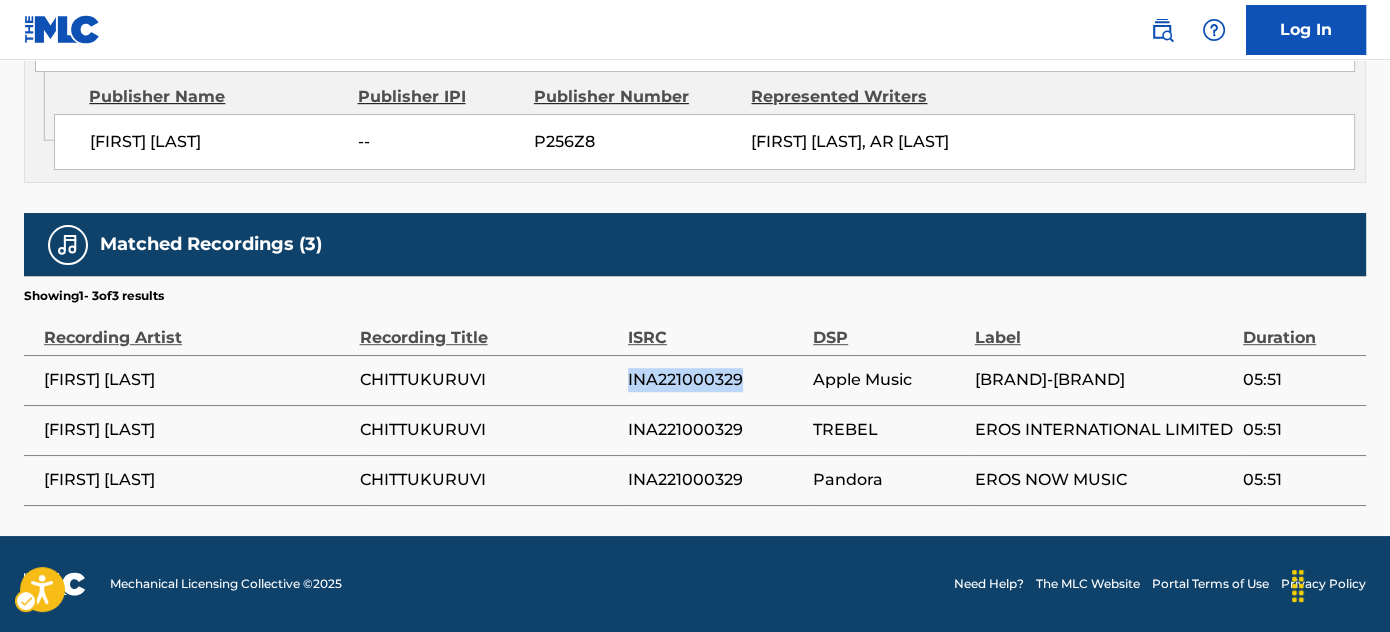 click on "INA221000329" at bounding box center [715, 380] 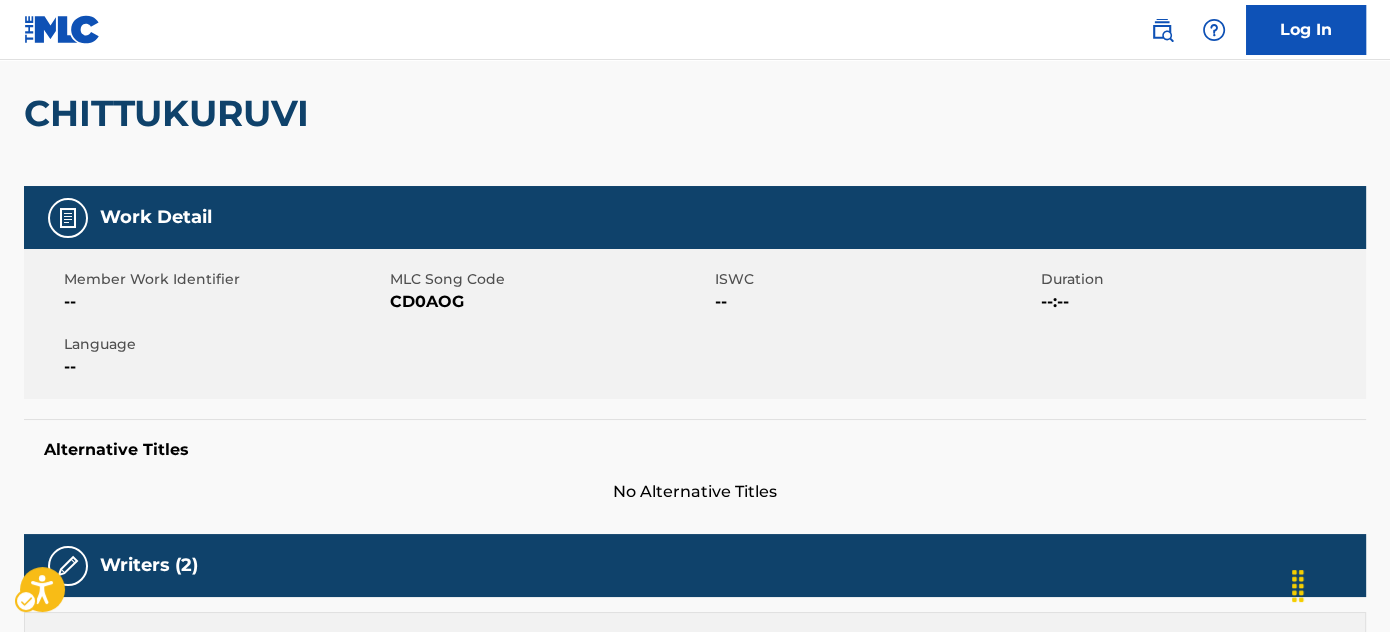 scroll, scrollTop: 0, scrollLeft: 0, axis: both 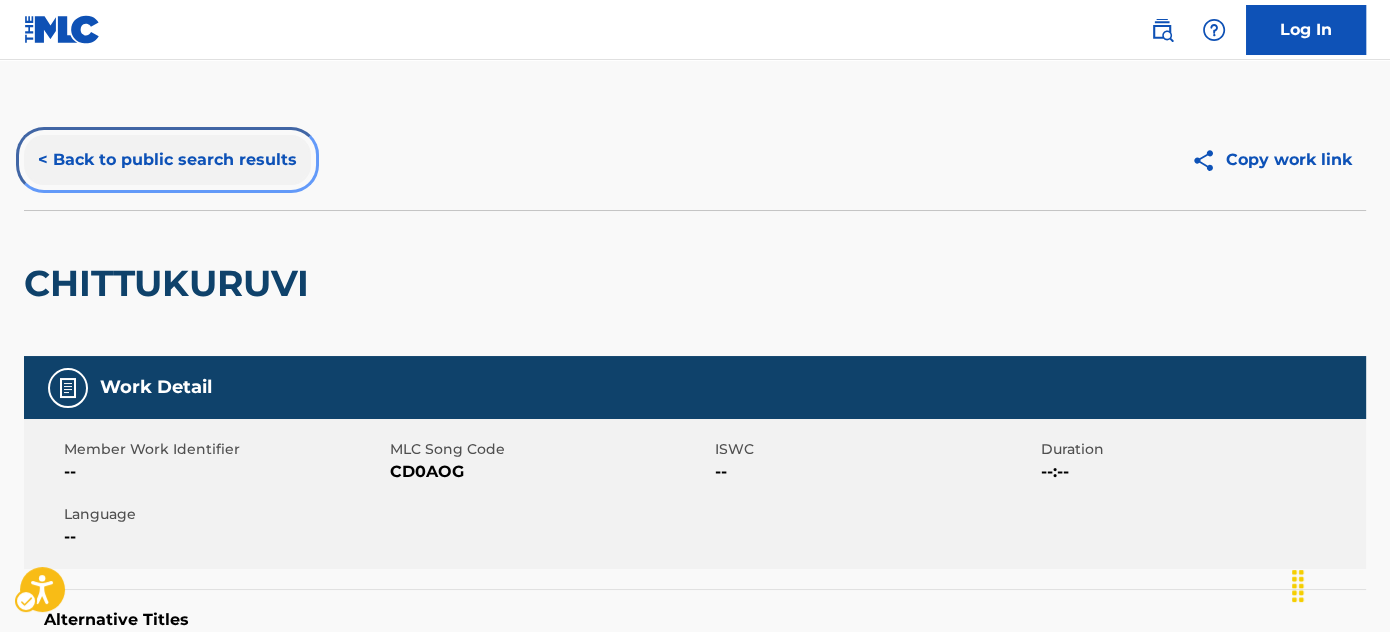click on "< Back to public search results" at bounding box center (167, 160) 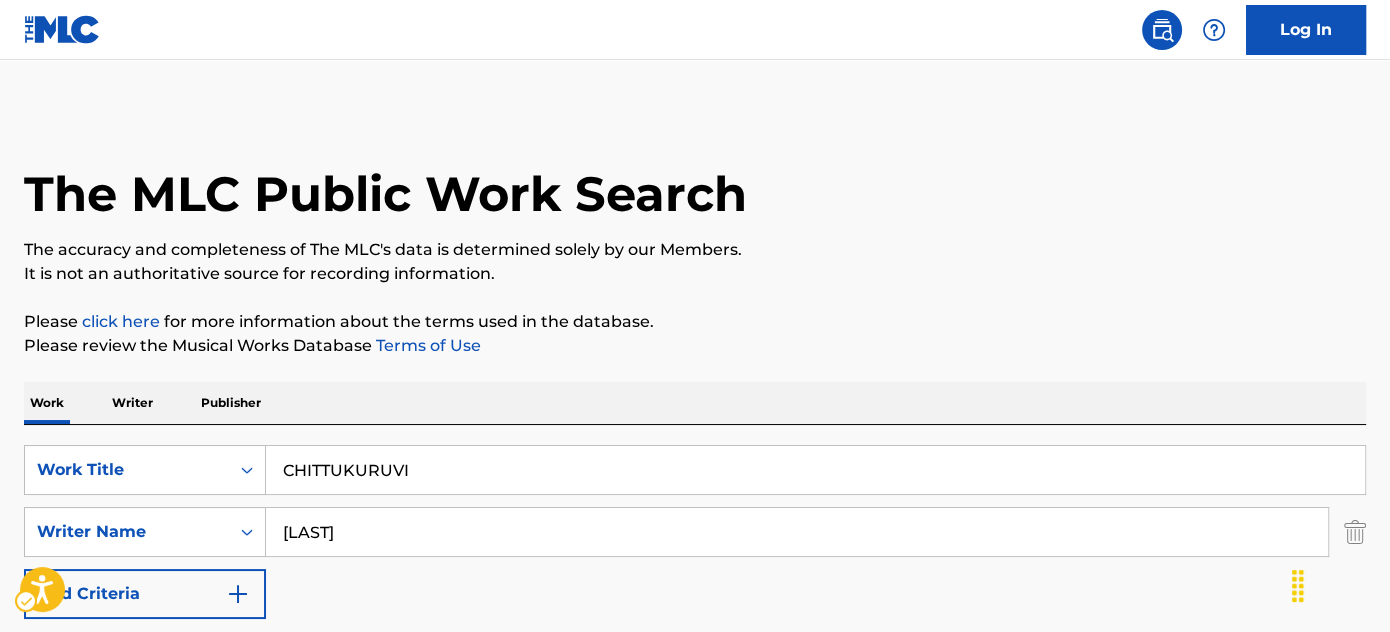 scroll, scrollTop: 341, scrollLeft: 0, axis: vertical 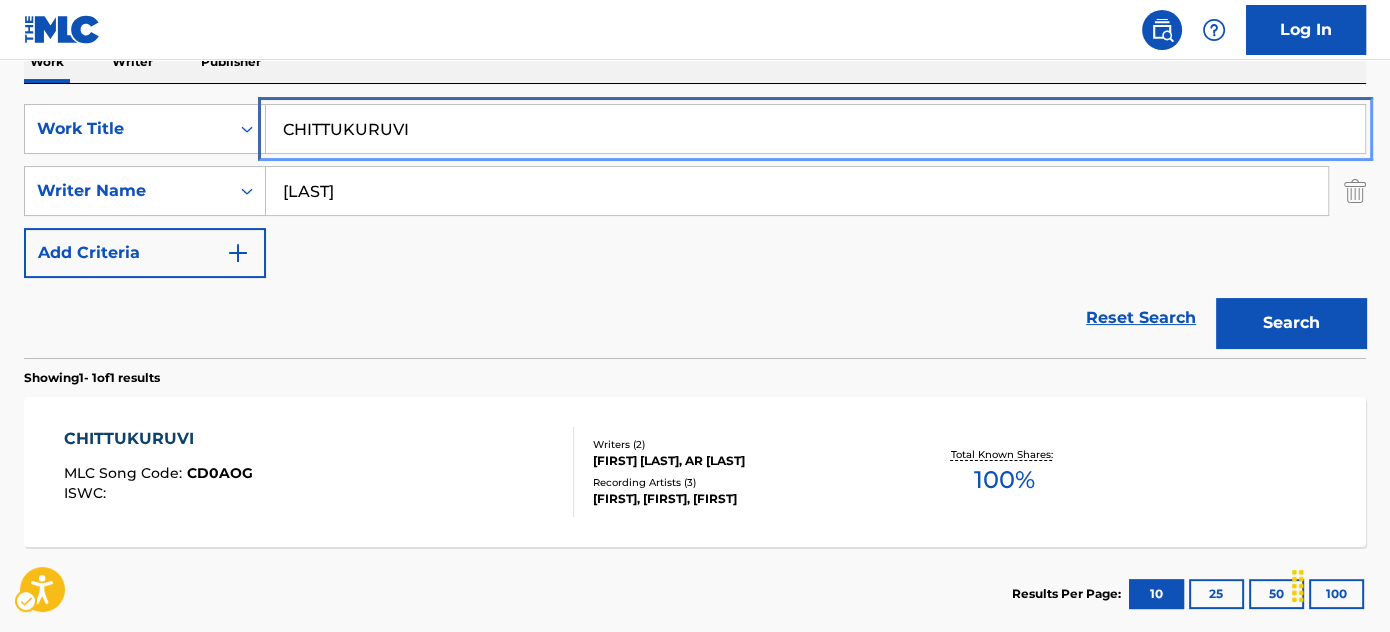 click on "CHITTUKURUVI" at bounding box center [815, 129] 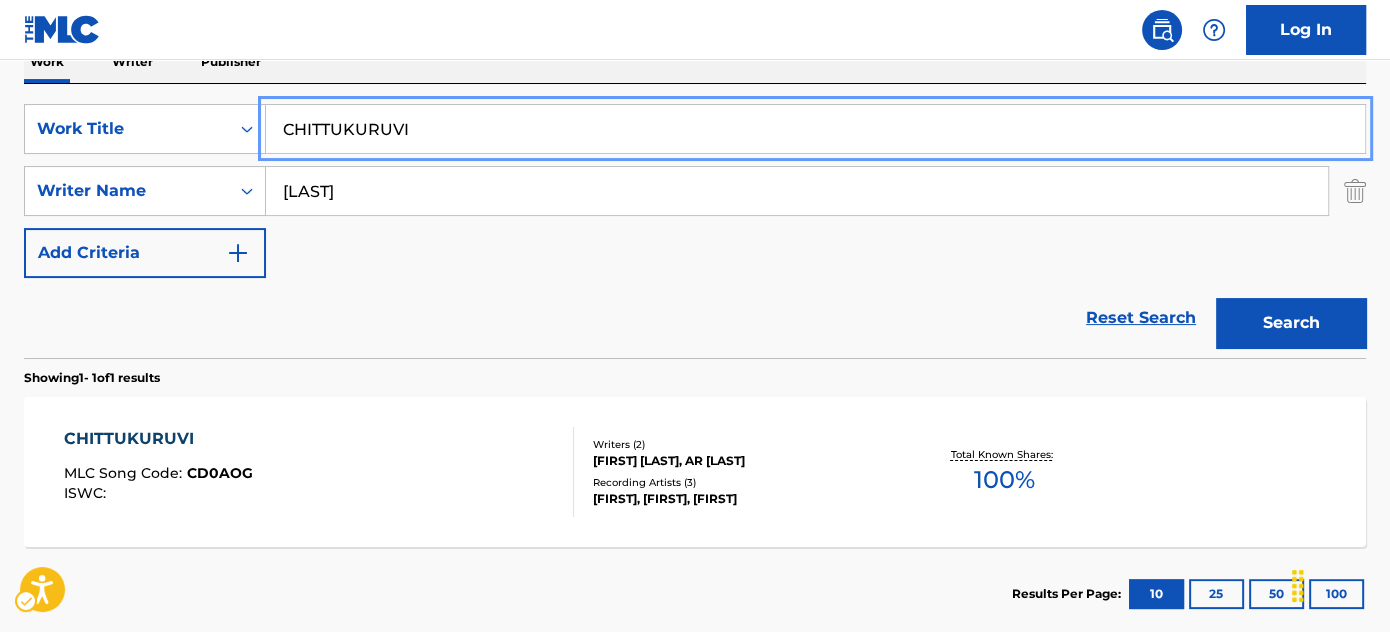 paste on "ENNUYIR THOZHIYAE" 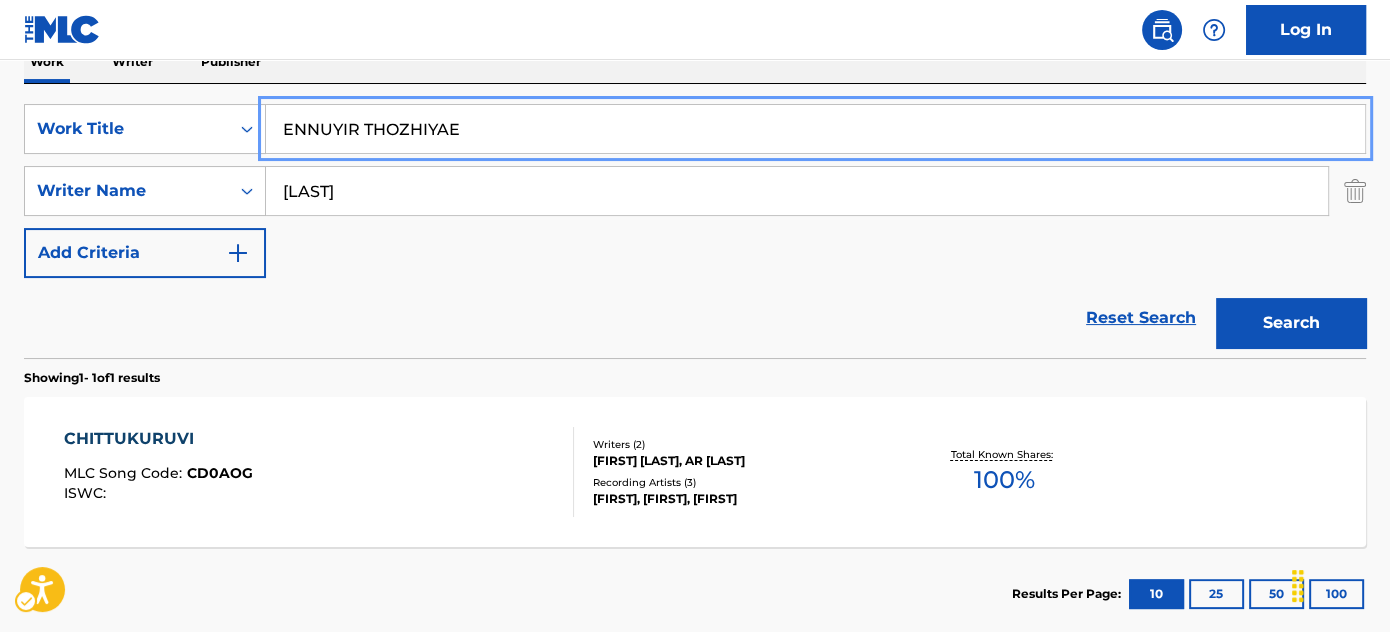 type on "ENNUYIR THOZHIYAE" 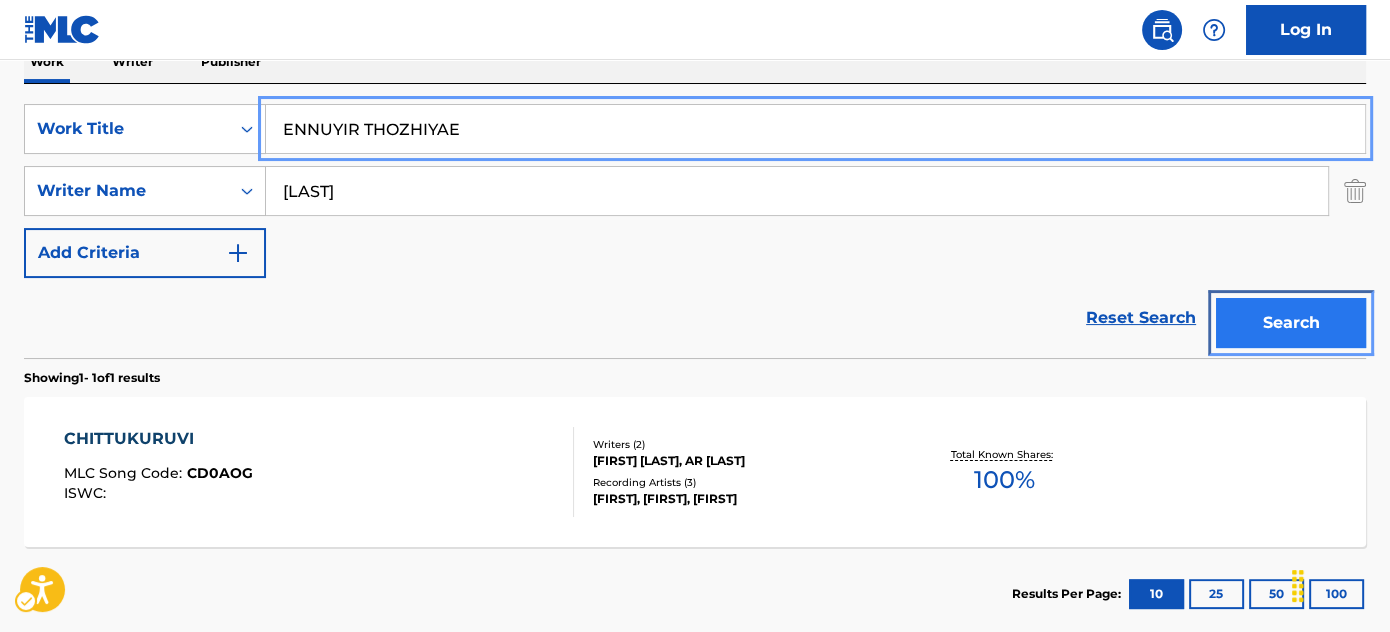 click on "Search" at bounding box center [1291, 323] 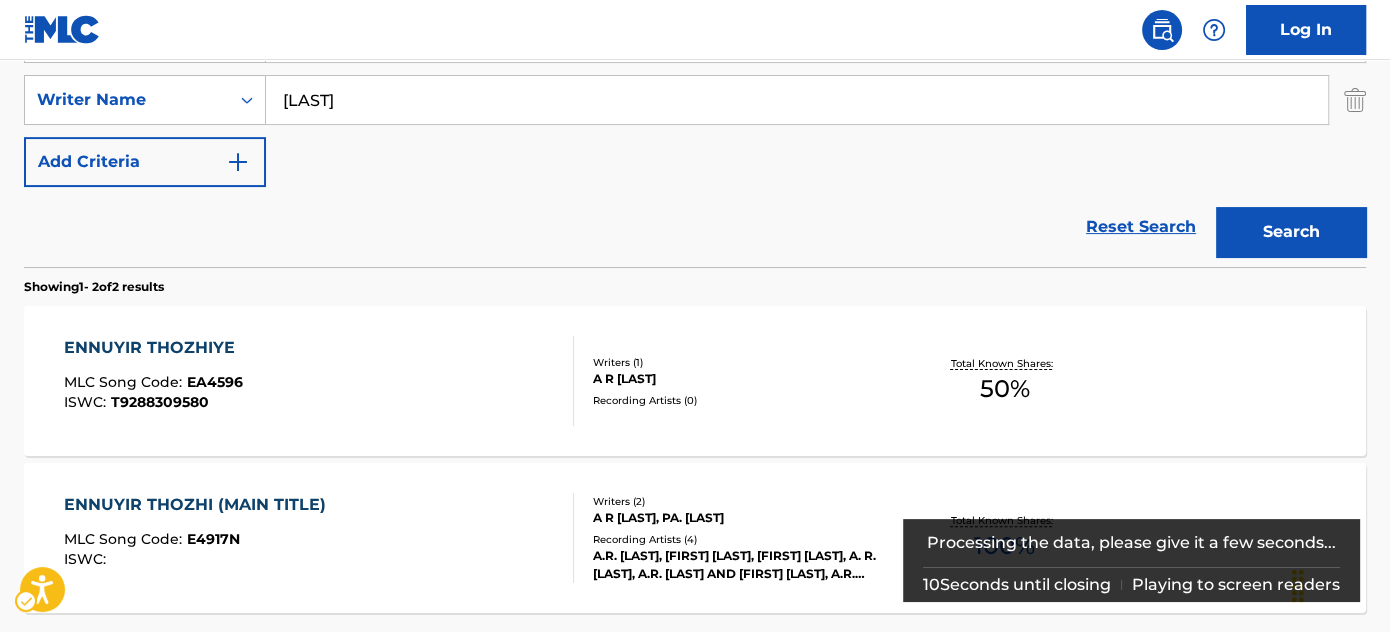 scroll, scrollTop: 432, scrollLeft: 0, axis: vertical 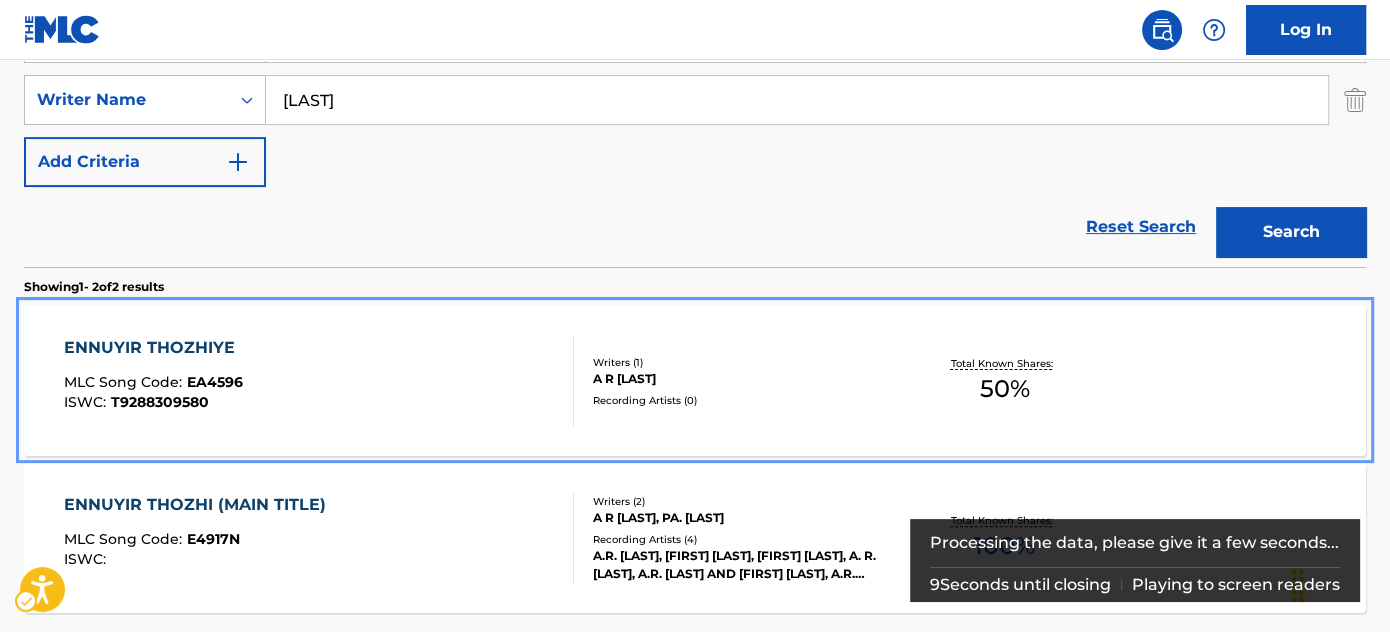 click on "MLC Song Code : [CODE] ISWC : [CODE] Writers ( 1 ) [ARTIST] Recording Artists ( 0 ) Total Known Shares: 50 %" at bounding box center (695, 381) 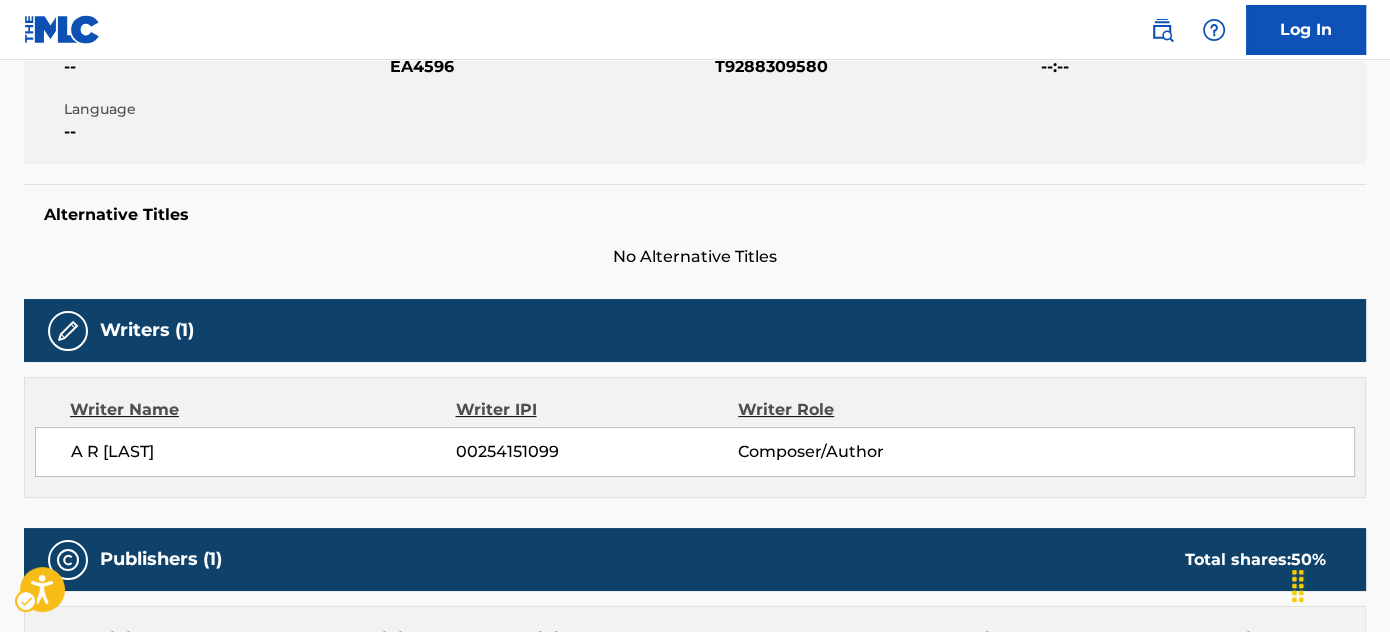 scroll, scrollTop: 100, scrollLeft: 0, axis: vertical 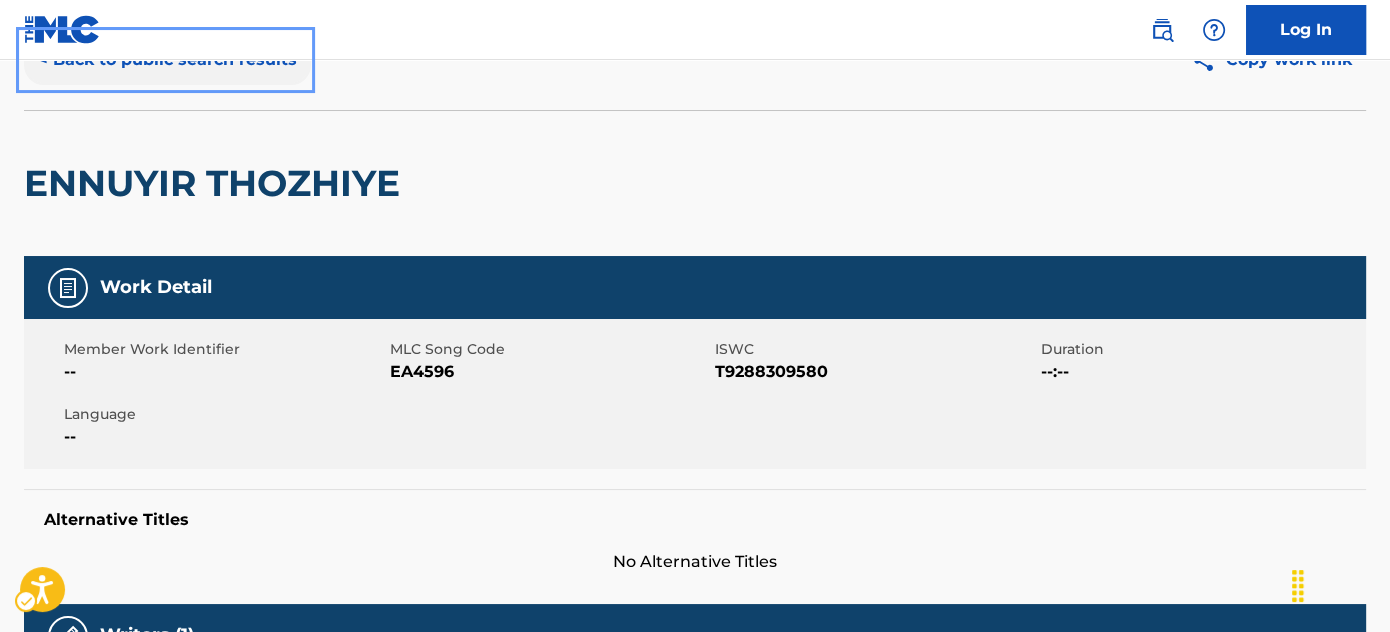 click on "< Back to public search results" at bounding box center (167, 60) 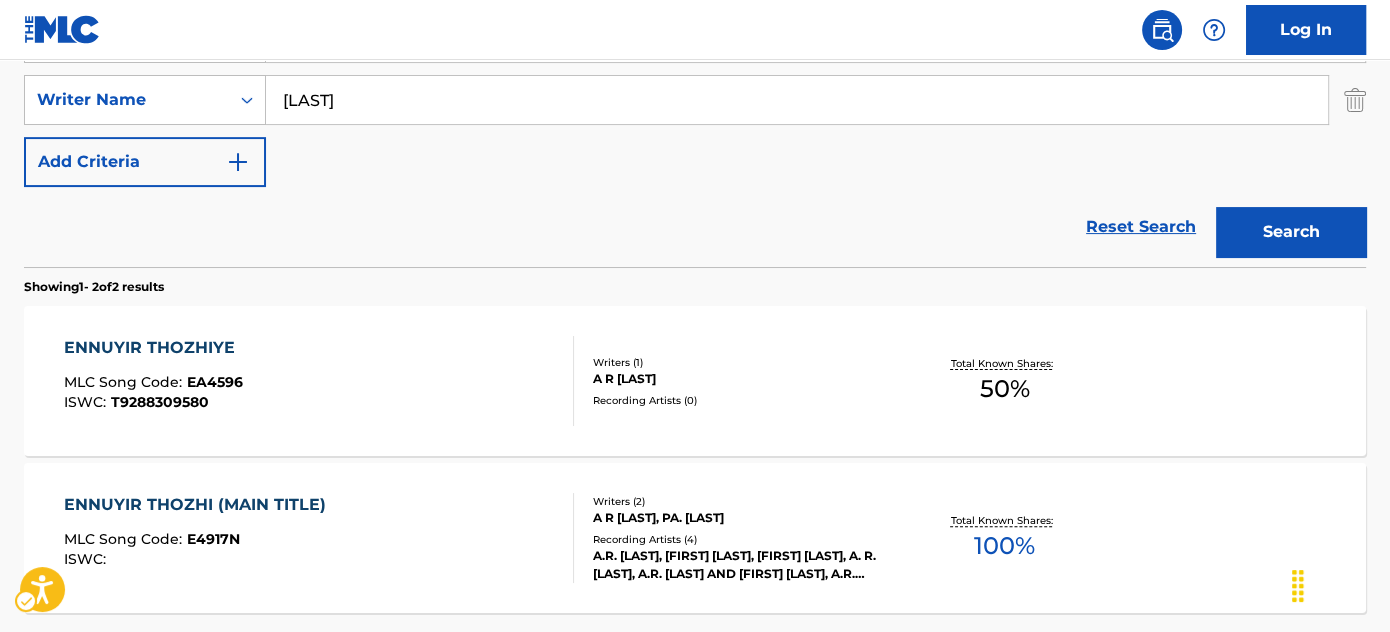 scroll, scrollTop: 341, scrollLeft: 0, axis: vertical 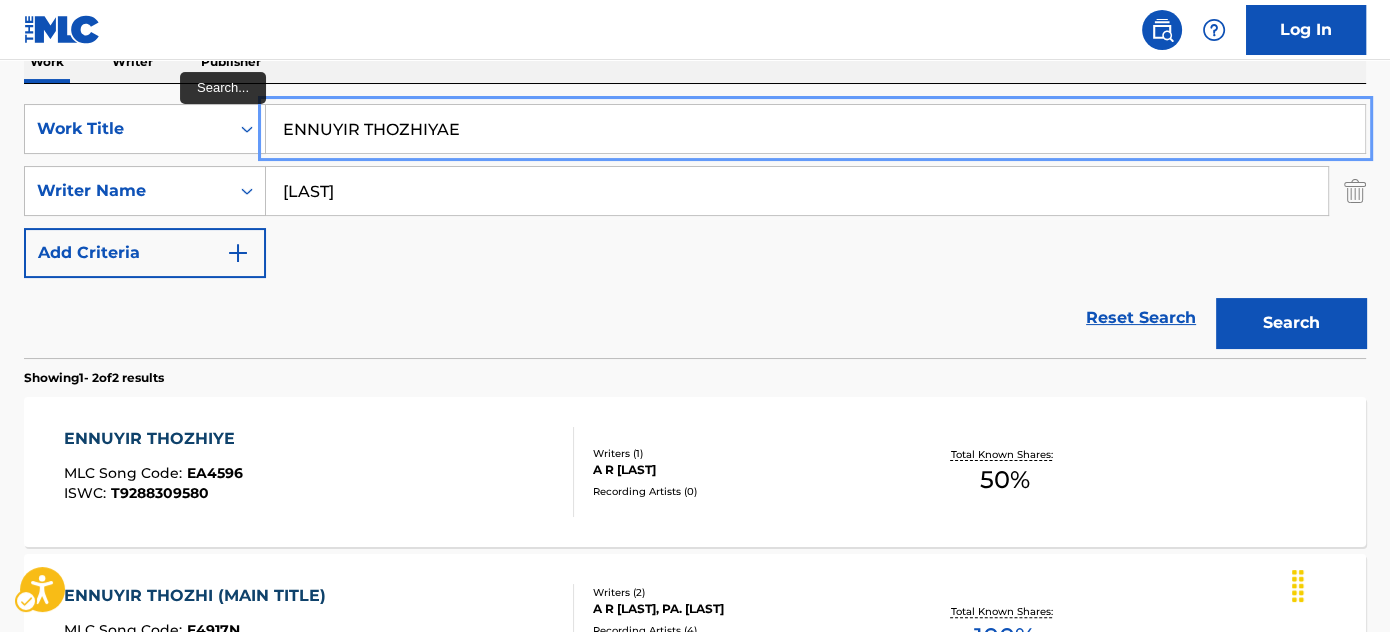 click on "ENNUYIR THOZHIYAE" at bounding box center (815, 129) 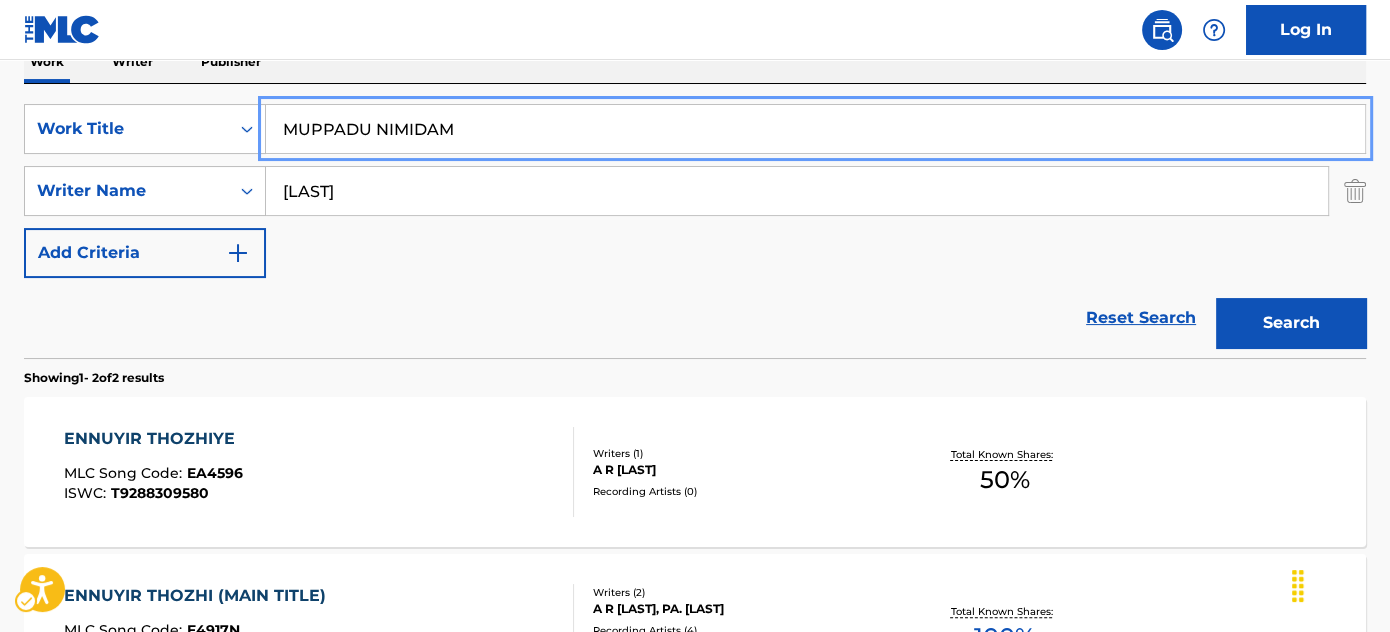 type on "MUPPADU NIMIDAM" 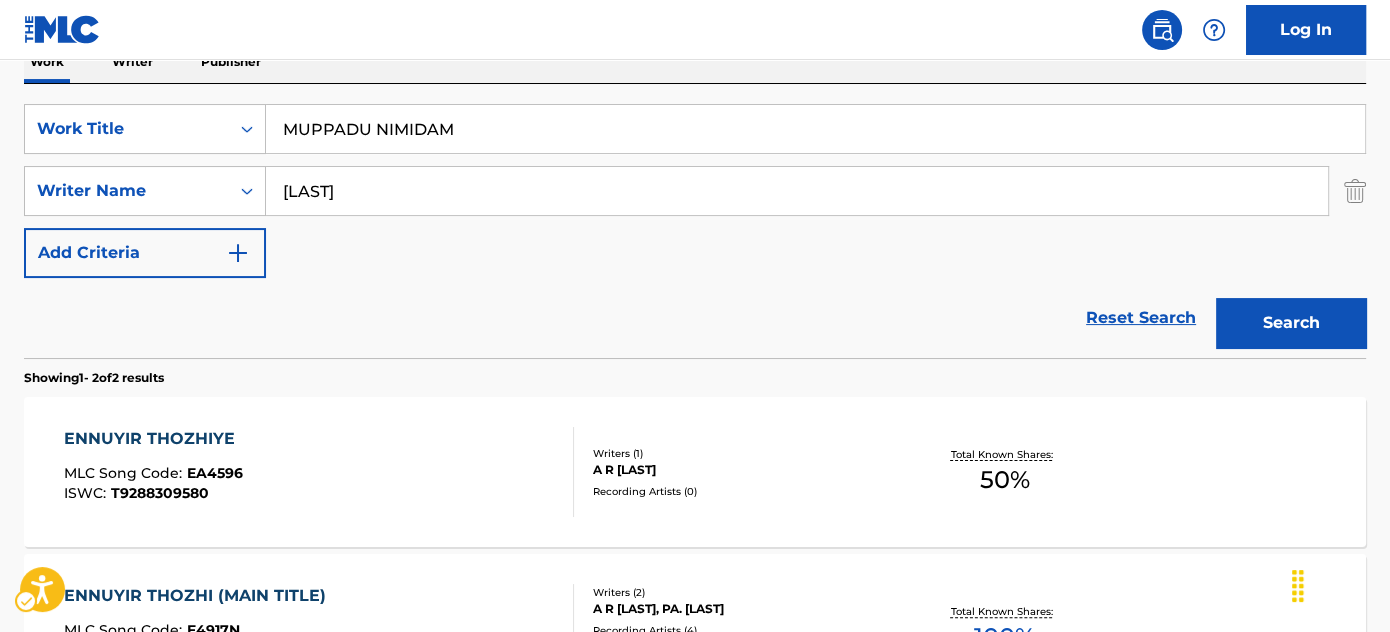 click on "SearchWithCriteria3aa345e1-4b0c-47d0-9fa7-814c2b02b9c9 Work Title [TITLE] SearchWithCriteria76b2fbff-19b9-4fa5-aebc-d5e6f94c3f43 Writer Name [ARTIST] Add Criteria Reset Search Search" at bounding box center [695, 221] 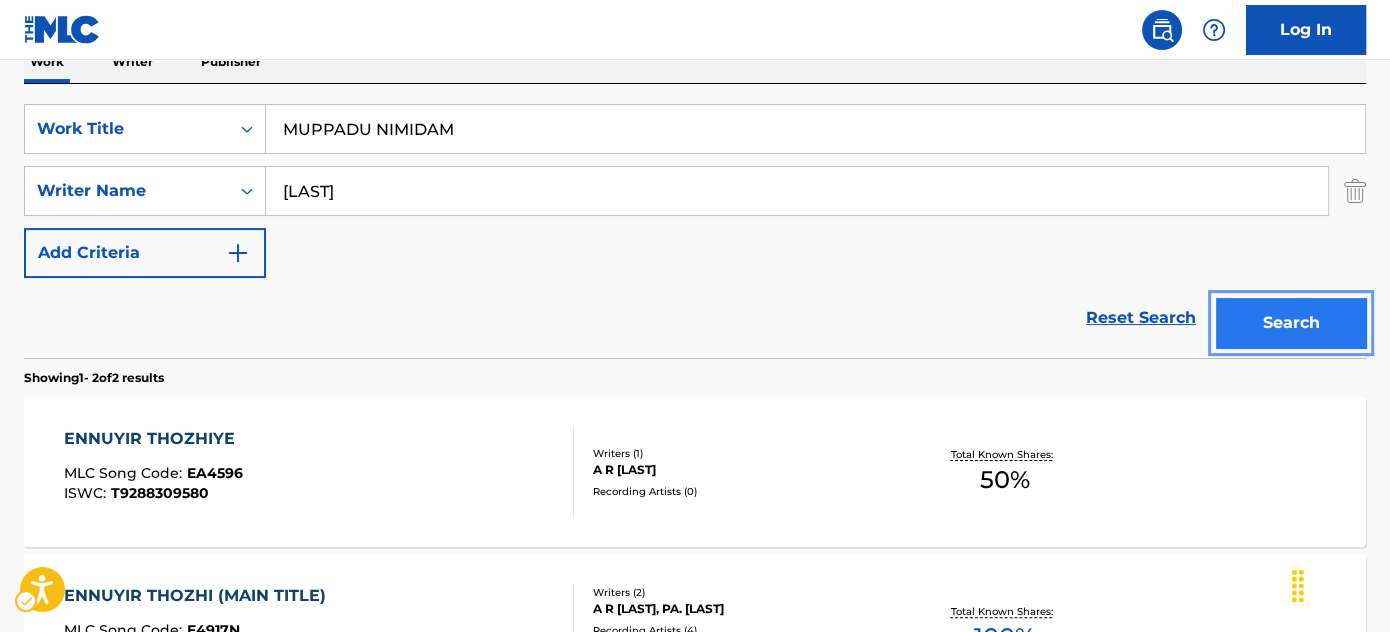 click on "Search" at bounding box center (1291, 323) 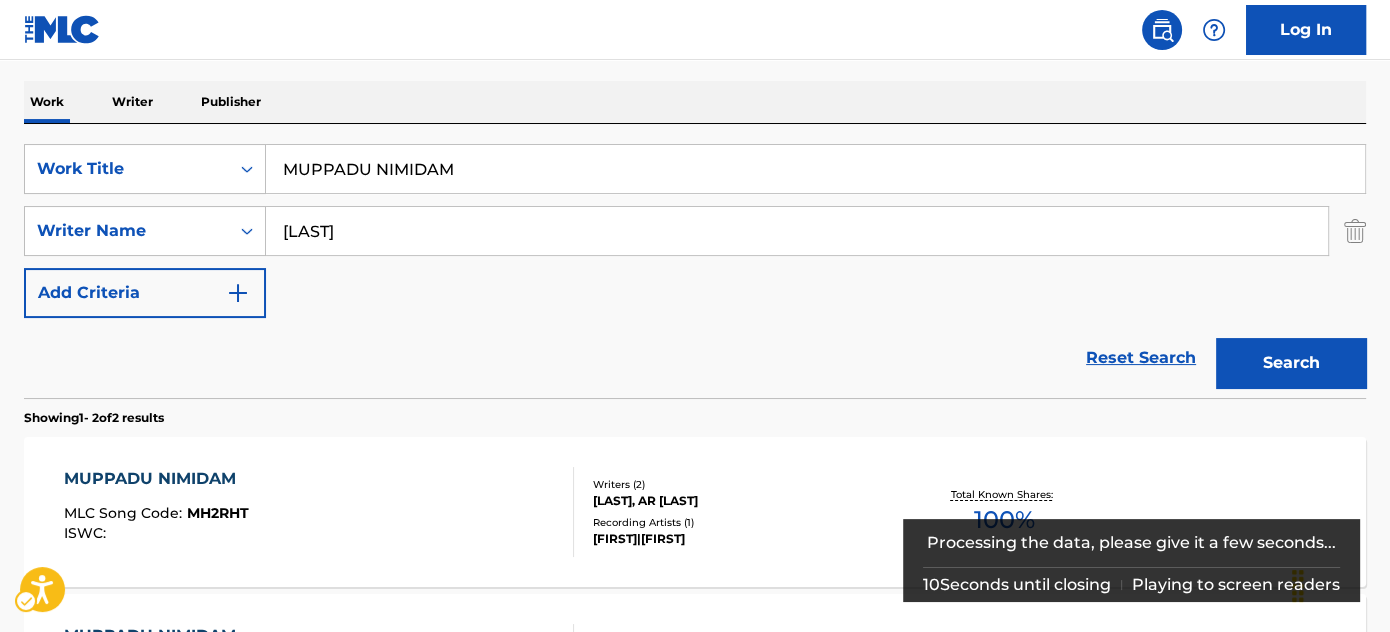 scroll, scrollTop: 341, scrollLeft: 0, axis: vertical 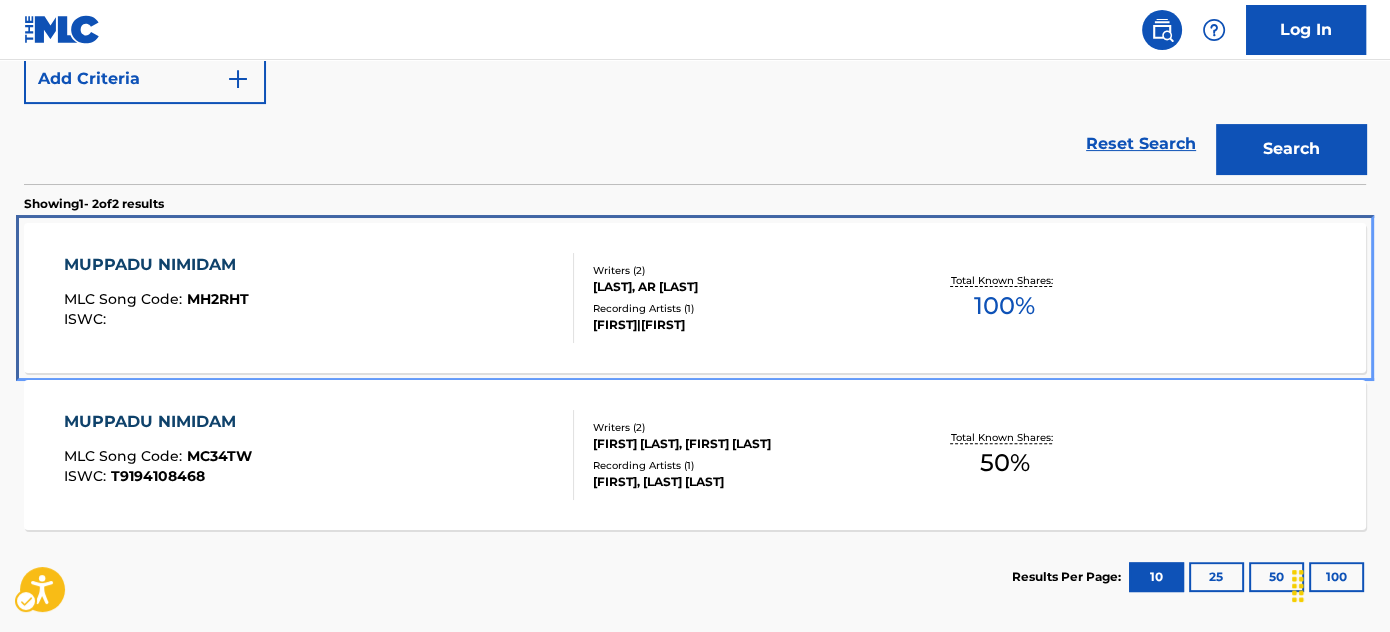 click on "[TITLE] MLC Song Code : [CODE] ISWC :" at bounding box center [319, 298] 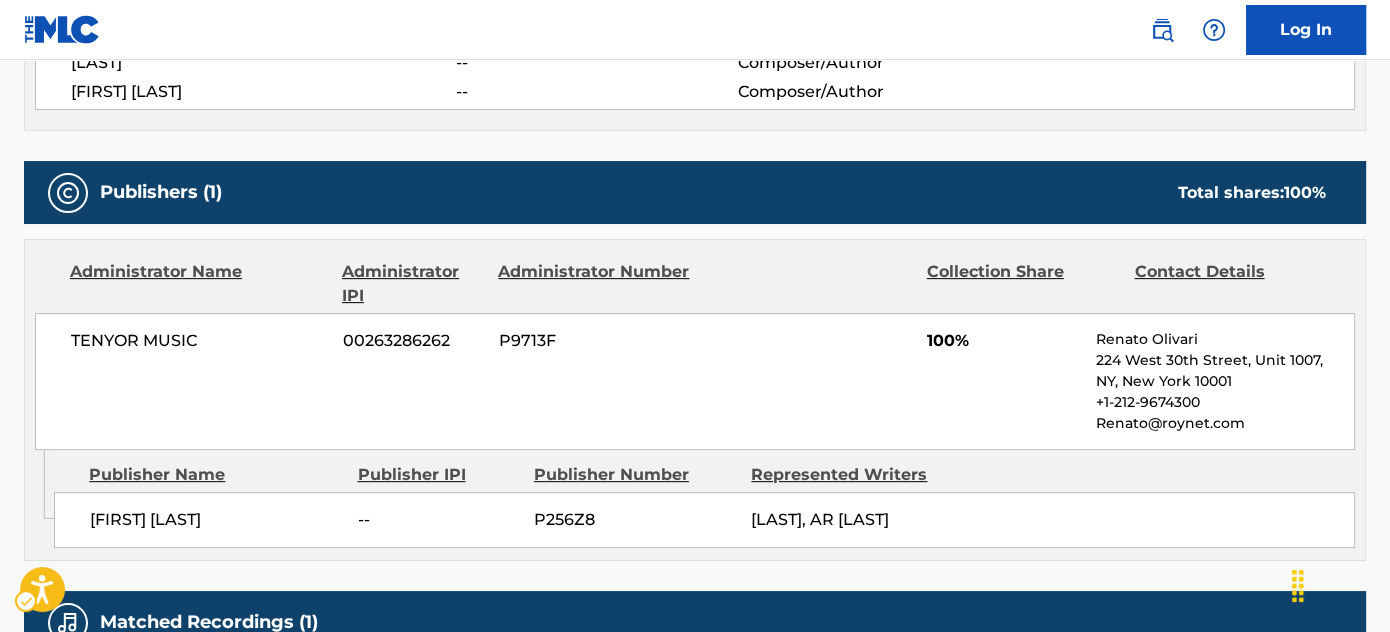 scroll, scrollTop: 1080, scrollLeft: 0, axis: vertical 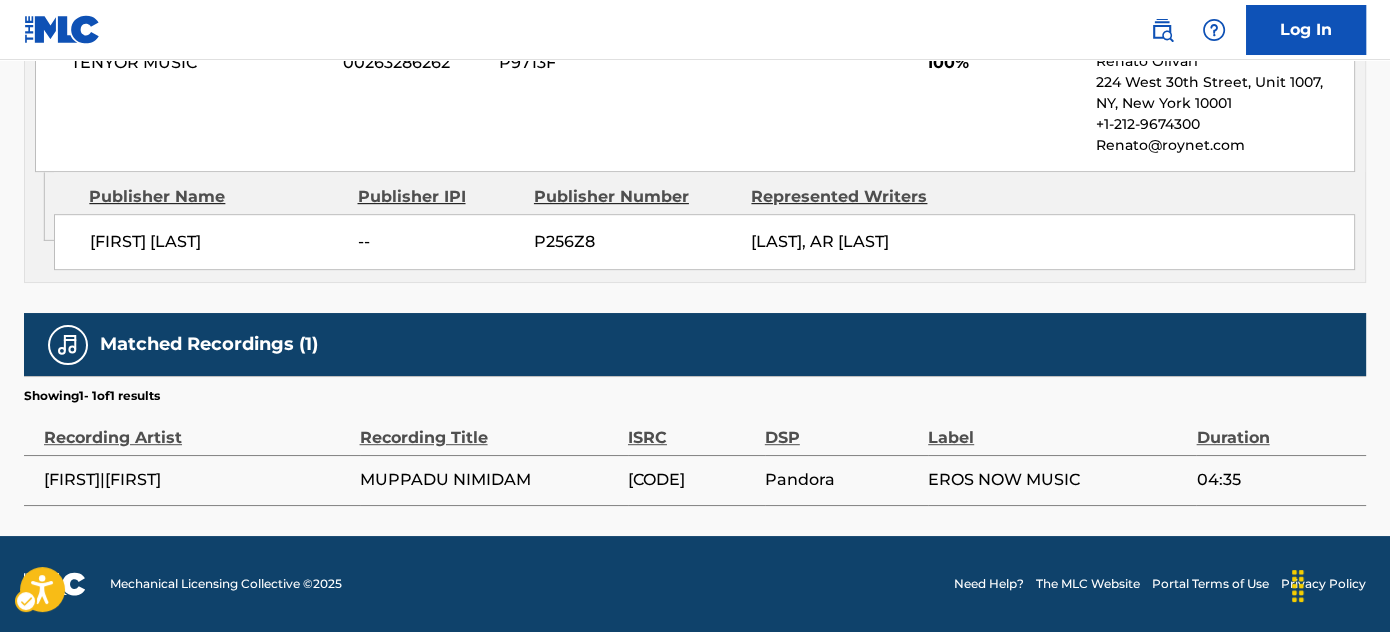 click on "[FIRST] [LAST] & [FIRST] & [FIRST] & [FIRST]" at bounding box center [695, -235] 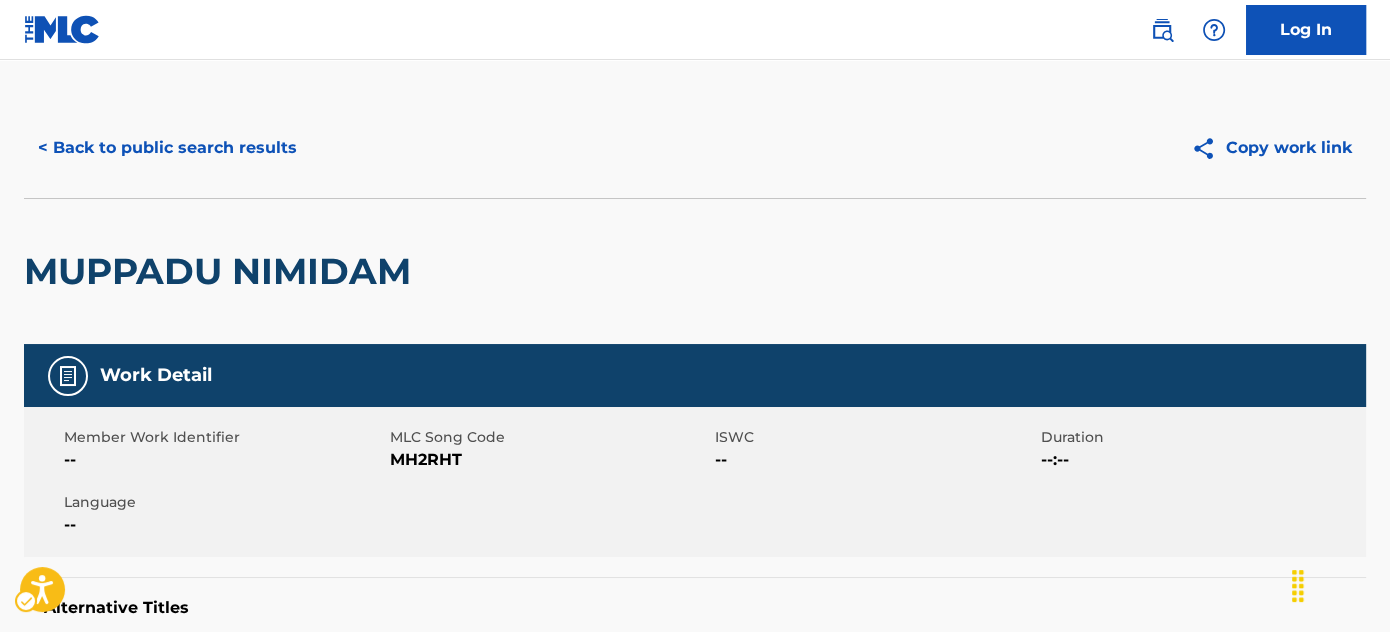 scroll, scrollTop: 0, scrollLeft: 0, axis: both 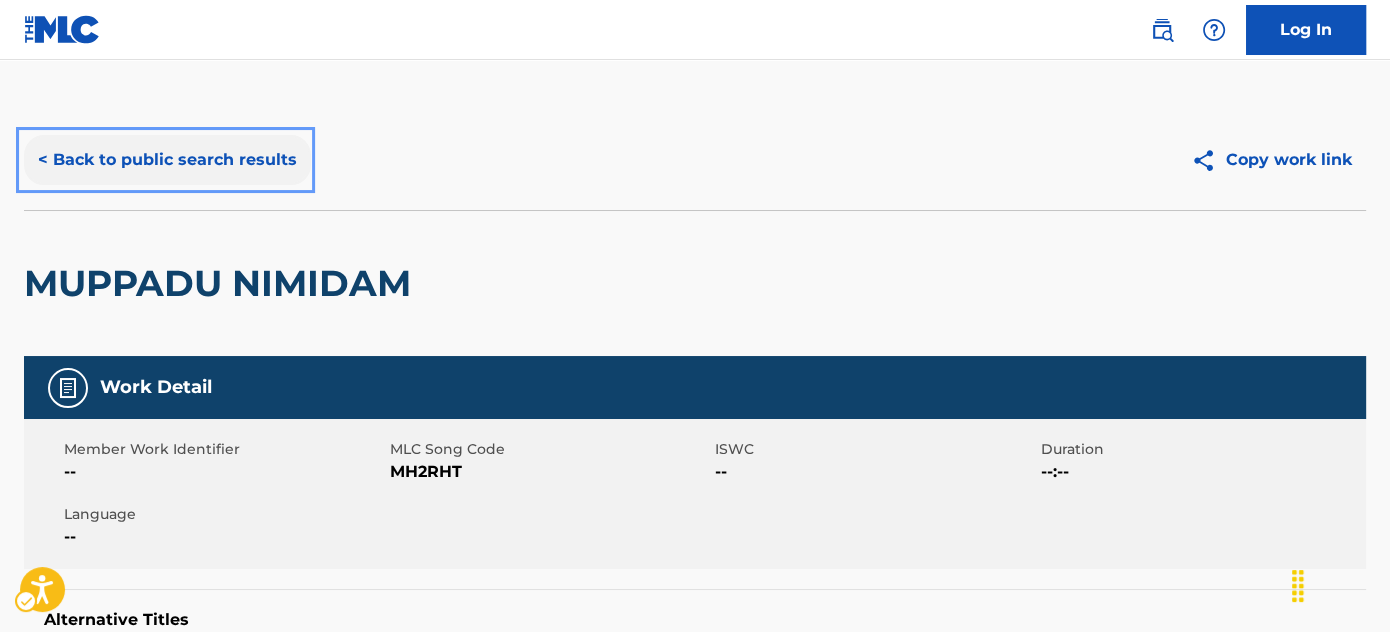 click on "< Back to public search results" at bounding box center (167, 160) 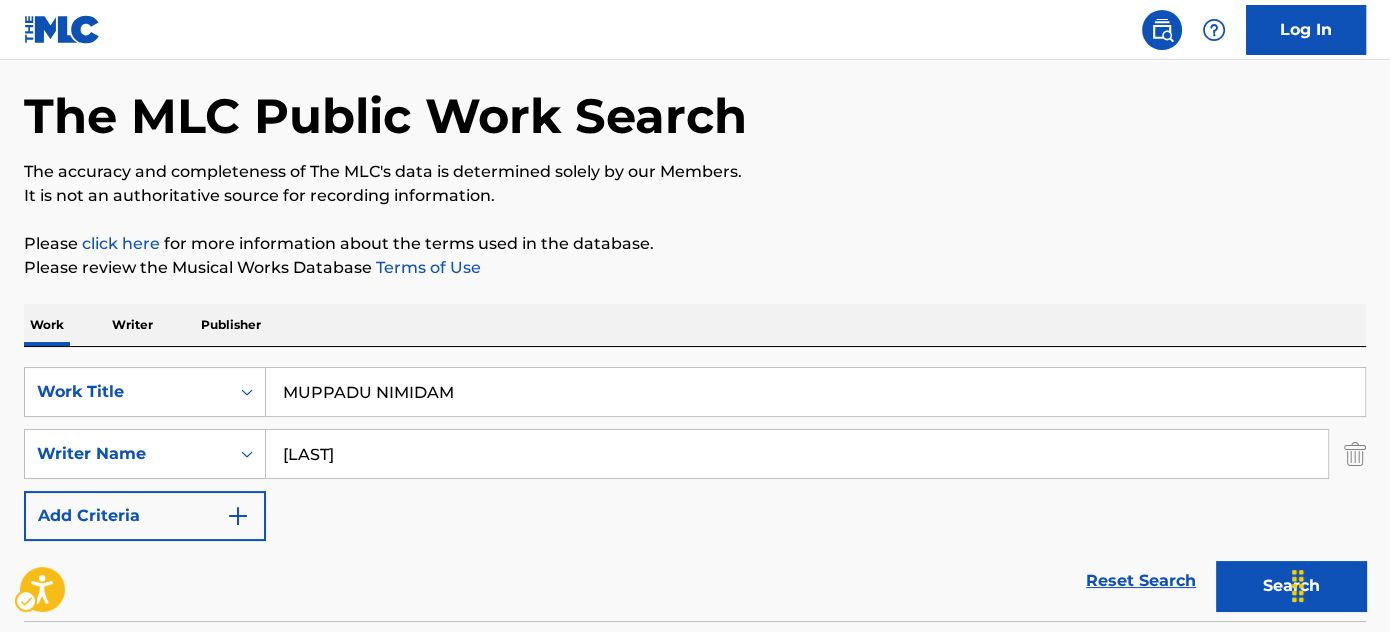 scroll, scrollTop: 66, scrollLeft: 0, axis: vertical 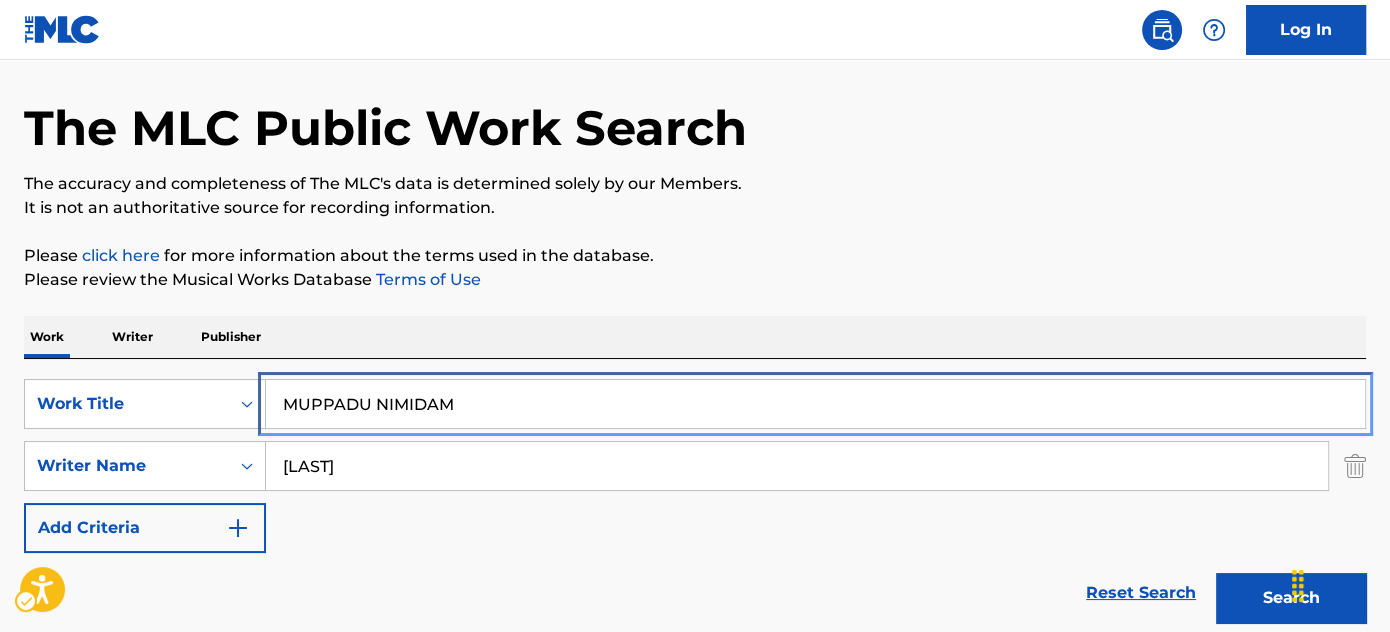 click on "MUPPADU NIMIDAM" at bounding box center [815, 404] 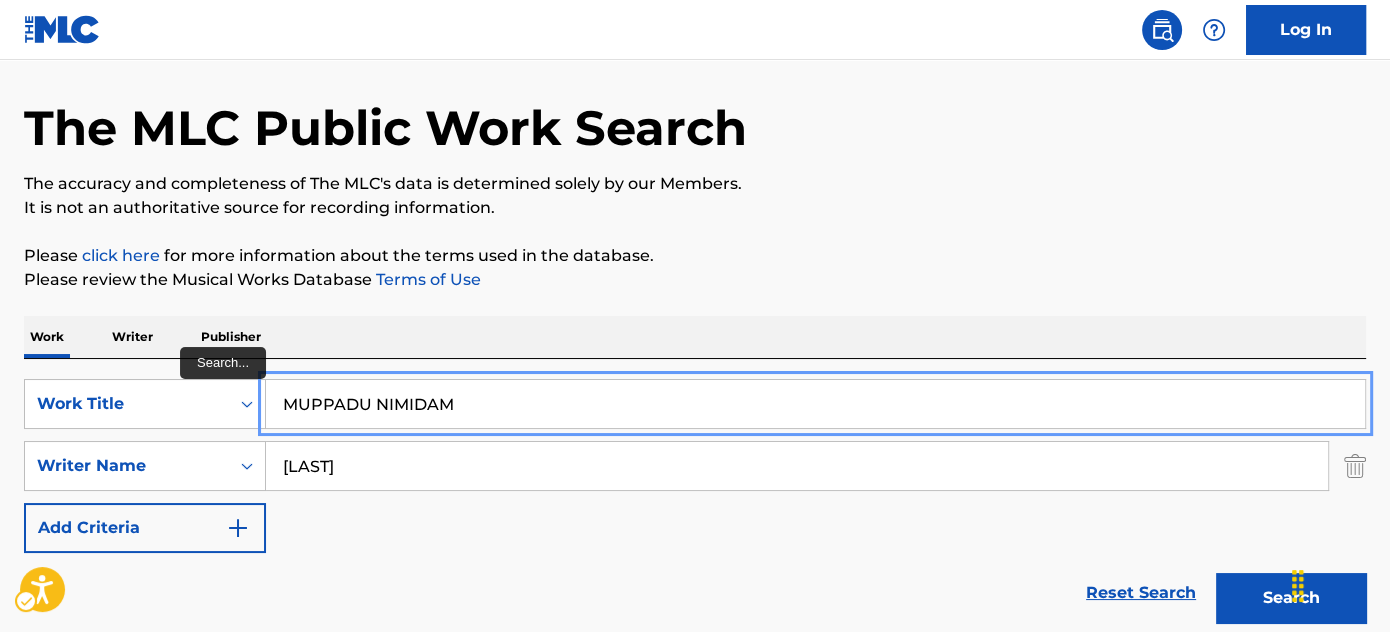 paste on "CORNER STORE" 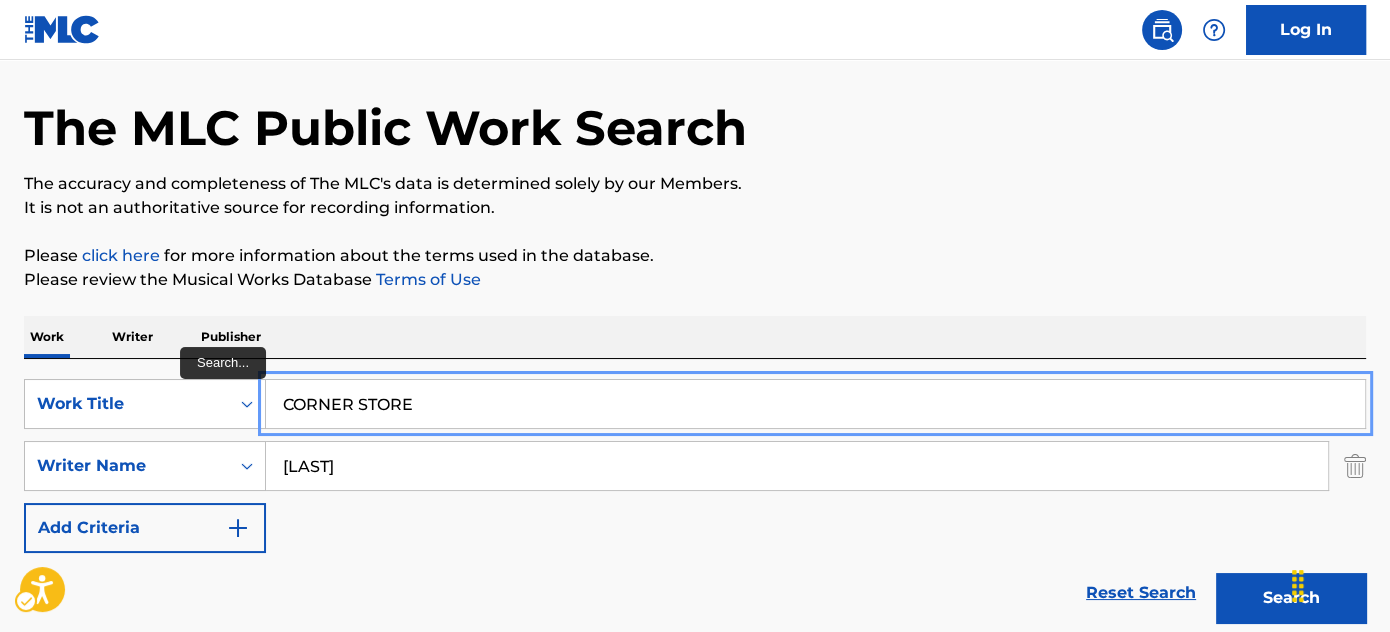 type on "CORNER STORE" 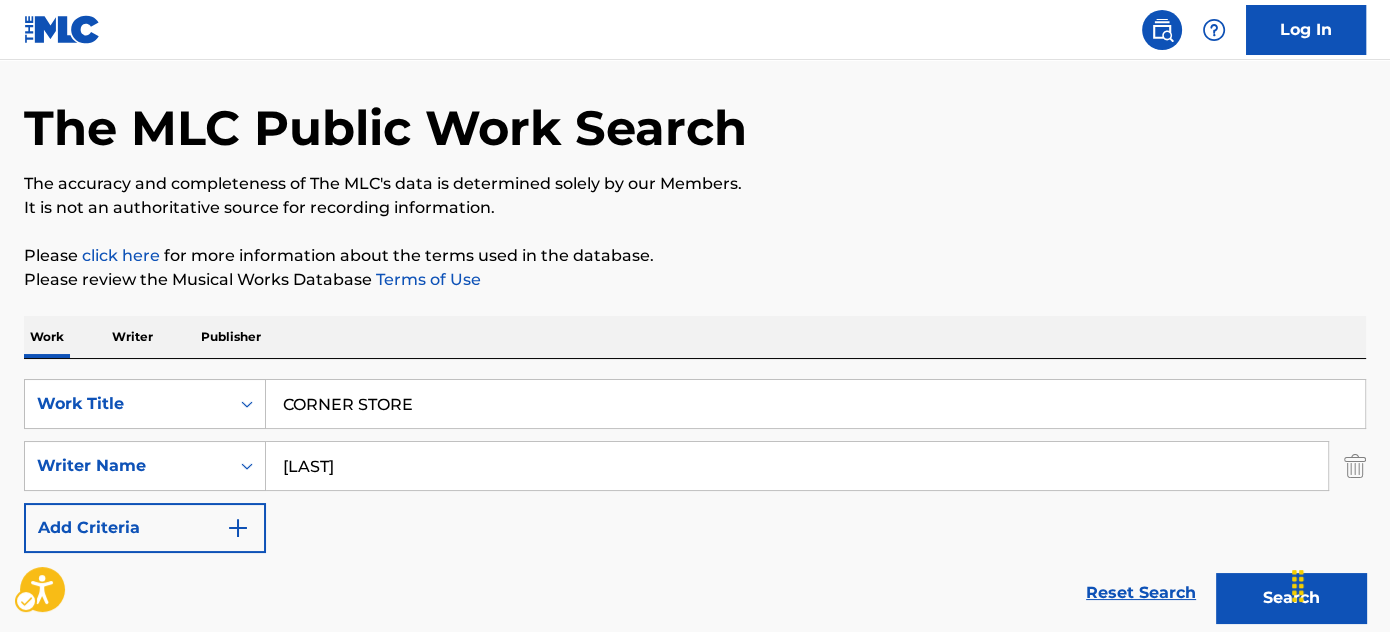 click on "Work Writer Publisher" at bounding box center [695, 337] 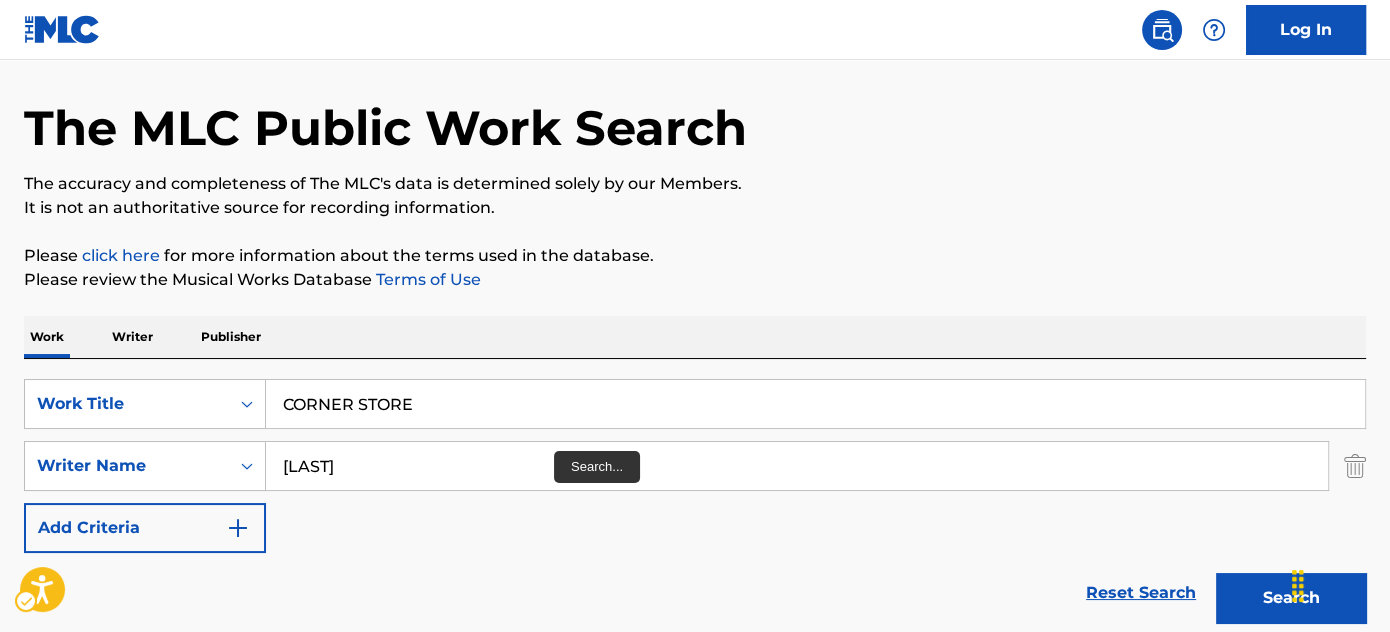 click on "[LAST]" at bounding box center (797, 466) 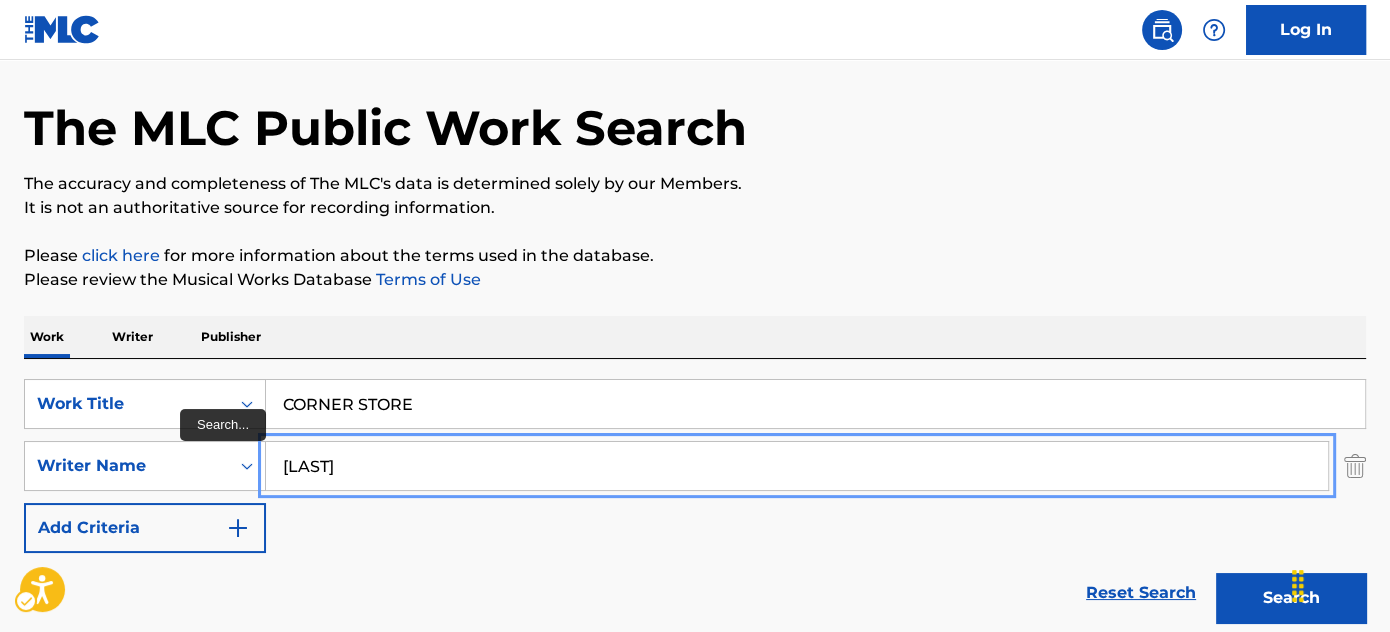 click on "[LAST]" at bounding box center (797, 466) 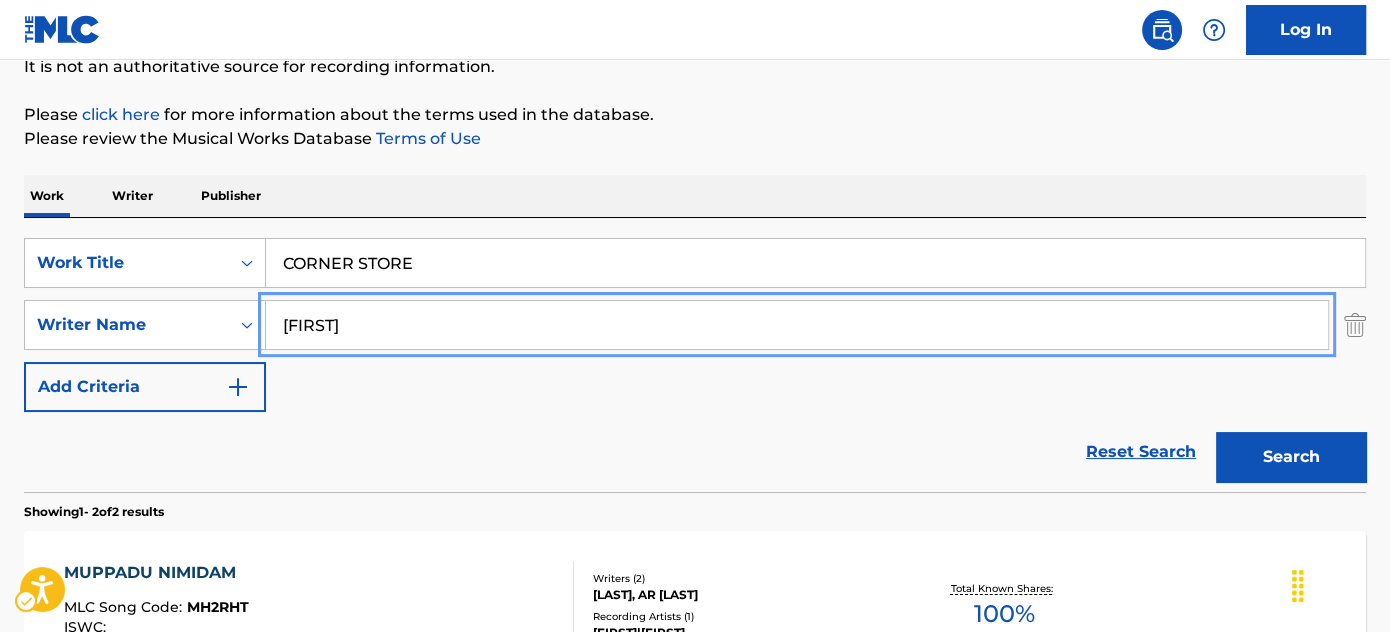 scroll, scrollTop: 248, scrollLeft: 0, axis: vertical 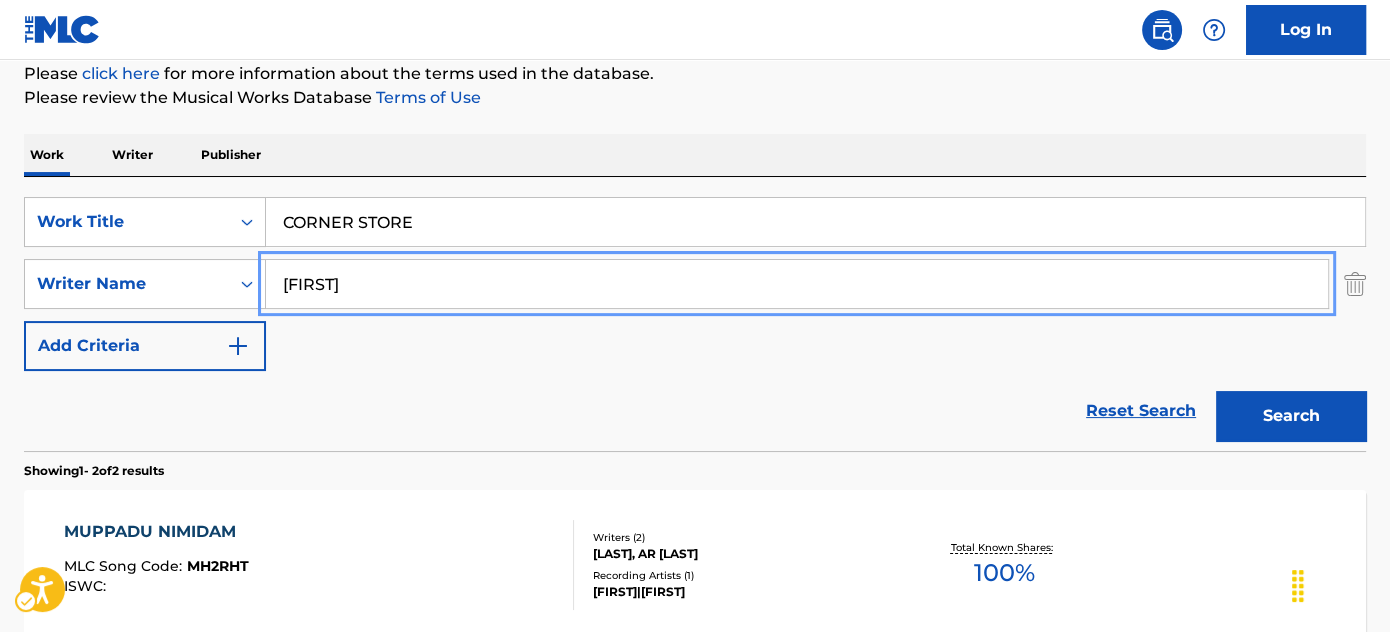 type on "[FIRST]" 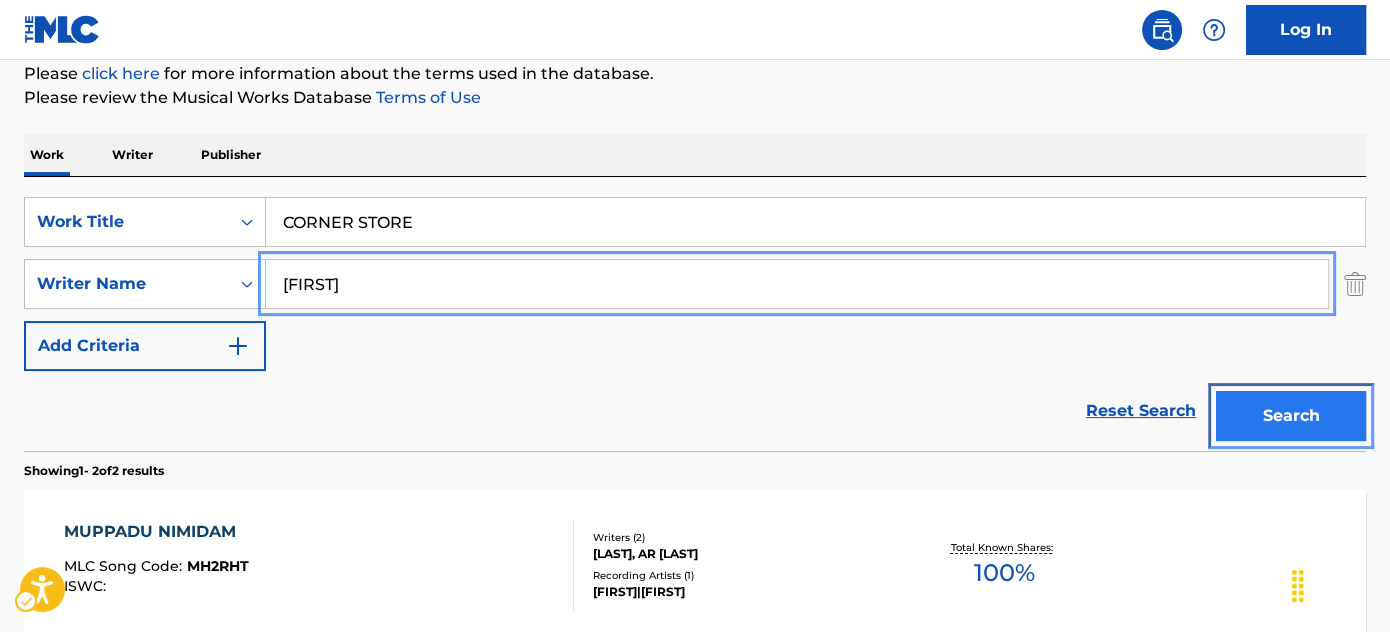 click on "Search" at bounding box center (1291, 416) 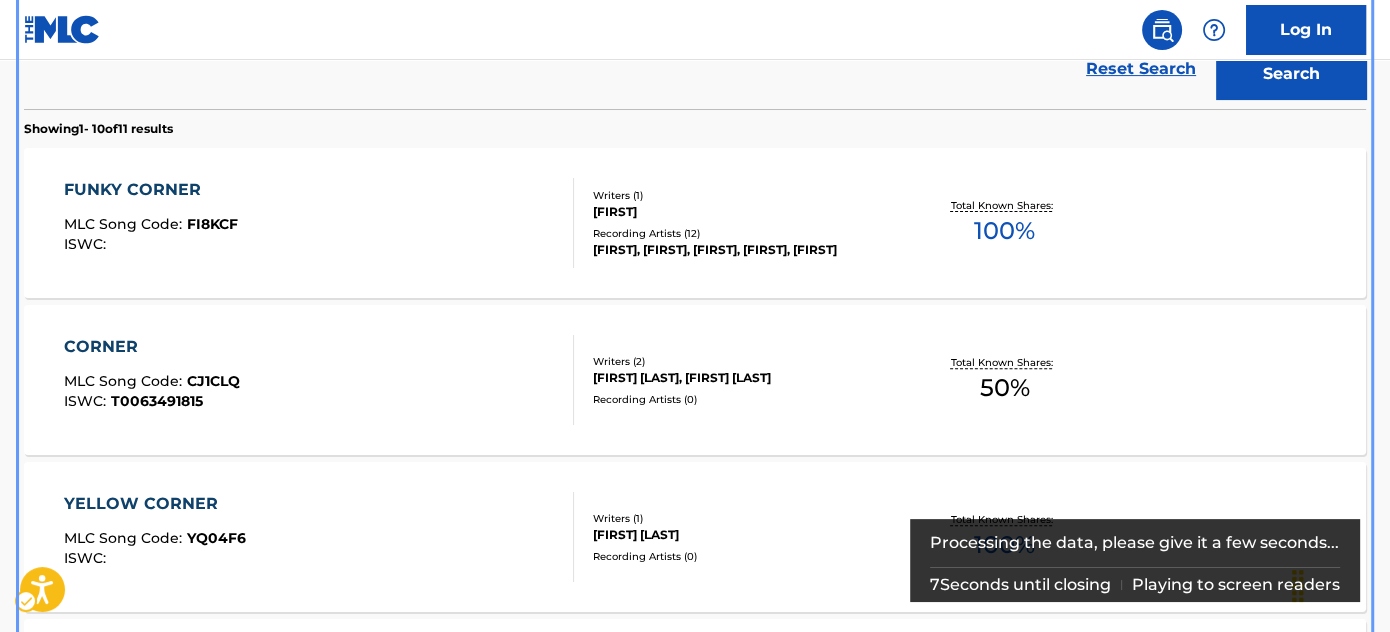 scroll, scrollTop: 606, scrollLeft: 0, axis: vertical 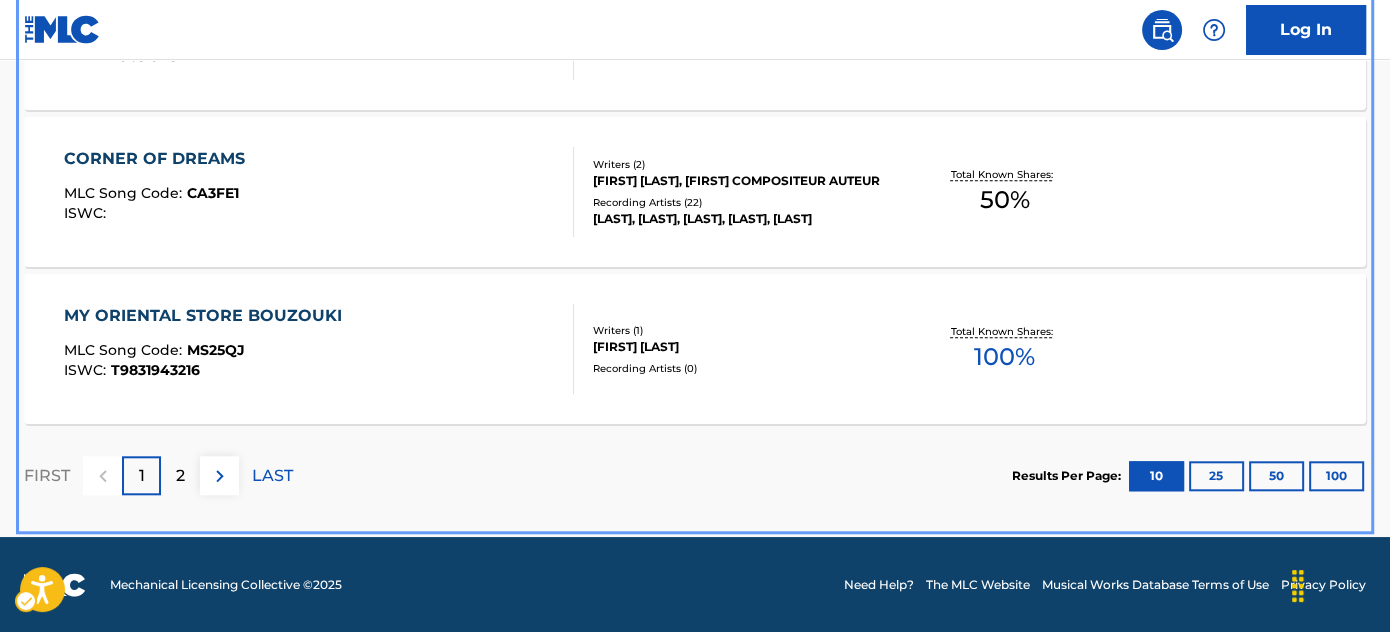 click on "2" at bounding box center [180, 475] 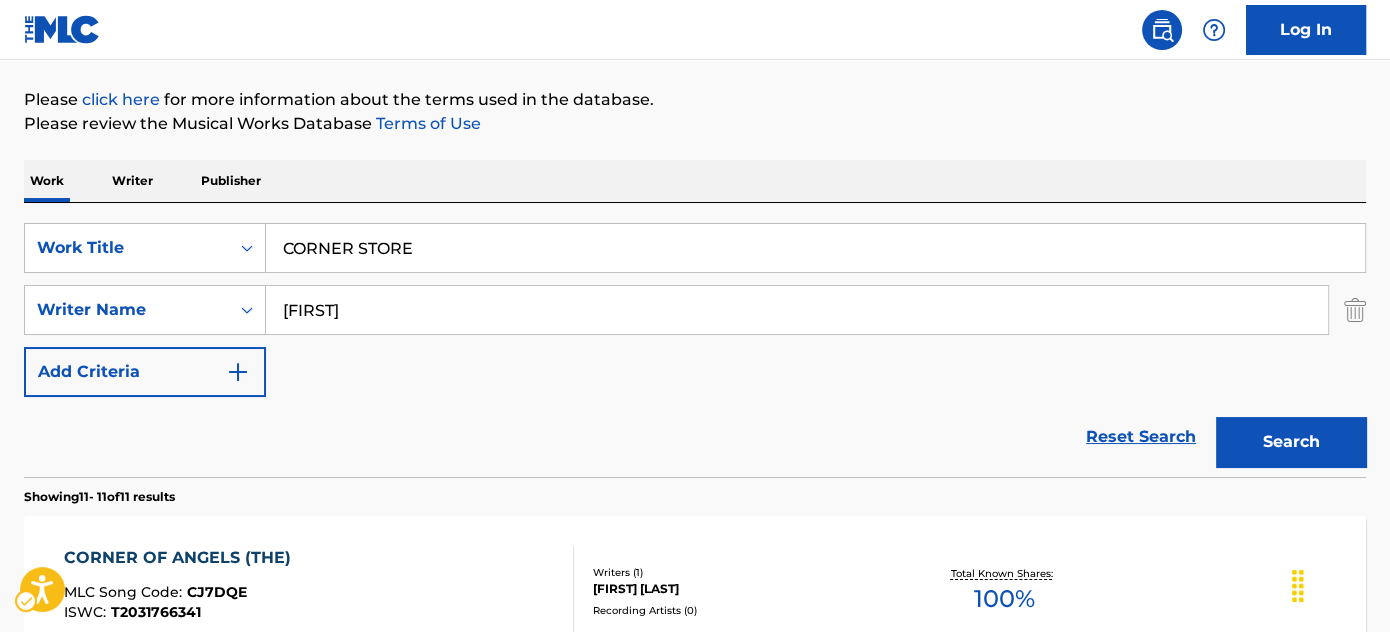 scroll, scrollTop: 192, scrollLeft: 0, axis: vertical 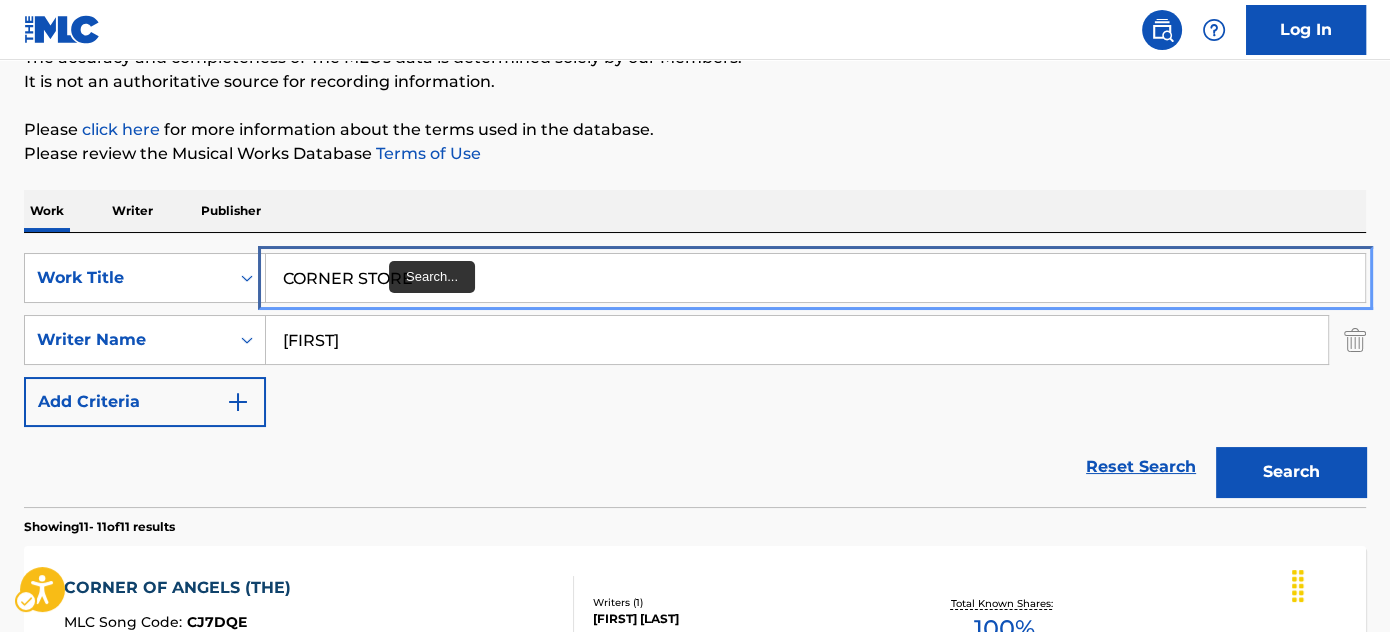 click on "CORNER STORE" at bounding box center [815, 278] 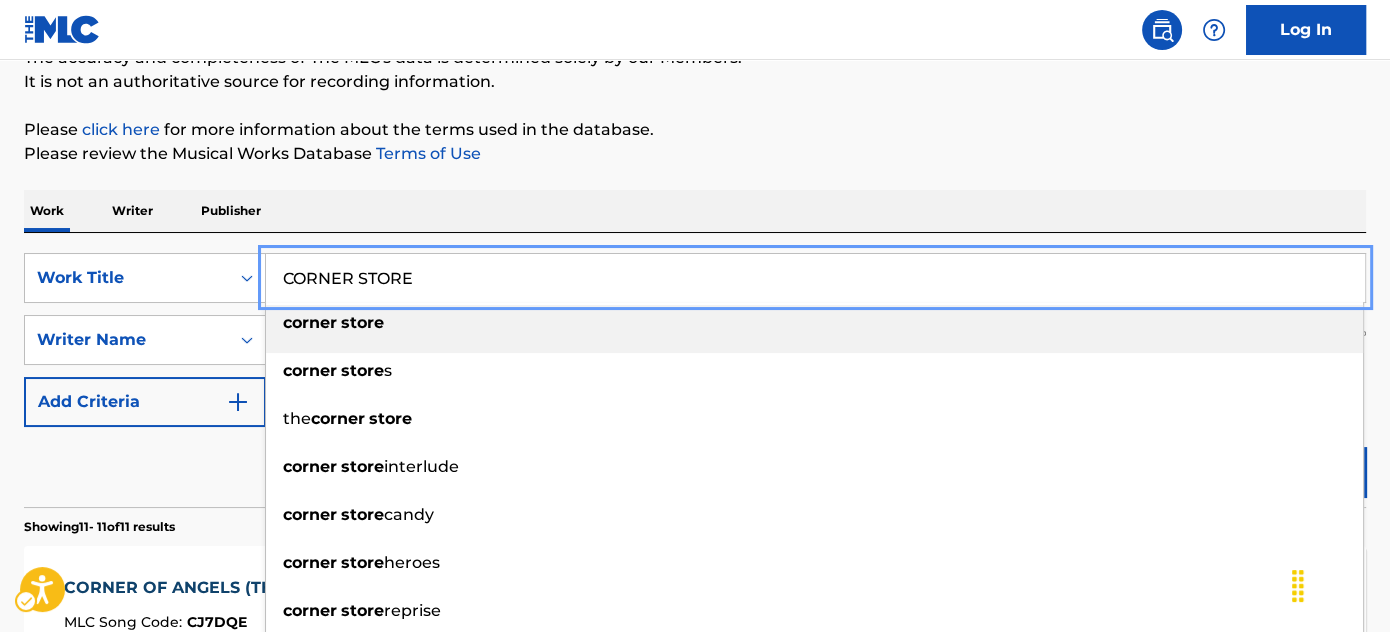 paste on "LOBI" 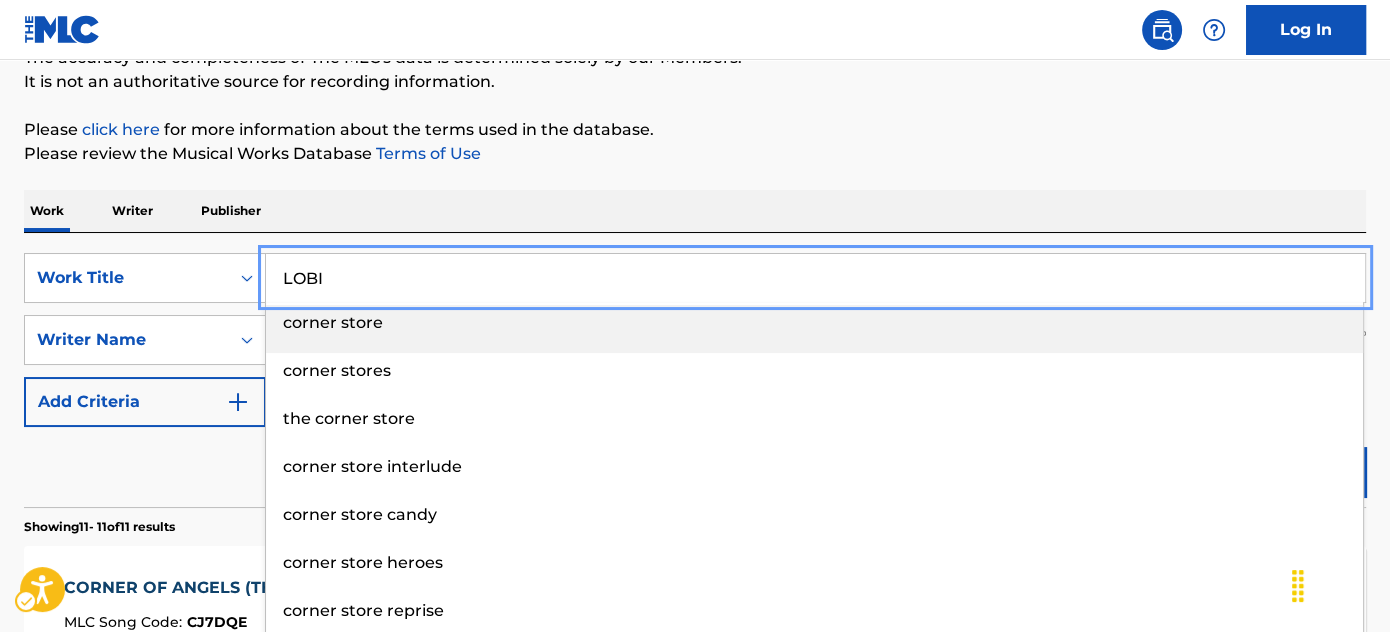 click on "Work Writer Publisher" at bounding box center (695, 211) 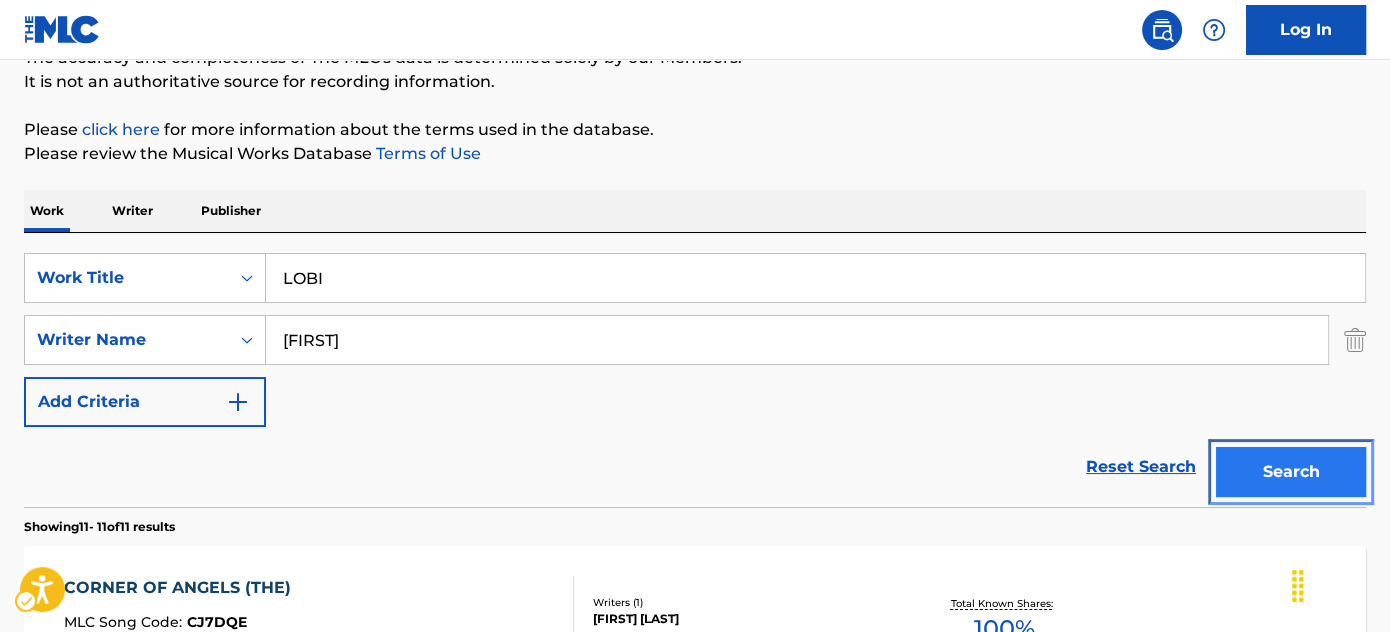 drag, startPoint x: 1314, startPoint y: 462, endPoint x: 1264, endPoint y: 410, distance: 72.138756 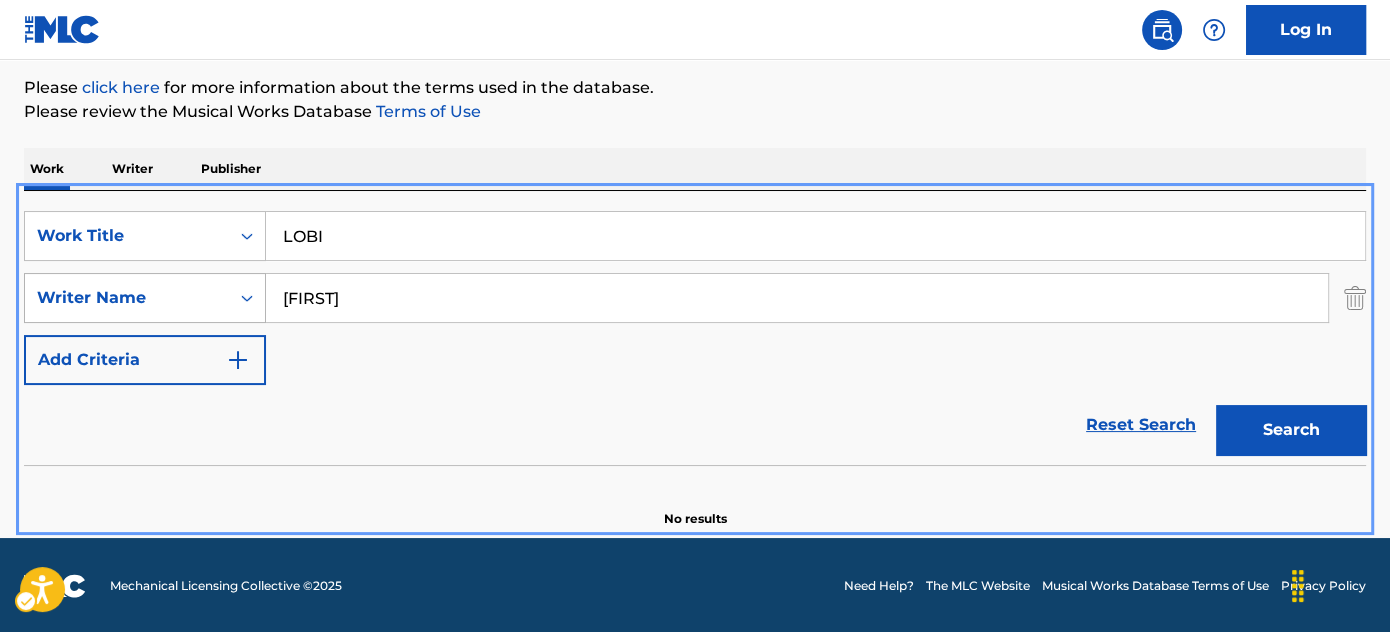 scroll, scrollTop: 235, scrollLeft: 0, axis: vertical 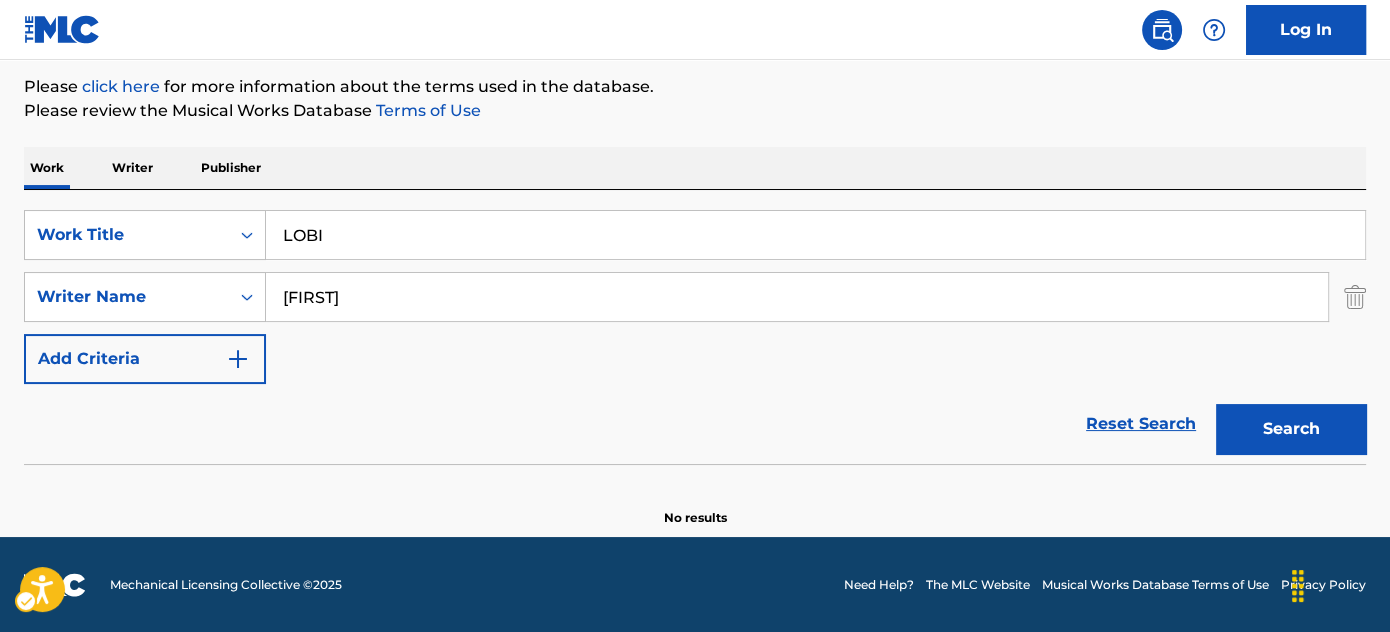 drag, startPoint x: 424, startPoint y: 446, endPoint x: 574, endPoint y: 42, distance: 430.94778 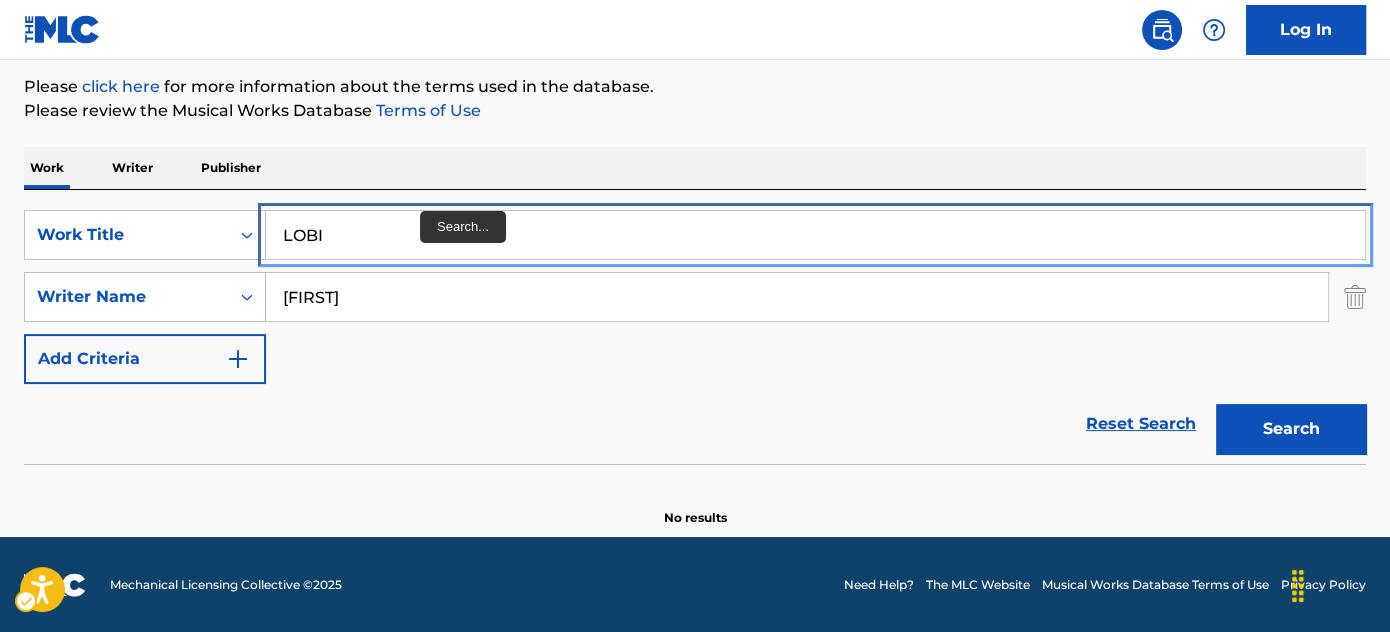 click on "LOBI" at bounding box center [815, 235] 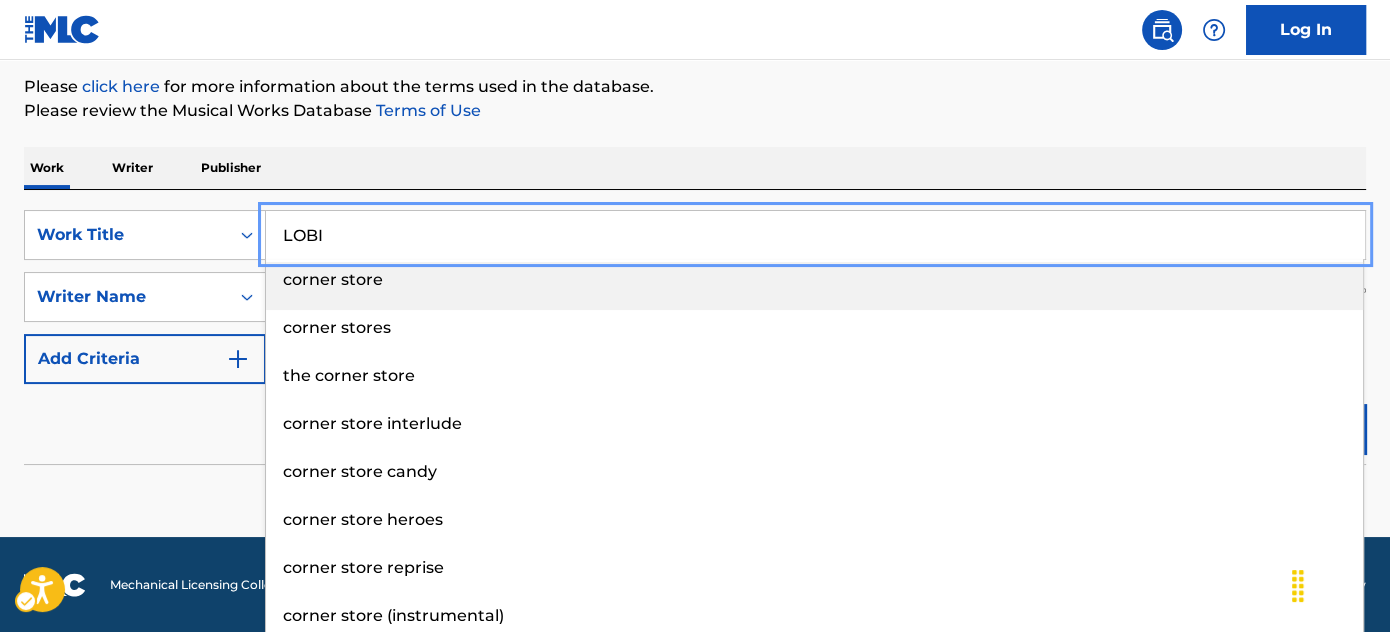 paste on "RUN [FIRST] RUN" 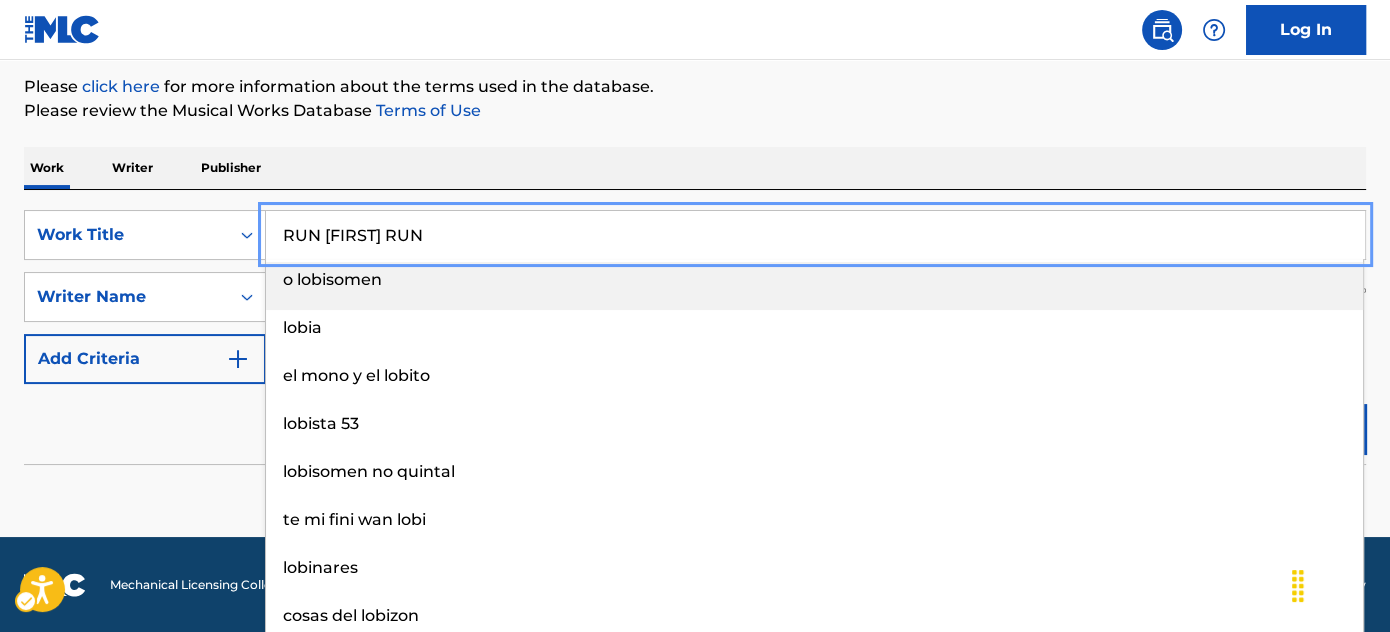 type on "RUN [FIRST] RUN" 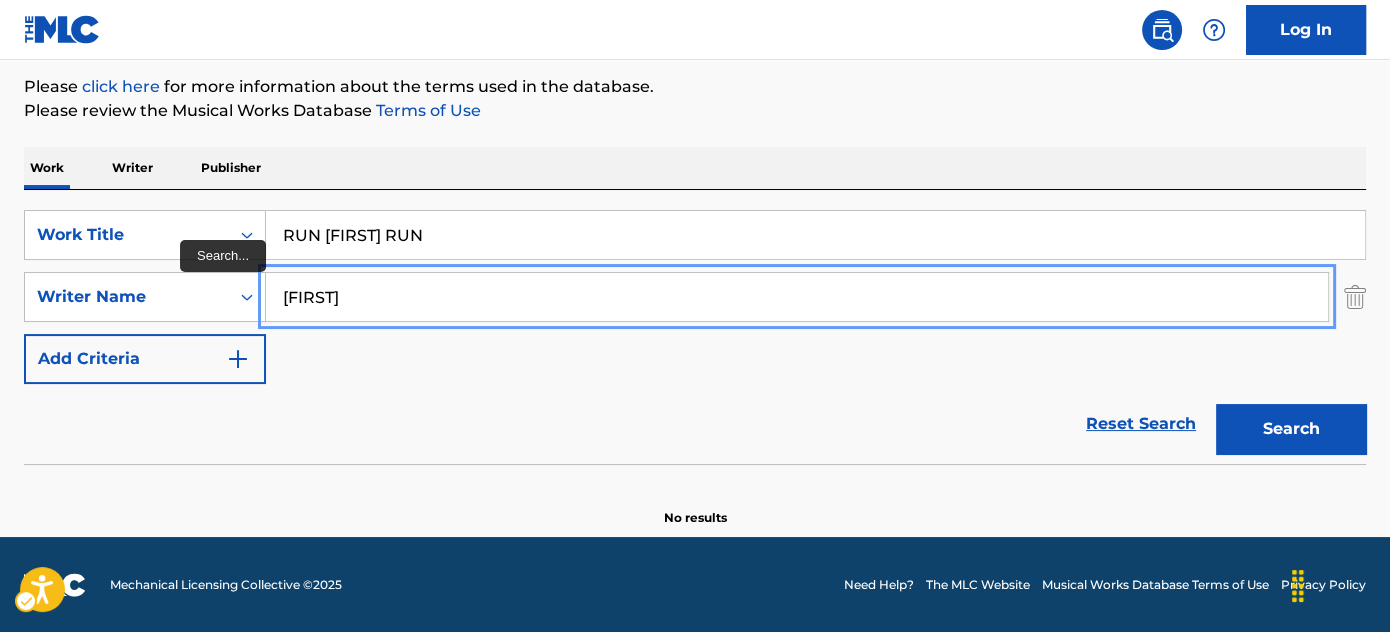 click on "[FIRST]" at bounding box center [797, 297] 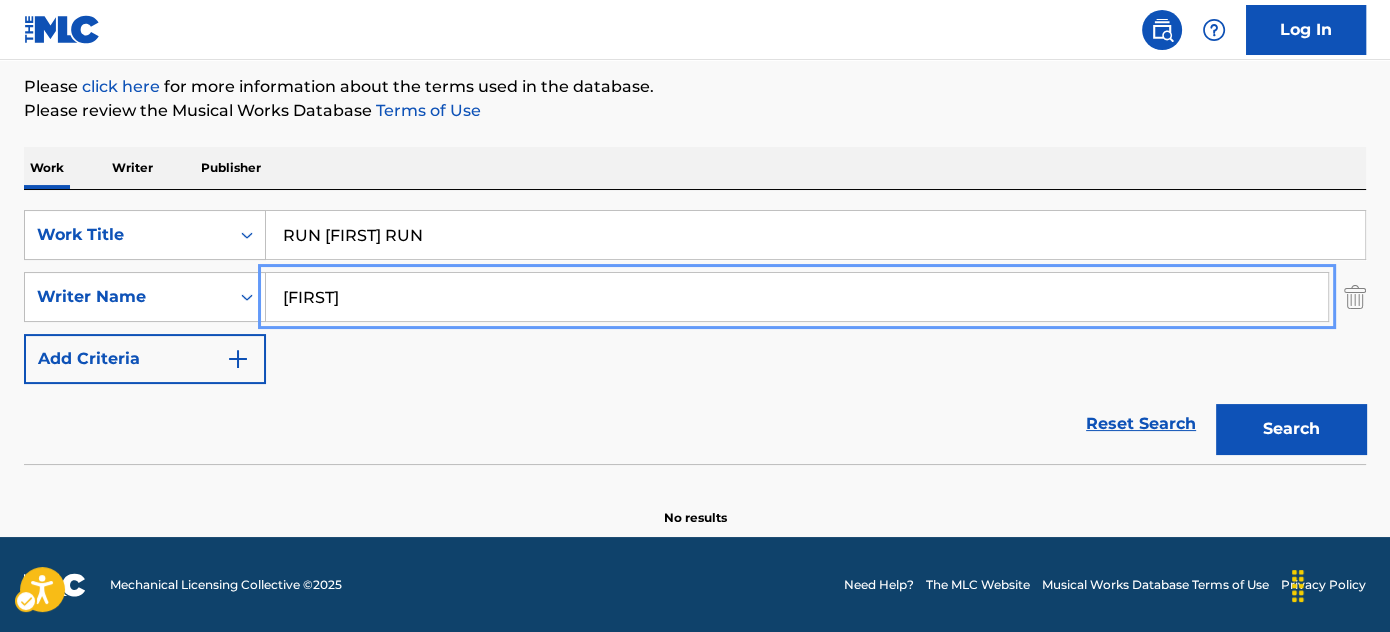 click on "[FIRST]" at bounding box center (797, 297) 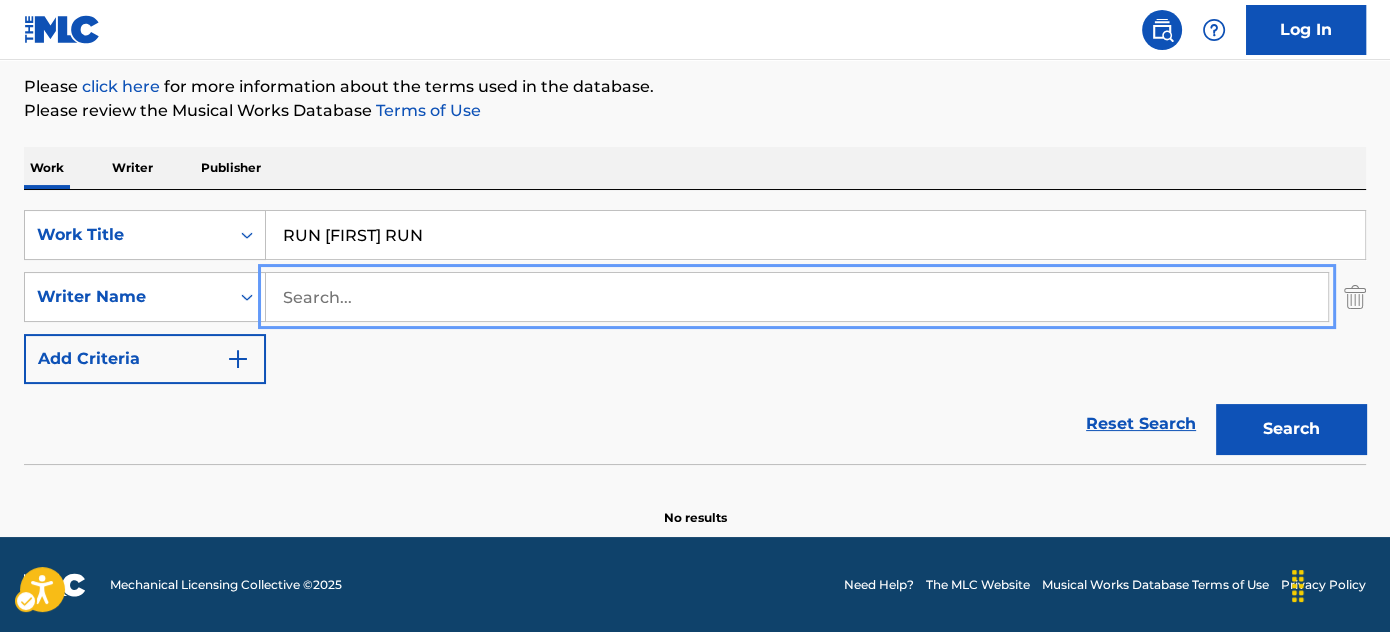 type 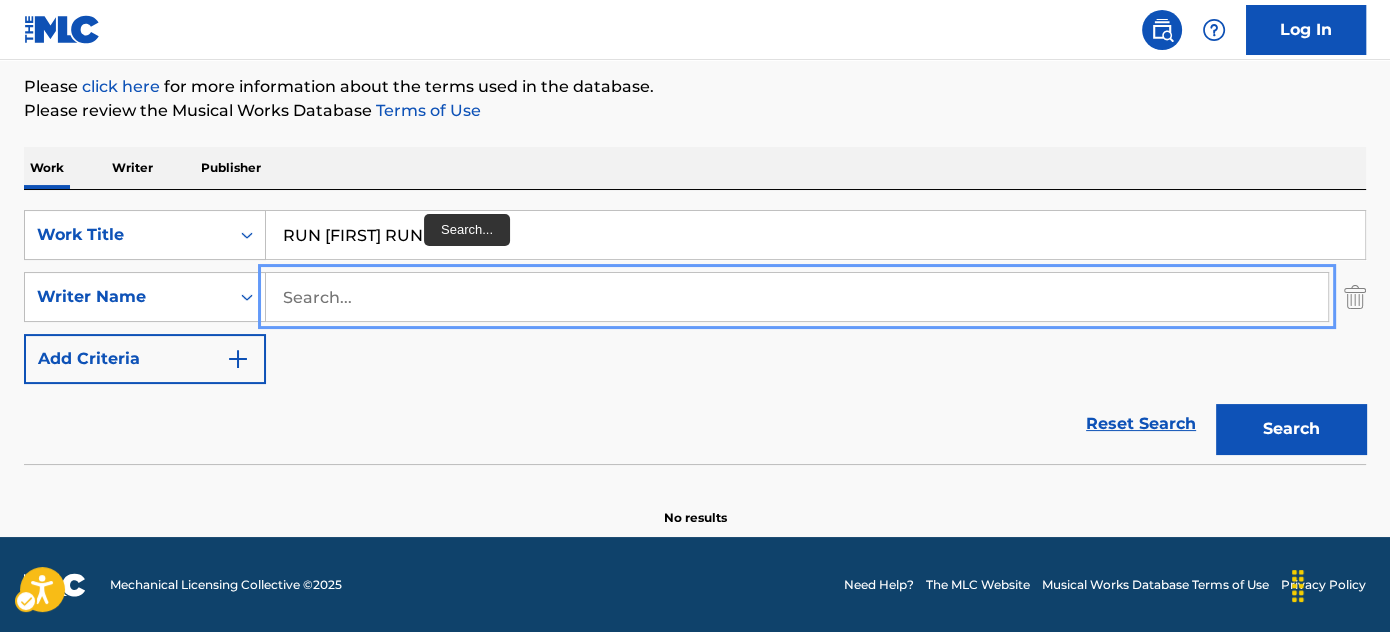 click on "Please review the Musical Works Database   Terms of Use  | New Window" at bounding box center (695, 111) 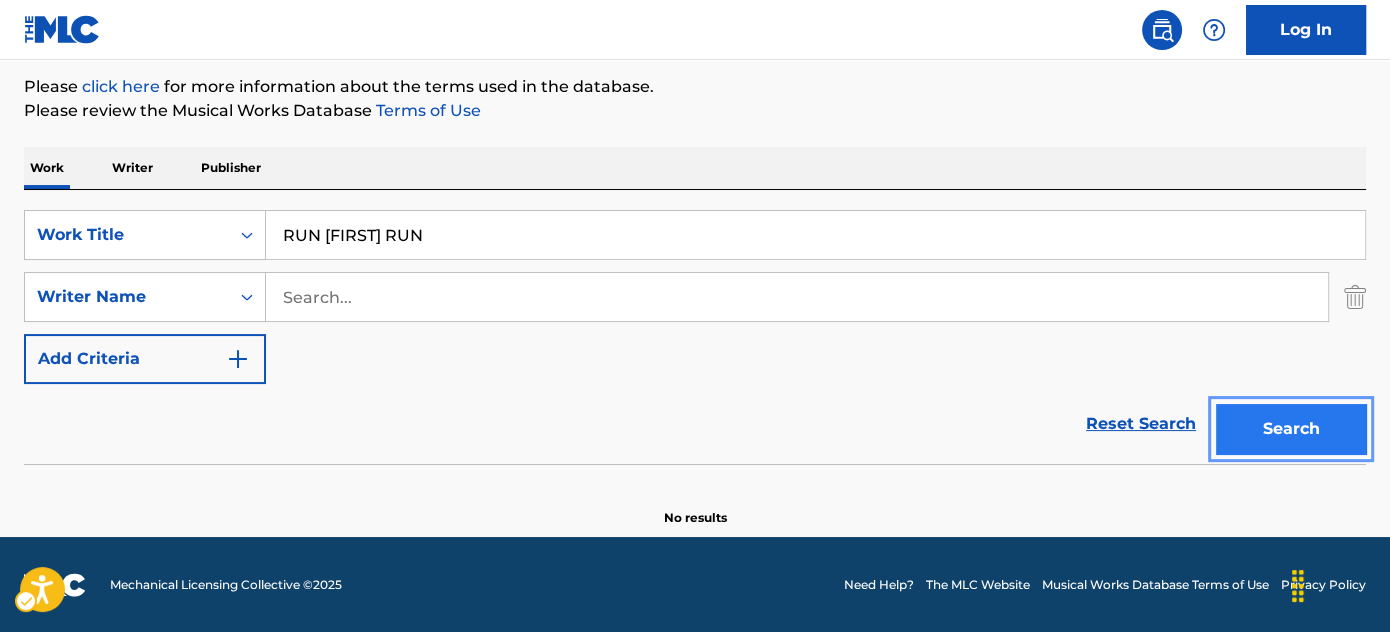 click on "Search" at bounding box center (1291, 429) 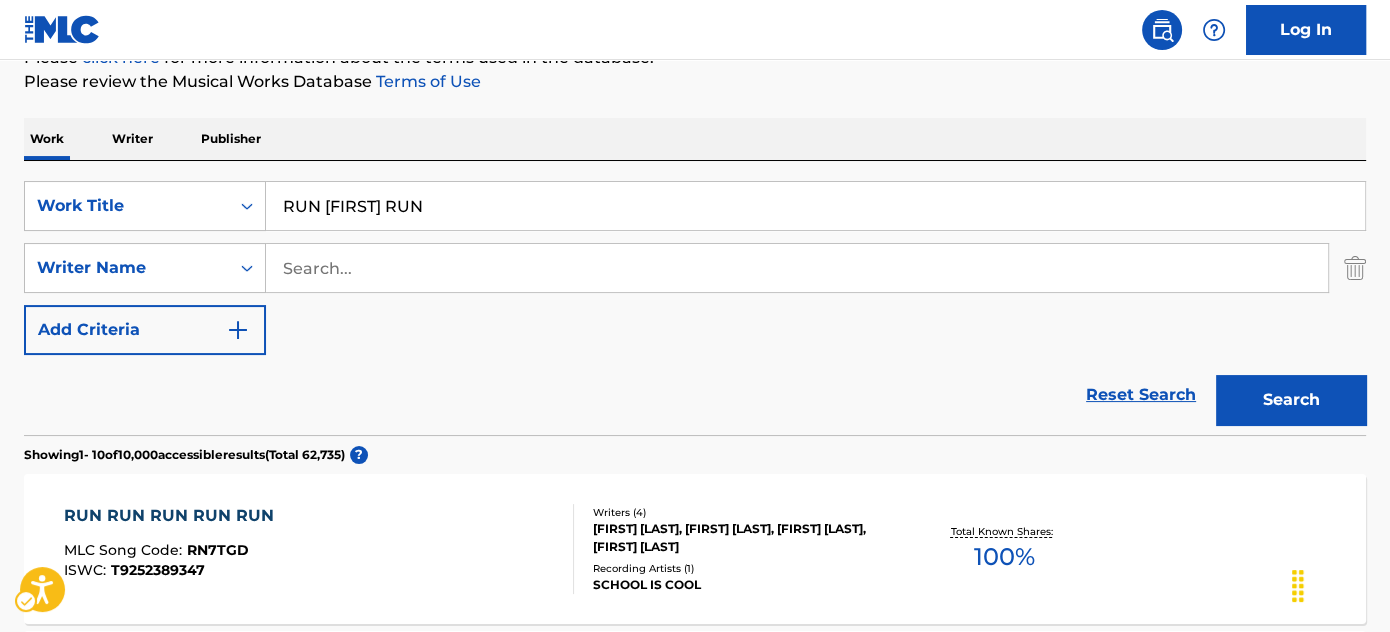 scroll, scrollTop: 241, scrollLeft: 0, axis: vertical 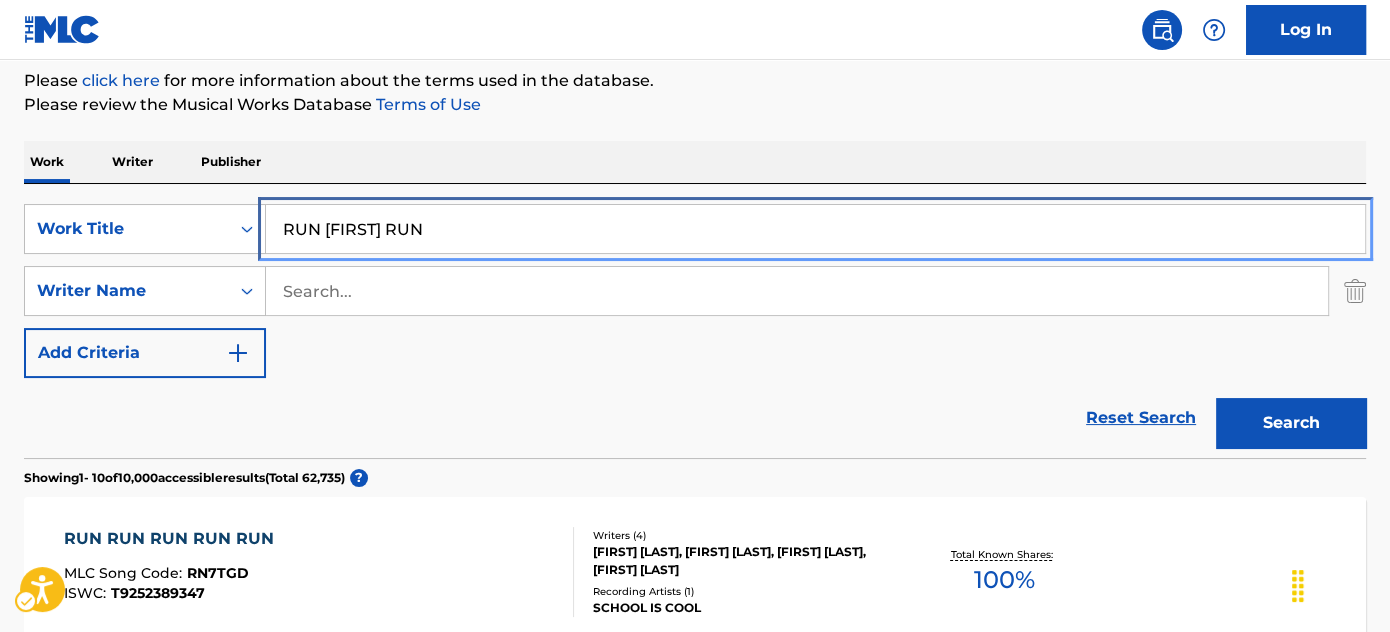 click on "RUN [FIRST] RUN" at bounding box center [815, 229] 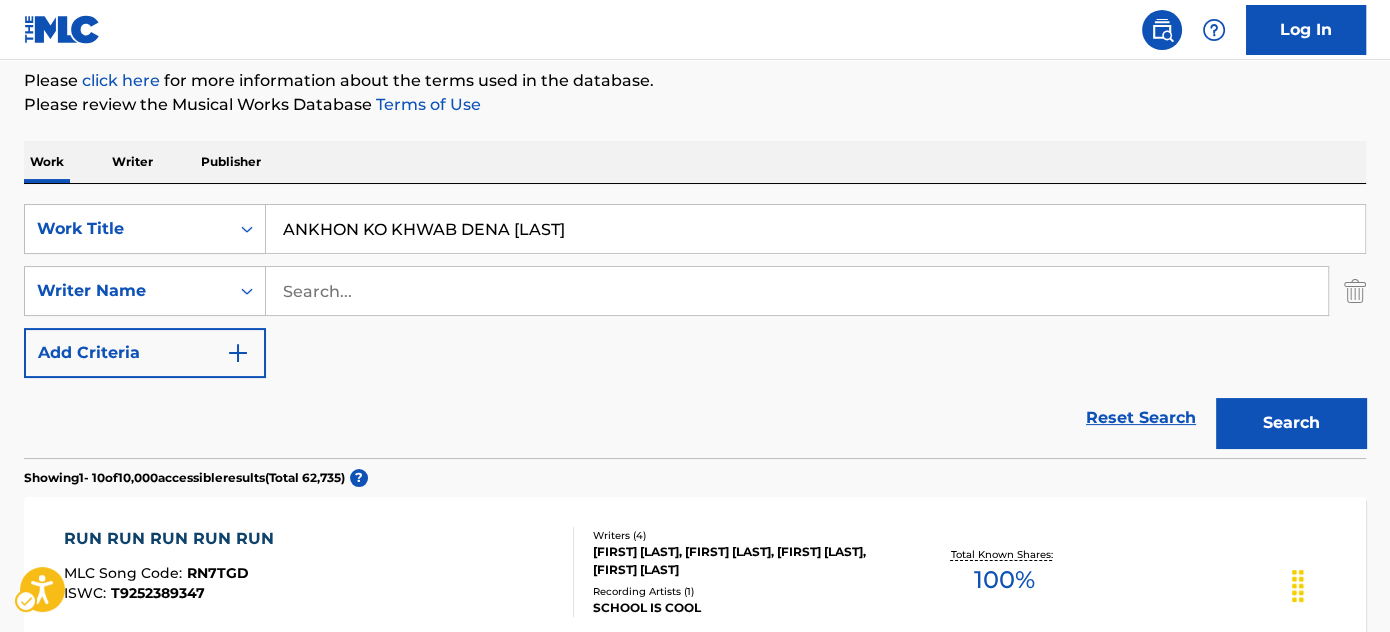 click on "The MLC Public Work Search The accuracy and completeness of The MLC's data is determined solely by our Members. It is not an authoritative source for recording information. Please   click here  | New Window   for more information about the terms used in the database. Please review the Musical Works Database   Terms of Use  | New Window Work Writer Publisher SearchWithCriteria3aa345e1-4b0c-47d0-9fa7-814c2b02b9c9 Work Title ANKHON KO KHWAB DENA SHAYAD SearchWithCriteria76b2fbff-19b9-4fa5-aebc-d5e6f94c3f43 Writer Name Add Criteria Reset Search Search Showing  1  -   10  of  10,000  accessible  results  (Total   62,735 ) ? RUN RUN RUN RUN RUN MLC Song Code : RN7TGD ISWC : T9252389347 Writers ( 4 ) [FIRST] [LAST], [FIRST] [LAST] [LAST], [FIRST] [LAST], [FIRST] [LAST] Recording Artists ( 1 ) SCHOOL IS COOL Total Known Shares: 100 % RUN RUN RUN RUN RUN MLC Song Code : RV8BK9 ISWC : Writers ( 2 ) [FIRST] [LAST], [FIRST] [LAST] Recording Artists ( 1 ) PARADOX Total Known Shares: 100 % RUN RUN RUN RUN RUN :" at bounding box center (695, 1016) 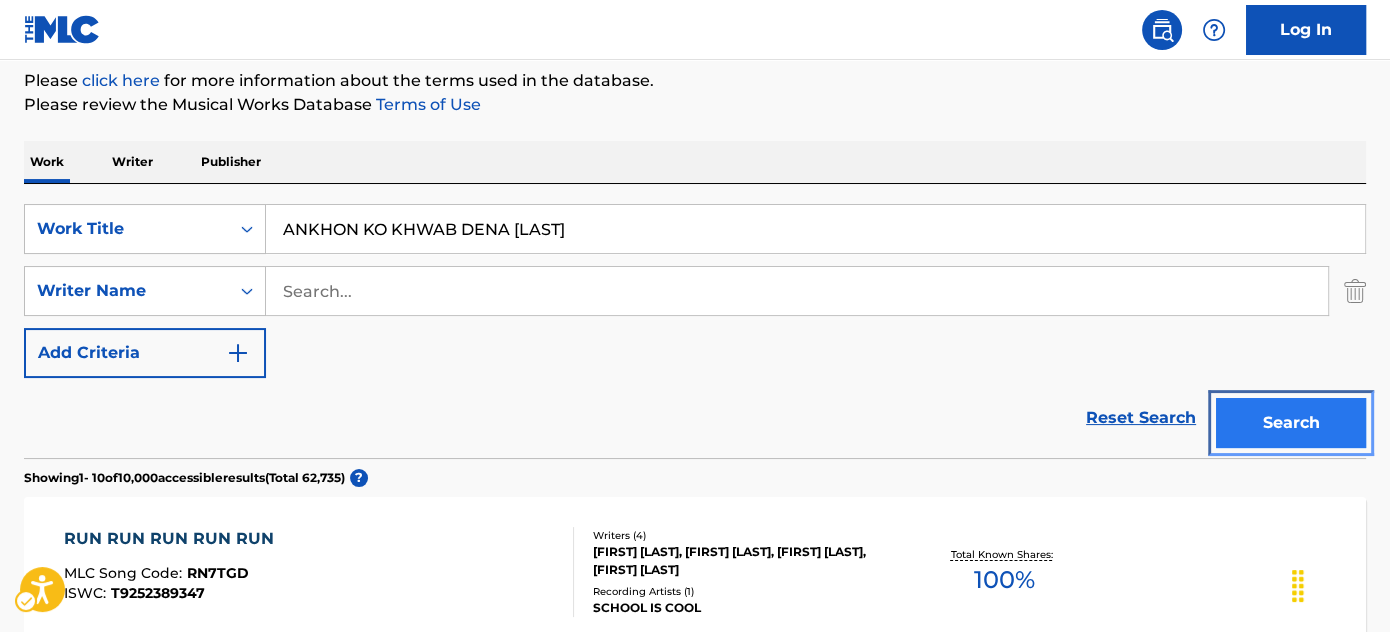 click on "Search" at bounding box center (1291, 423) 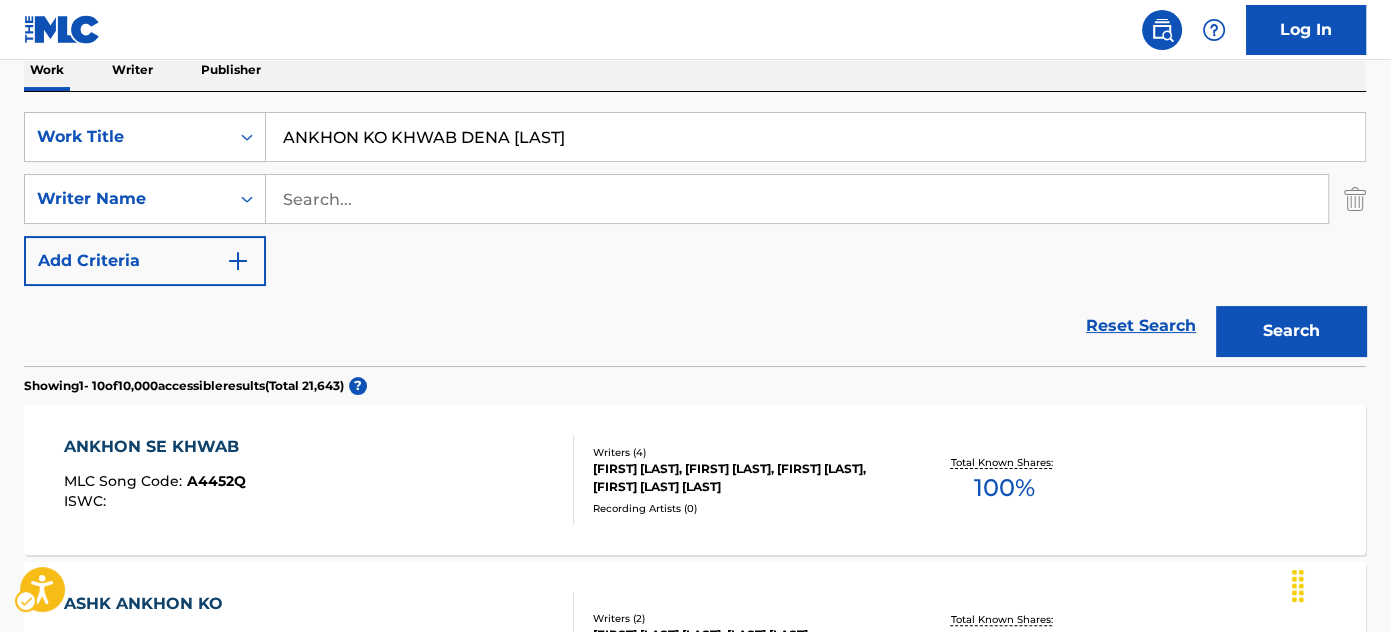 scroll, scrollTop: 0, scrollLeft: 0, axis: both 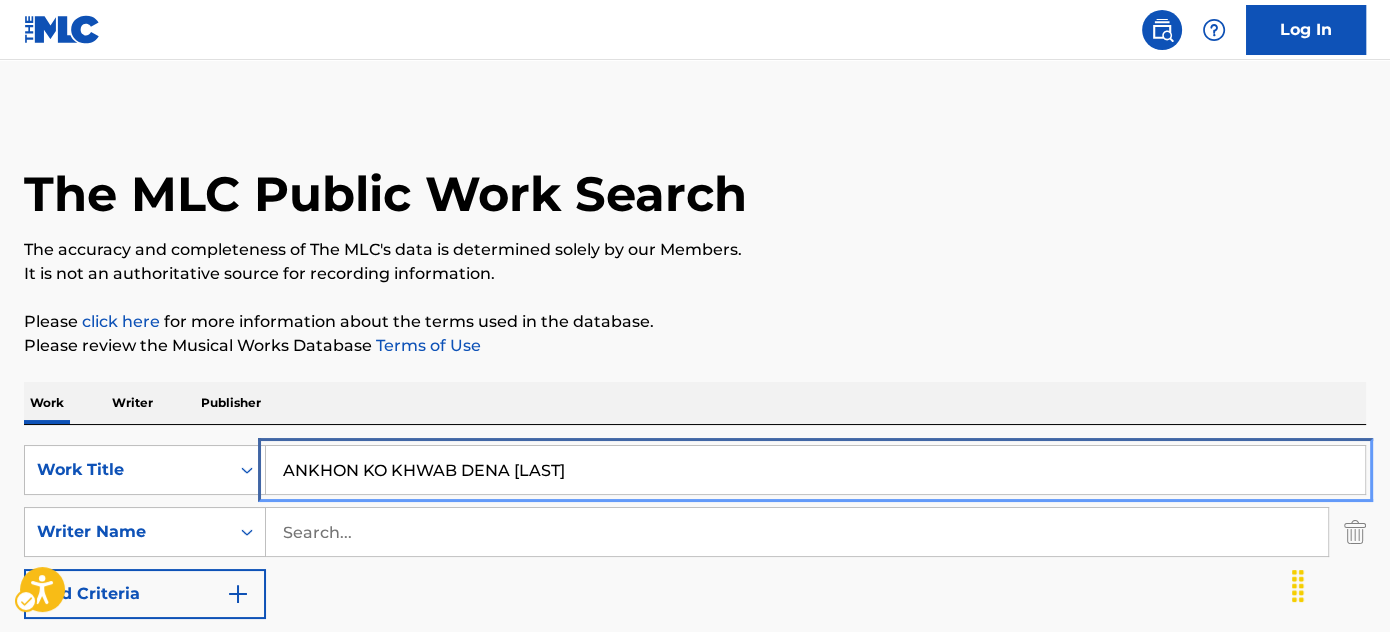 click on "ANKHON KO KHWAB DENA [LAST]" at bounding box center (815, 470) 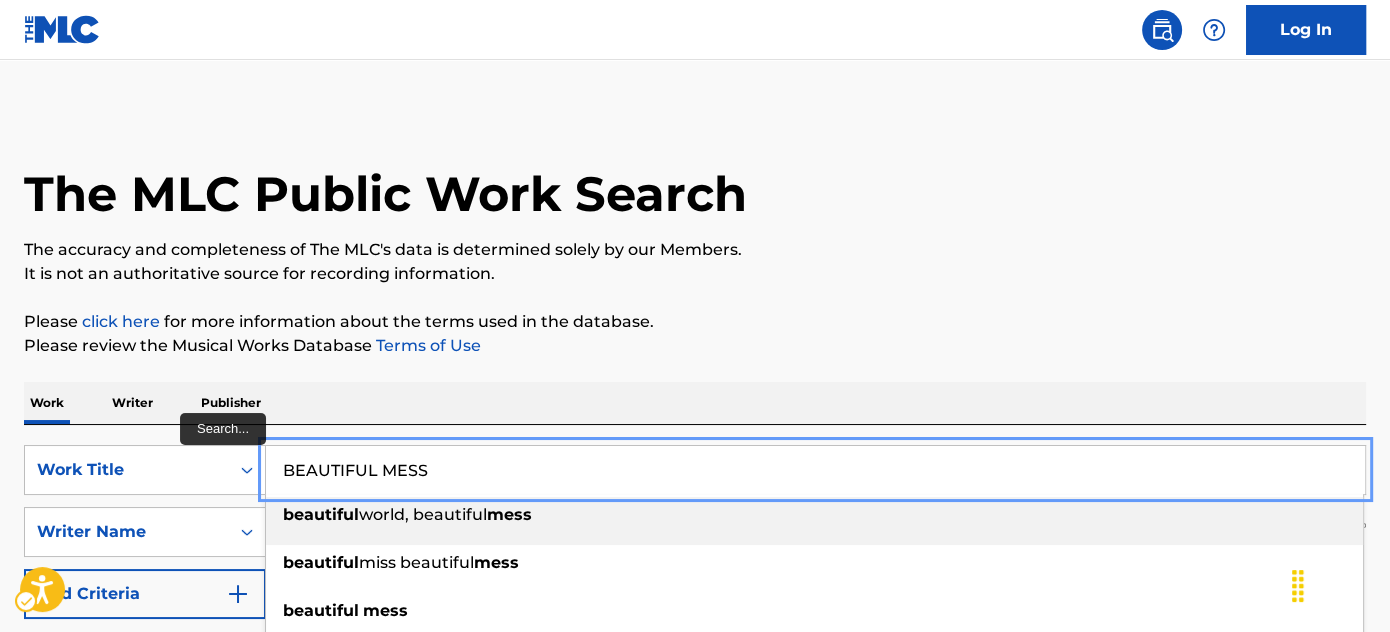 type on "BEAUTIFUL MESS" 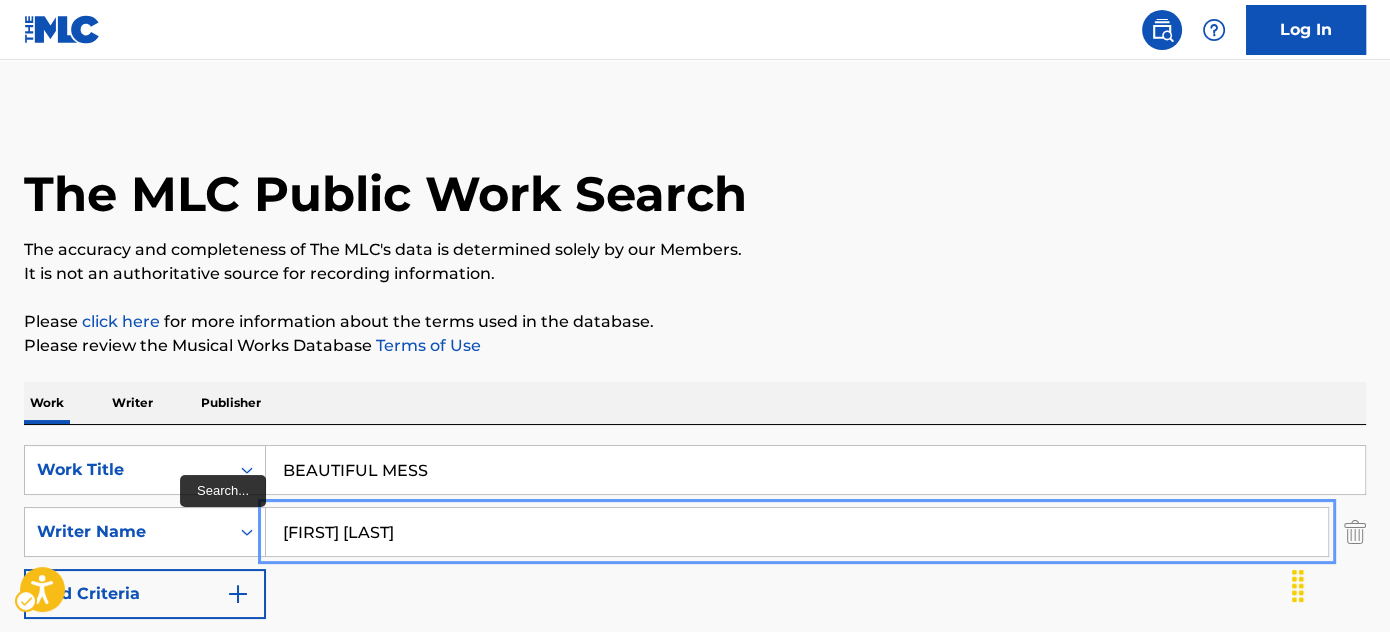 type on "[FIRST] [LAST]" 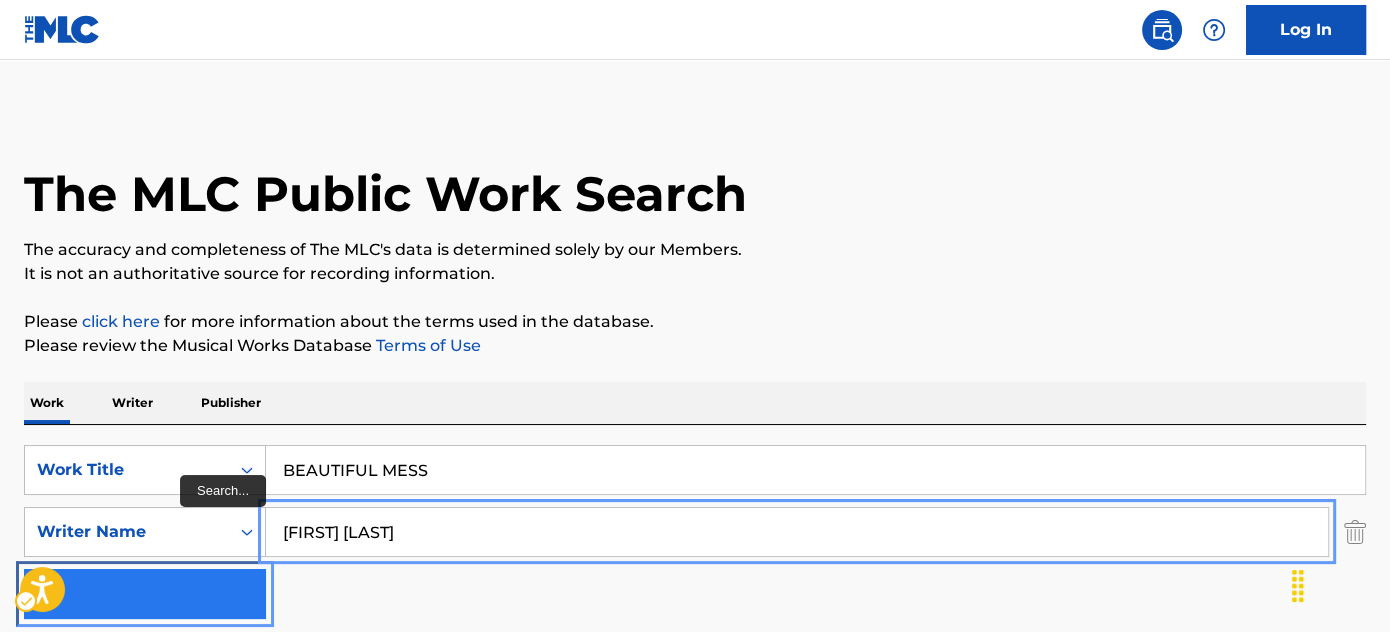 type 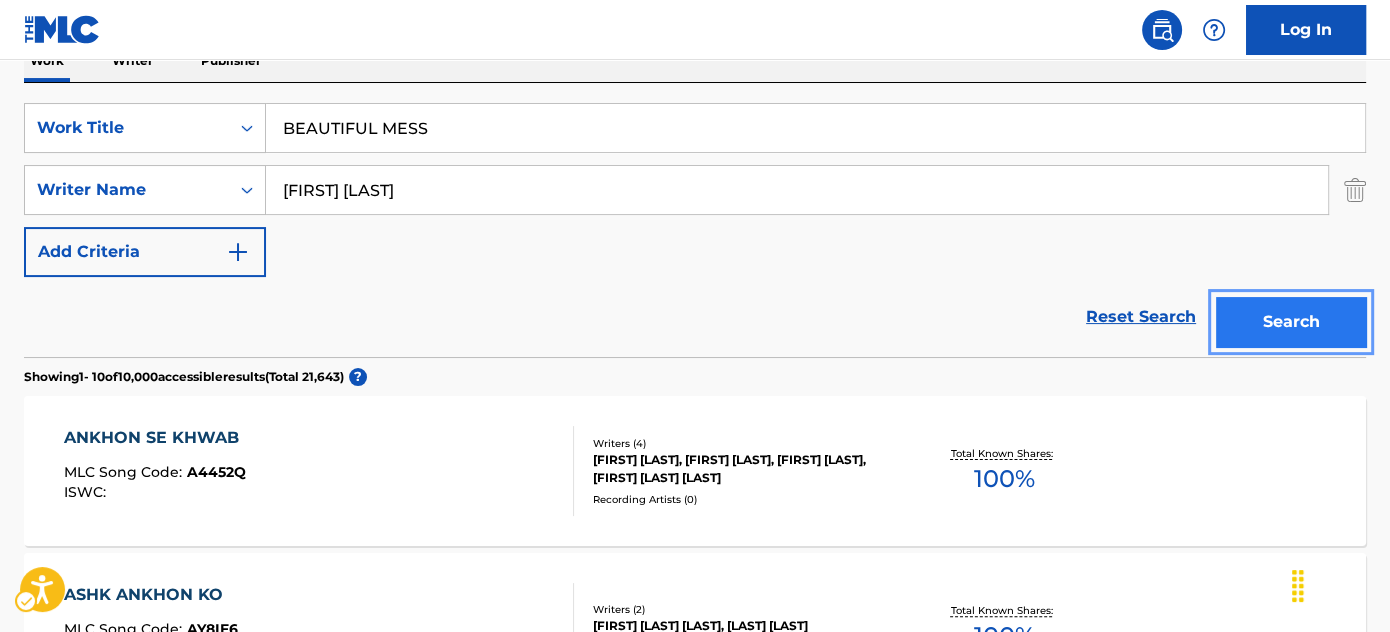 type 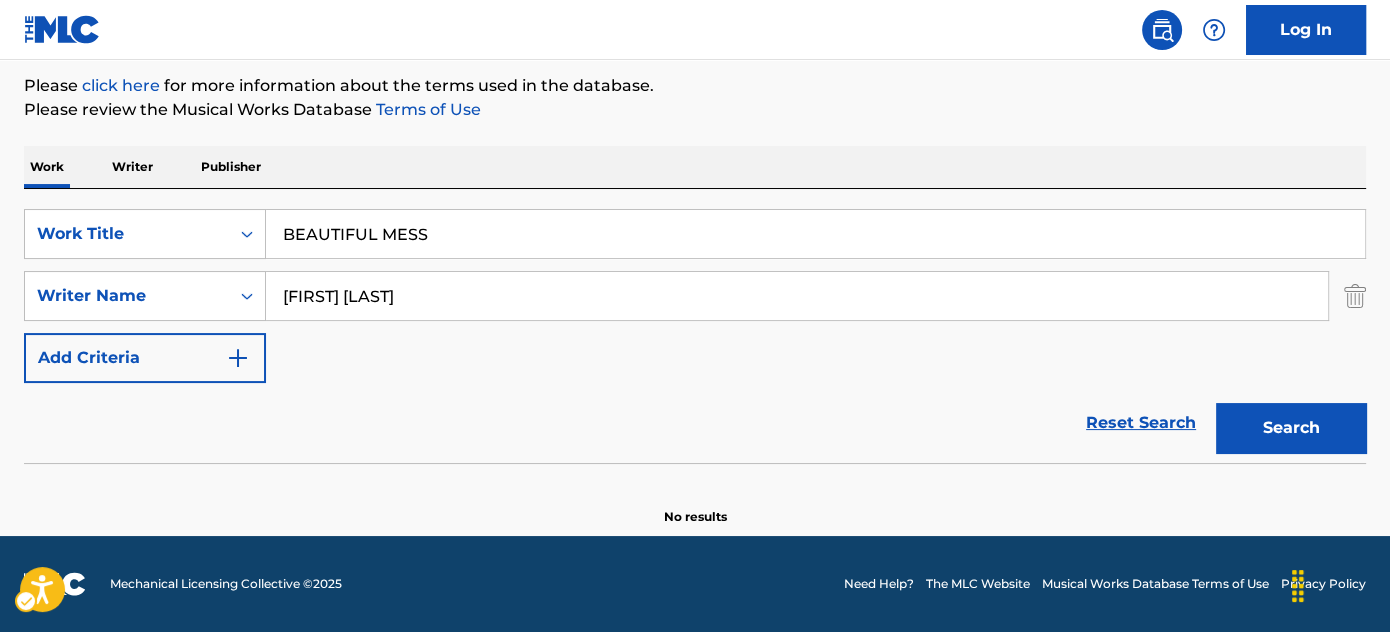 scroll, scrollTop: 235, scrollLeft: 0, axis: vertical 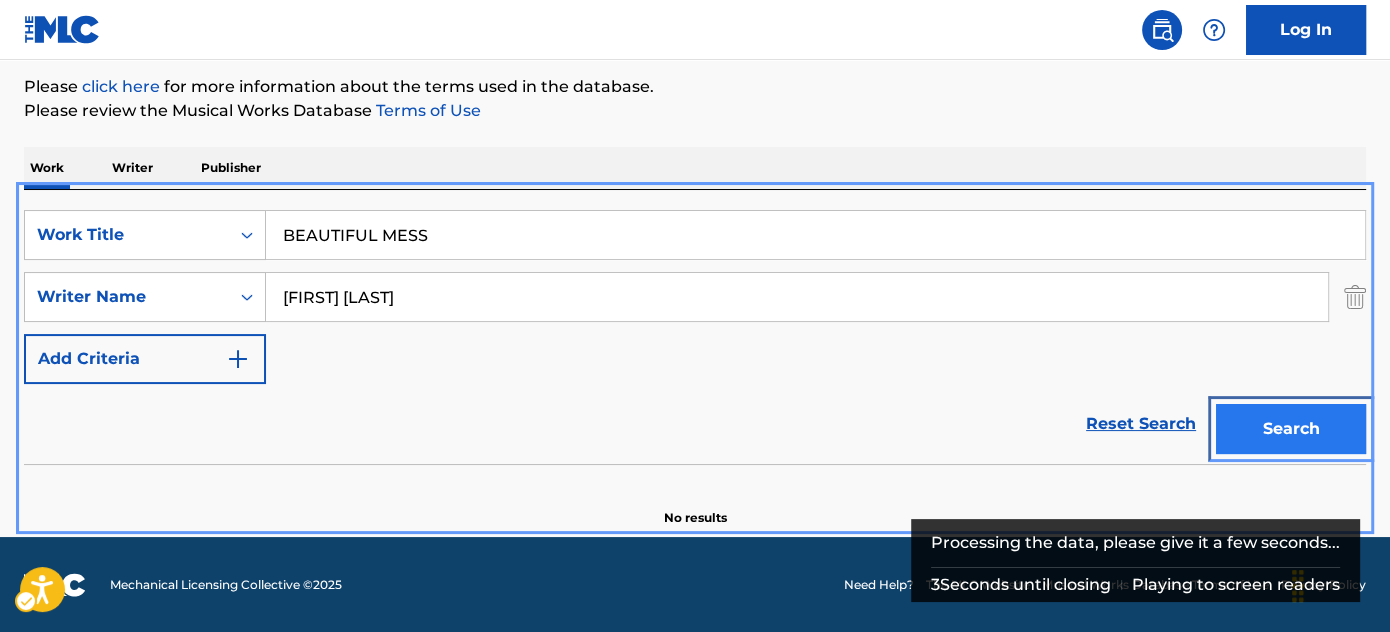 click on "Search" at bounding box center (1291, 429) 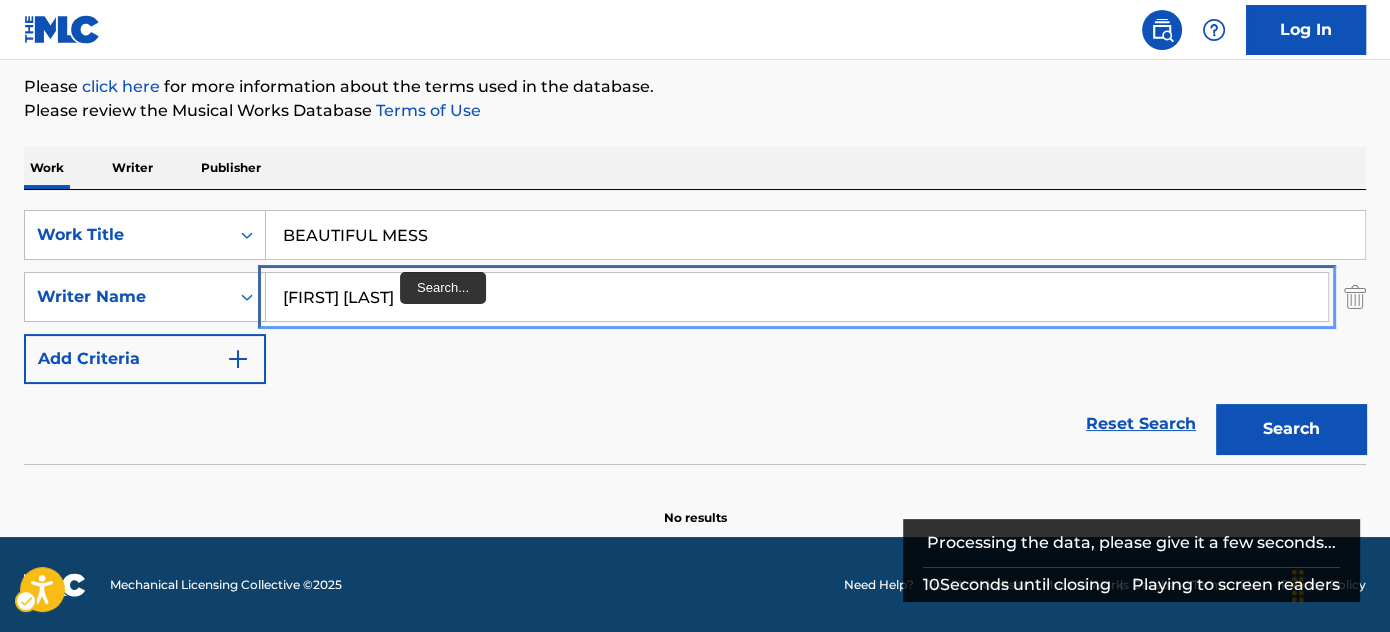 click on "[FIRST] [LAST]" at bounding box center [797, 297] 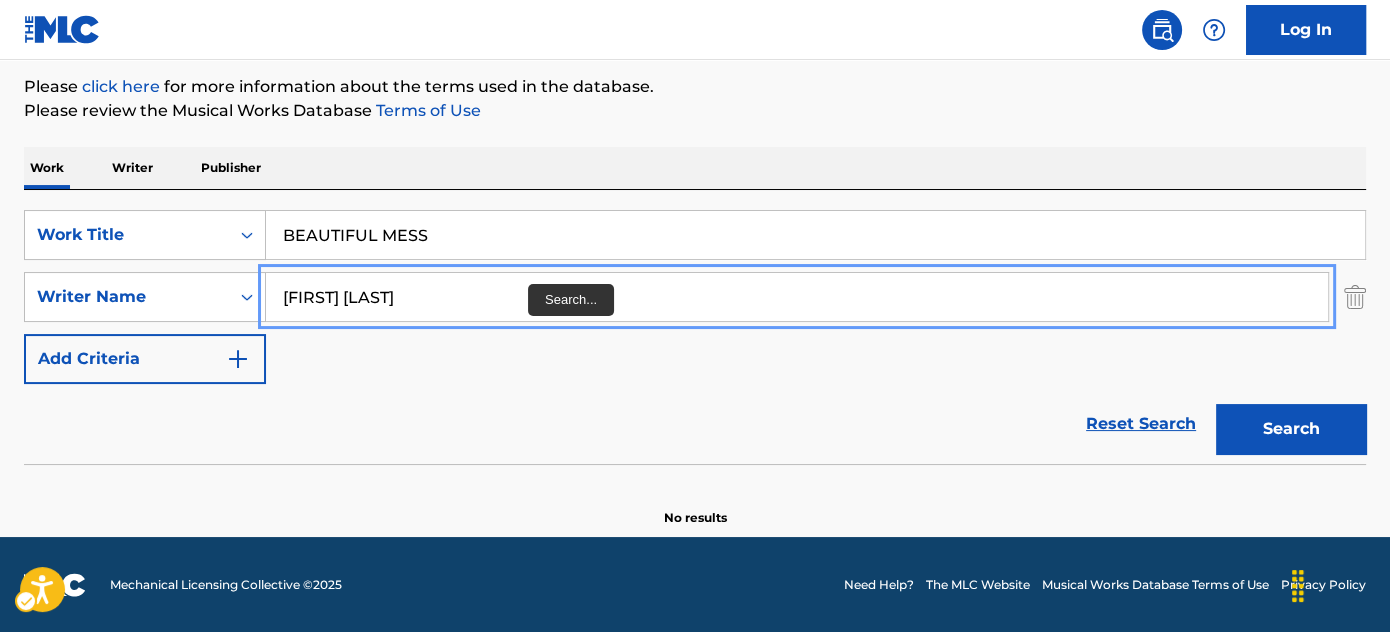 click on "[FIRST] [LAST]" at bounding box center (797, 297) 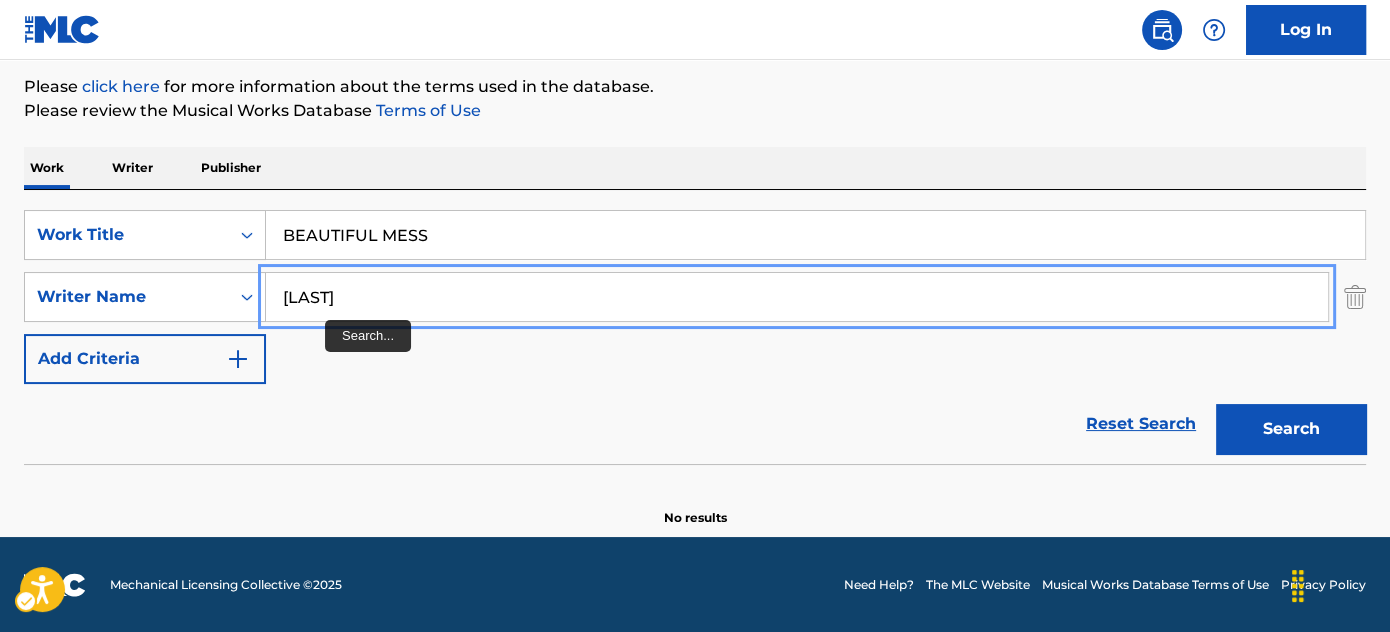 click on "[LAST]" at bounding box center (797, 297) 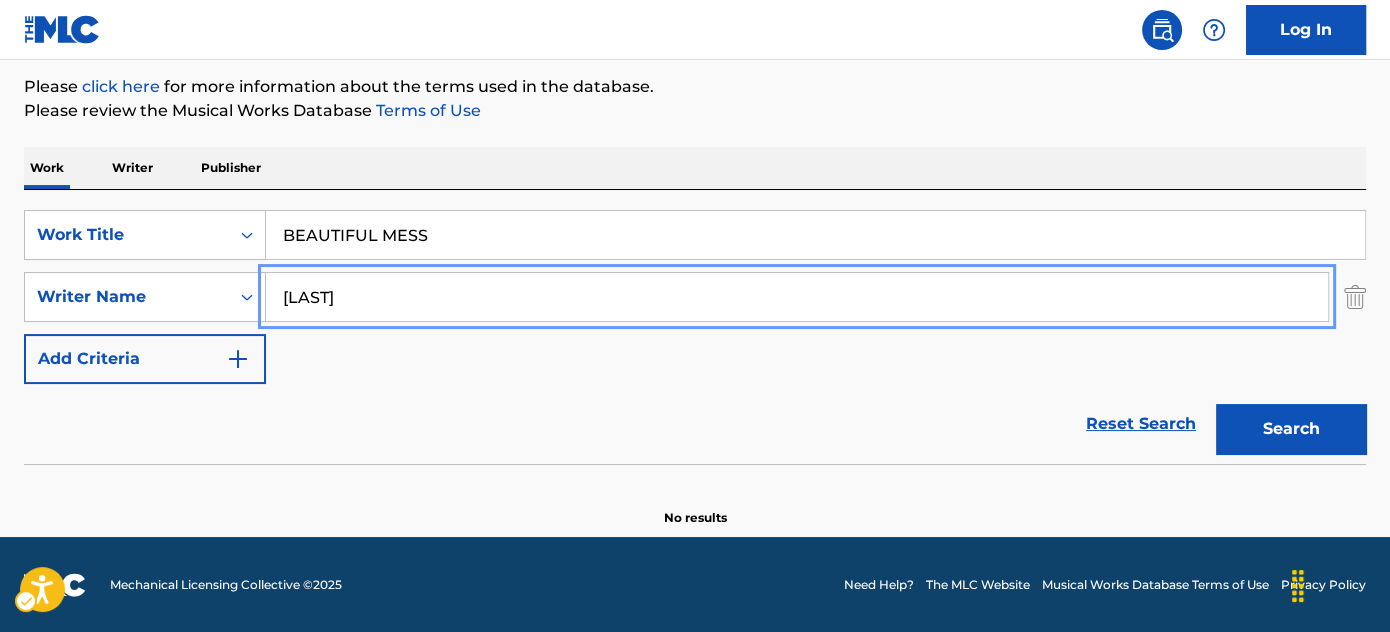 click on "[LAST]" at bounding box center (797, 297) 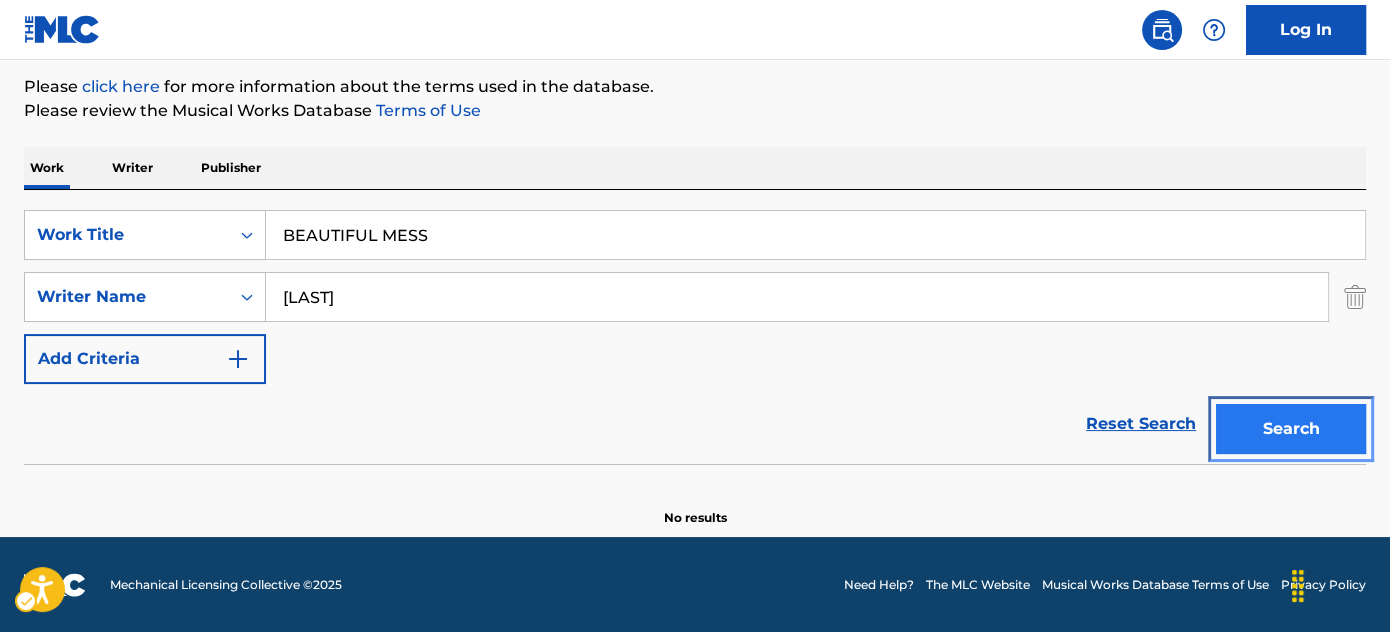 click on "Search" at bounding box center [1291, 429] 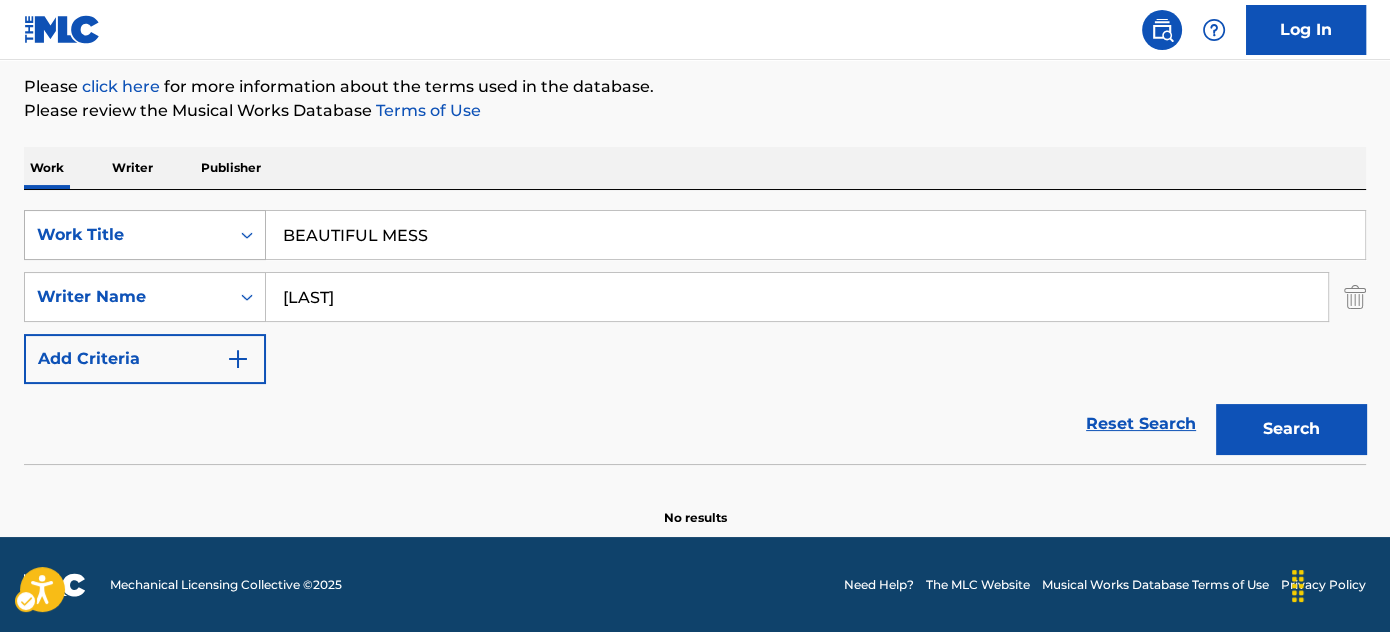 click on "Work Title" at bounding box center [127, 235] 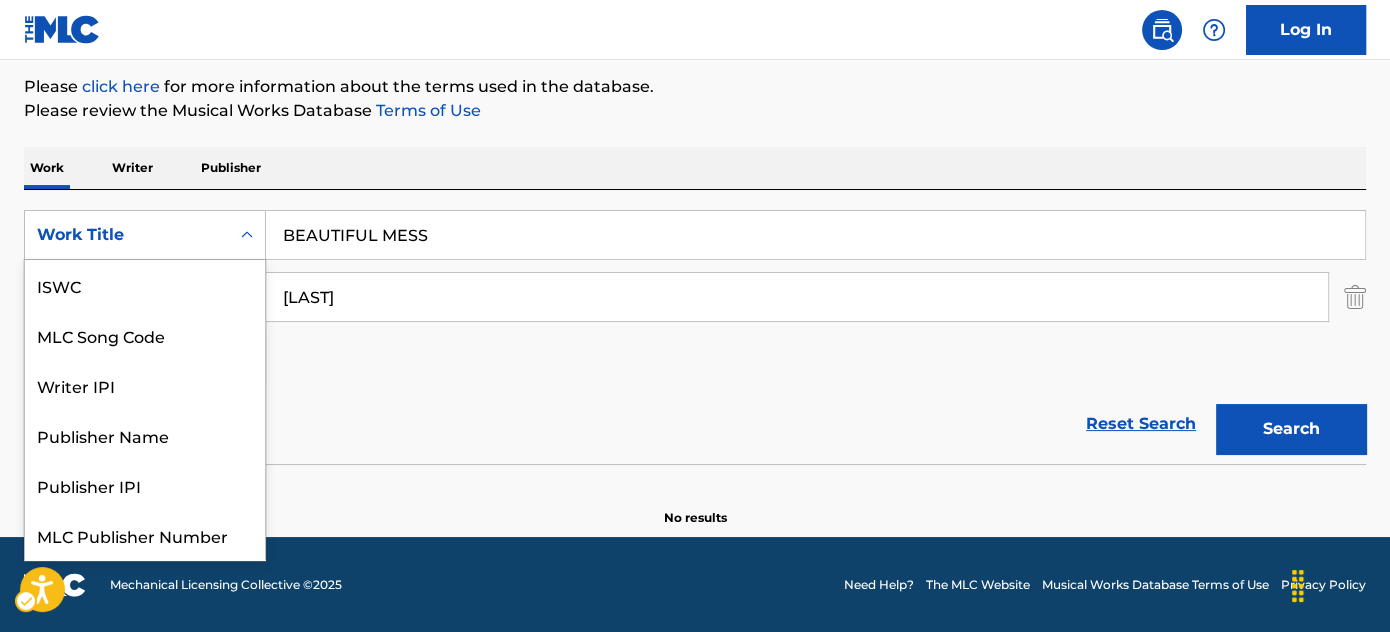 scroll, scrollTop: 49, scrollLeft: 0, axis: vertical 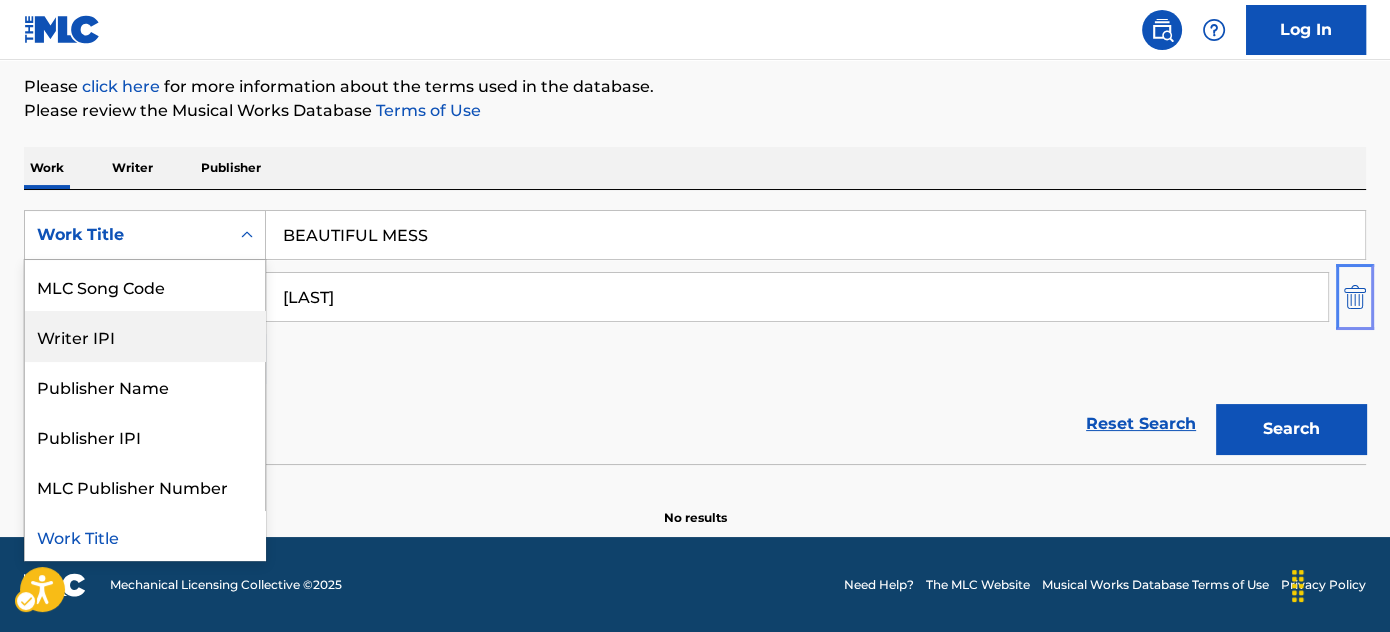 click at bounding box center [1355, 297] 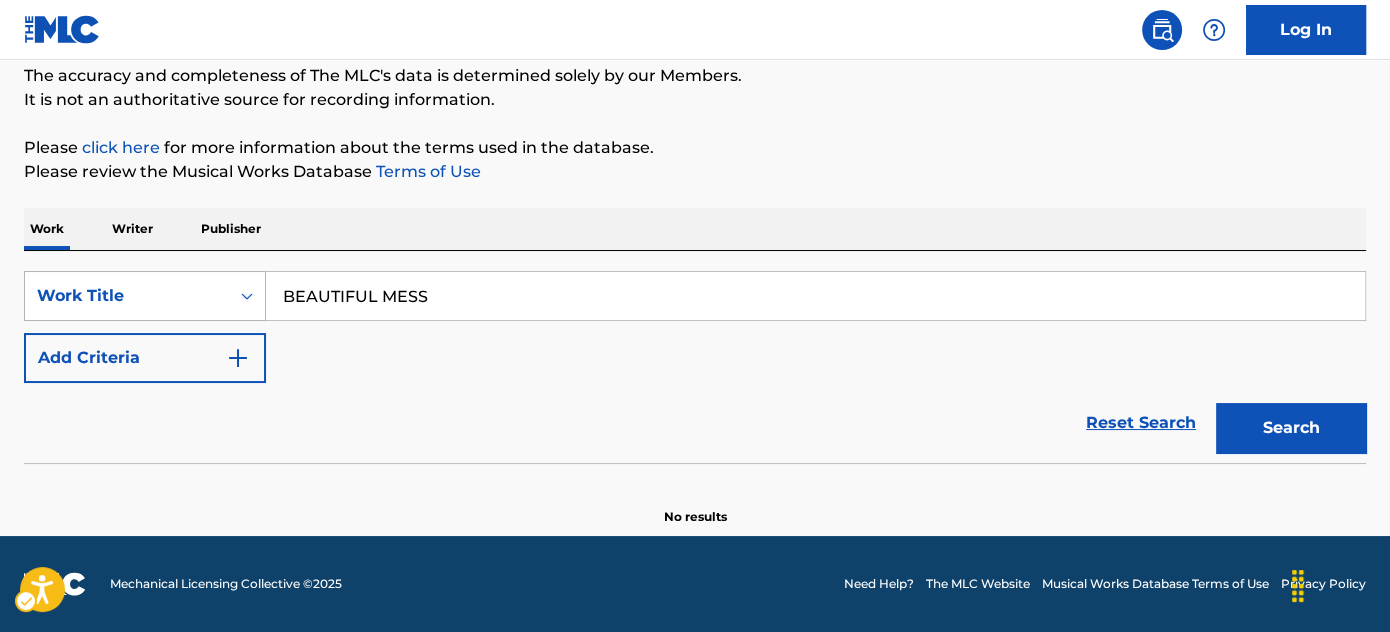scroll, scrollTop: 173, scrollLeft: 0, axis: vertical 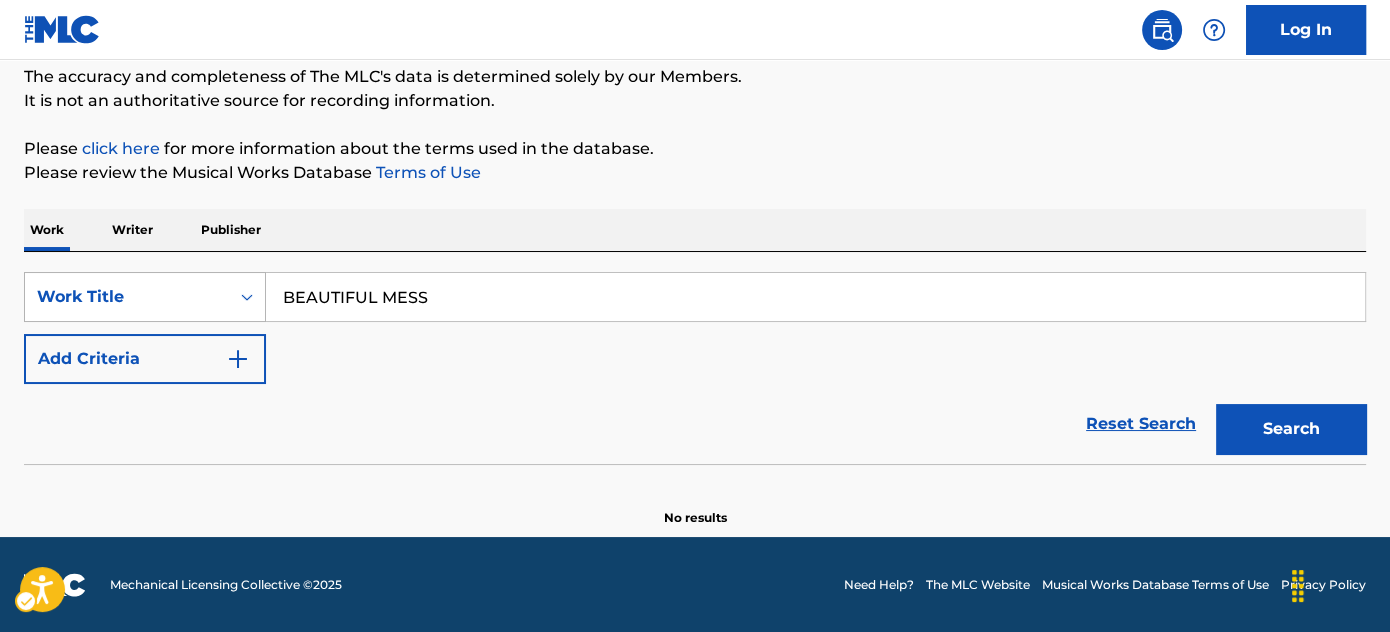 click on "Work Title" at bounding box center [127, 297] 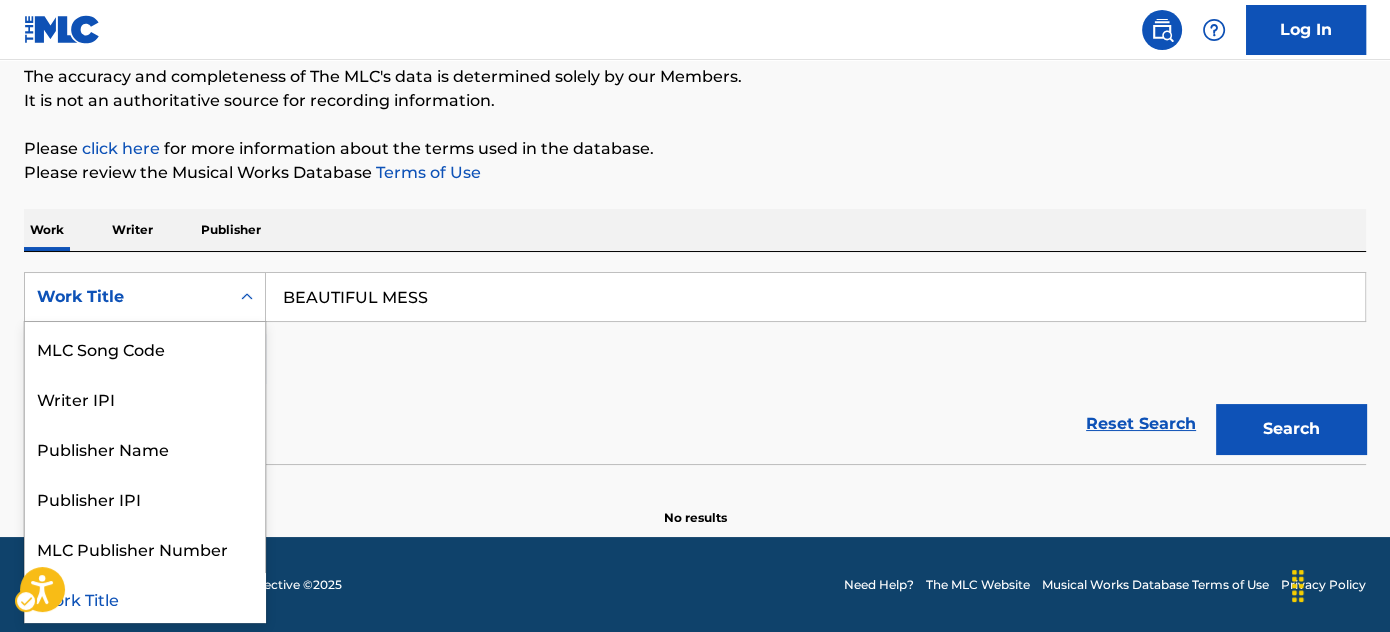 scroll, scrollTop: 0, scrollLeft: 0, axis: both 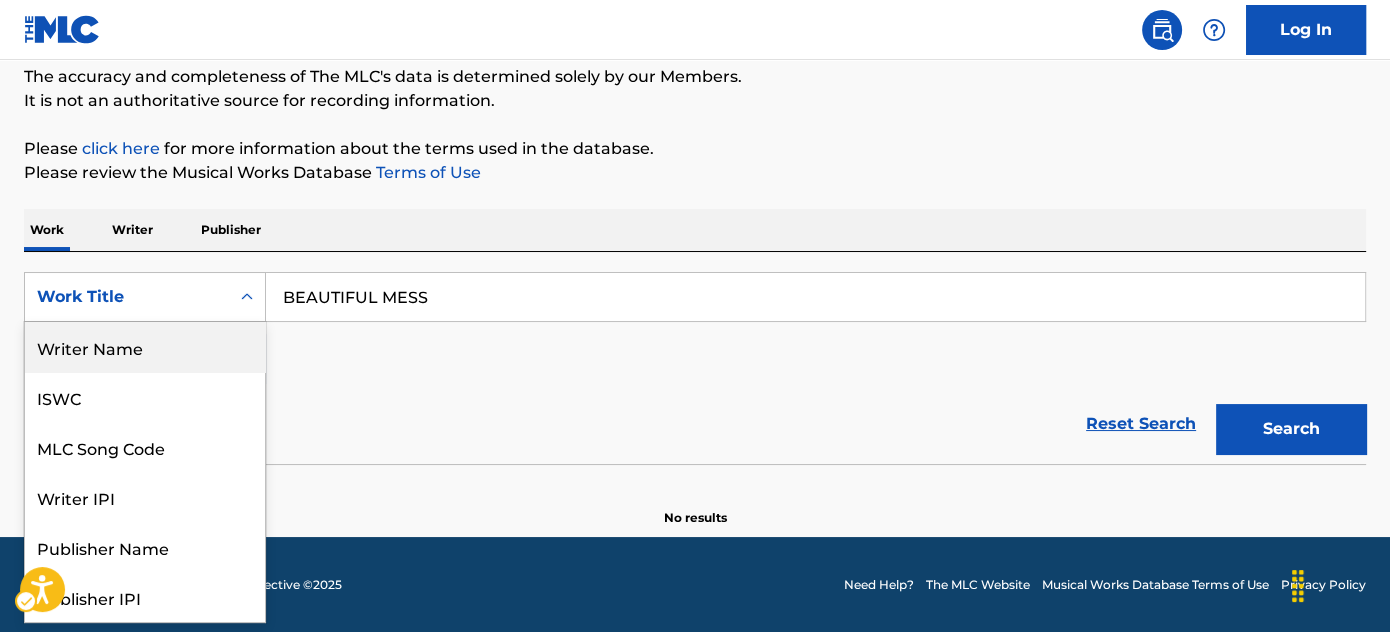 click on "Writer Name" at bounding box center (145, 347) 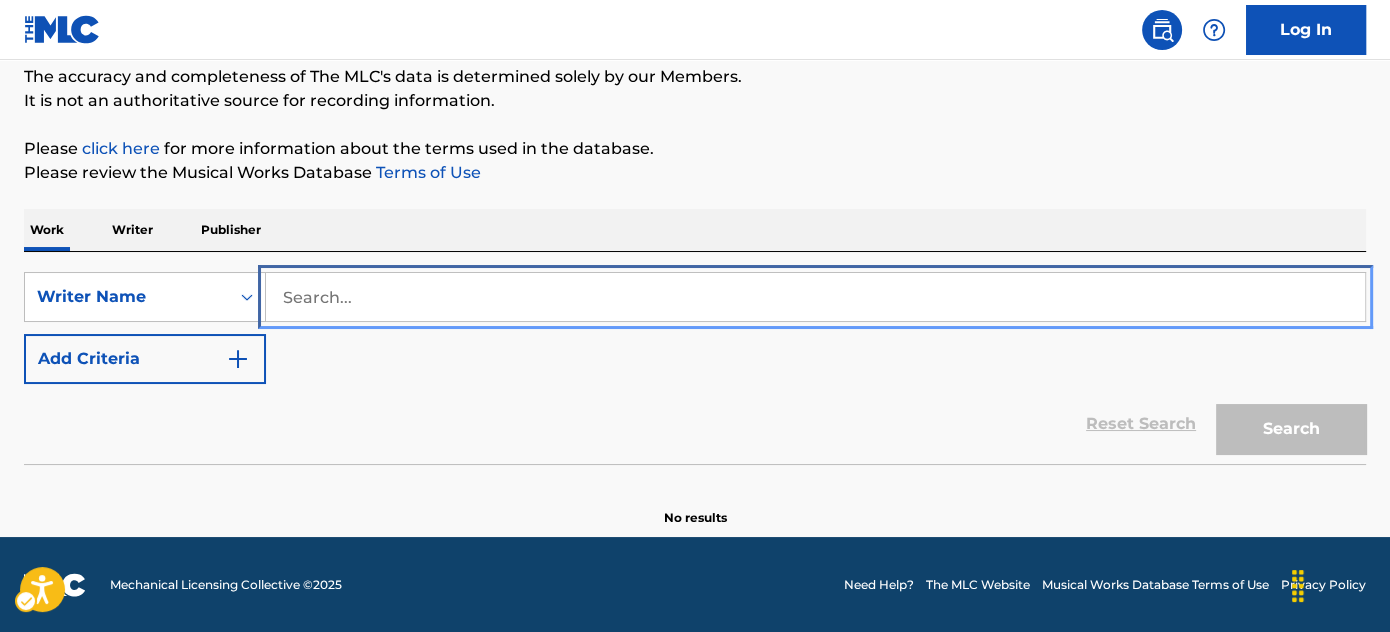 drag, startPoint x: 413, startPoint y: 285, endPoint x: 557, endPoint y: 309, distance: 145.9863 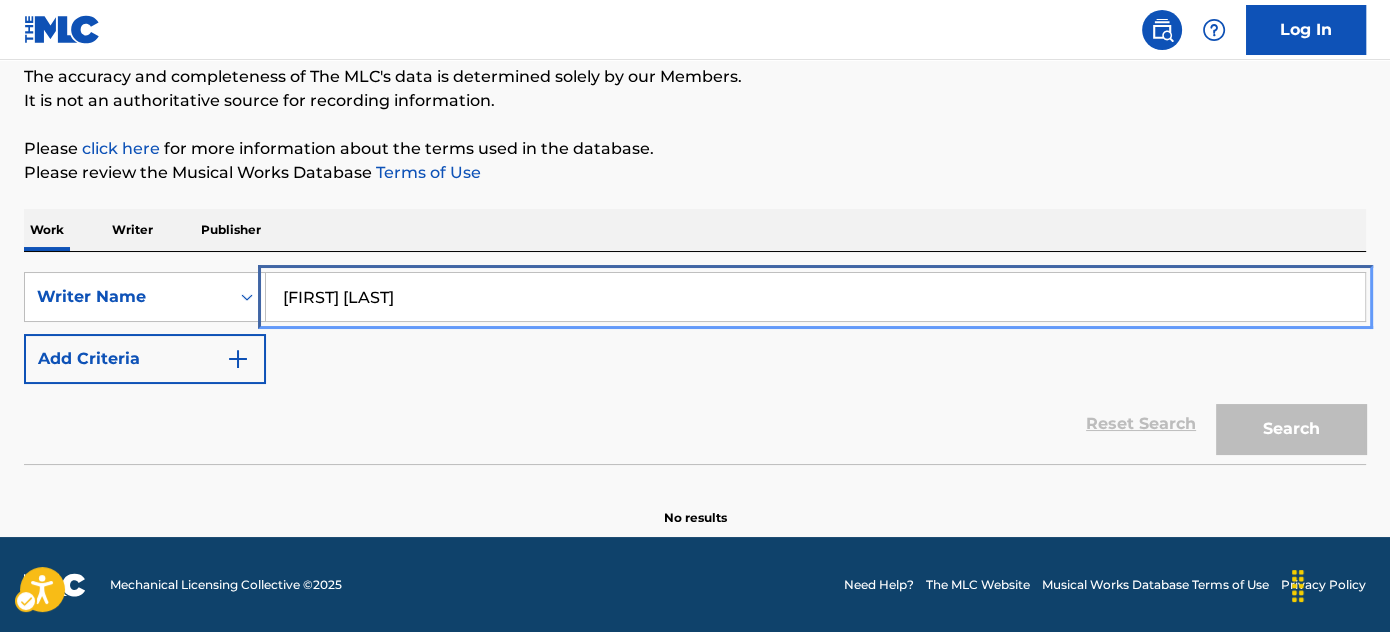 click on "[FIRST] [LAST]" at bounding box center (815, 297) 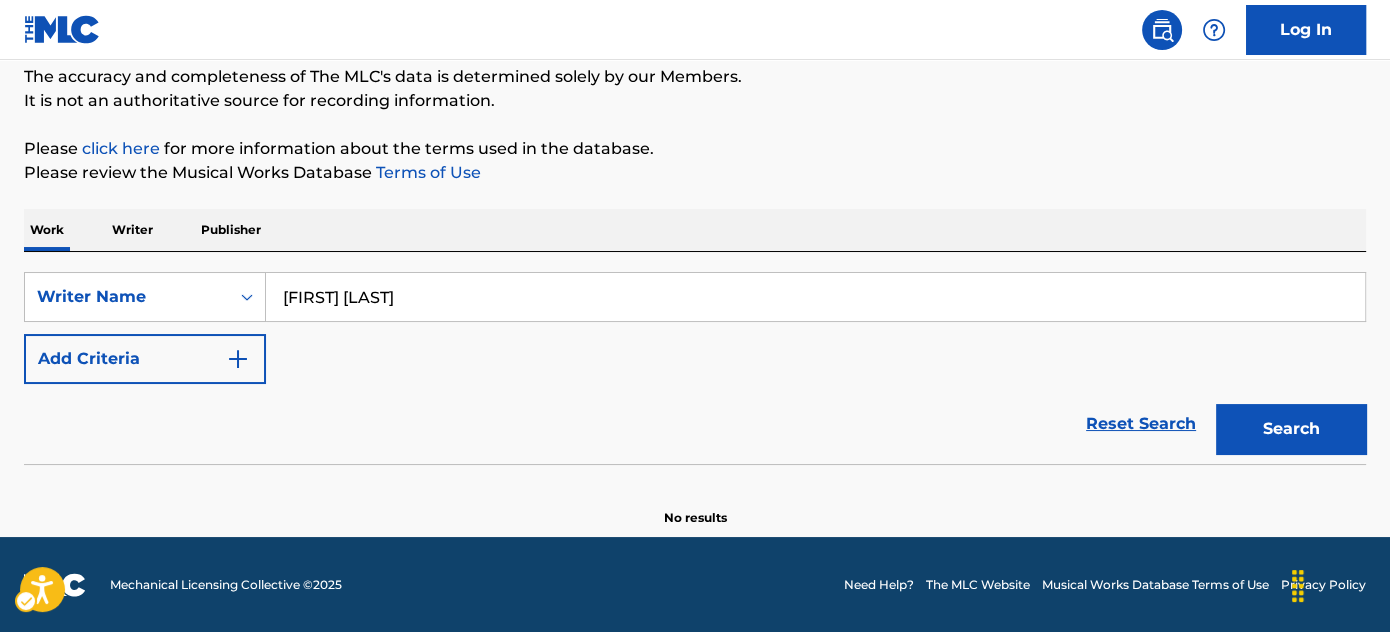 click on "Please review the Musical Works Database   Terms of Use  | New Window" at bounding box center (695, 173) 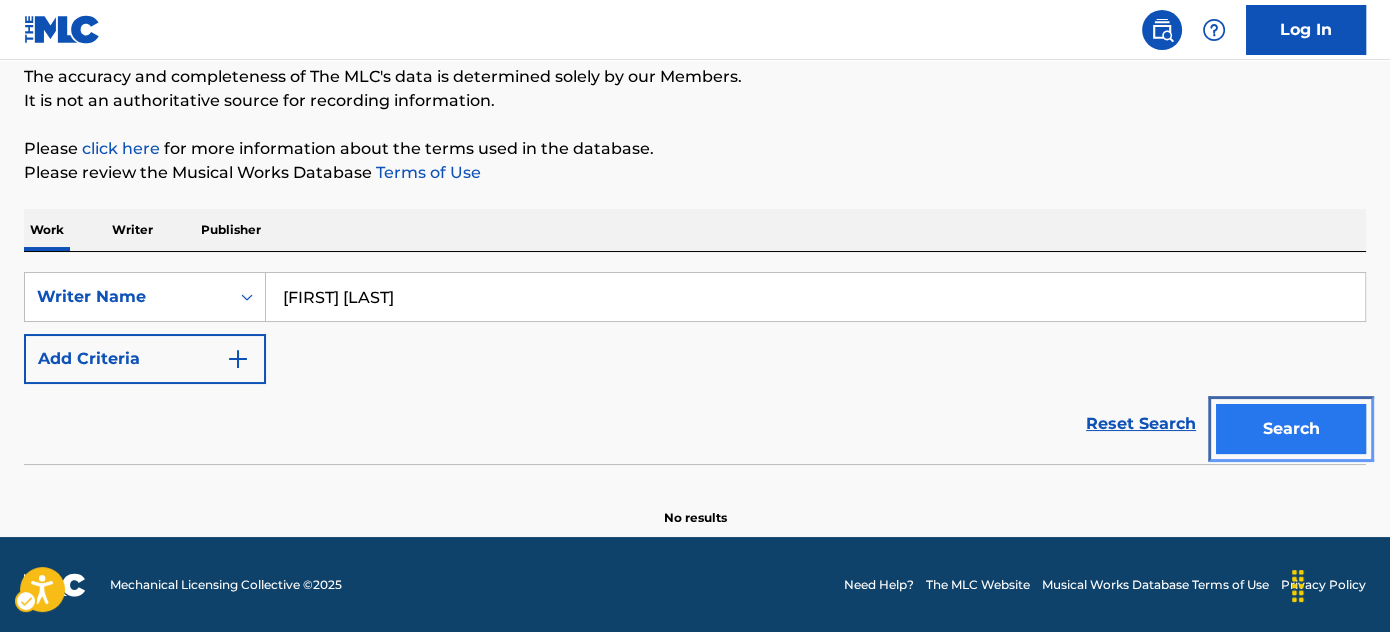 click on "Search" at bounding box center [1291, 429] 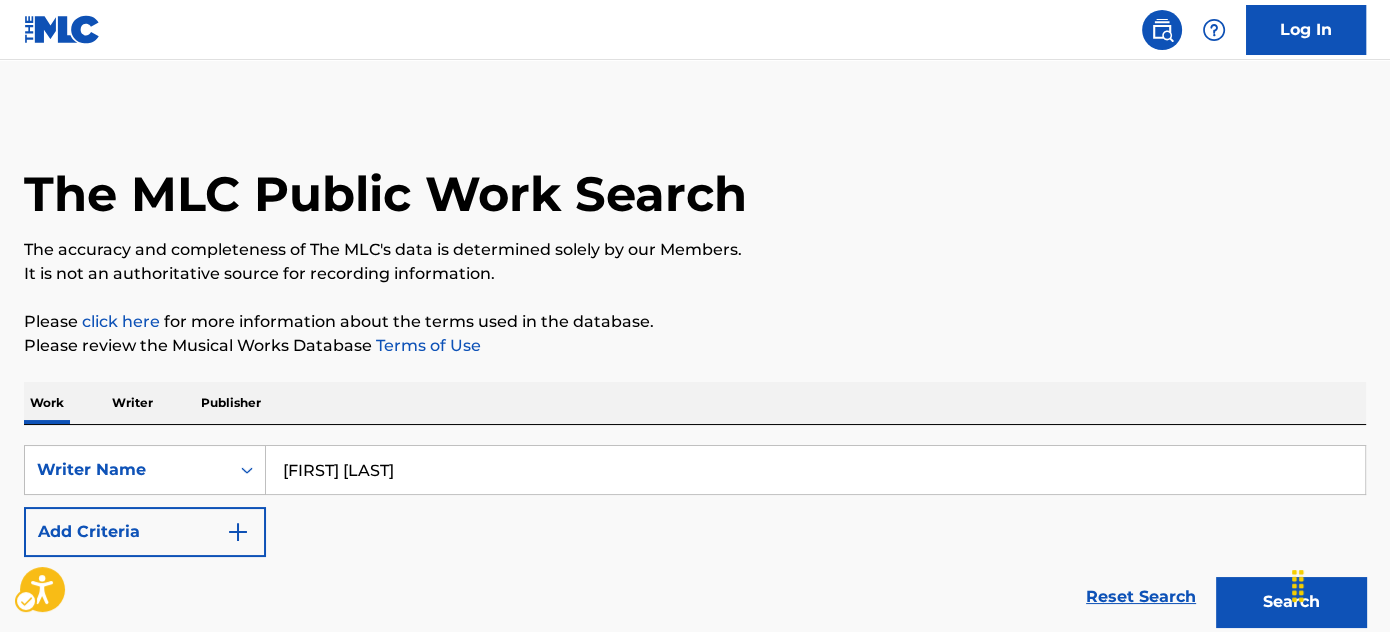 scroll, scrollTop: 0, scrollLeft: 0, axis: both 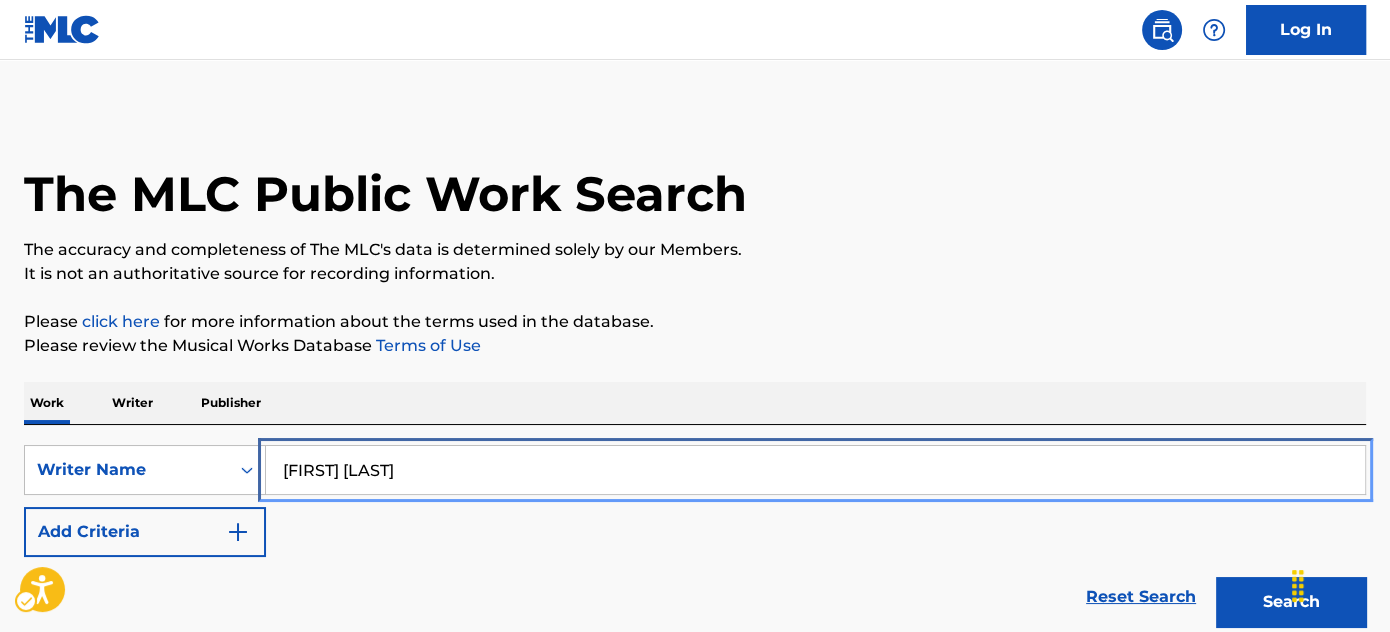 click on "[FIRST] [LAST]" at bounding box center [815, 470] 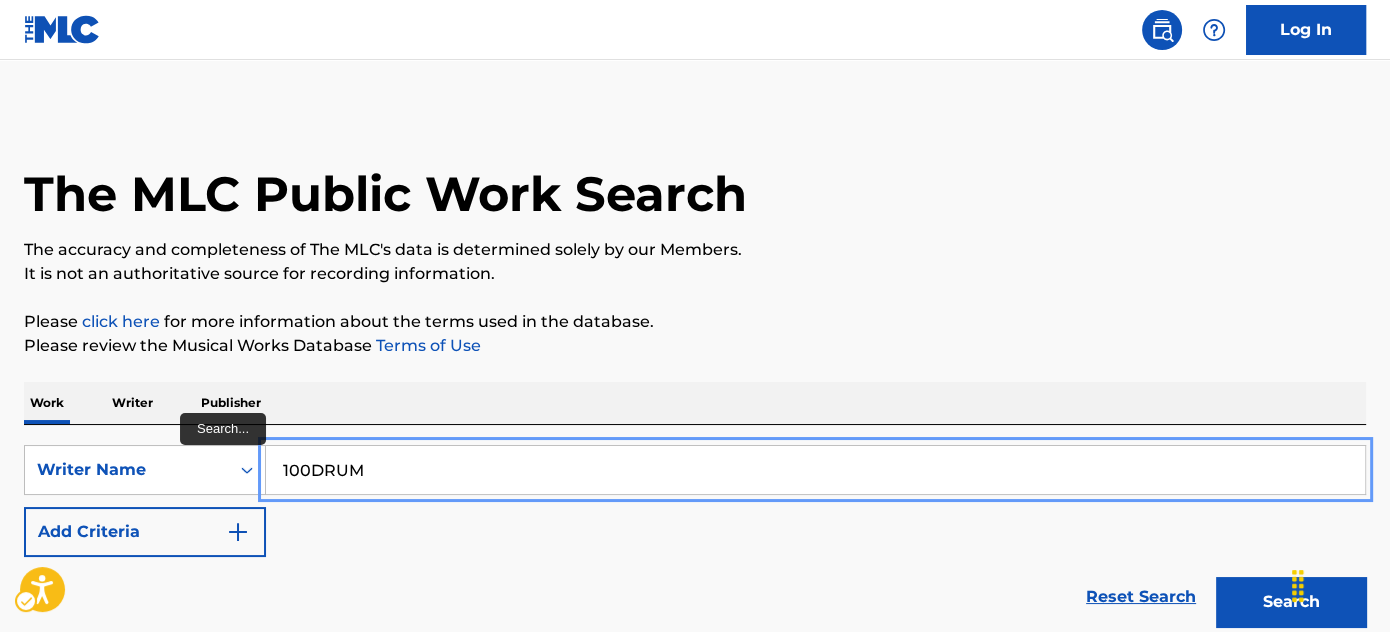 click on "100DRUM" at bounding box center [815, 470] 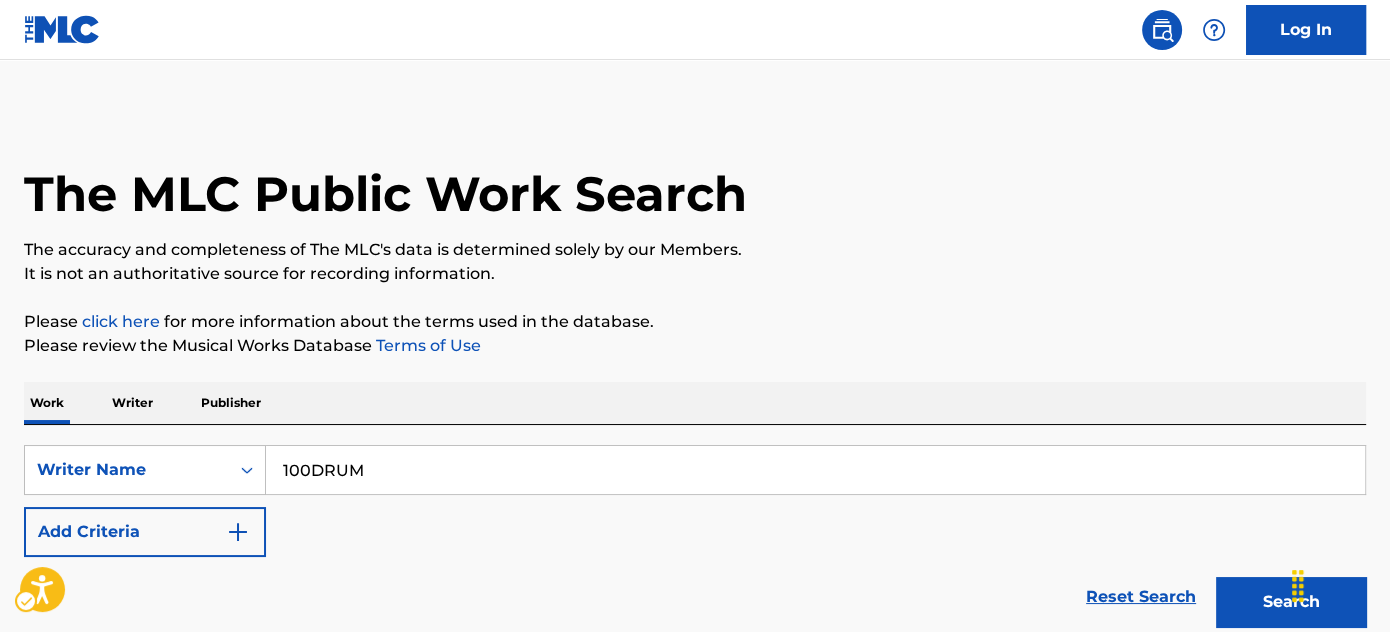 click on "Please   click here  | New Window   for more information about the terms used in the database." at bounding box center [695, 322] 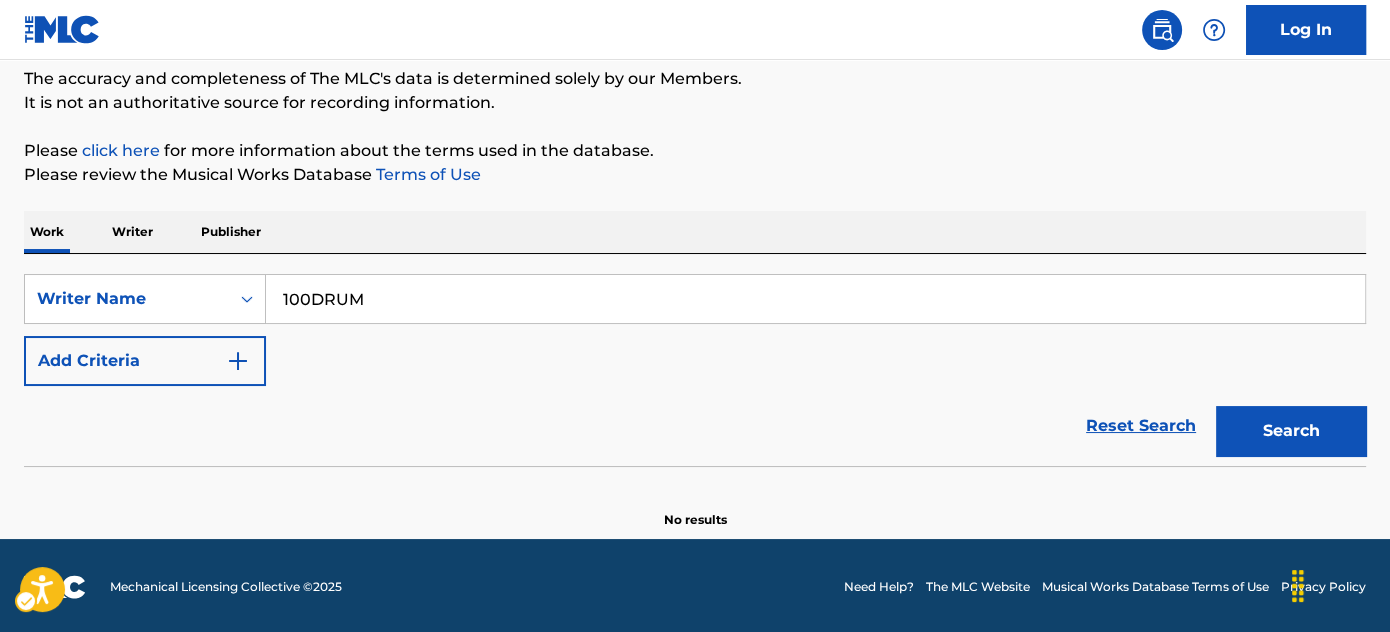 scroll, scrollTop: 173, scrollLeft: 0, axis: vertical 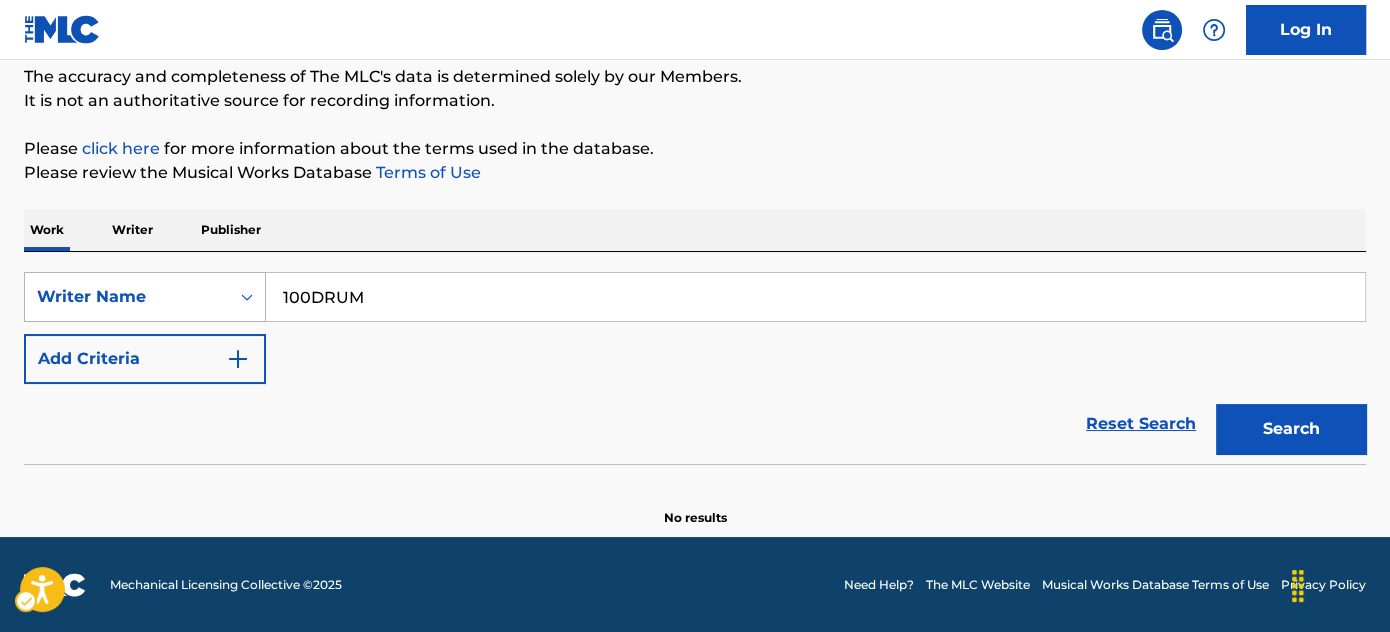 click on "Writer Name" at bounding box center (127, 297) 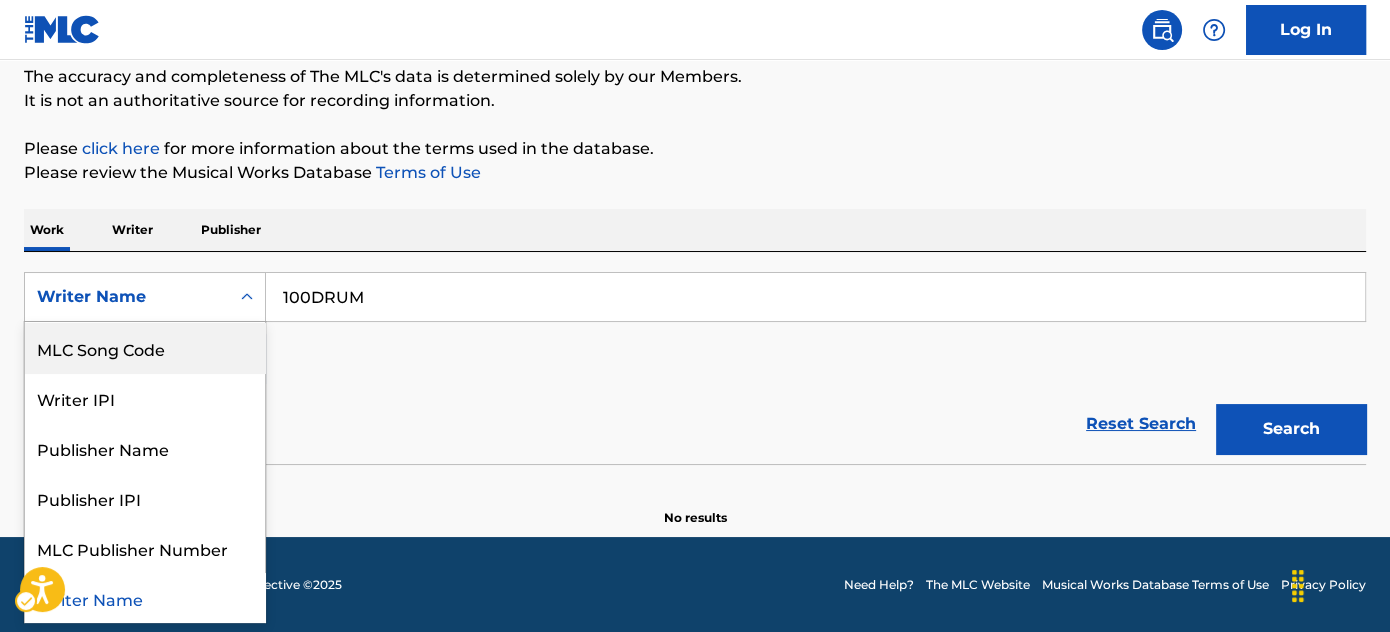 scroll, scrollTop: 0, scrollLeft: 0, axis: both 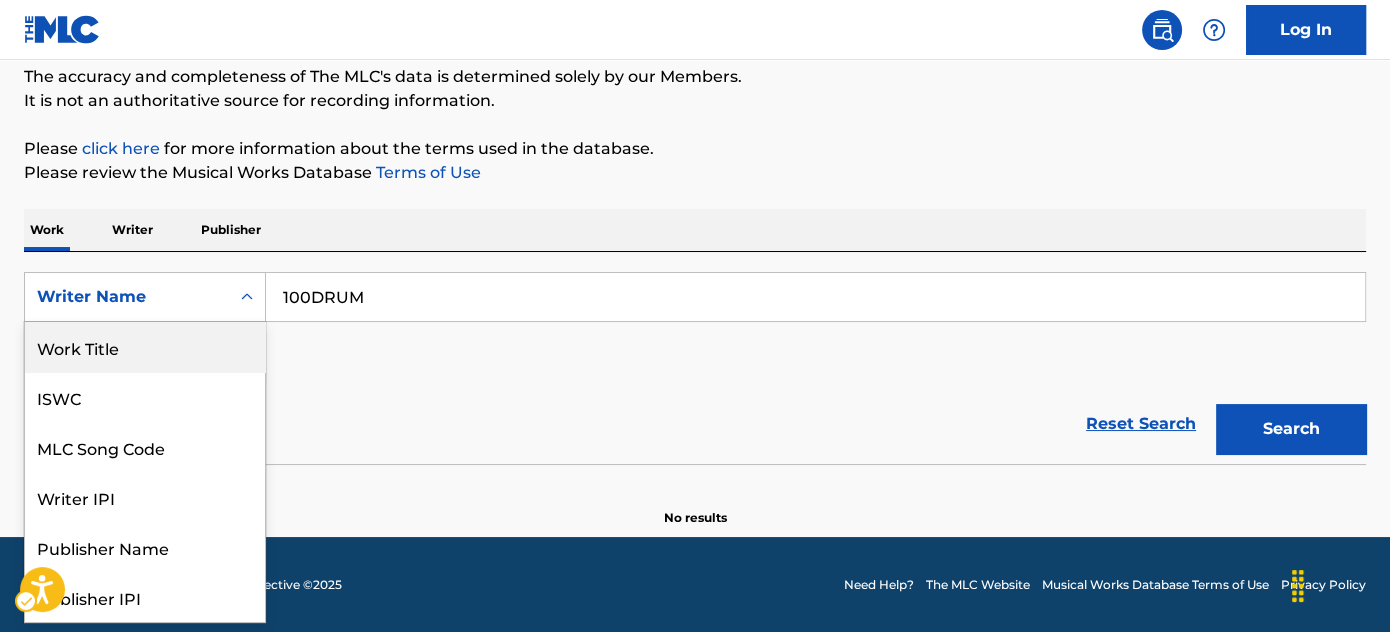 click on "Work Title" at bounding box center (145, 347) 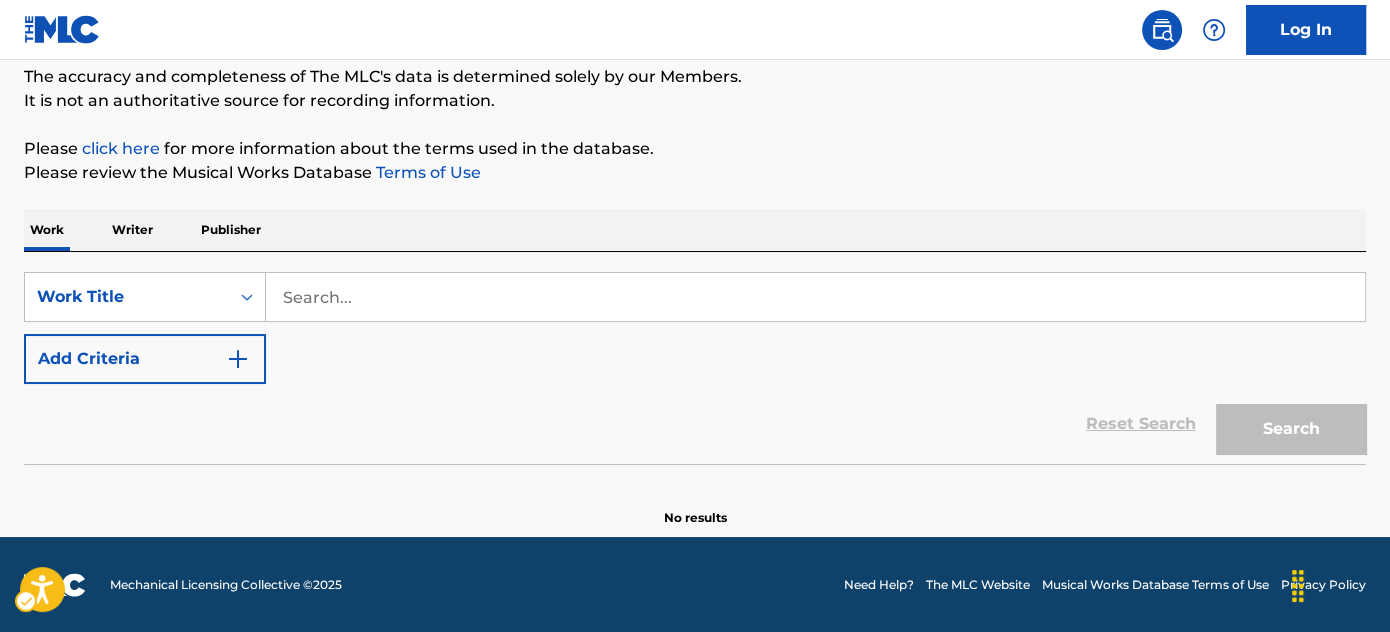 click on "The MLC Public Work Search The accuracy and completeness of The MLC's data is determined solely by our Members. It is not an authoritative source for recording information. Please   click here  | New Window   for more information about the terms used in the database. Please review the Musical Works Database   Terms of Use  | New Window Work Writer Publisher SearchWithCriteria83fc127f-e82f-4e59-9582-6ac00d39424a Work Title Add Criteria Reset Search  | Submit Search No results" at bounding box center [695, 232] 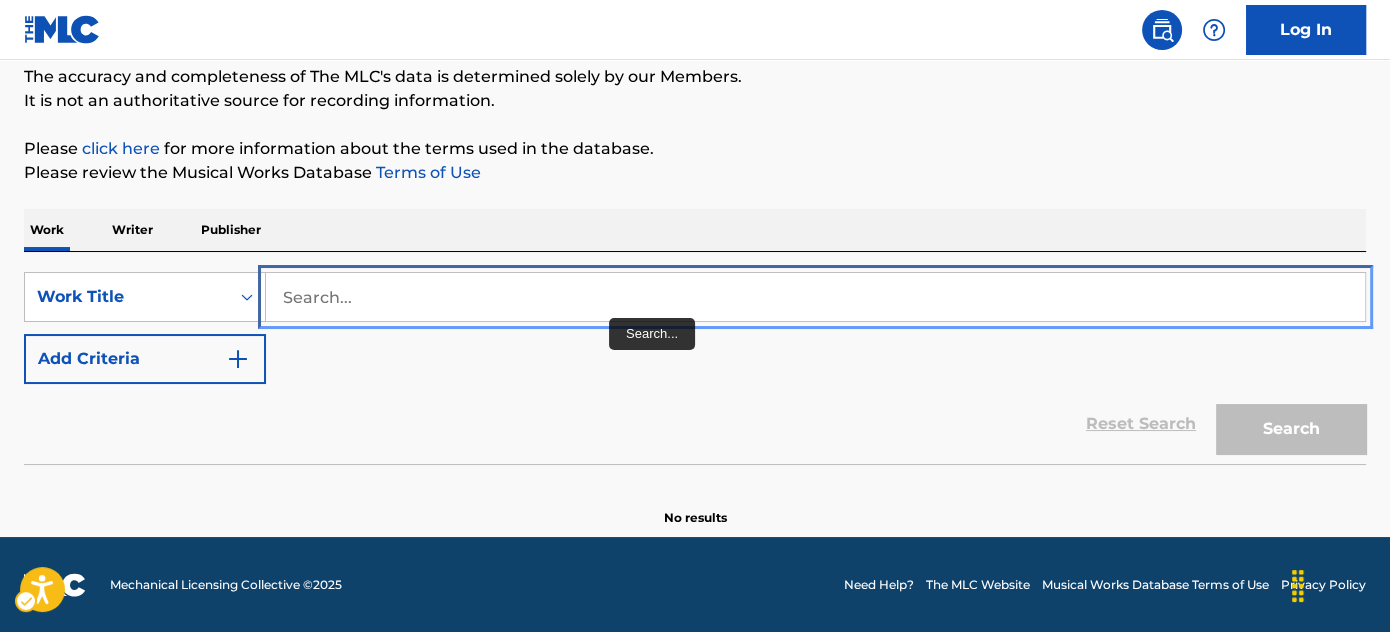 click at bounding box center [815, 297] 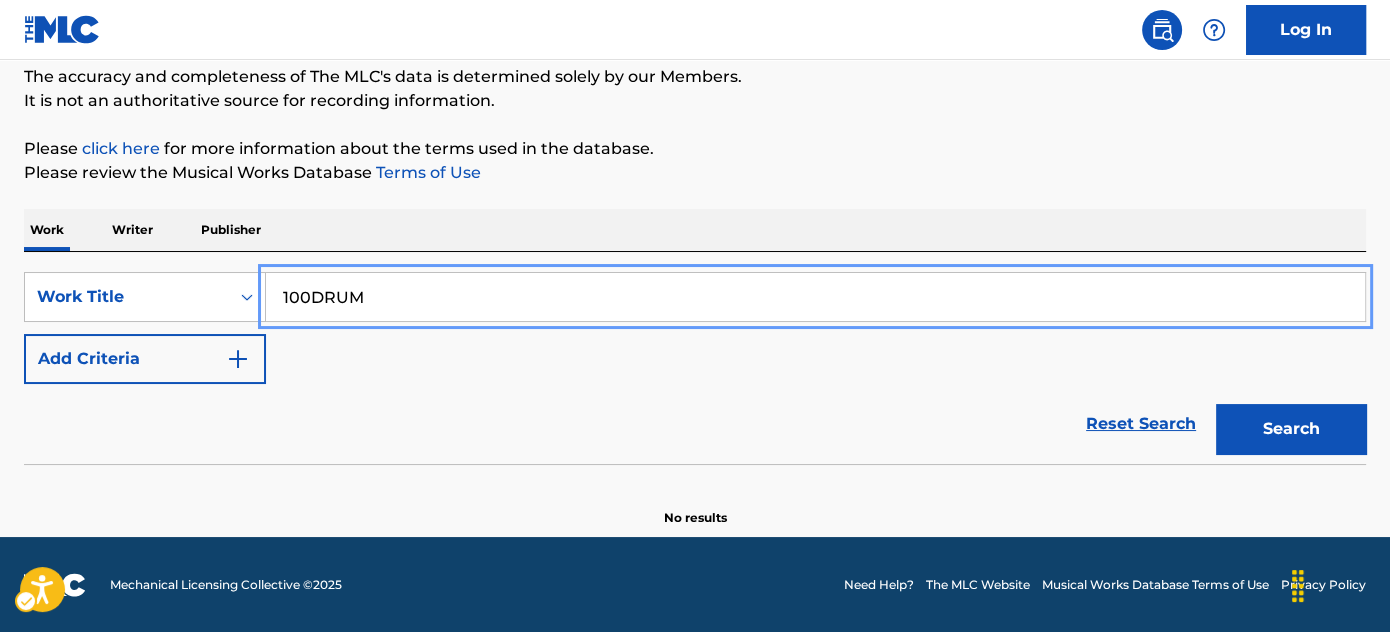 click on "The MLC Public Work Search The accuracy and completeness of The MLC's data is determined solely by our Members. It is not an authoritative source for recording information. Please click here | New Window for more information about the terms used in the database. Please review the Musical Works Database Terms of Use | New Window Work Writer Publisher SearchWithCriteria83fc127f-e82f-4e59-9582-6ac00d39424a Work Title [NUMBER] Add Criteria Reset Search | Submit Search No results" at bounding box center (695, 232) 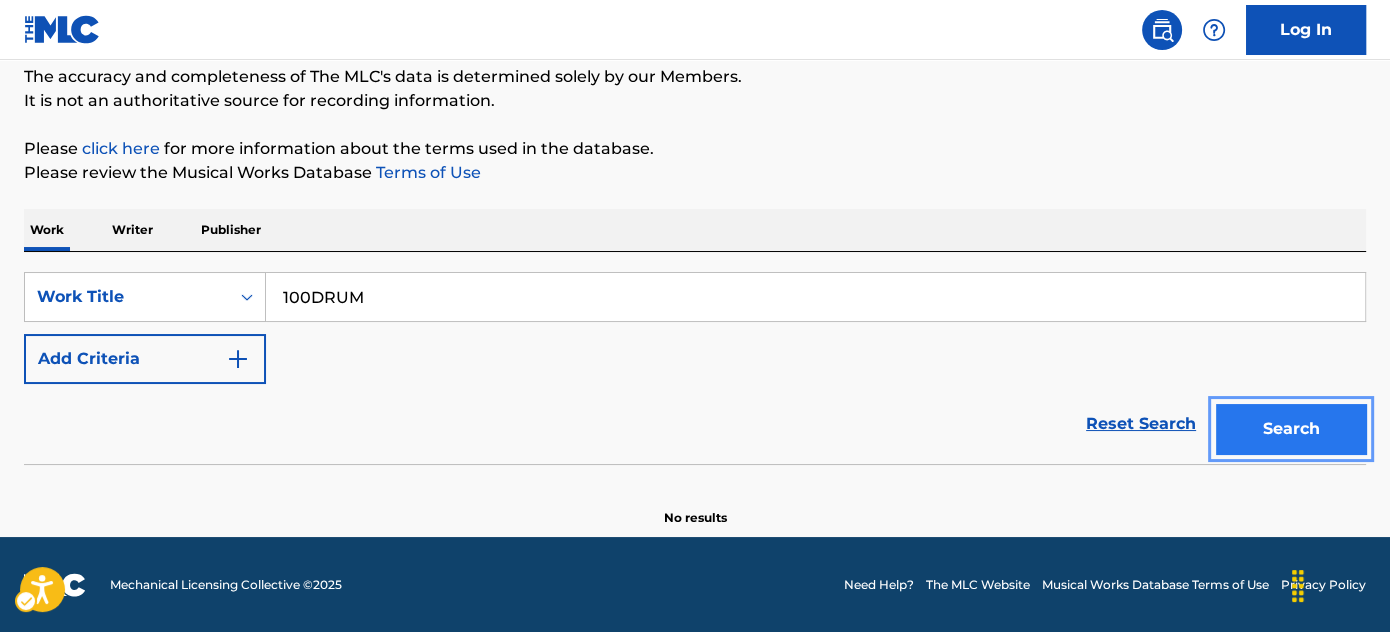click on "Search" at bounding box center (1291, 429) 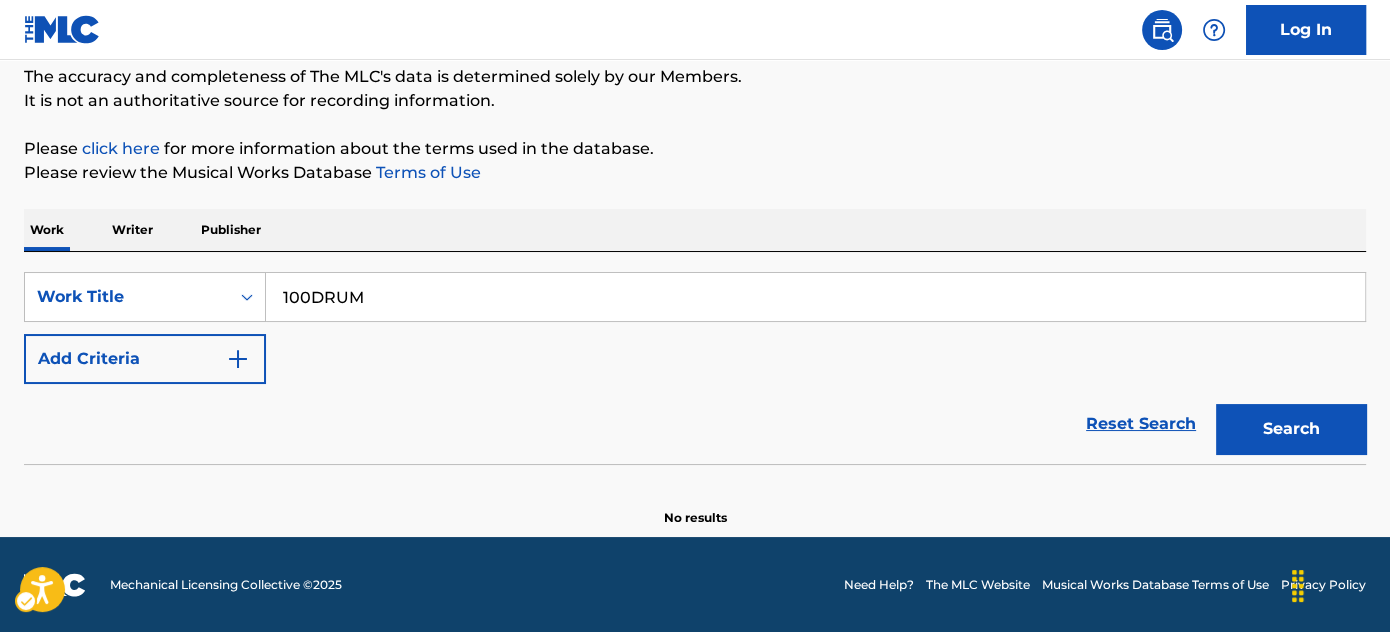 click on "Please   click here  | New Window   for more information about the terms used in the database." at bounding box center [695, 149] 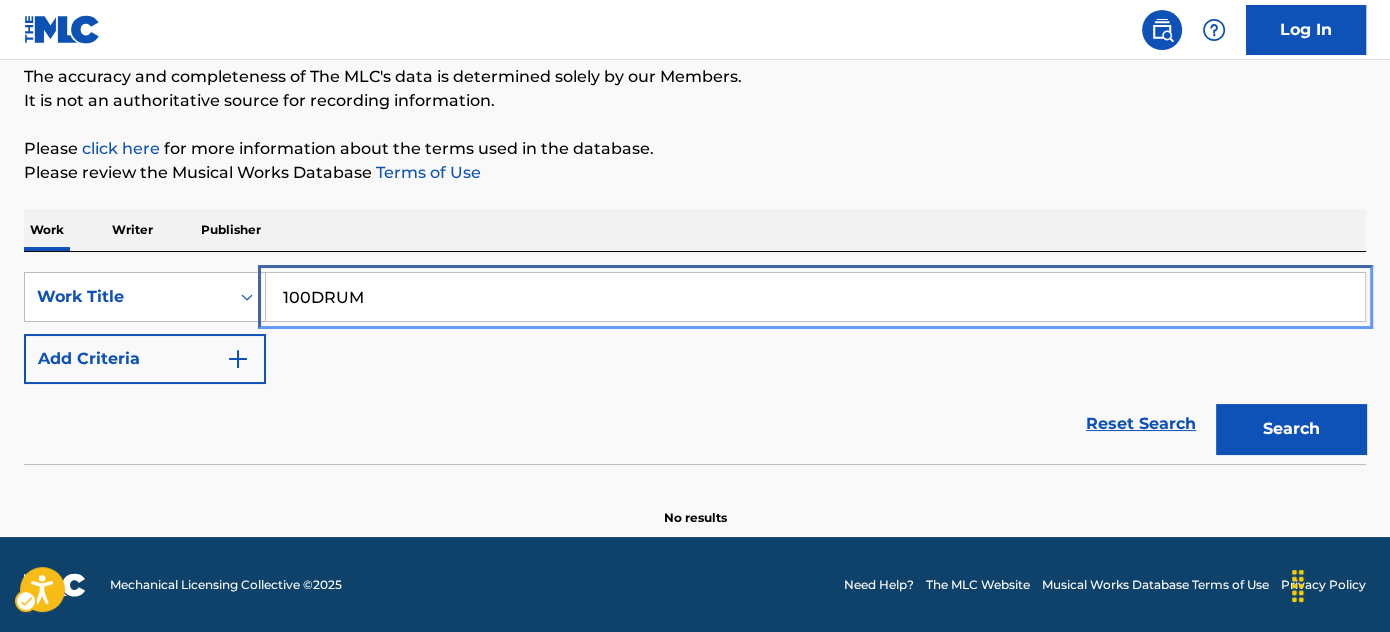 click on "100DRUM" at bounding box center [815, 297] 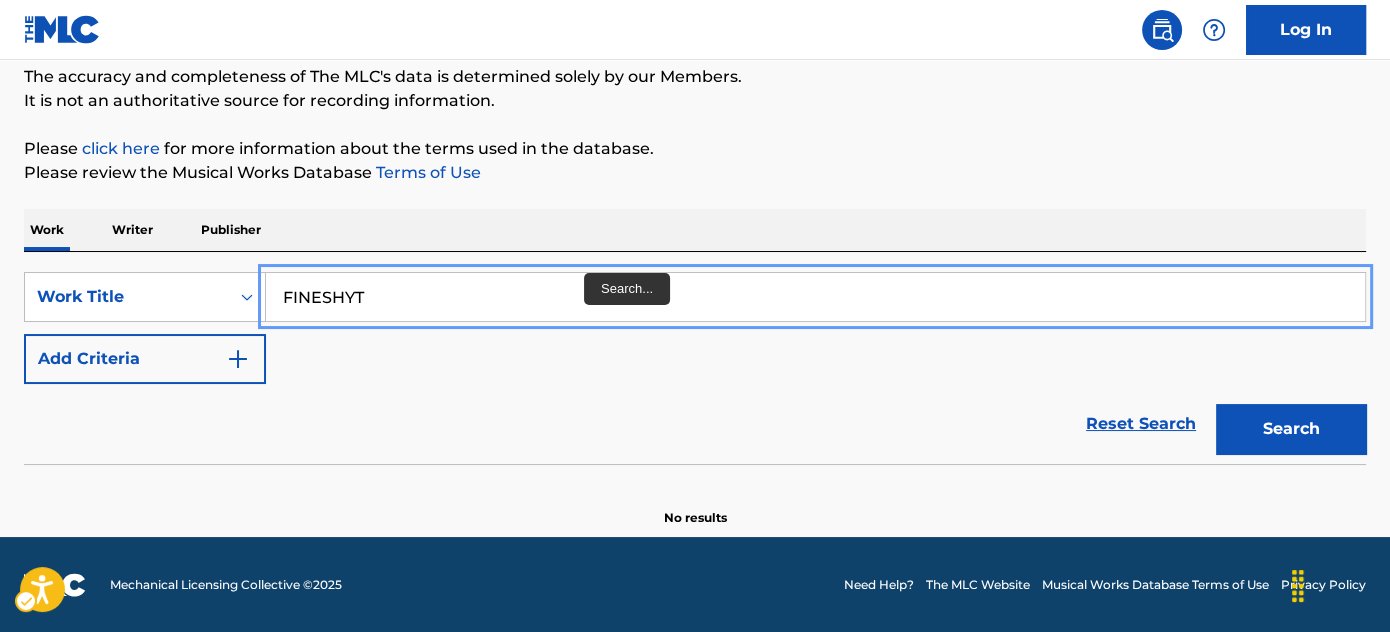 click on "FINESHYT" at bounding box center [815, 297] 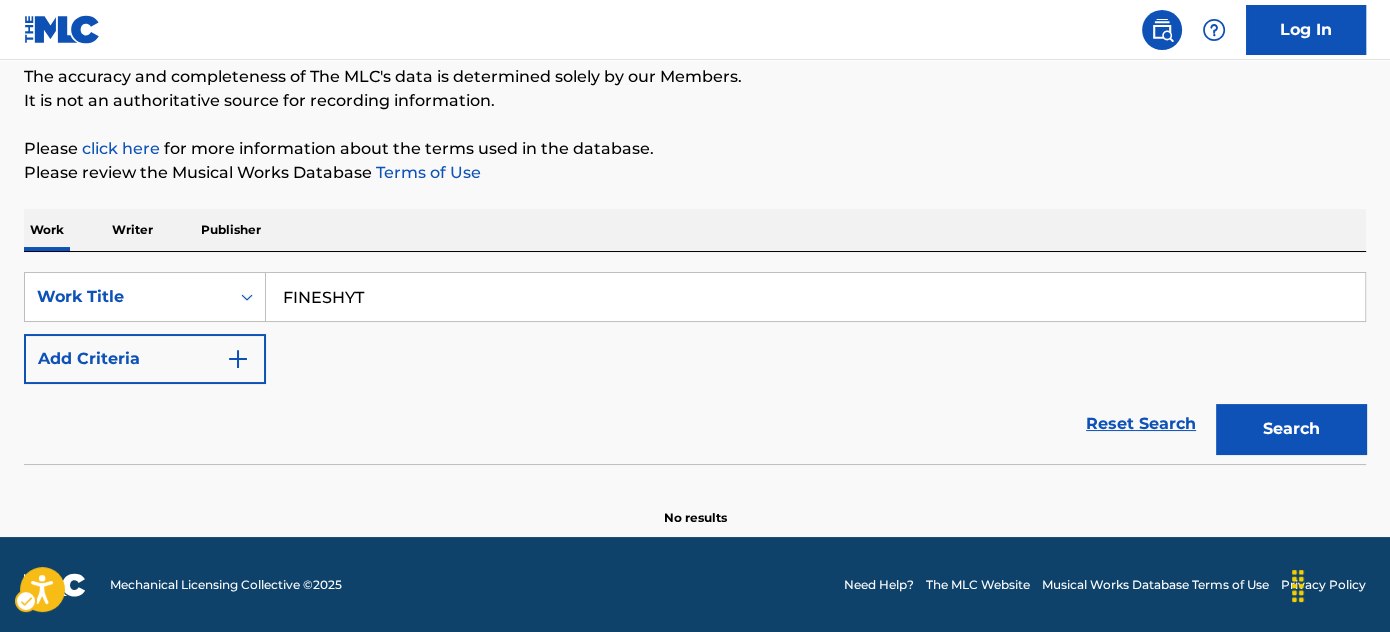 click on "The MLC Public Work Search The accuracy and completeness of The MLC's data is determined solely by our Members. It is not an authoritative source for recording information. Please   click here  | New Window   for more information about the terms used in the database. Please review the Musical Works Database   Terms of Use  | New Window Work Writer Publisher SearchWithCriteria83fc127f-e82f-4e59-9582-6ac00d39424a Work Title FINESHYT Add Criteria Reset Search  | Submit Search No results" at bounding box center (695, 232) 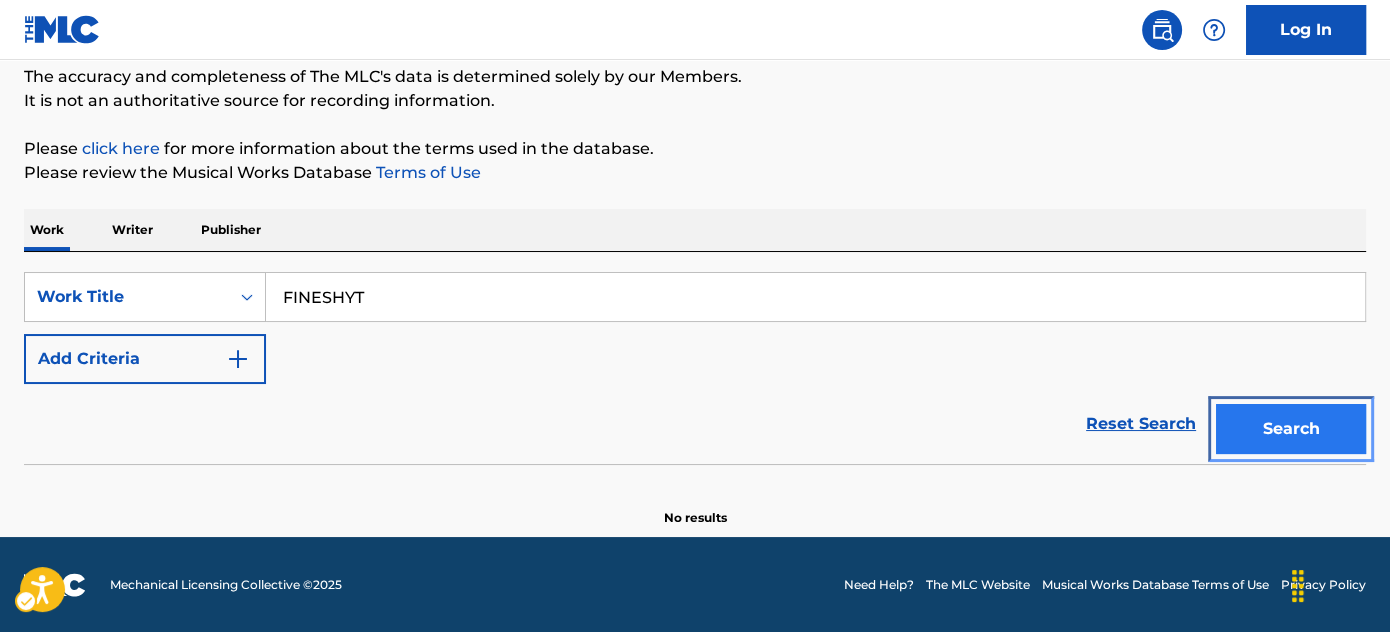 click on "Search" at bounding box center [1291, 429] 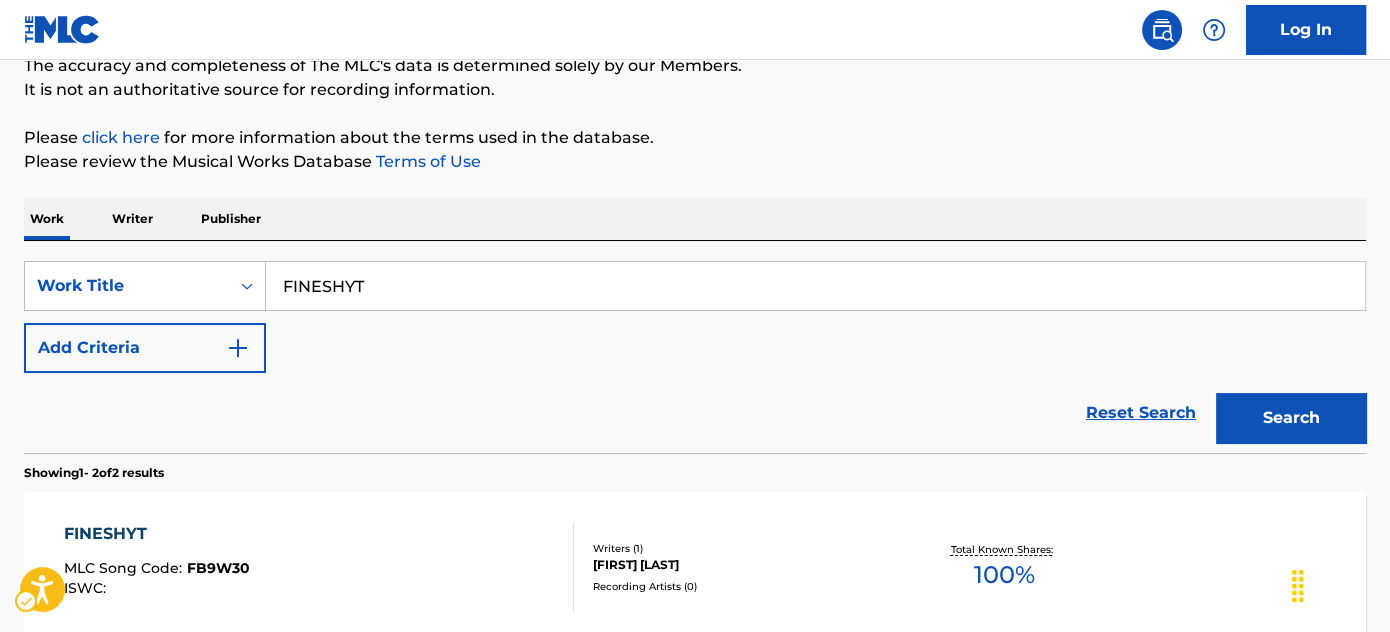 scroll, scrollTop: 0, scrollLeft: 0, axis: both 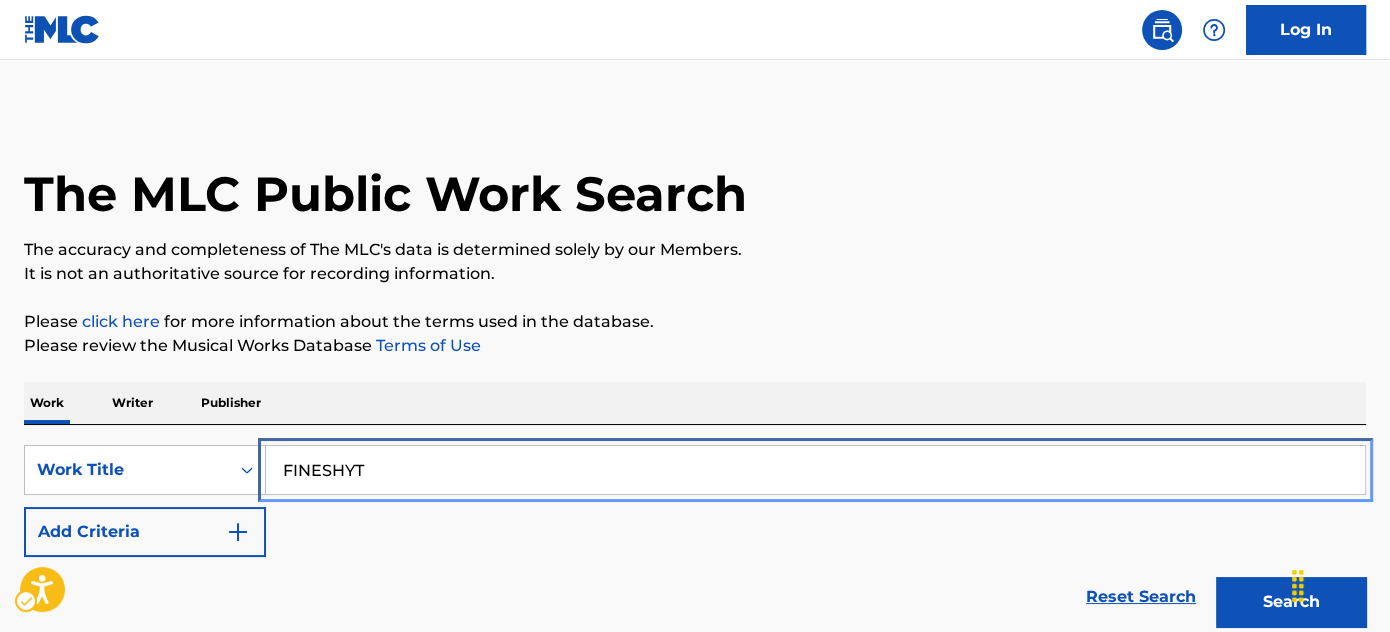 click on "FINESHYT" at bounding box center (815, 470) 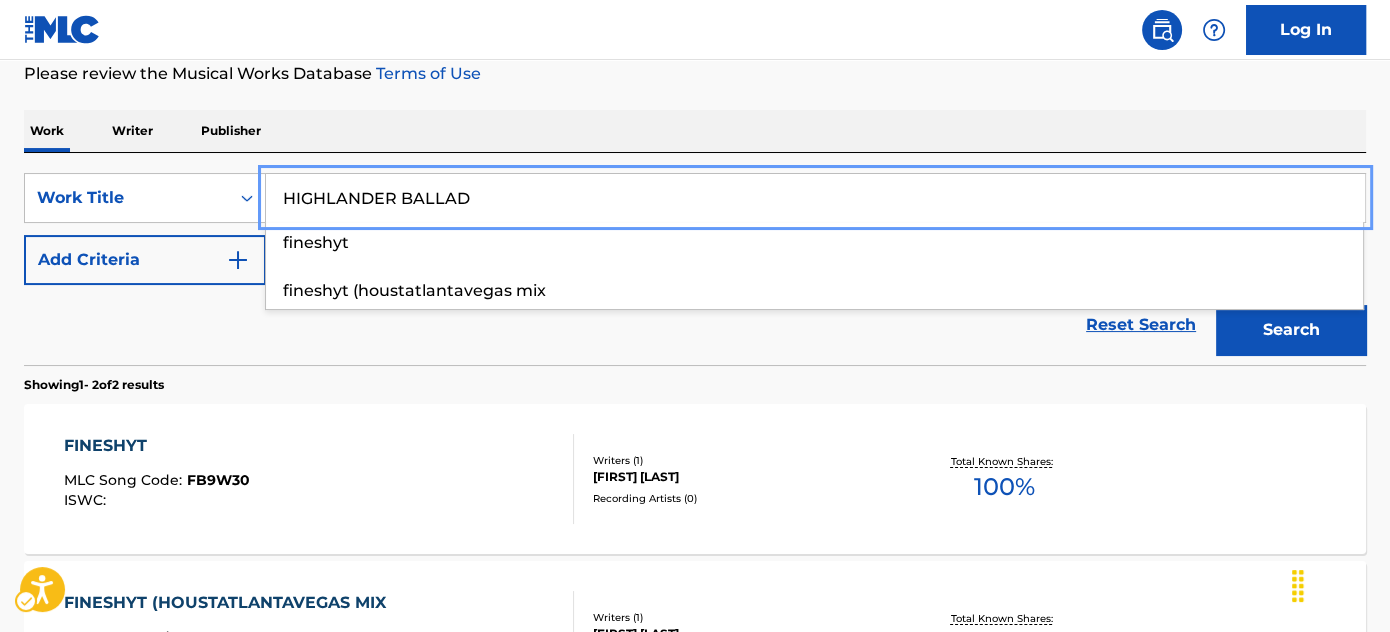 type on "HIGHLANDER BALLAD" 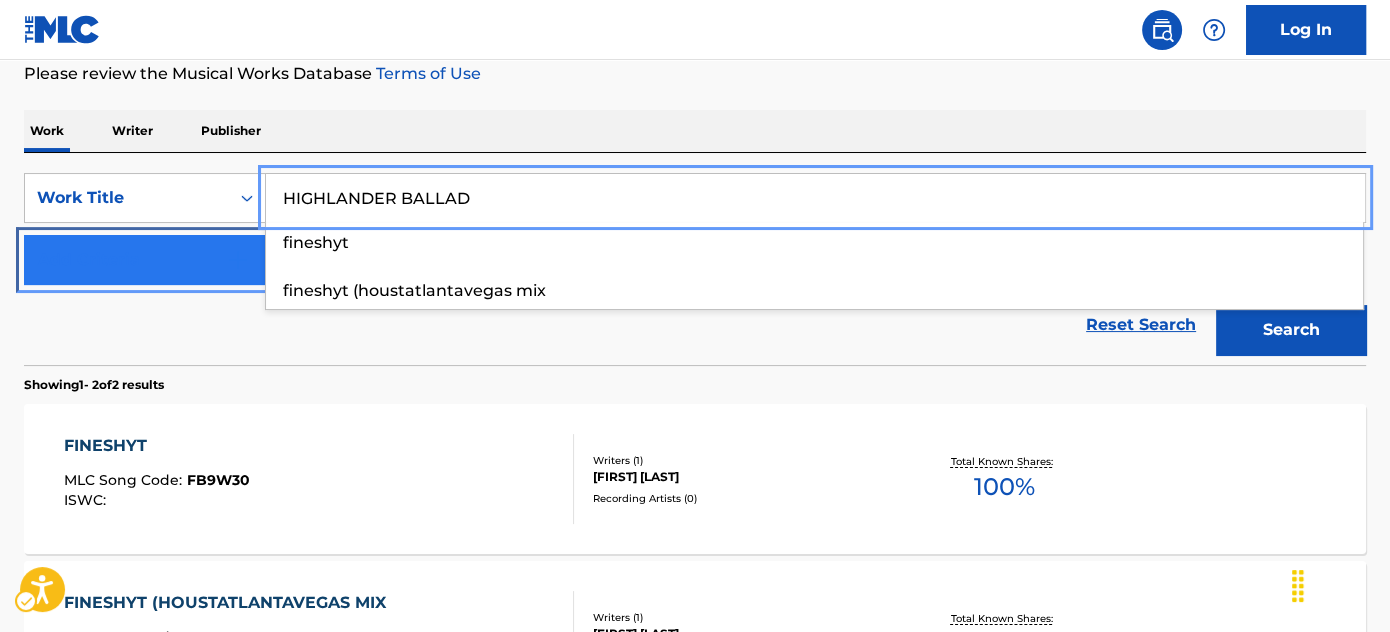 click on "Add Criteria" at bounding box center [145, 260] 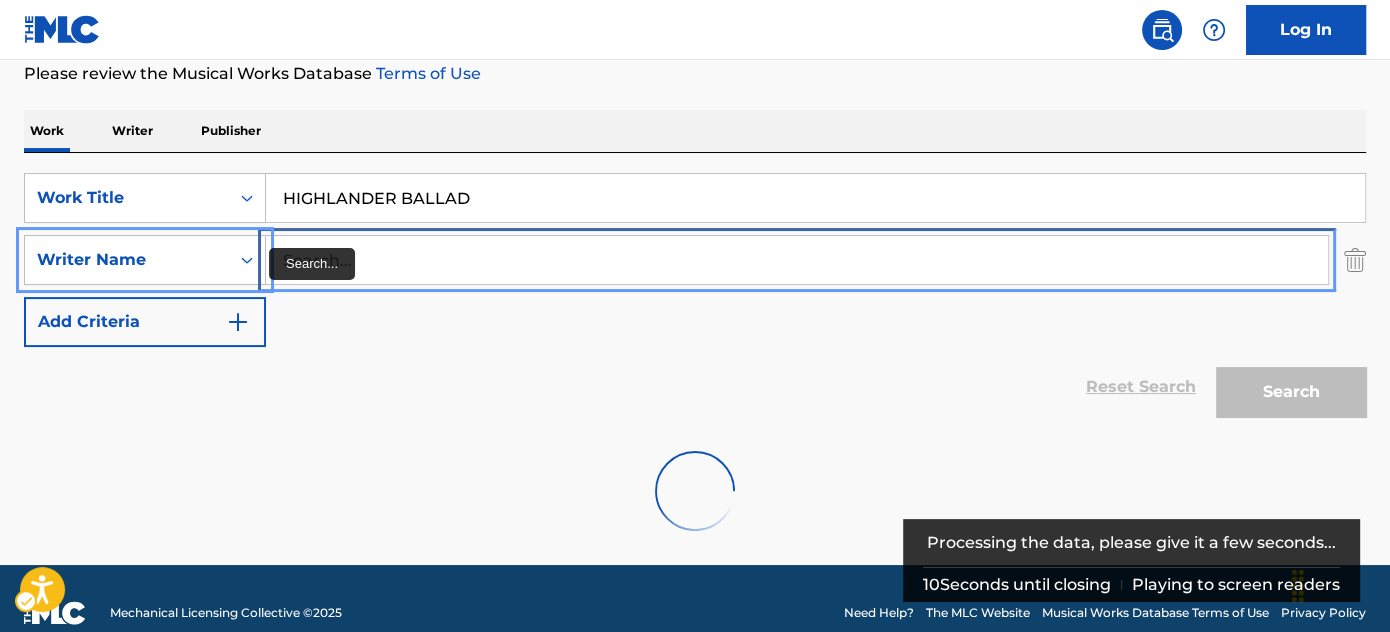 drag, startPoint x: 351, startPoint y: 259, endPoint x: 388, endPoint y: 260, distance: 37.01351 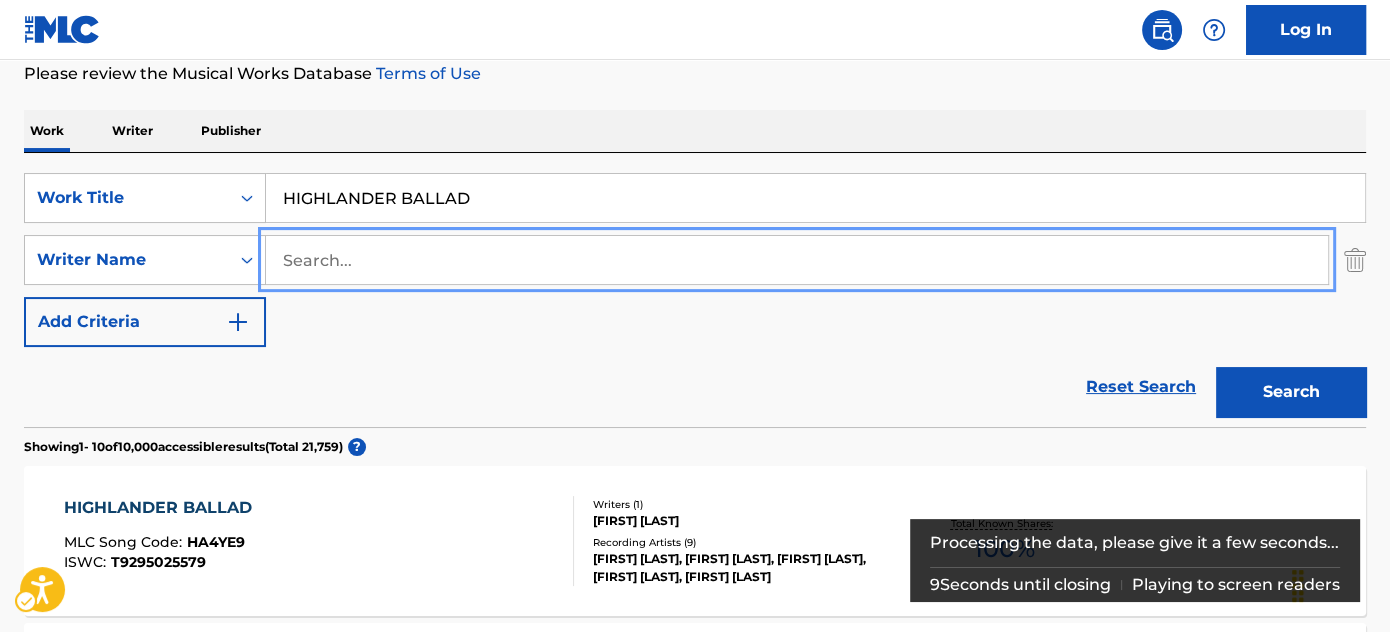 click on "Work Writer Publisher" at bounding box center [695, 131] 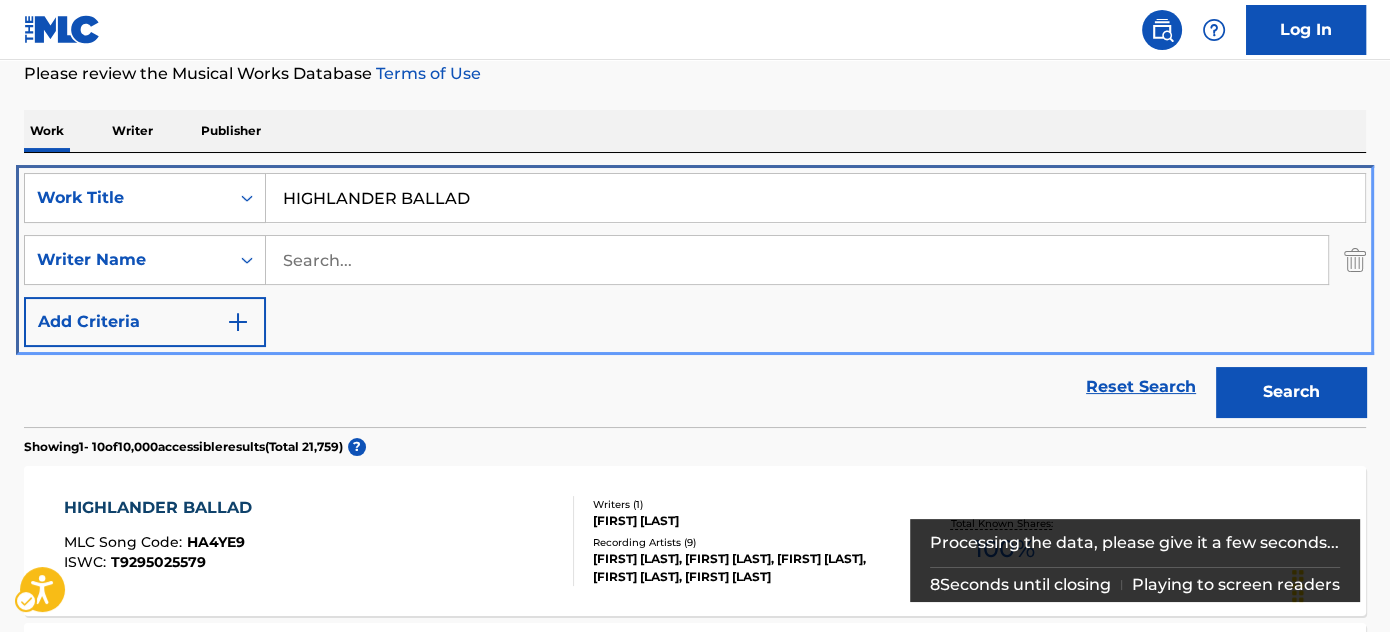 scroll, scrollTop: 363, scrollLeft: 0, axis: vertical 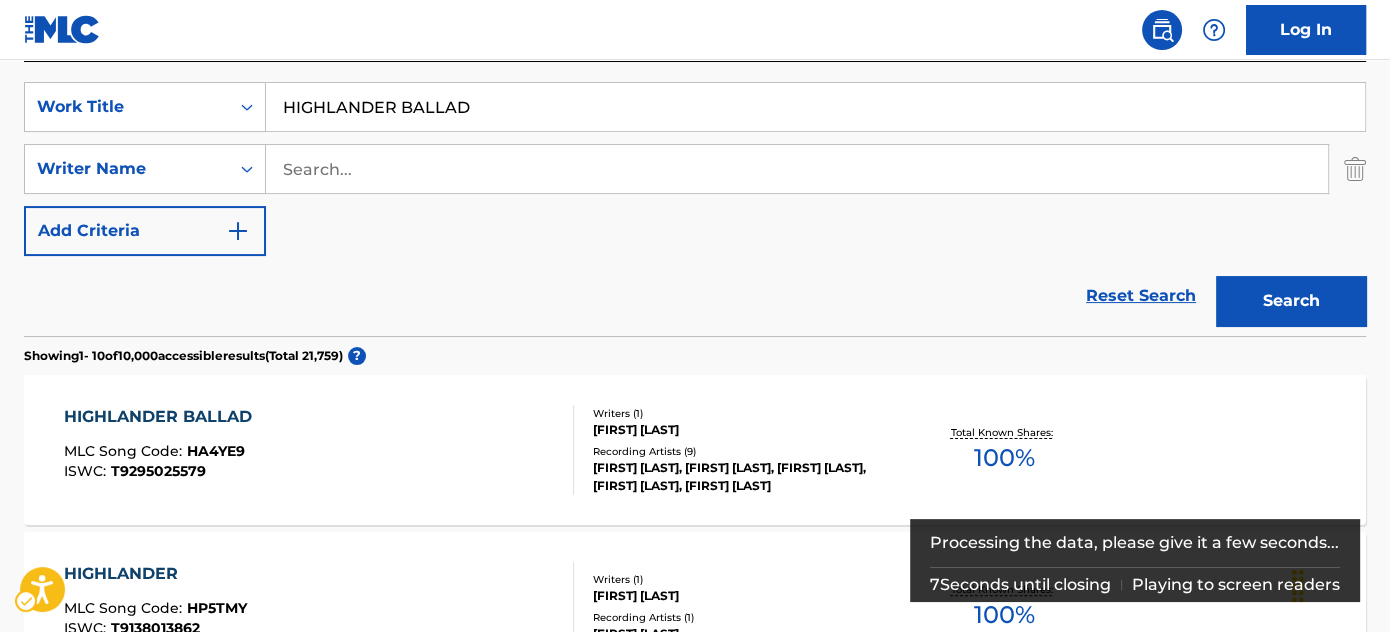 click on "Reset Search  | Submit Search" at bounding box center [695, 296] 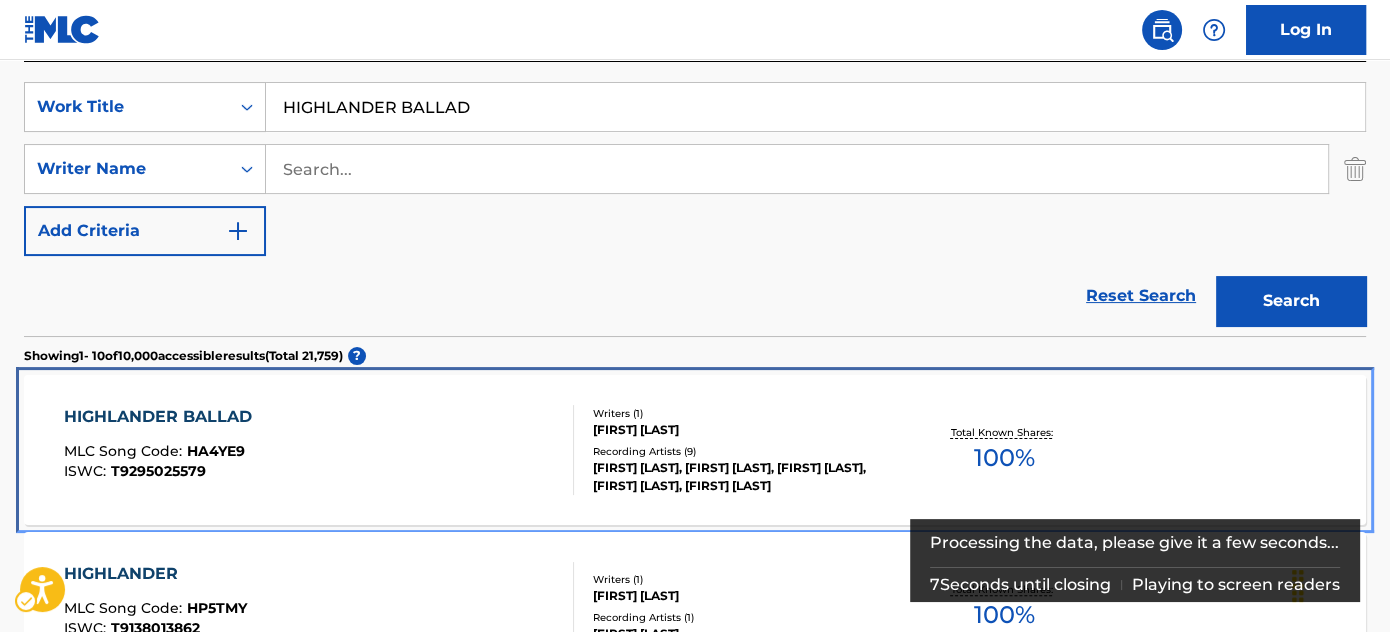 click at bounding box center (565, 450) 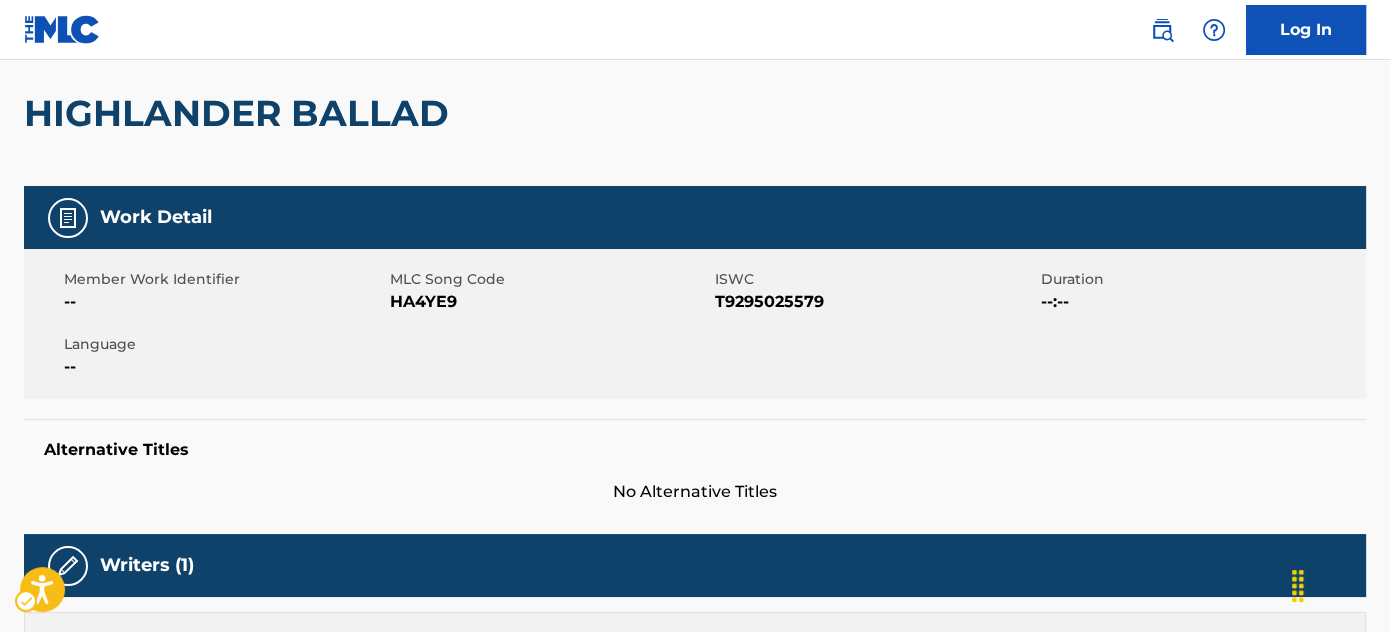 scroll, scrollTop: 172, scrollLeft: 0, axis: vertical 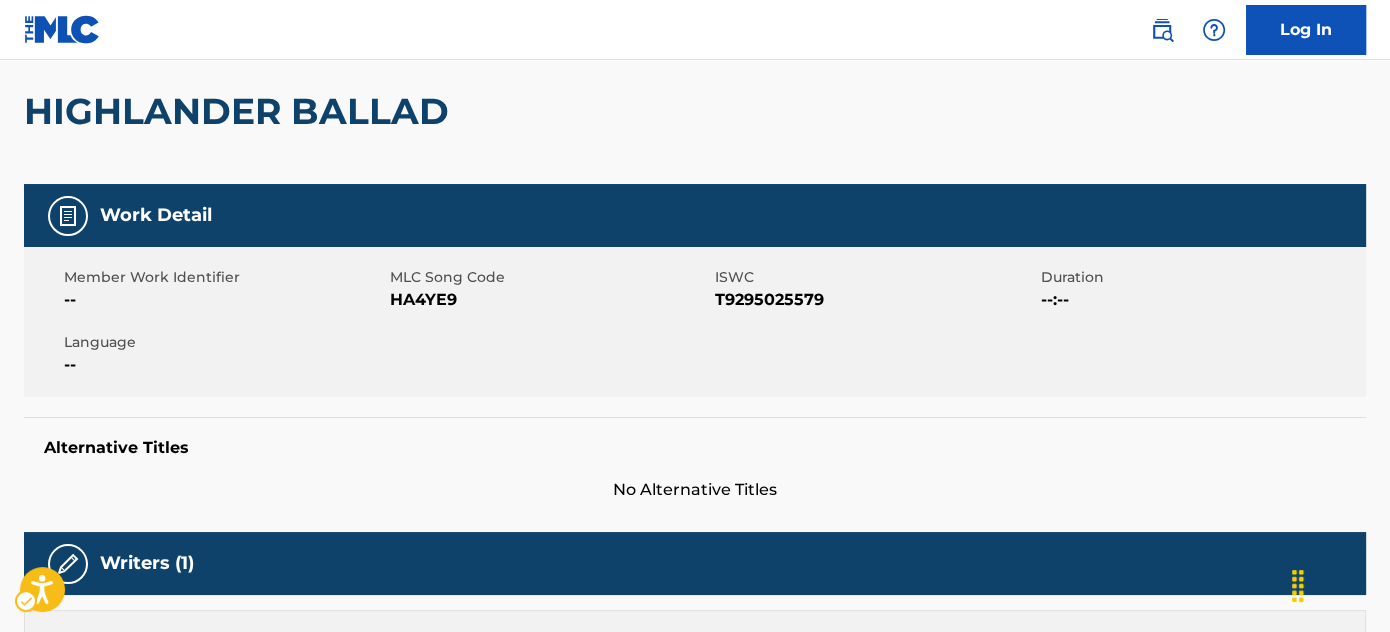 click on "Member Work Identifier -- MLC Song Code MLC Song Code -  HA4YE9 ISWC ISWC -  T9295025579 Duration Duration -  --:-- Language --" at bounding box center [695, 322] 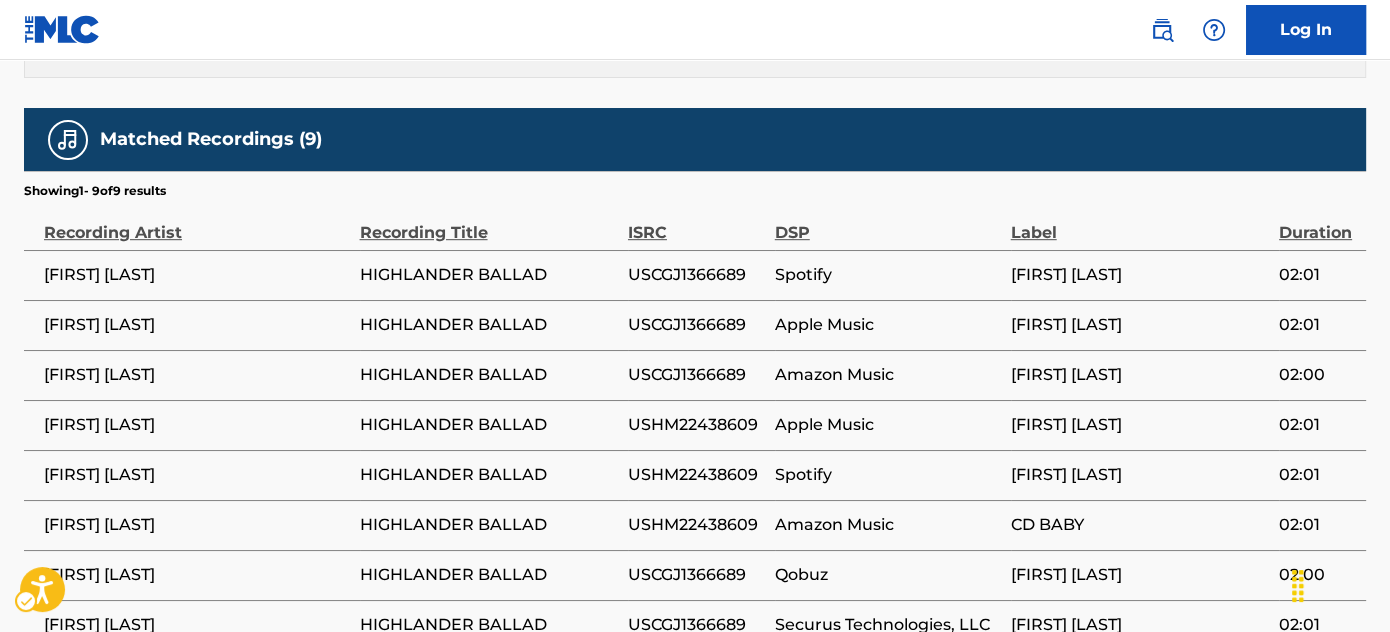 scroll, scrollTop: 1172, scrollLeft: 0, axis: vertical 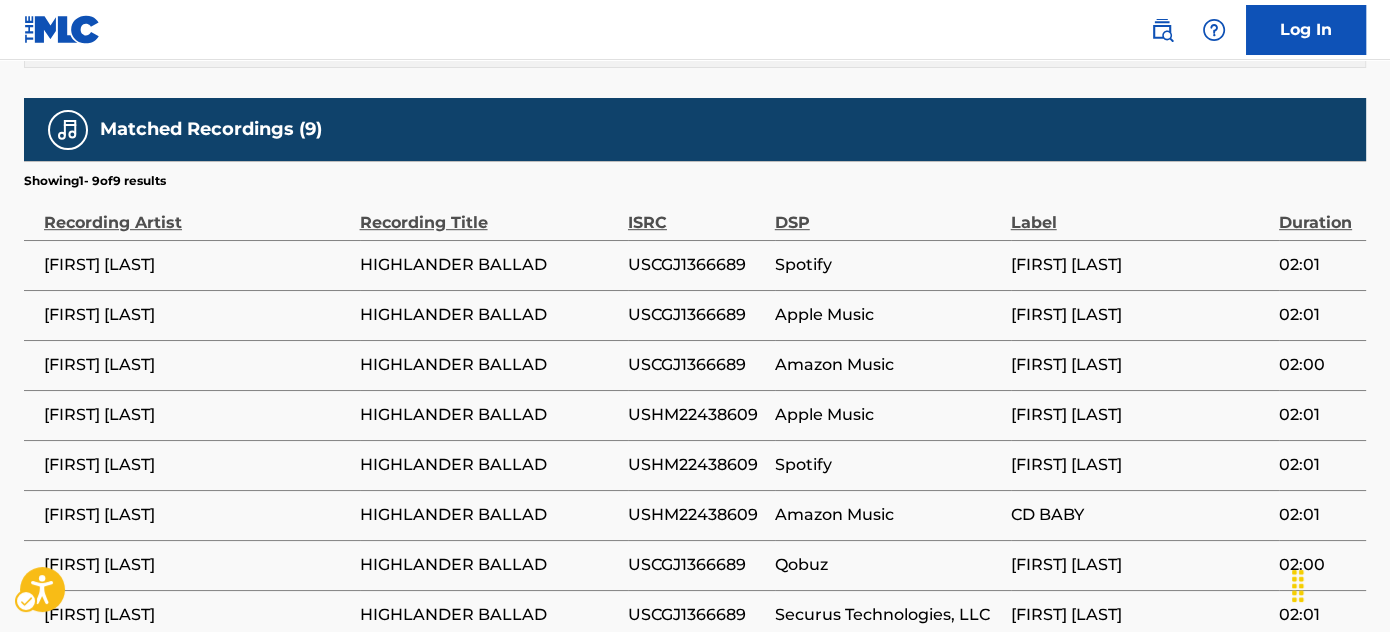 click on "USCGJ1366689" at bounding box center (696, 265) 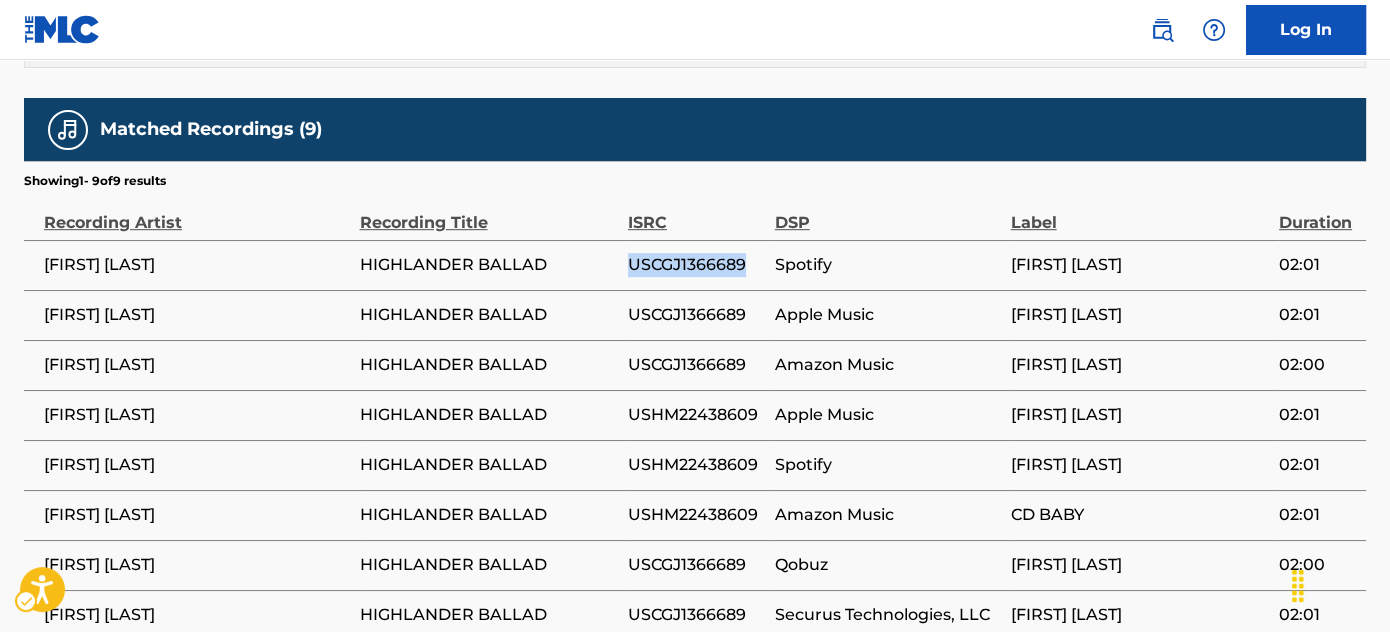 click on "USCGJ1366689" at bounding box center (696, 265) 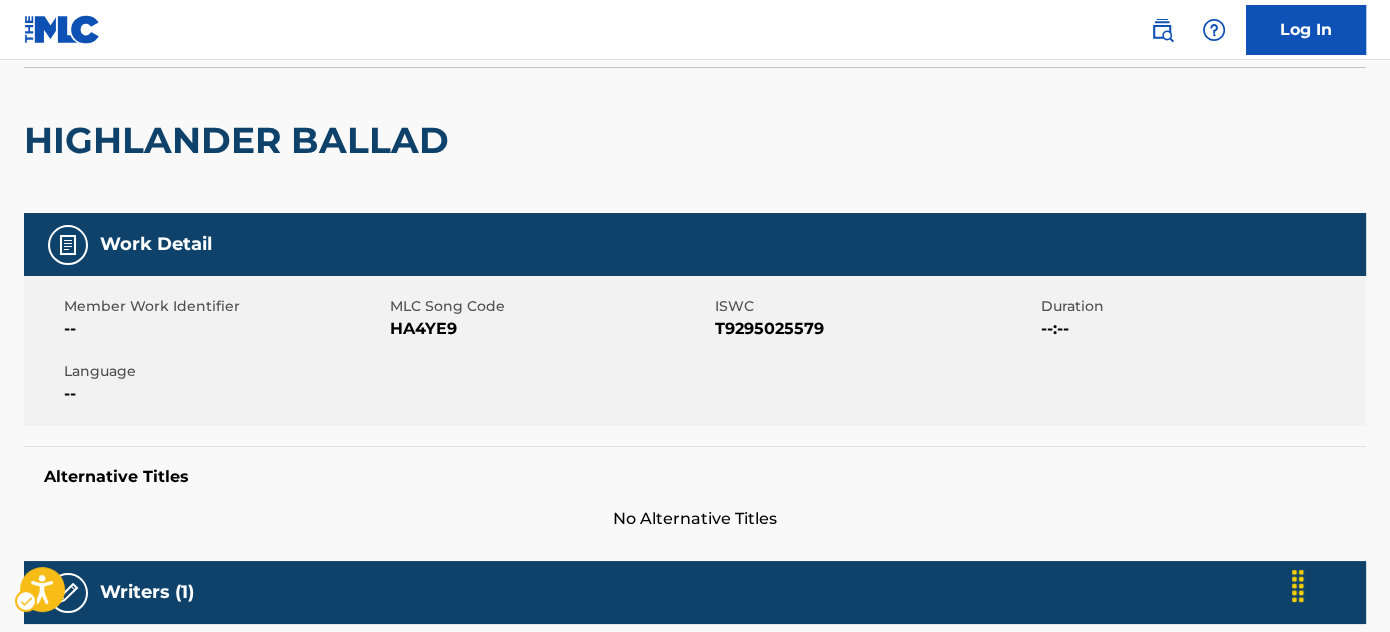 scroll, scrollTop: 0, scrollLeft: 0, axis: both 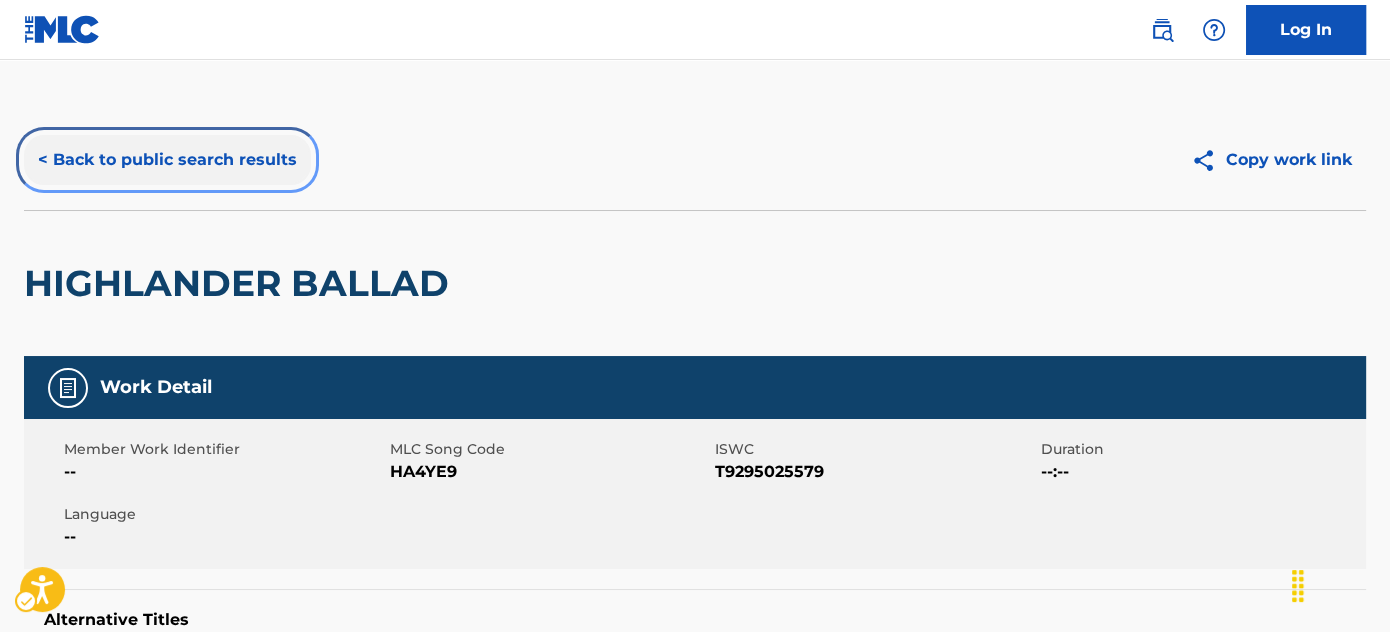 click on "< Back to public search results" at bounding box center [167, 160] 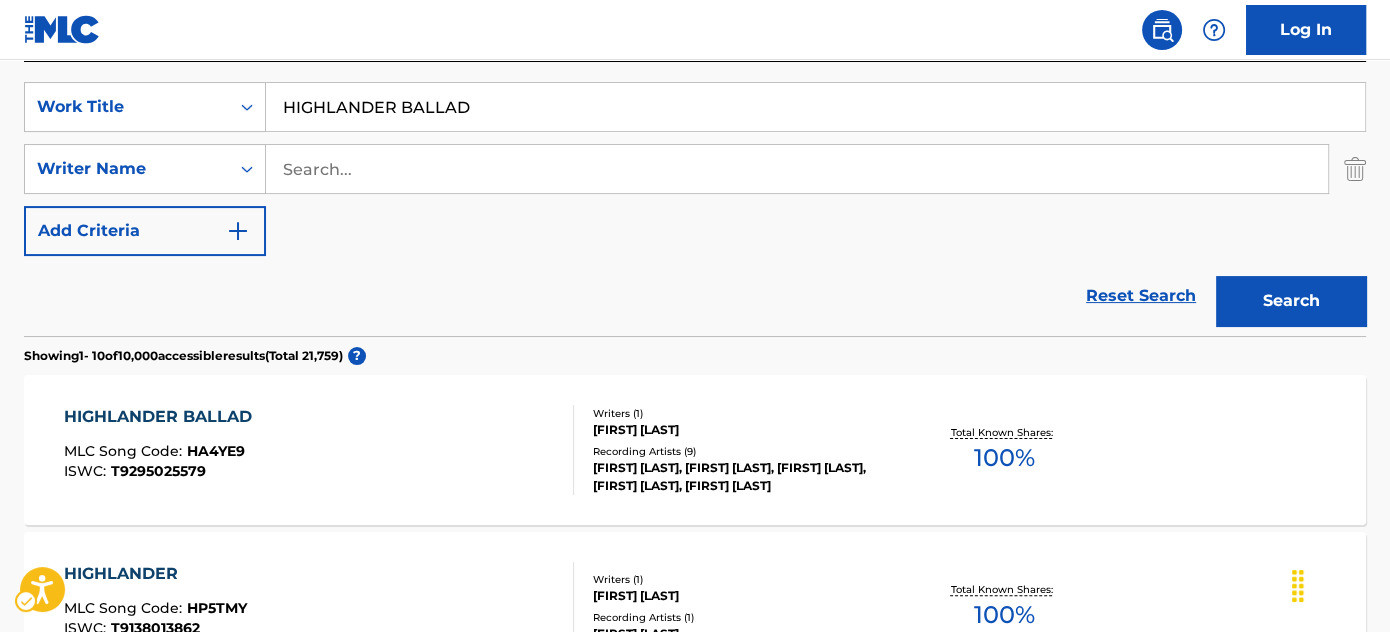 scroll, scrollTop: 181, scrollLeft: 0, axis: vertical 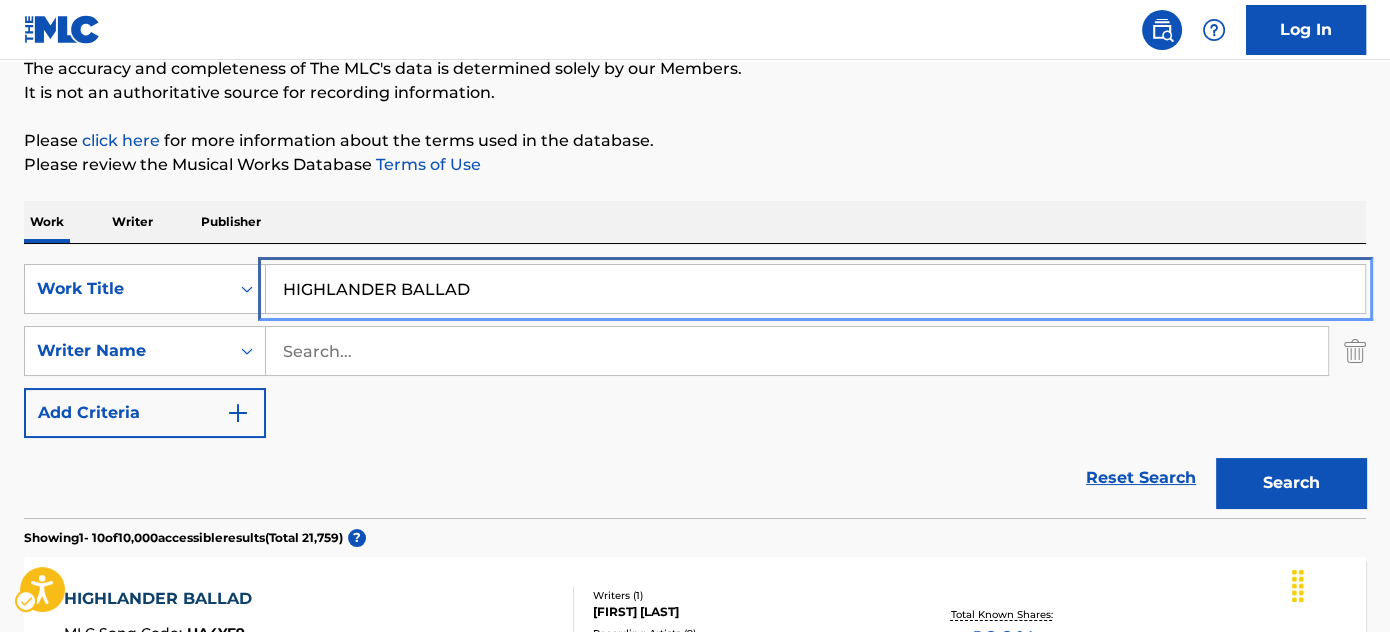click on "HIGHLANDER BALLAD" at bounding box center [815, 289] 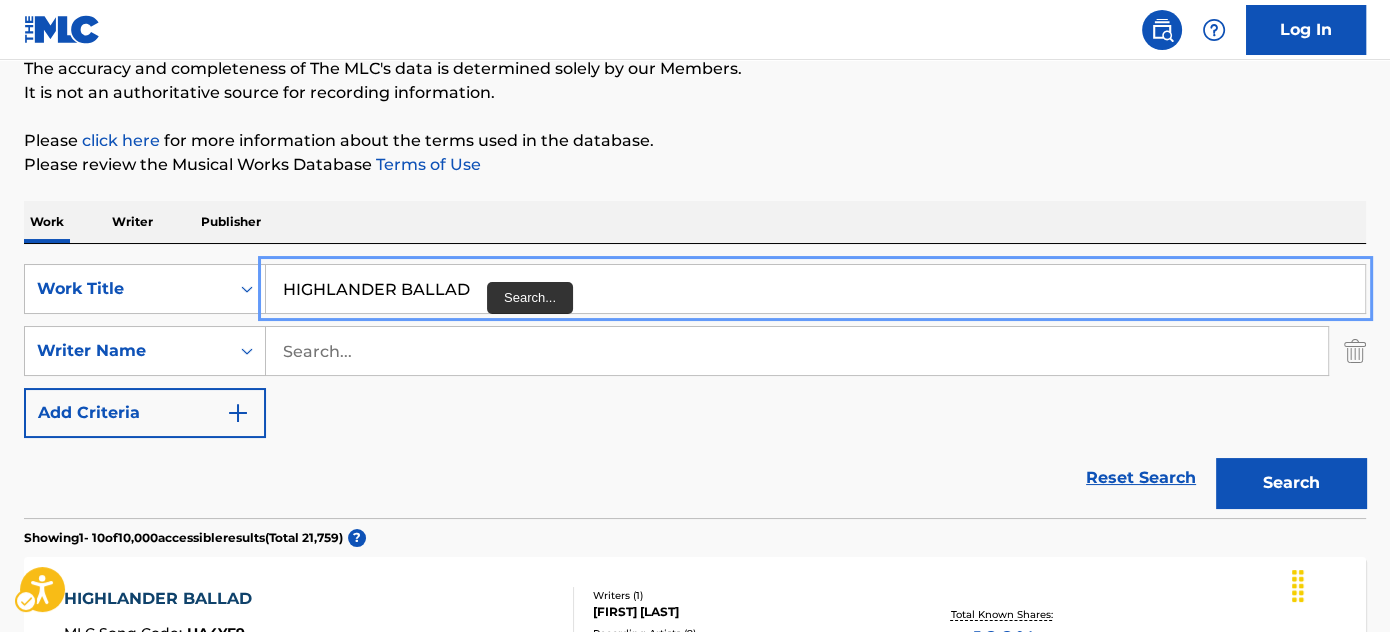 paste on "PRELUDE FOR FOLK LUTE" 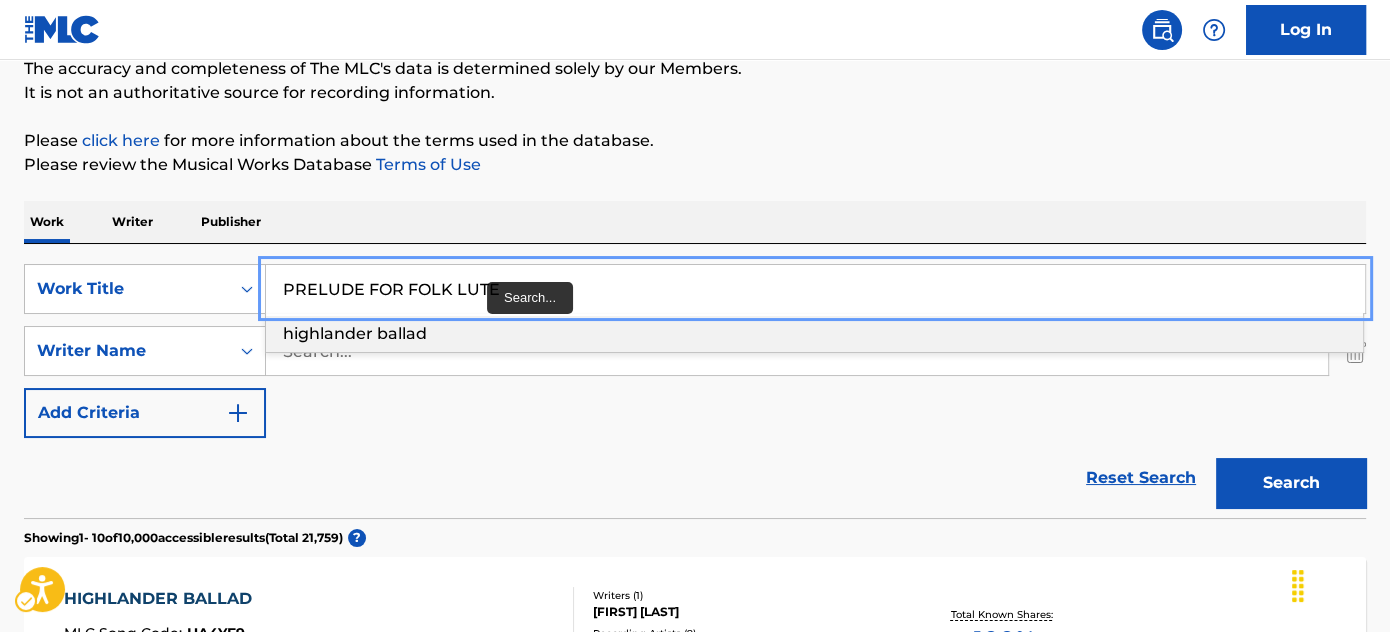 type on "PRELUDE FOR FOLK LUTE" 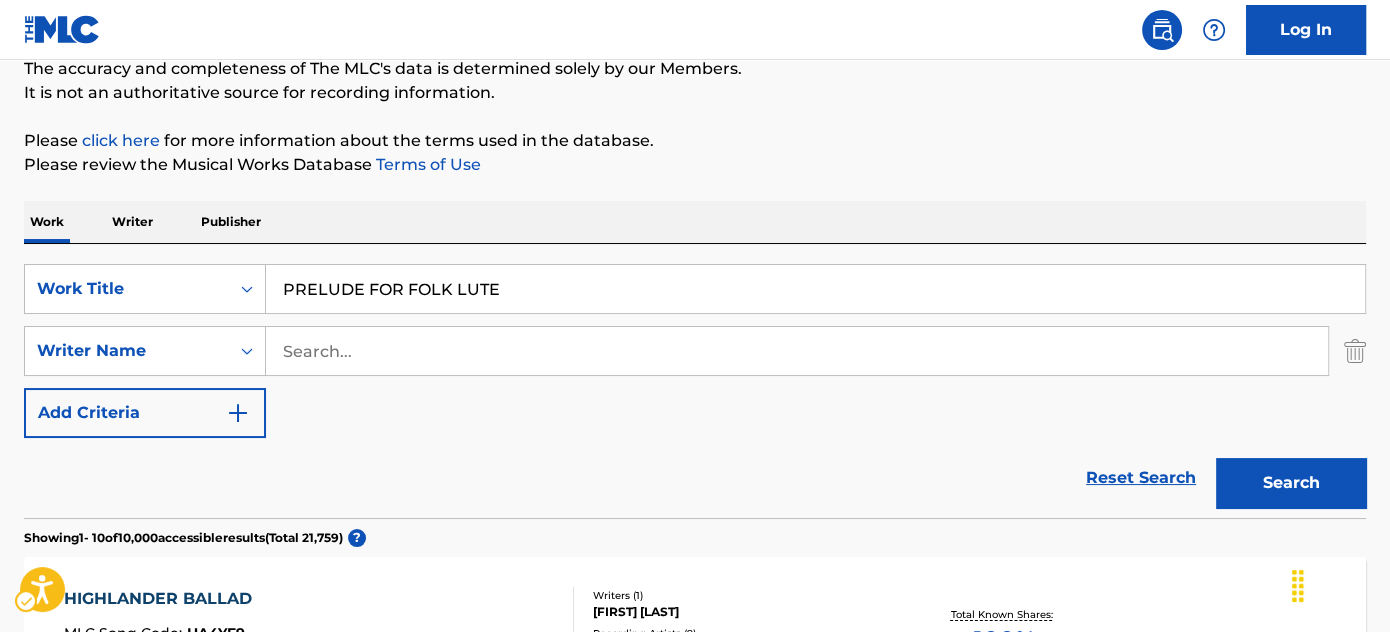 click on "Please review the Musical Works Database   Terms of Use  | New Window" at bounding box center (695, 165) 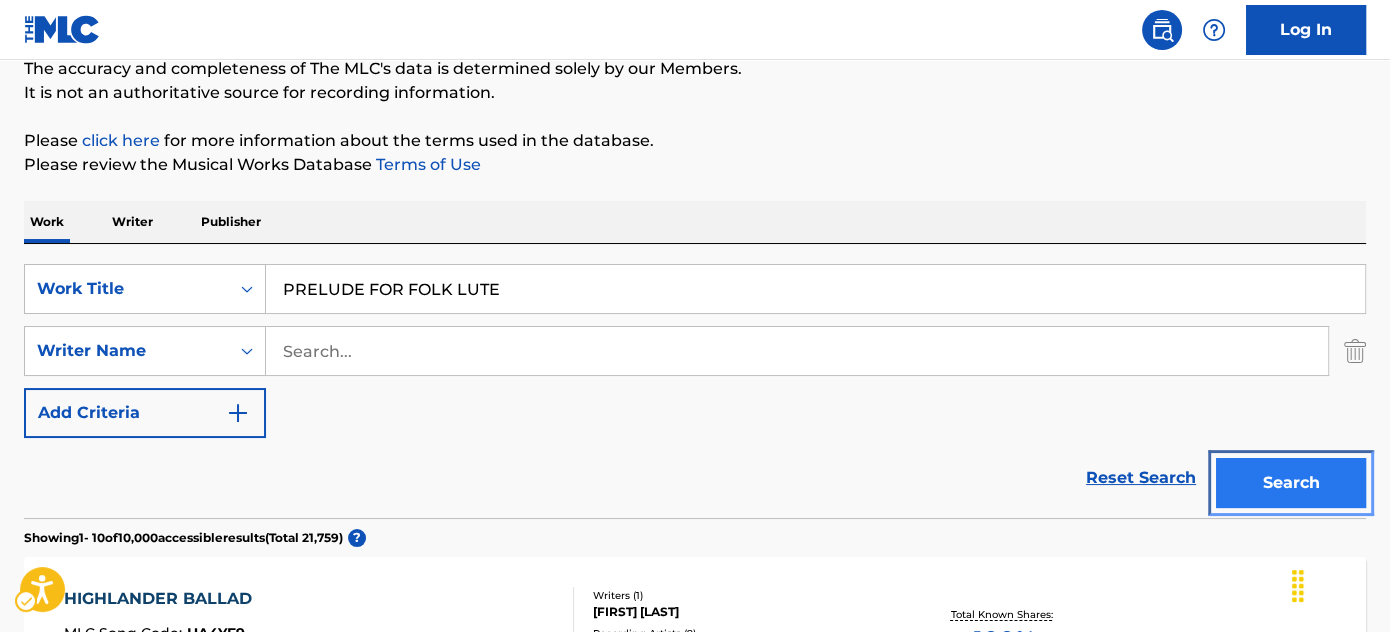 click on "Search" at bounding box center [1291, 483] 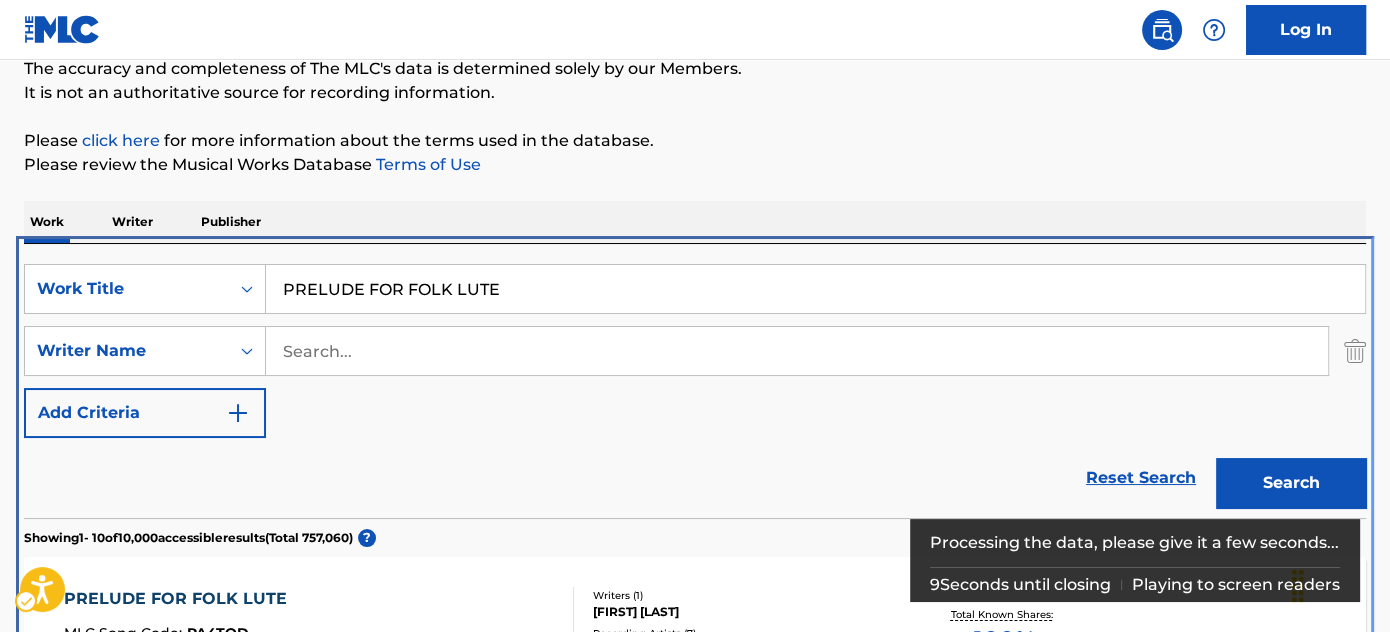 scroll, scrollTop: 424, scrollLeft: 0, axis: vertical 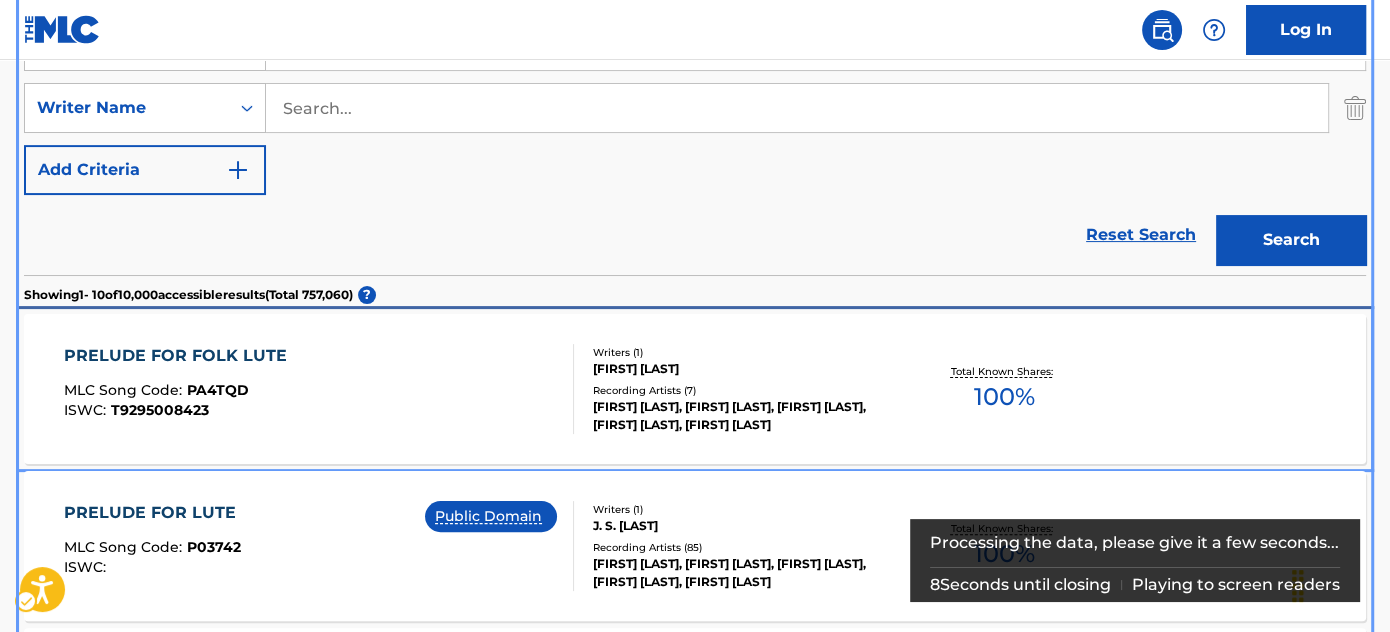 click on "PRELUDE FOR FOLK LUTE MLC Song Code : PA4TQD ISWC : T9295008423" at bounding box center (319, 389) 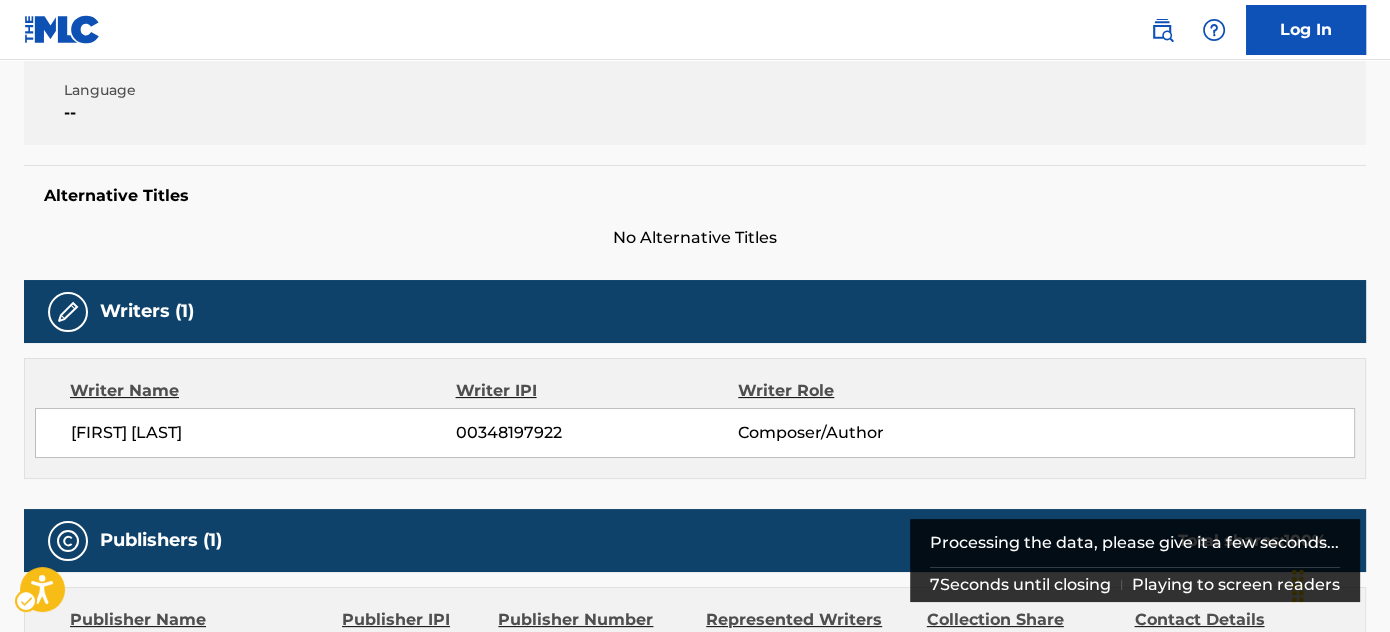 scroll, scrollTop: 0, scrollLeft: 0, axis: both 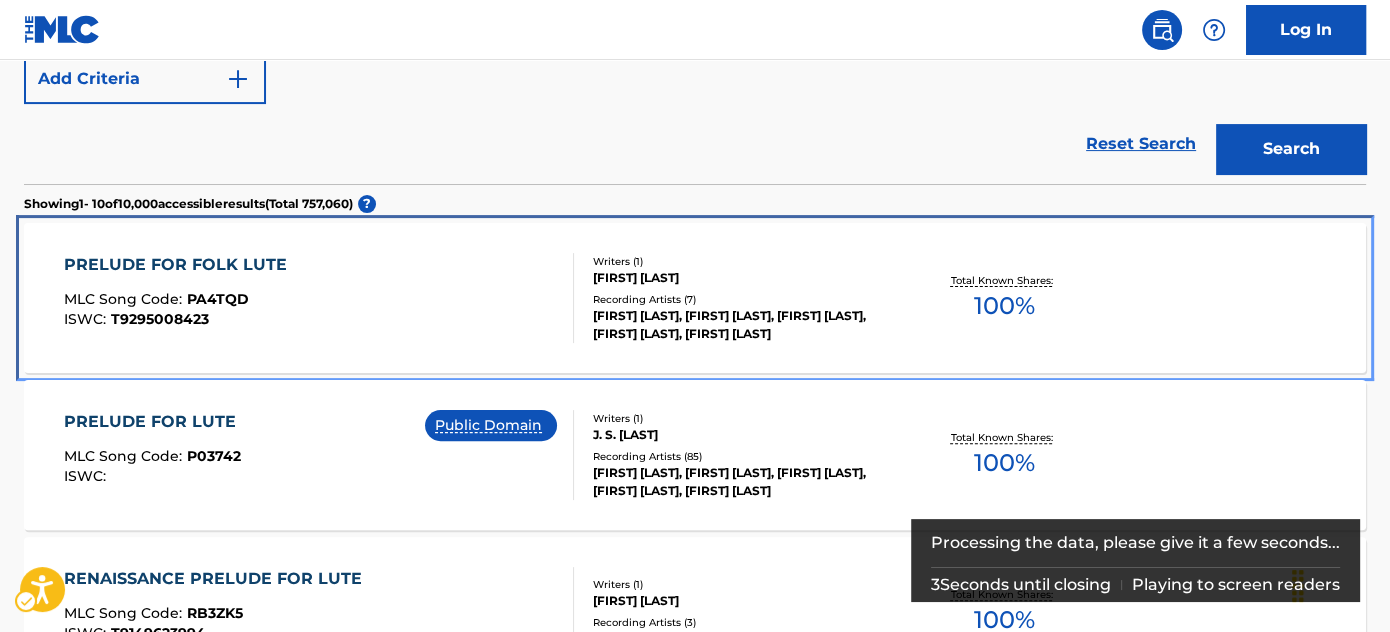 click on "PRELUDE FOR FOLK LUTE MLC Song Code : PA4TQD ISWC : T9295008423" at bounding box center (319, 298) 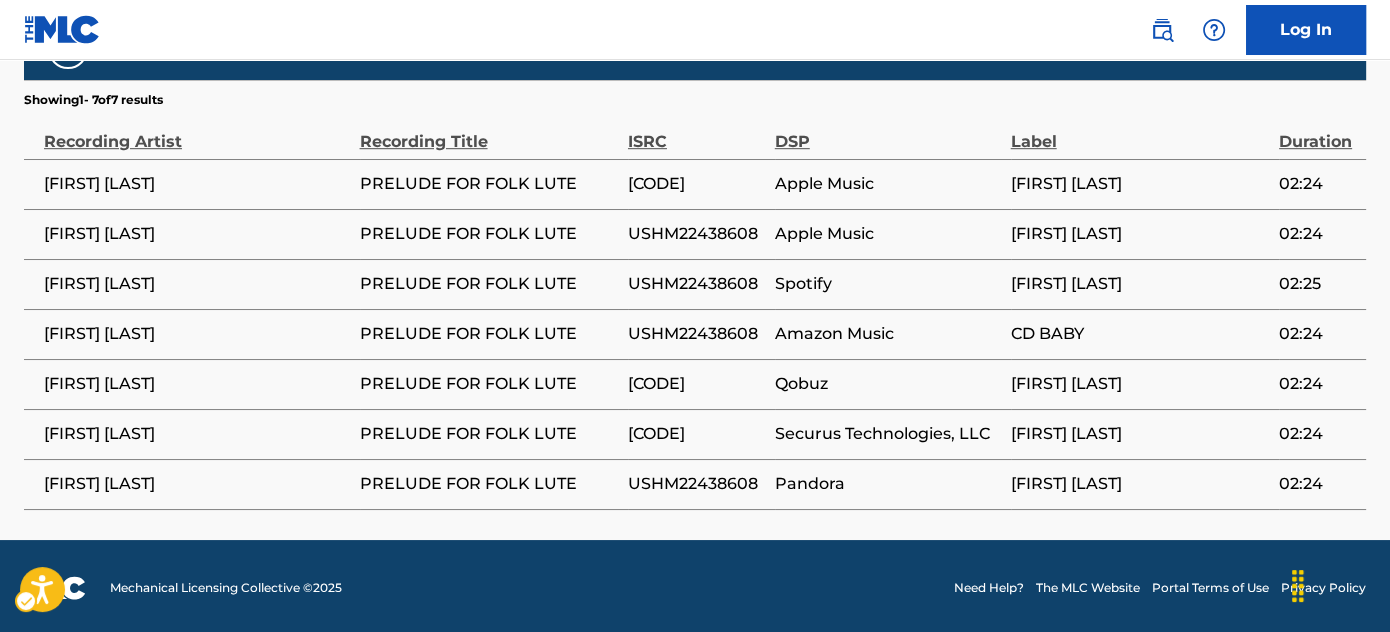 scroll, scrollTop: 1253, scrollLeft: 0, axis: vertical 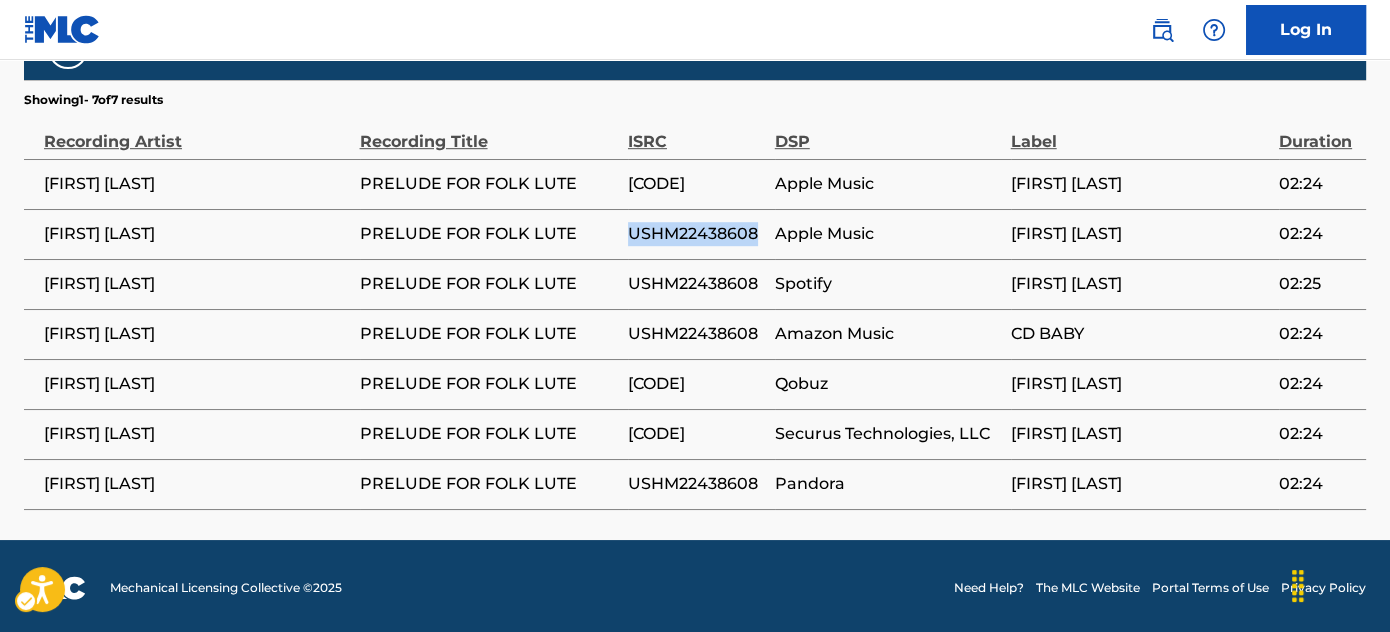 click on "USHM22438608" at bounding box center [696, 234] 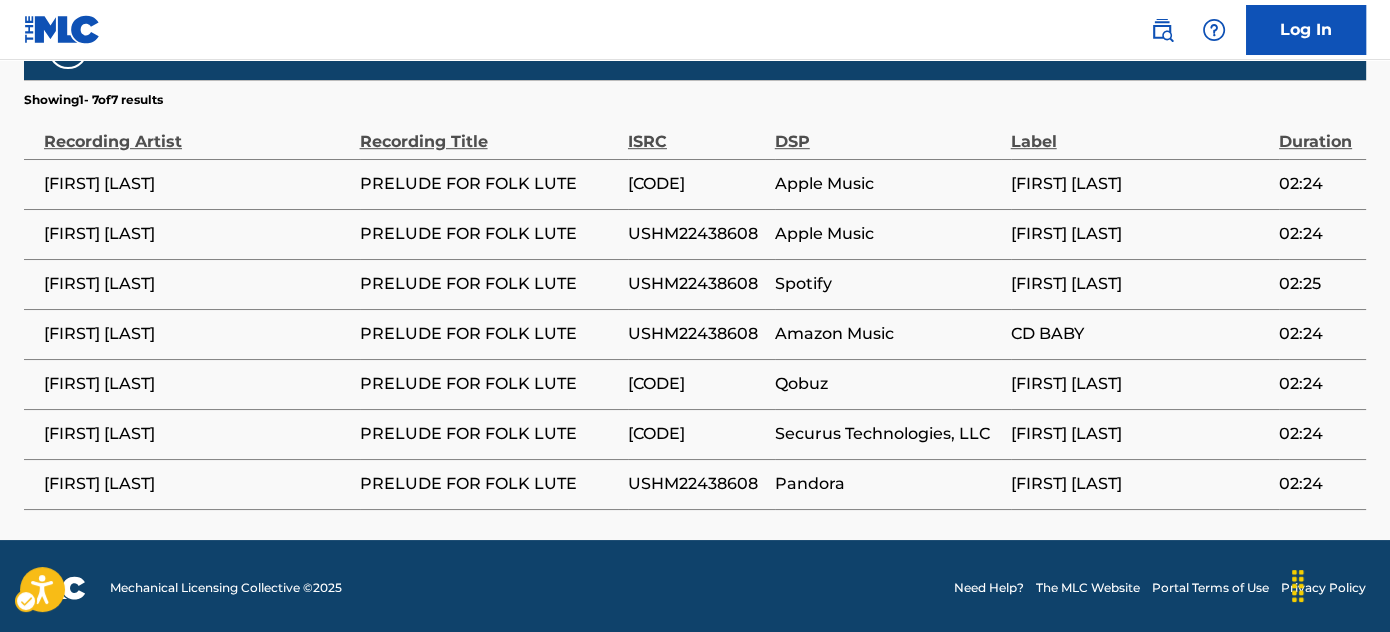 click on "[CODE]" at bounding box center [696, 384] 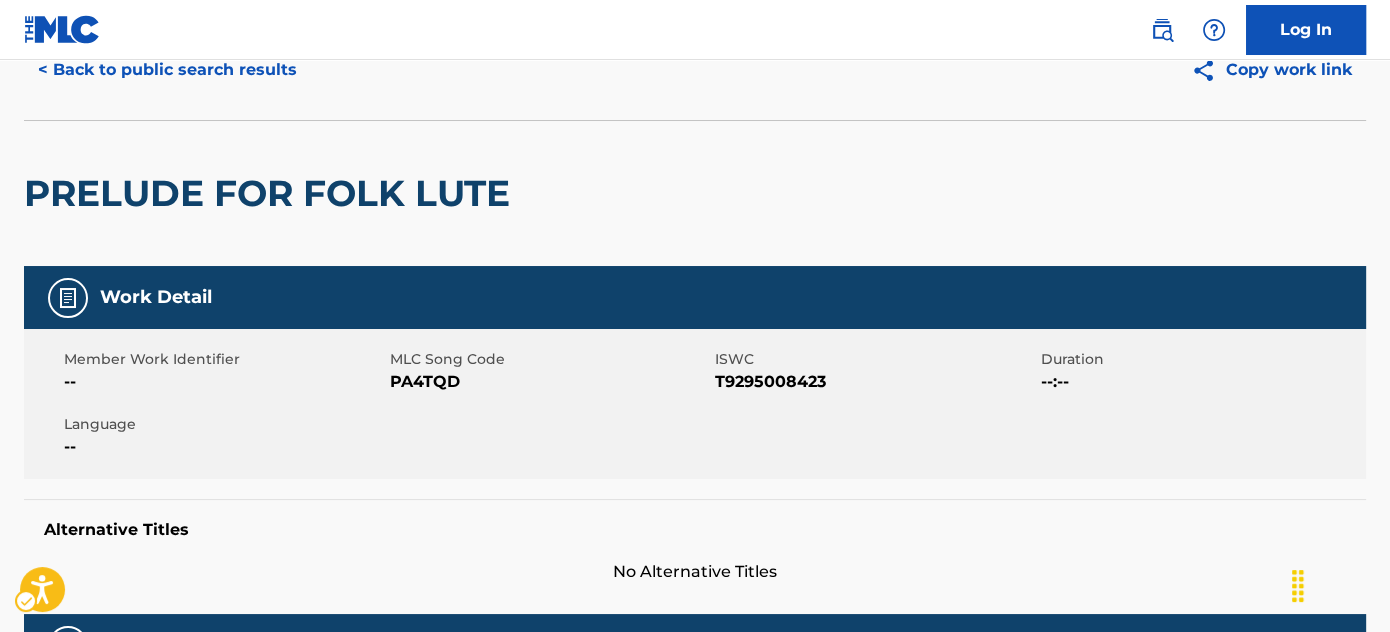 scroll, scrollTop: 0, scrollLeft: 0, axis: both 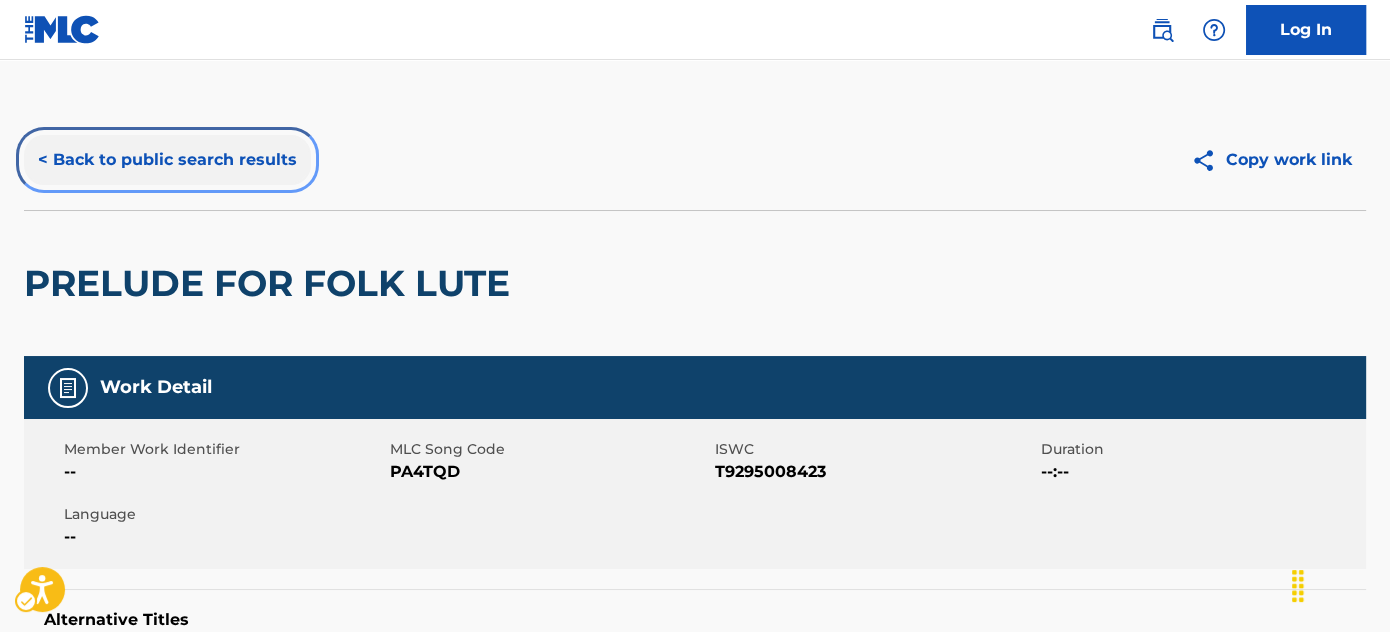 click on "< Back to public search results" at bounding box center [167, 160] 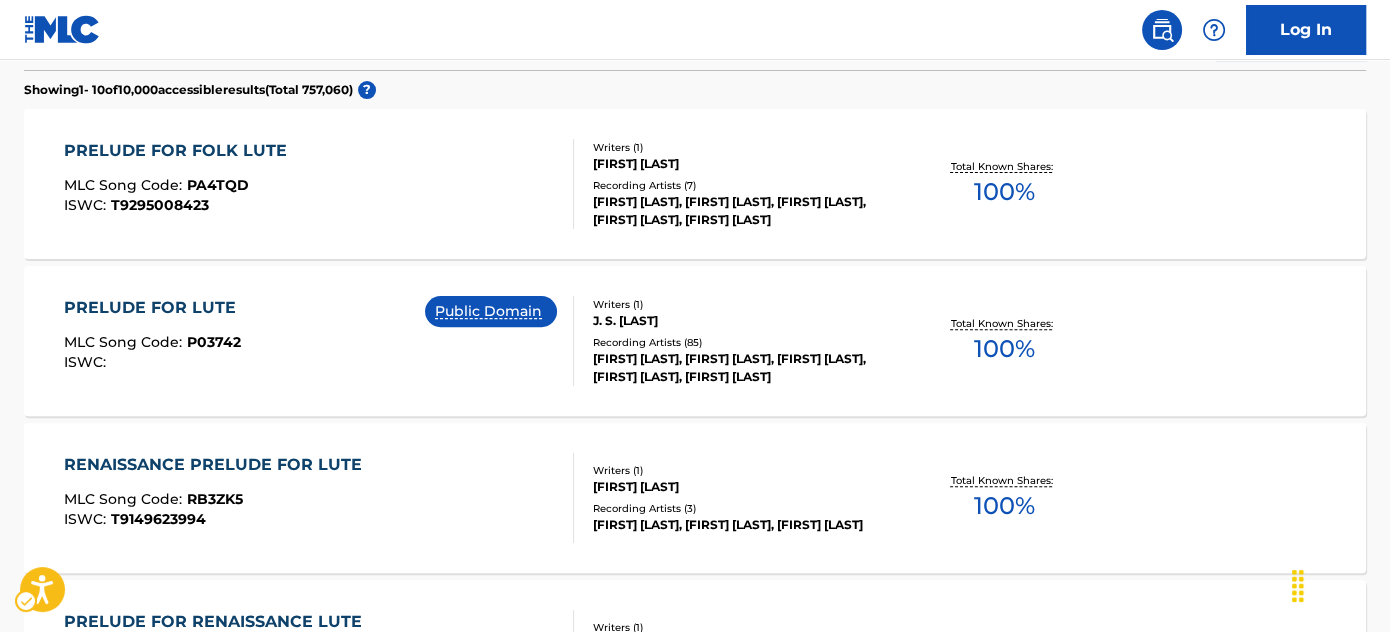 scroll, scrollTop: 266, scrollLeft: 0, axis: vertical 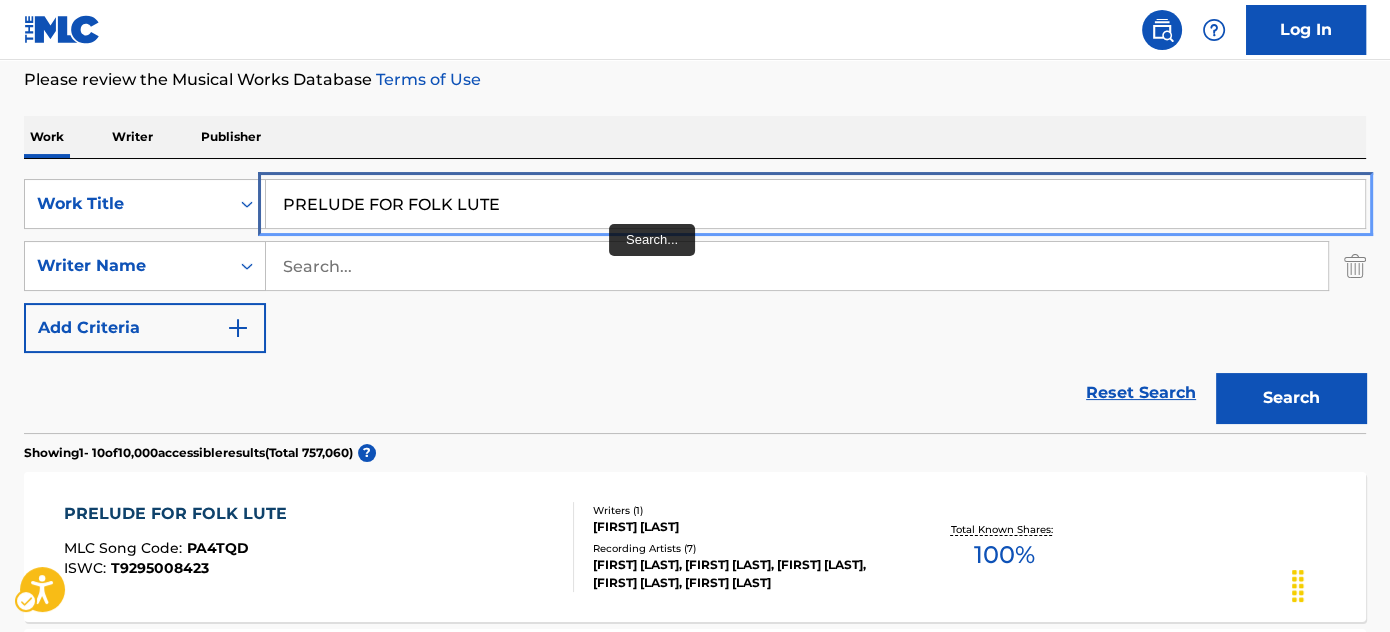 click on "PRELUDE FOR FOLK LUTE" at bounding box center (815, 204) 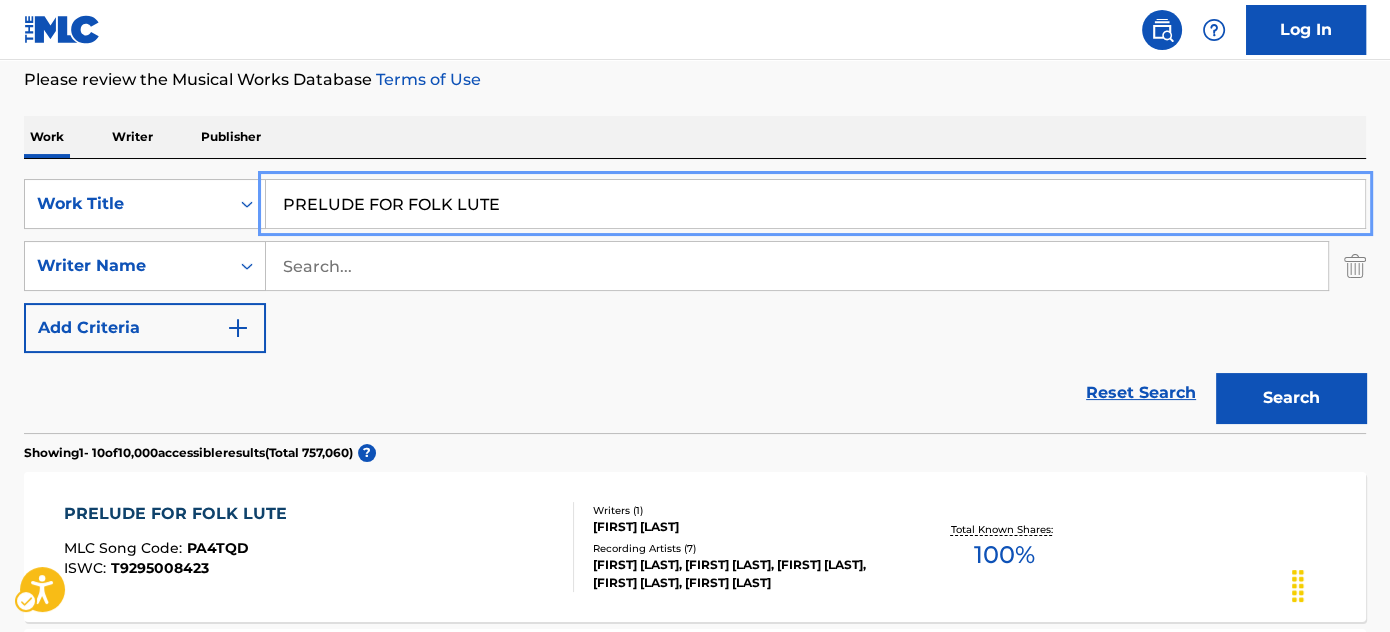 paste on "[FIRST] [LAST]" 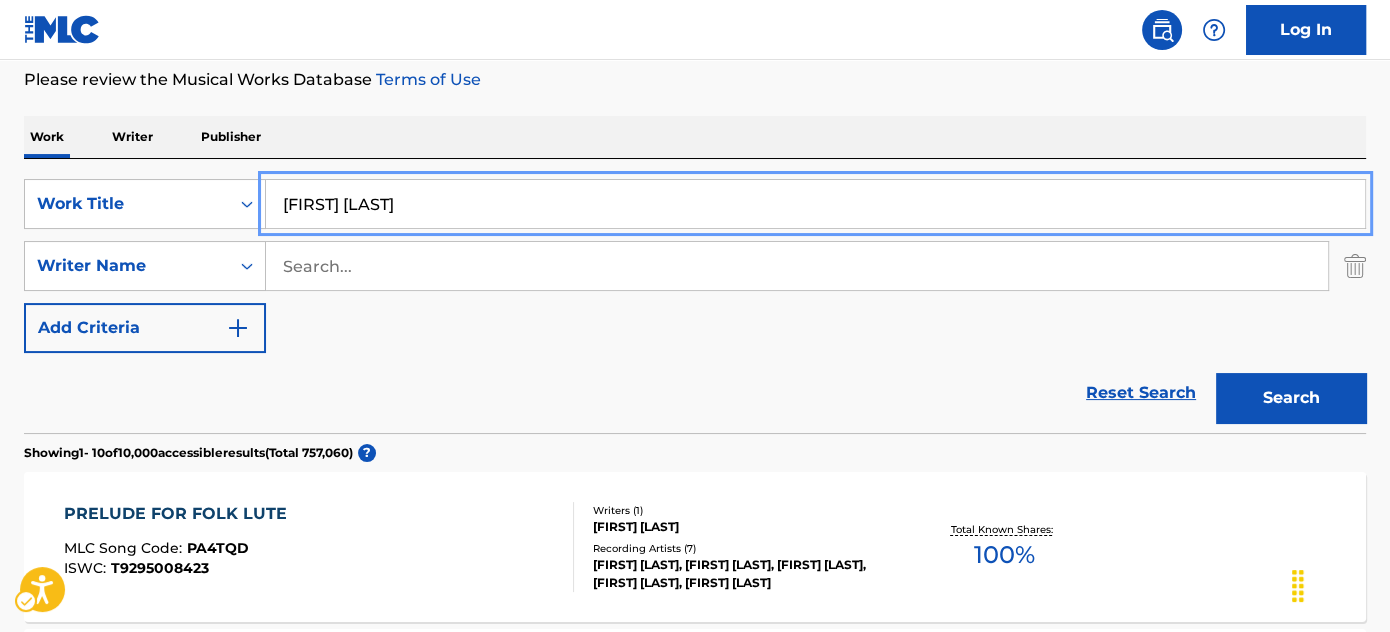 type on "[FIRST] [LAST]" 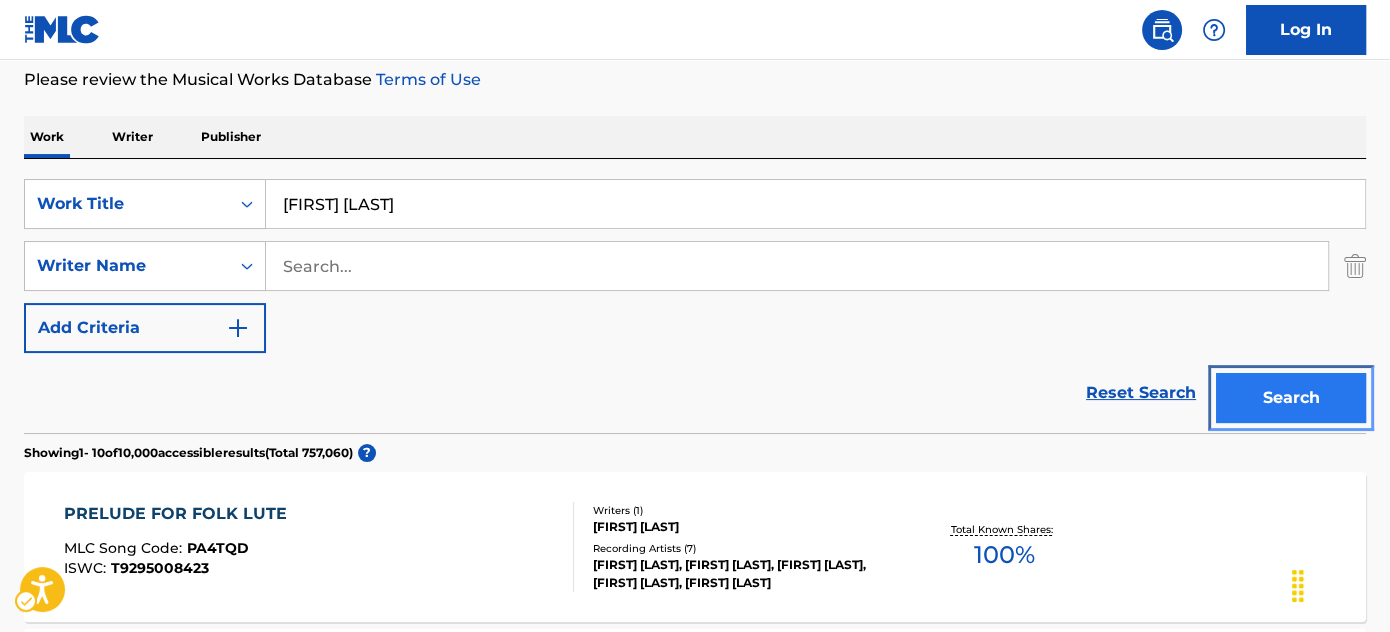 click on "Search" at bounding box center [1291, 398] 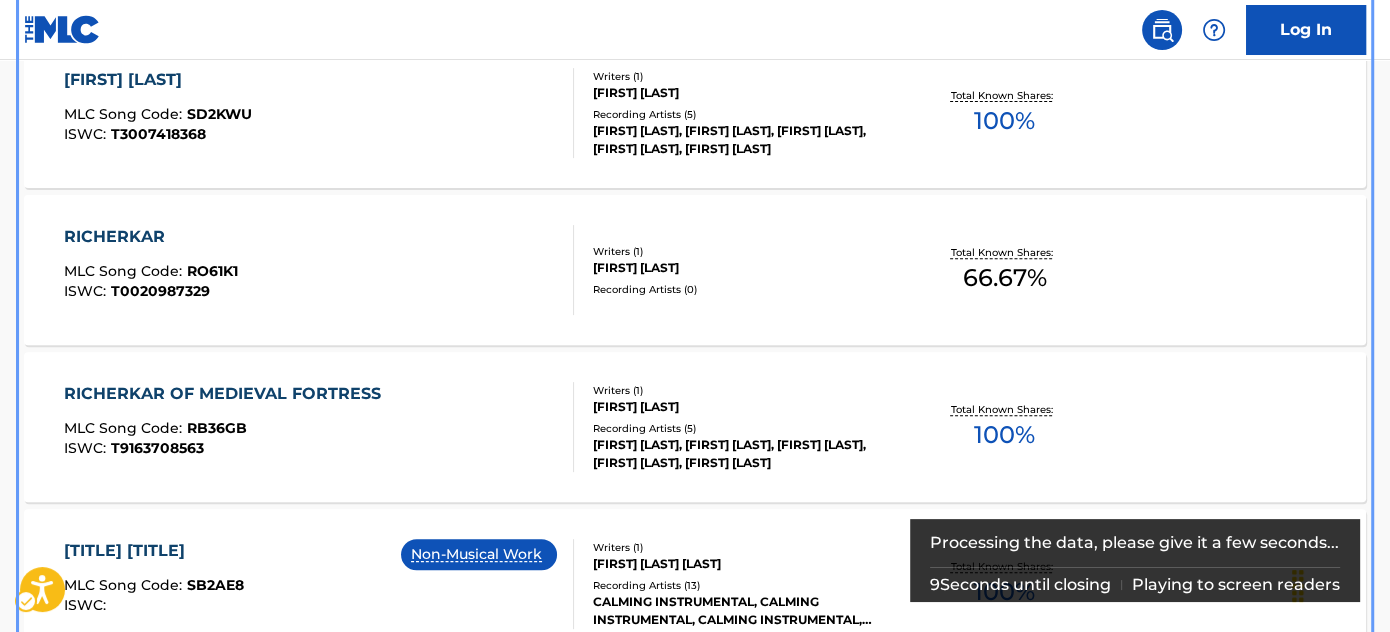 scroll, scrollTop: 608, scrollLeft: 0, axis: vertical 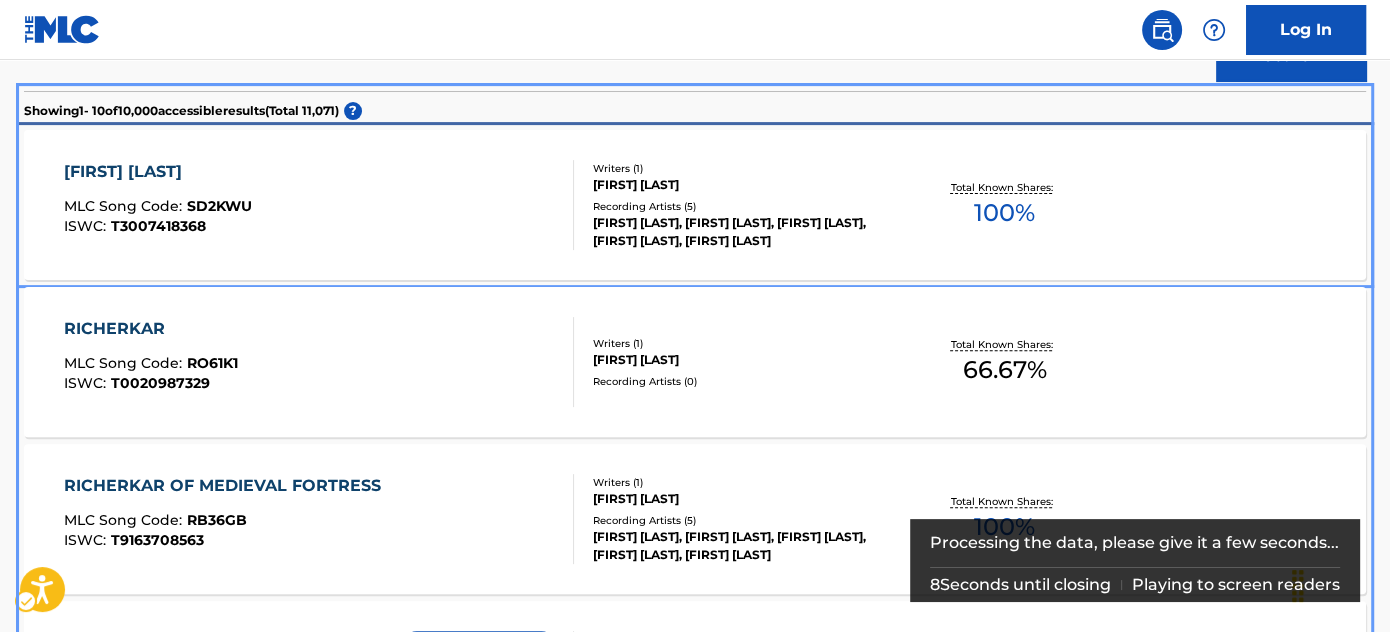 click on "[FIRST] [LAST], [FIRST] [LAST], [FIRST] [LAST], [FIRST] [LAST], [FIRST] [LAST]" at bounding box center [743, 232] 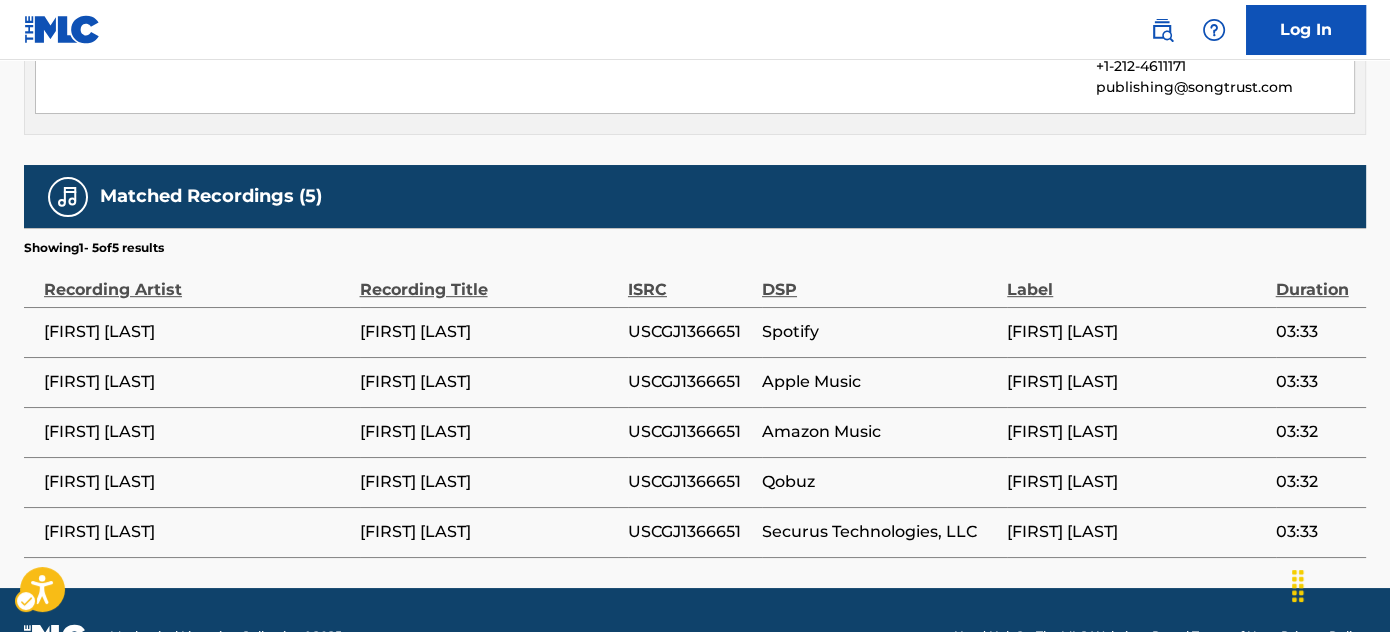 scroll, scrollTop: 1154, scrollLeft: 0, axis: vertical 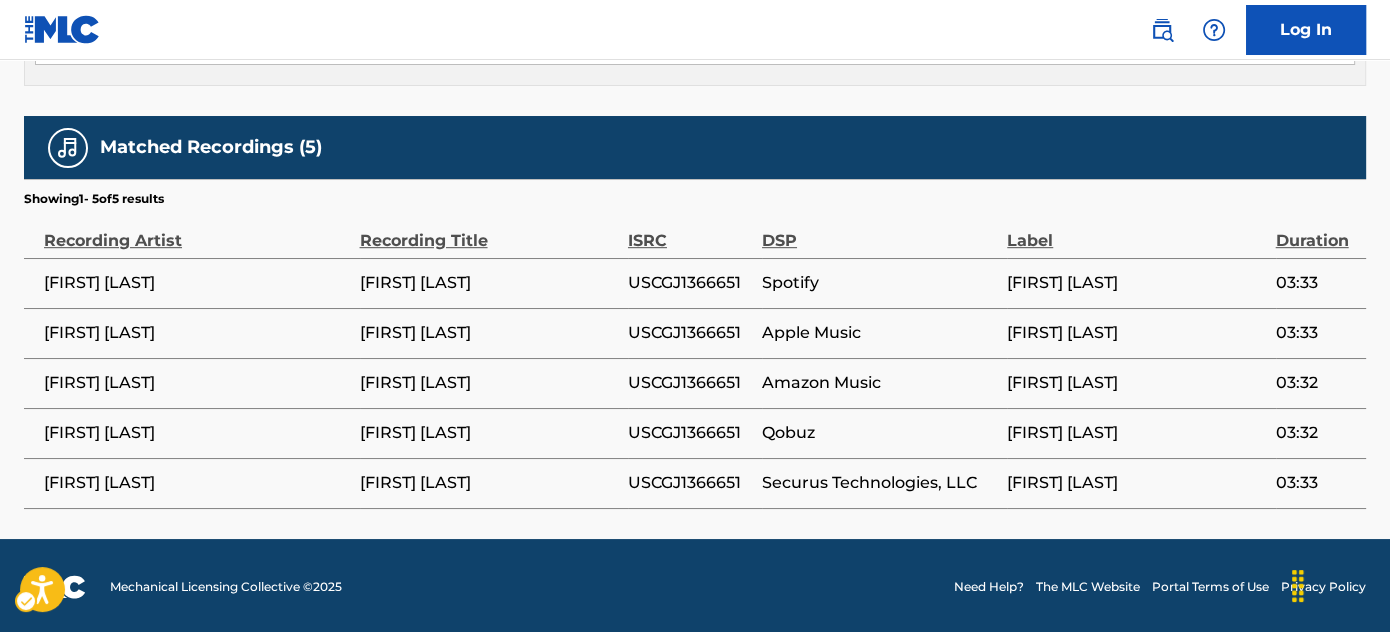 click on "USCGJ1366651" at bounding box center (690, 283) 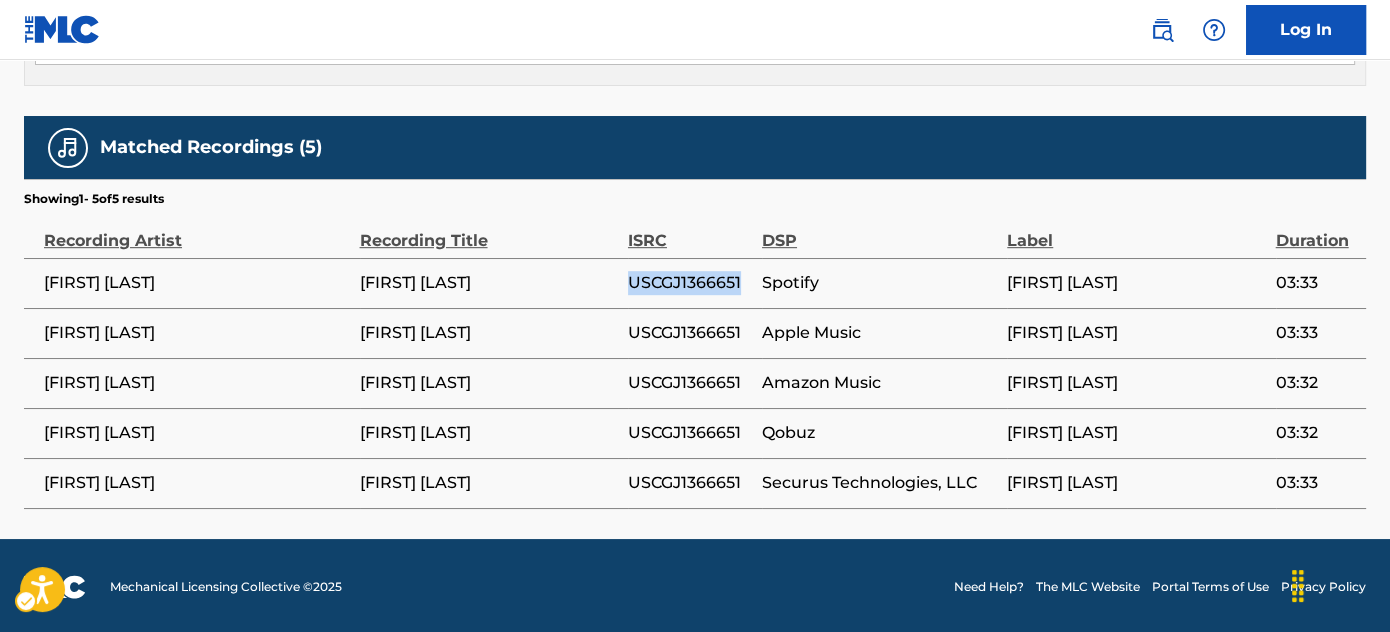 click on "USCGJ1366651" at bounding box center (690, 283) 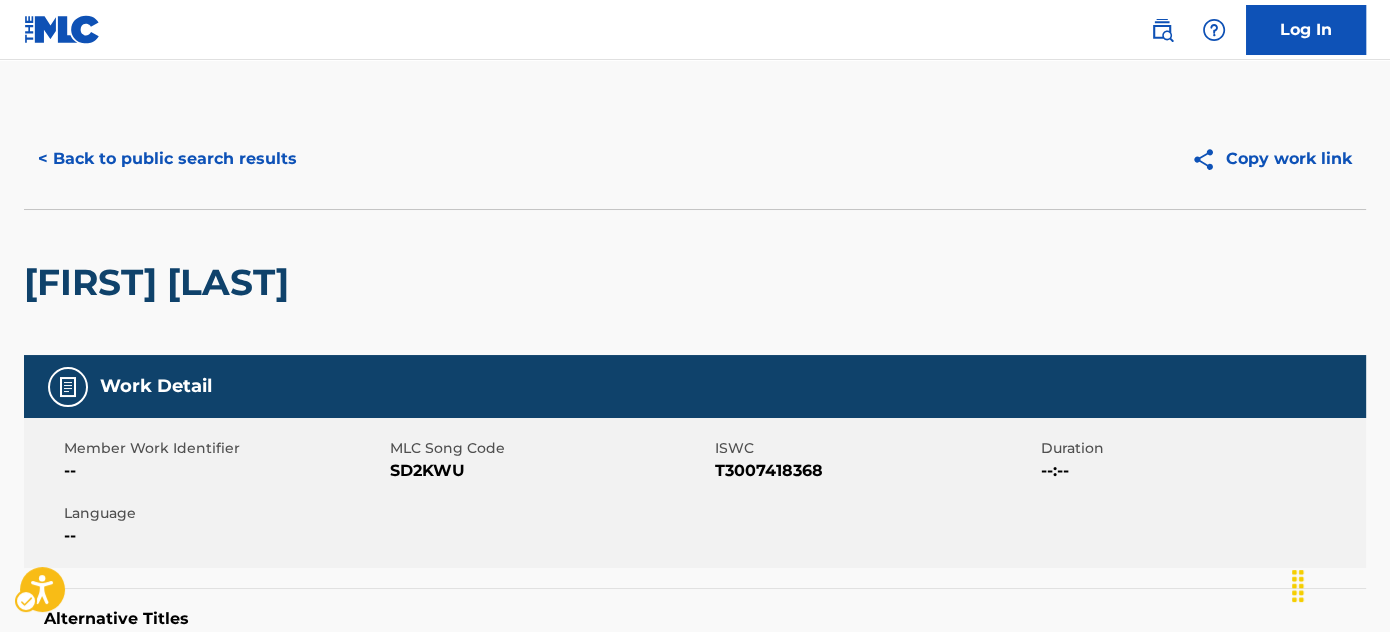 scroll, scrollTop: 0, scrollLeft: 0, axis: both 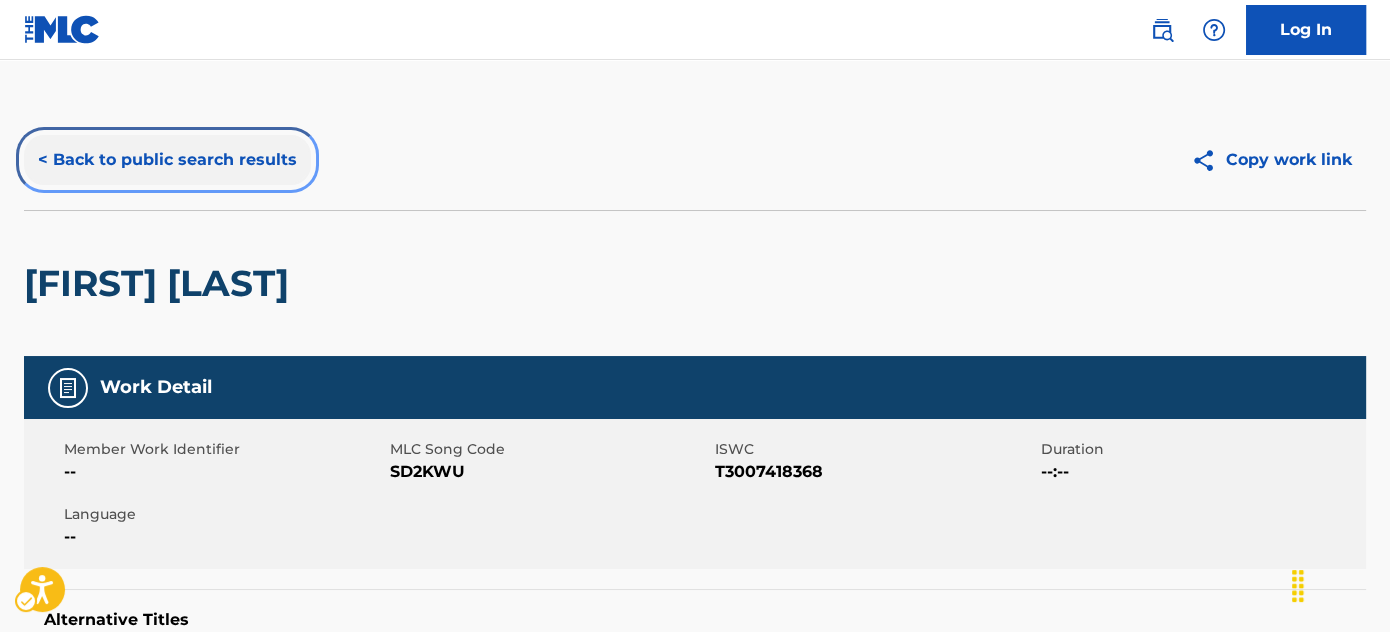 click on "< Back to public search results" at bounding box center [167, 160] 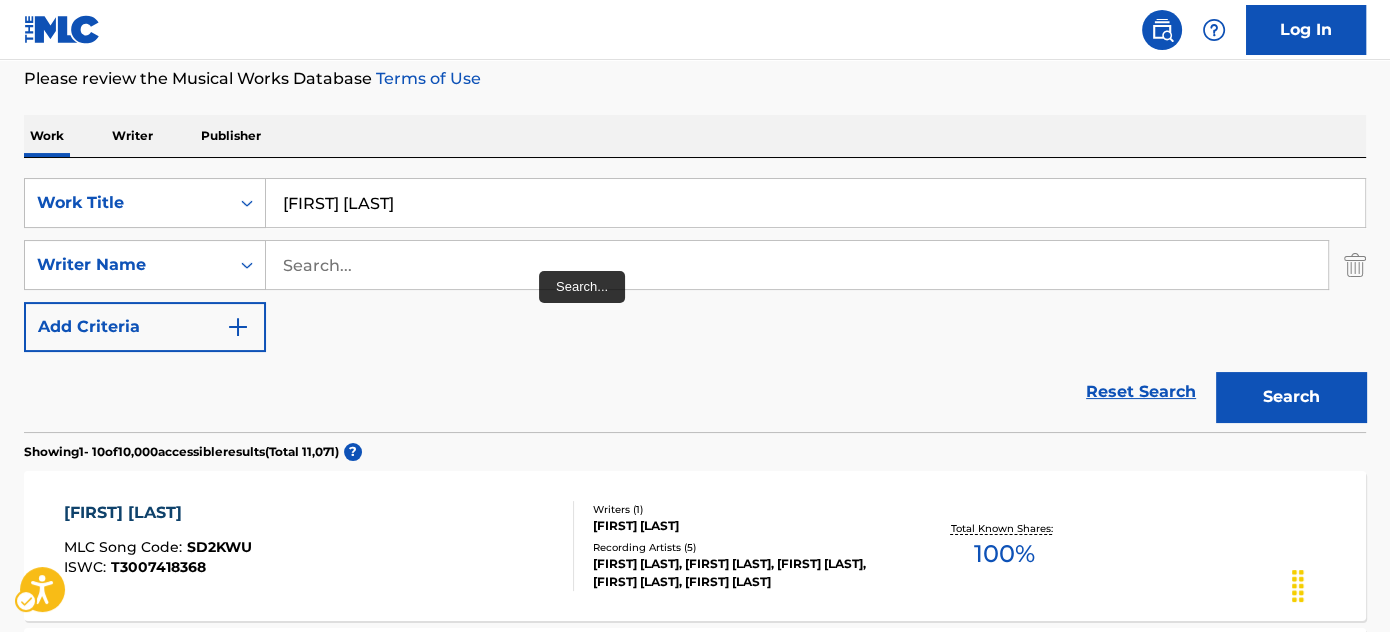 scroll, scrollTop: 0, scrollLeft: 0, axis: both 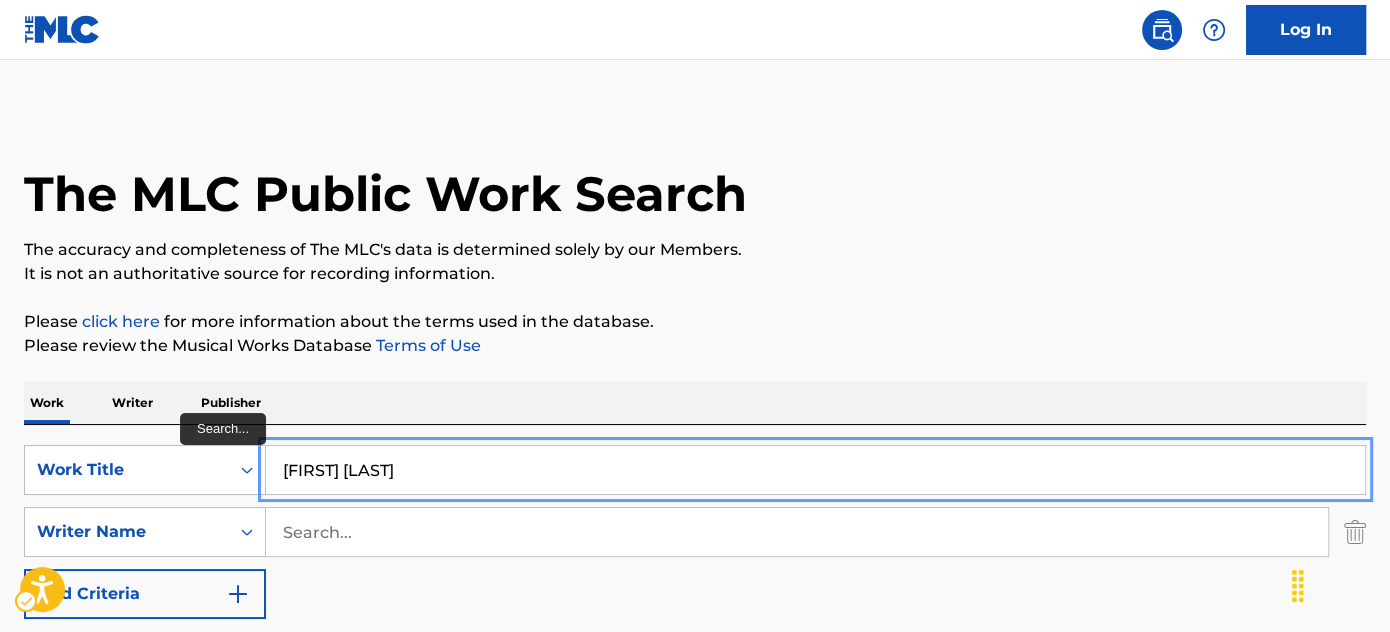 click on "[FIRST] [LAST]" at bounding box center [815, 470] 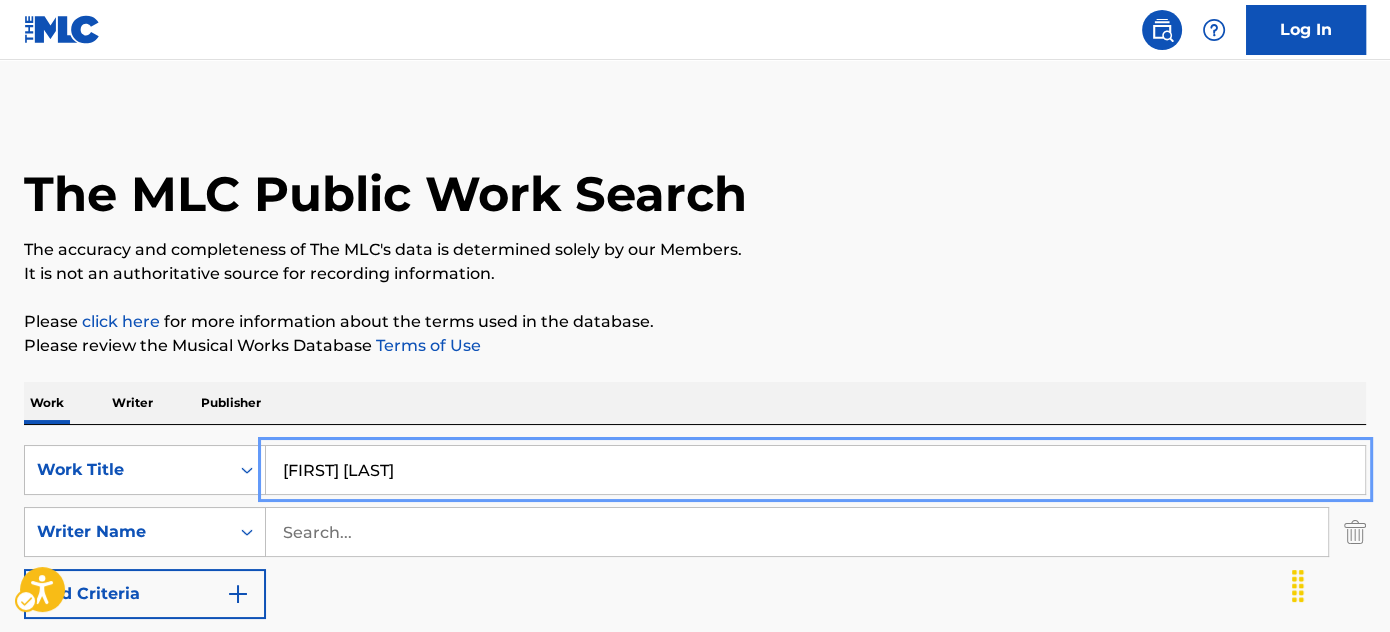 paste on "GOTHIC GHOSTS MARCH" 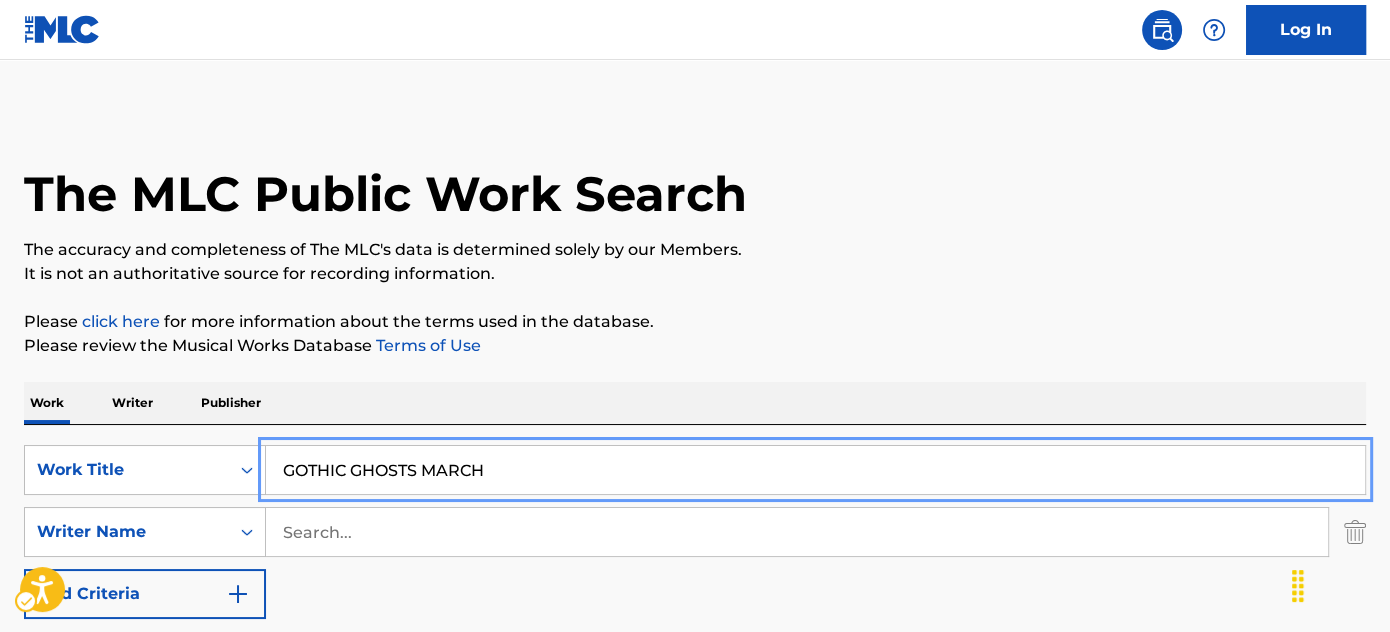 type on "GOTHIC GHOSTS MARCH" 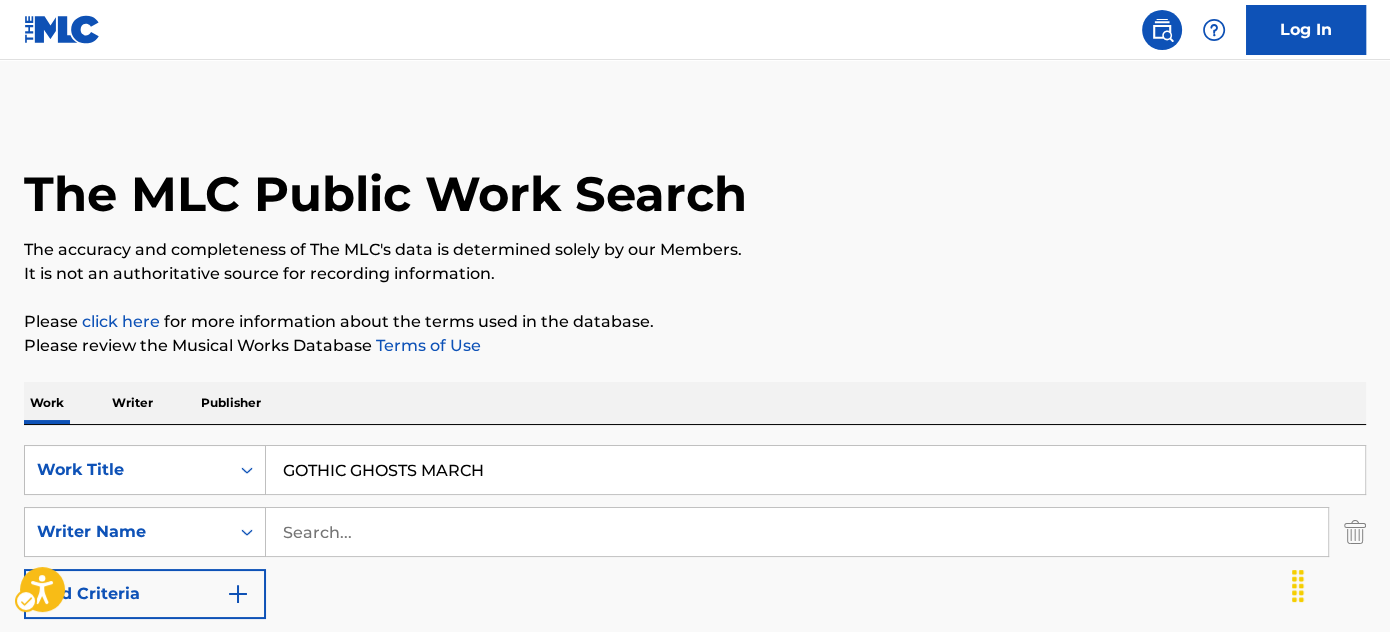 click on "It is not an authoritative source for recording information." at bounding box center (695, 274) 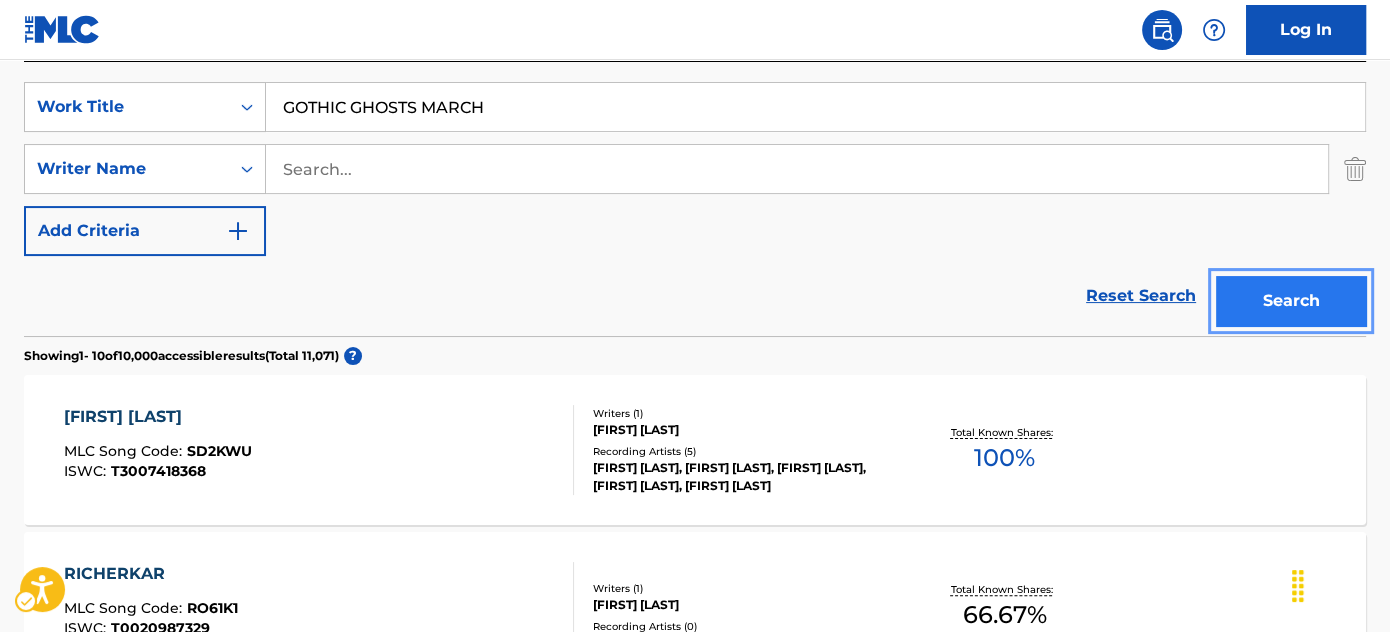 click on "Search" at bounding box center (1291, 301) 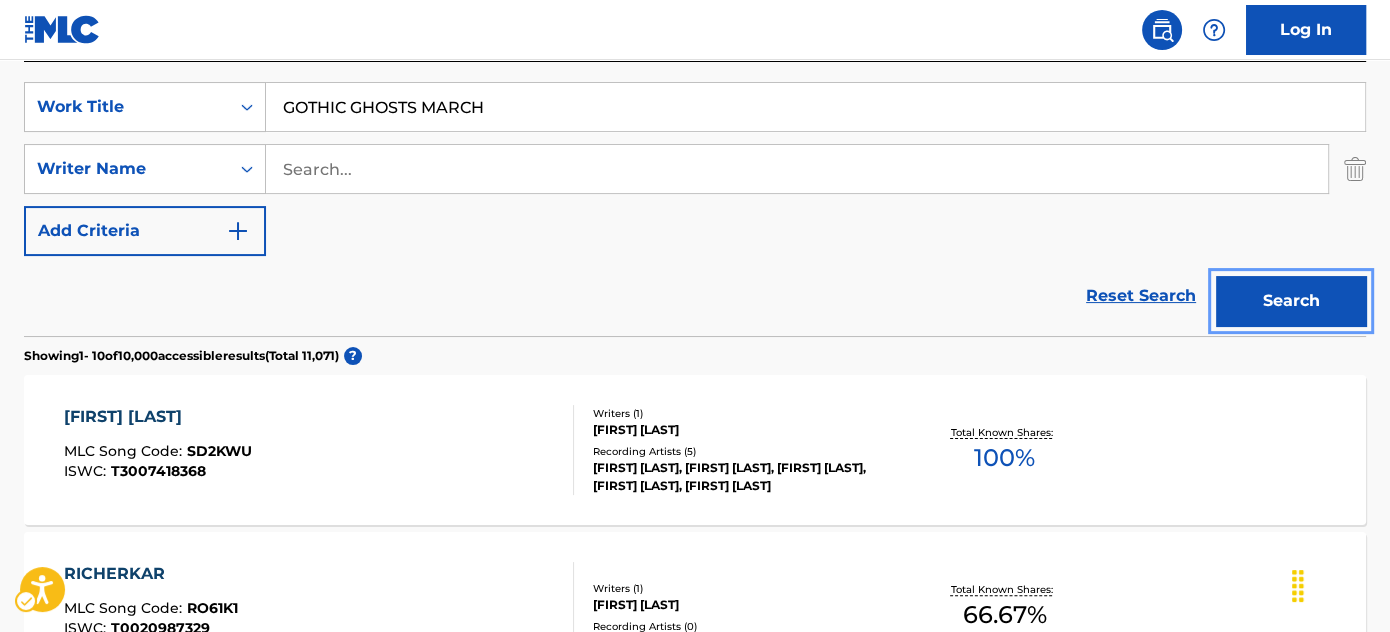 scroll, scrollTop: 301, scrollLeft: 0, axis: vertical 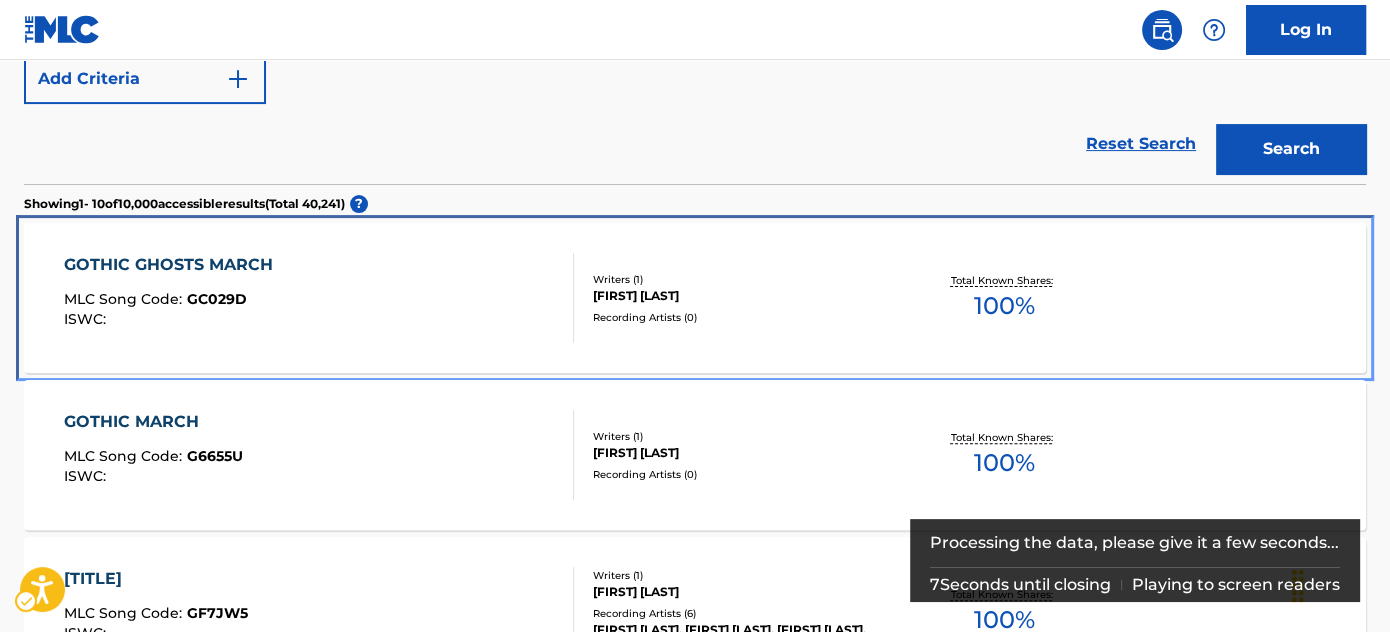 click on "GOTHIC GHOSTS MARCH MLC Song Code : GC029D ISWC :" at bounding box center (319, 298) 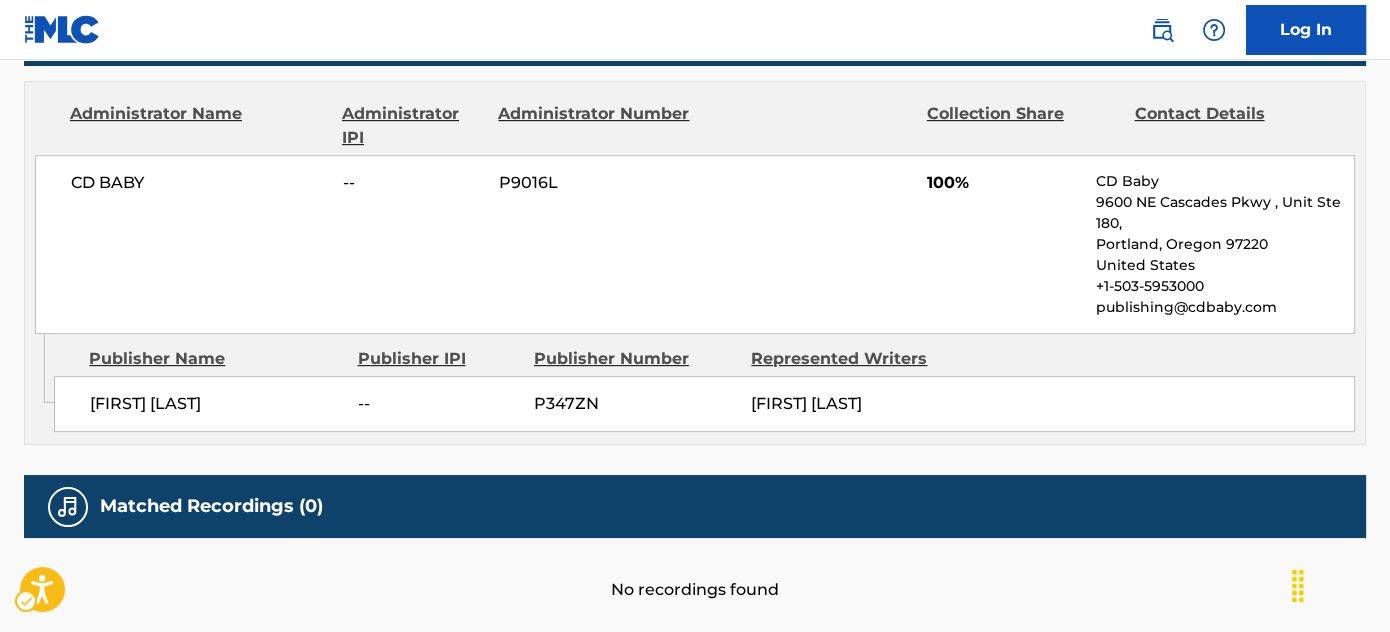scroll, scrollTop: 933, scrollLeft: 0, axis: vertical 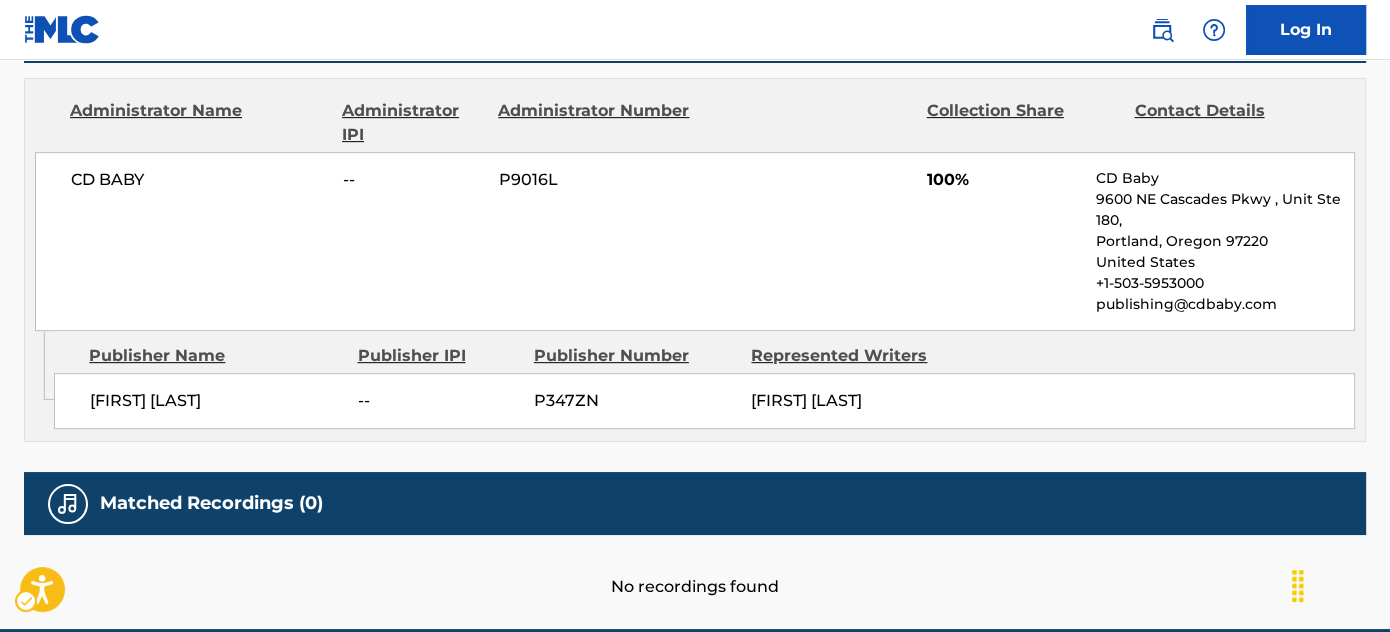 click on "CD BABY -- P9016L 100% CD Baby 9600 NE Cascades Pkwy , Unit Ste 180,  [CITY], [STATE] [ZIP] United States +1-503-5953000 publishing@cdbaby.com" at bounding box center [695, 241] 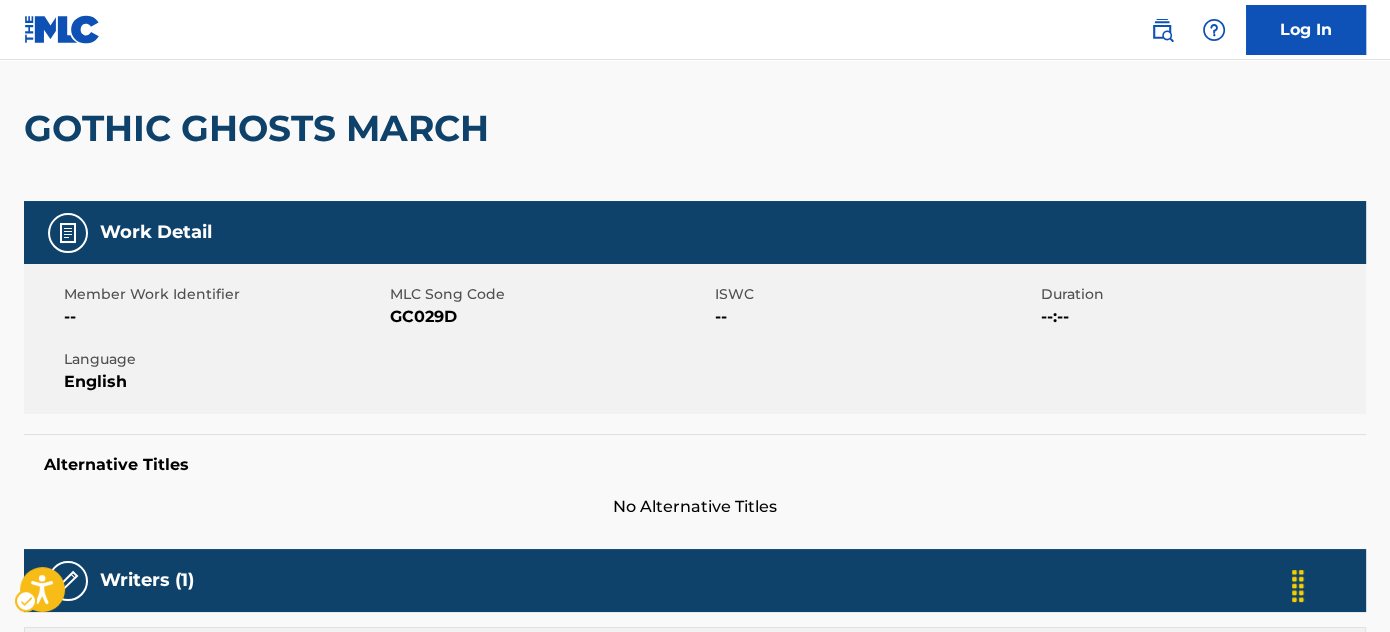 scroll, scrollTop: 0, scrollLeft: 0, axis: both 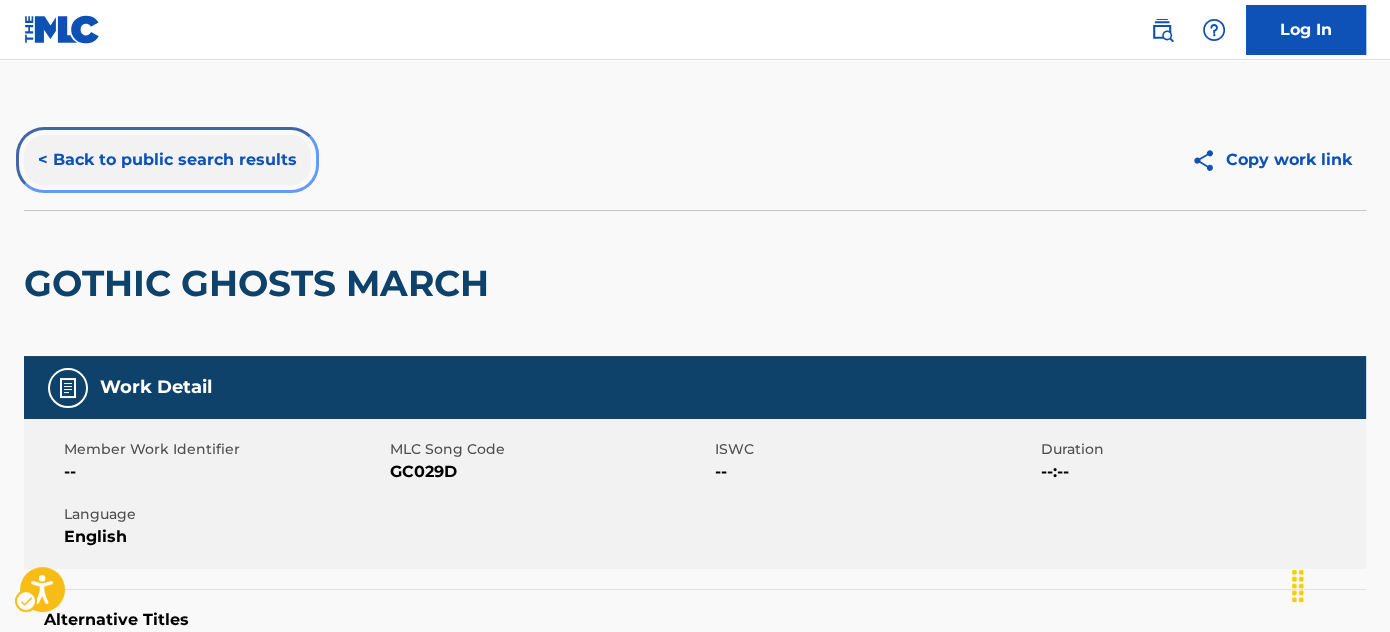 click on "< Back to public search results" at bounding box center (167, 160) 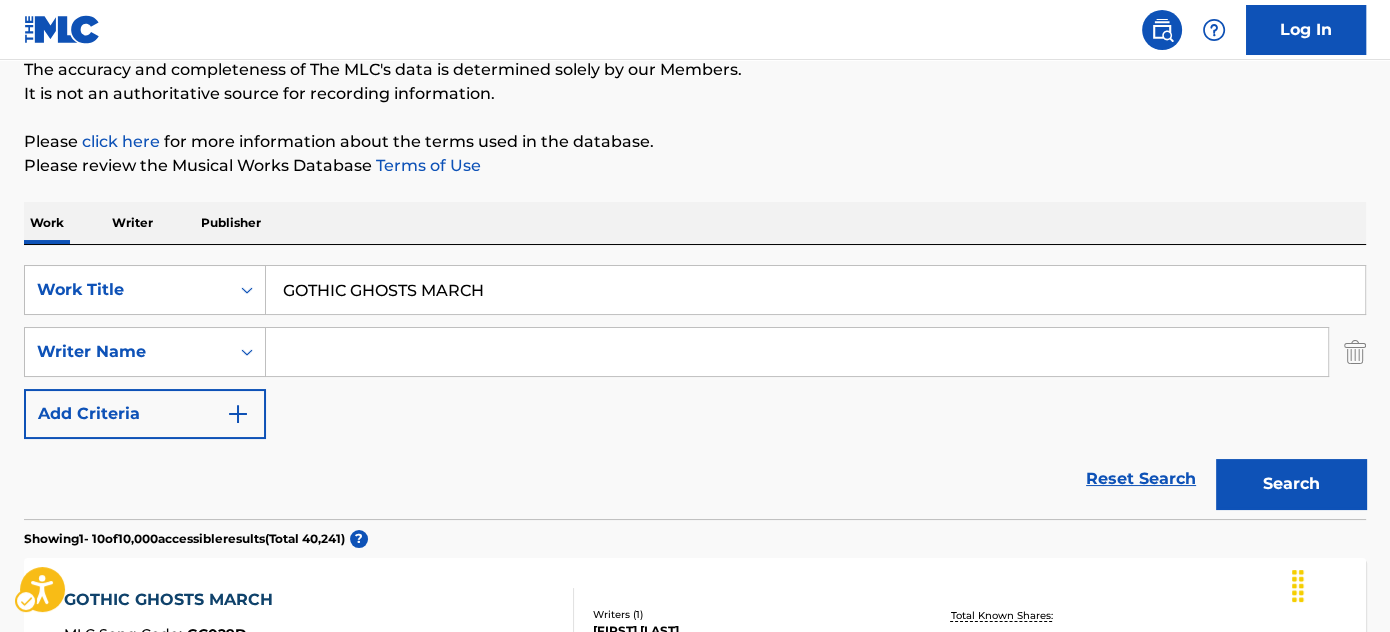 scroll, scrollTop: 175, scrollLeft: 0, axis: vertical 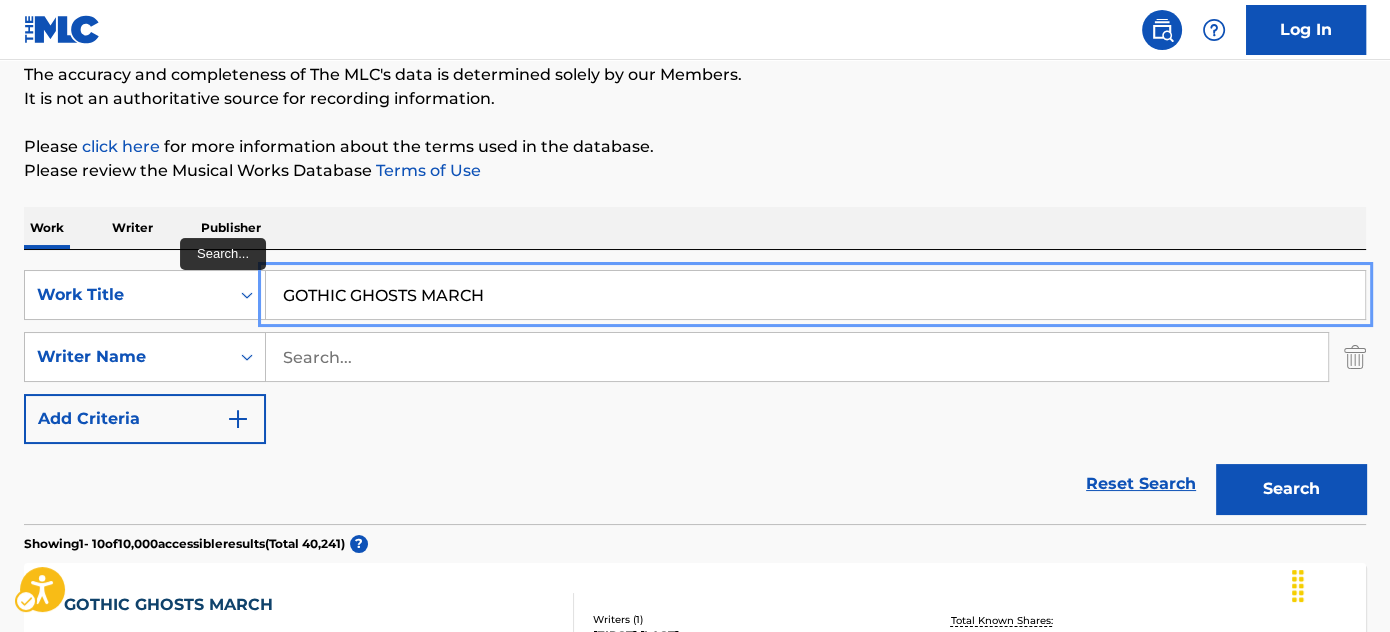 click on "GOTHIC GHOSTS MARCH" at bounding box center [815, 295] 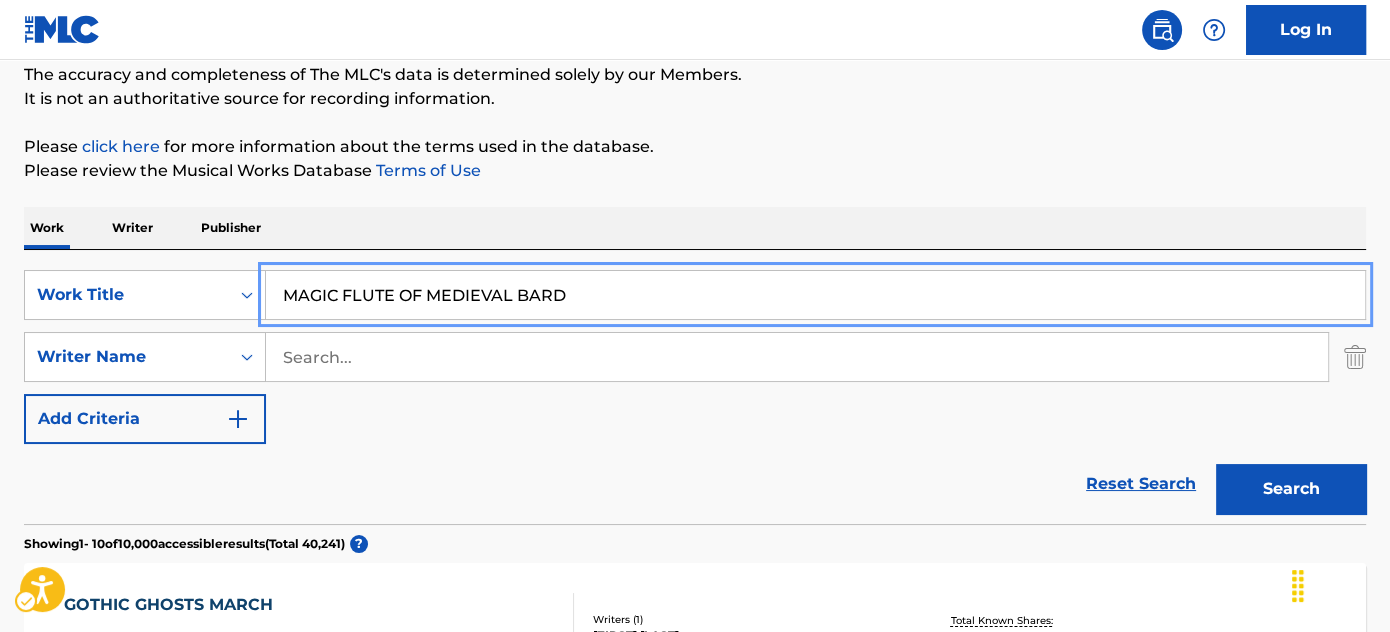type on "MAGIC FLUTE OF MEDIEVAL BARD" 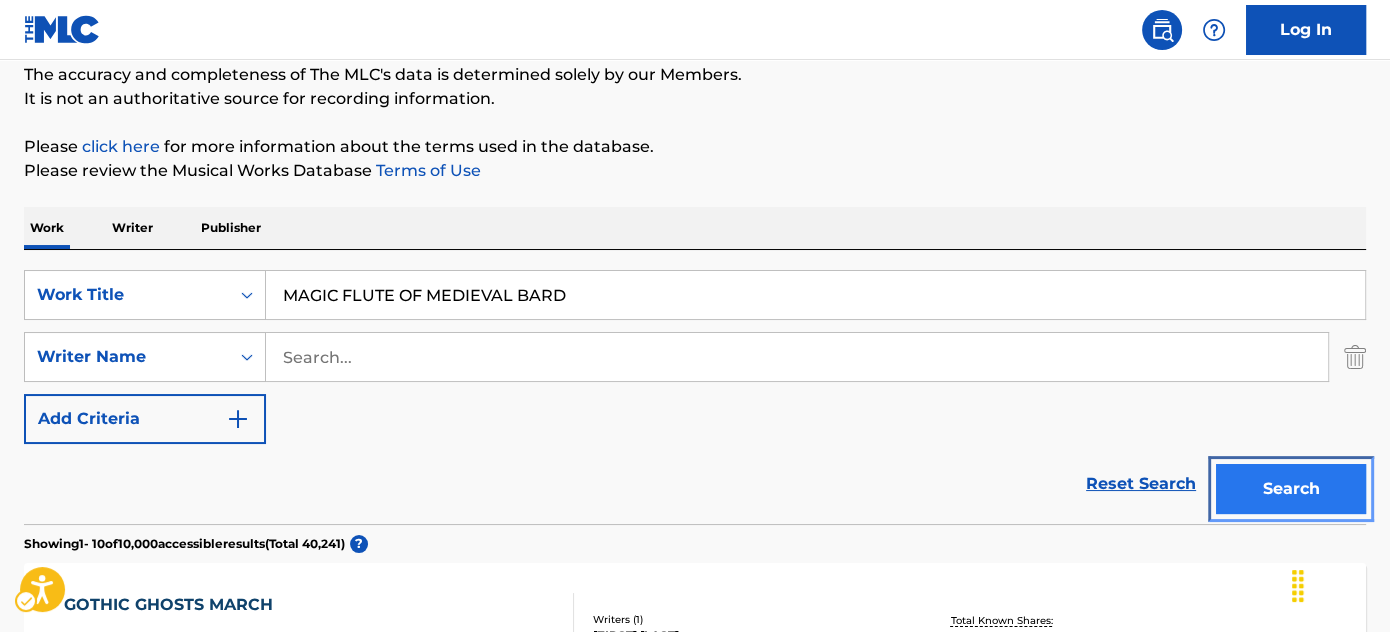 click on "Search" at bounding box center (1291, 489) 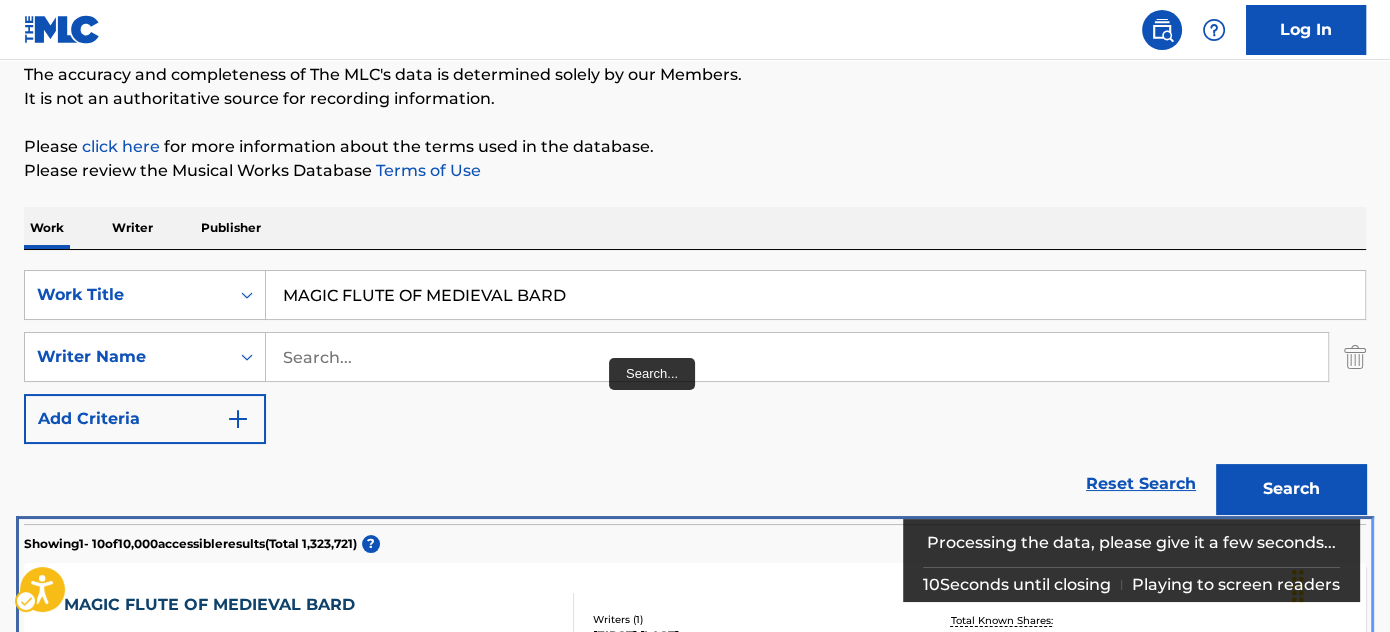 scroll, scrollTop: 698, scrollLeft: 0, axis: vertical 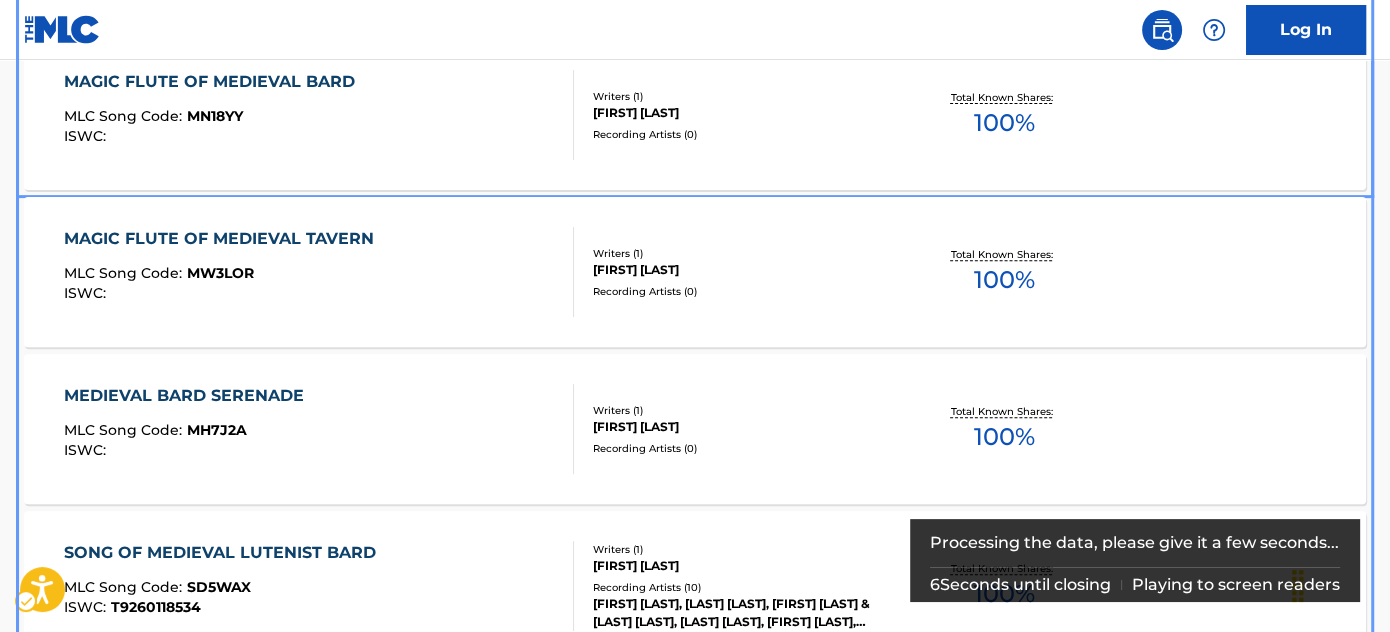 click on "MAGIC FLUTE OF MEDIEVAL BARD MLC Song Code : MN18YY ISWC :" at bounding box center (319, 115) 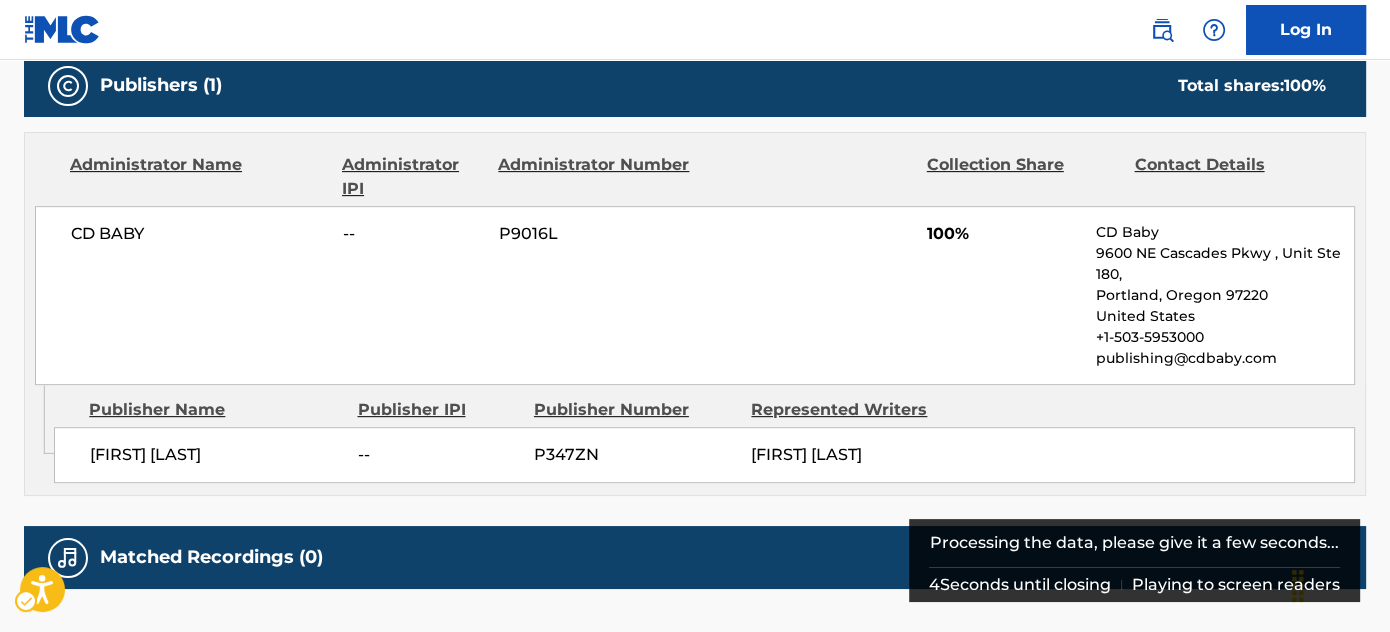scroll, scrollTop: 909, scrollLeft: 0, axis: vertical 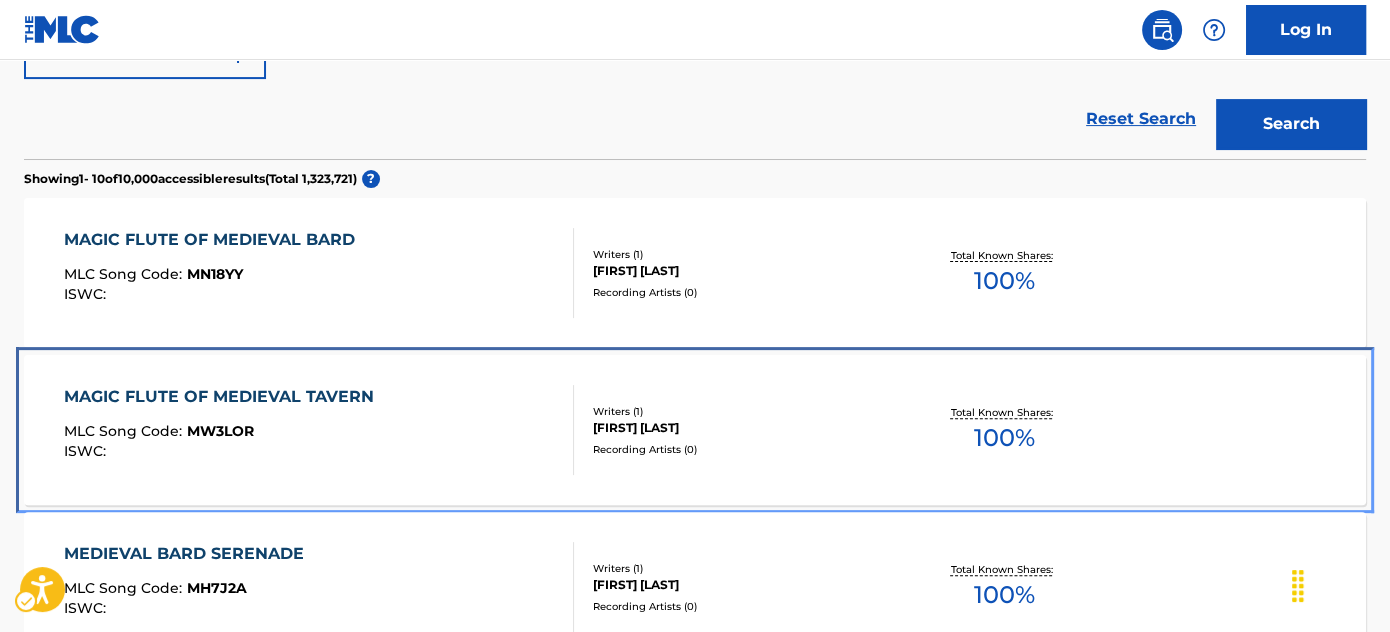 click on "MAGIC FLUTE OF MEDIEVAL TAVERN MLC Song Code : MW3LOR ISWC :" at bounding box center (319, 430) 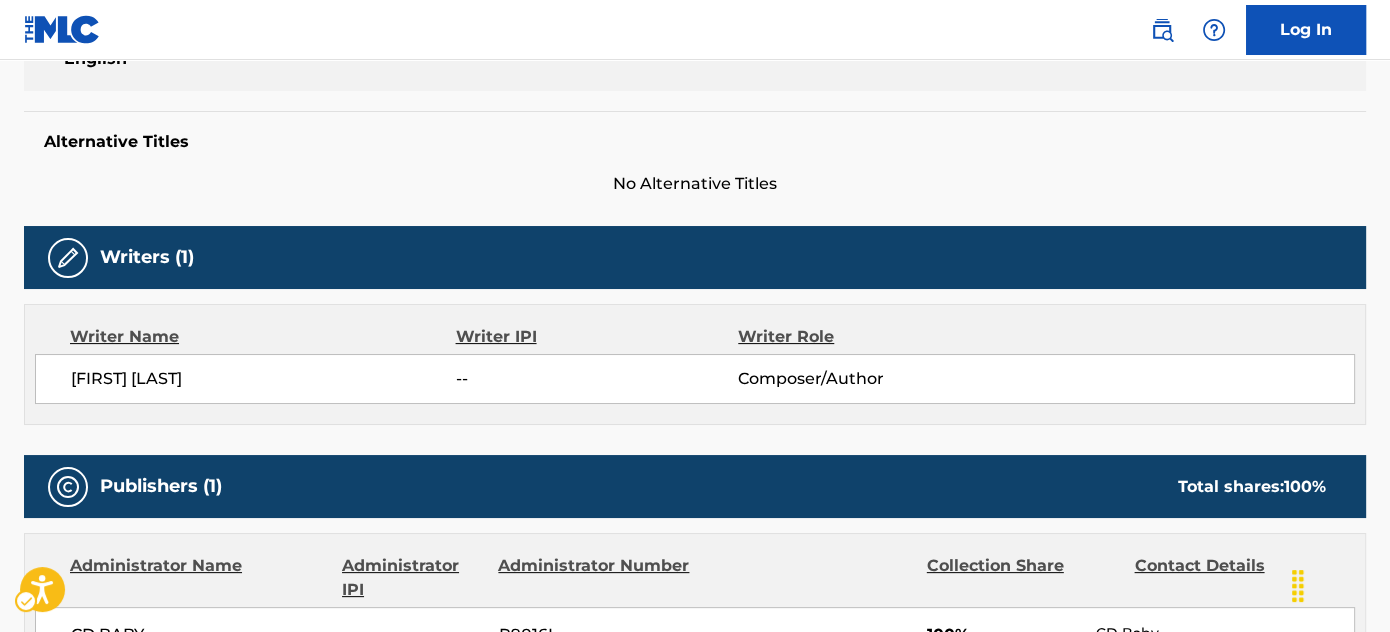 scroll, scrollTop: 24, scrollLeft: 0, axis: vertical 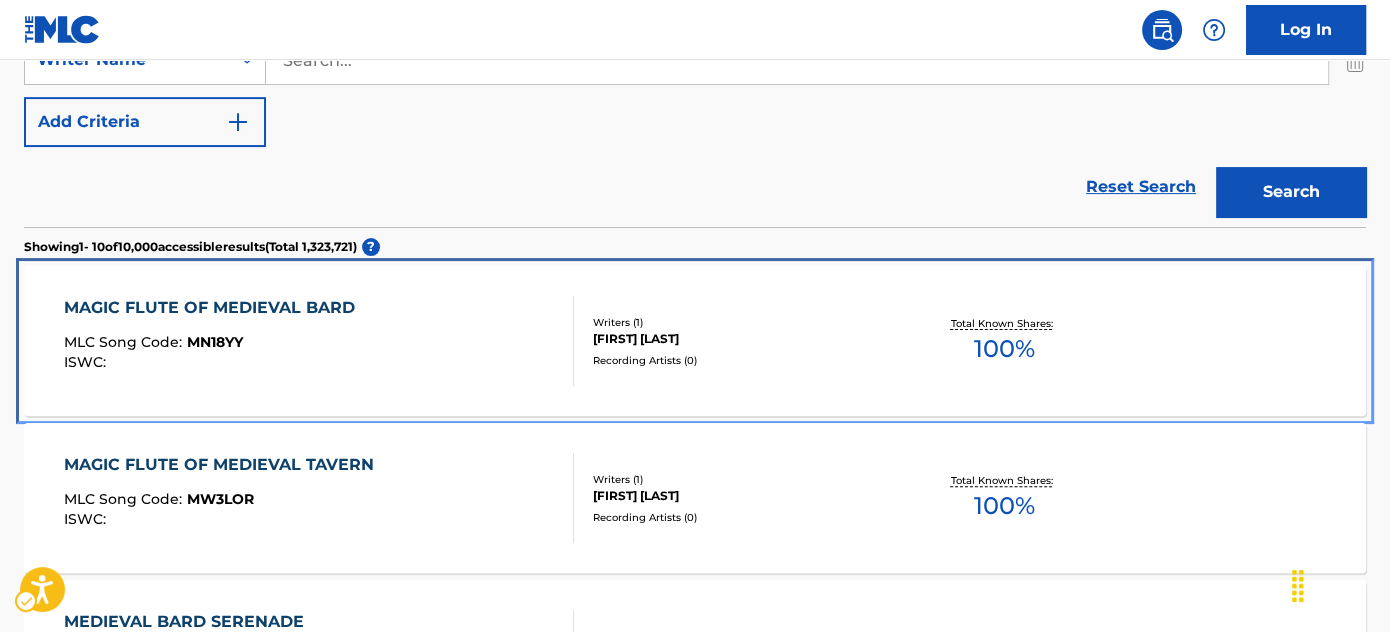 click on "ISWC :" at bounding box center [214, 362] 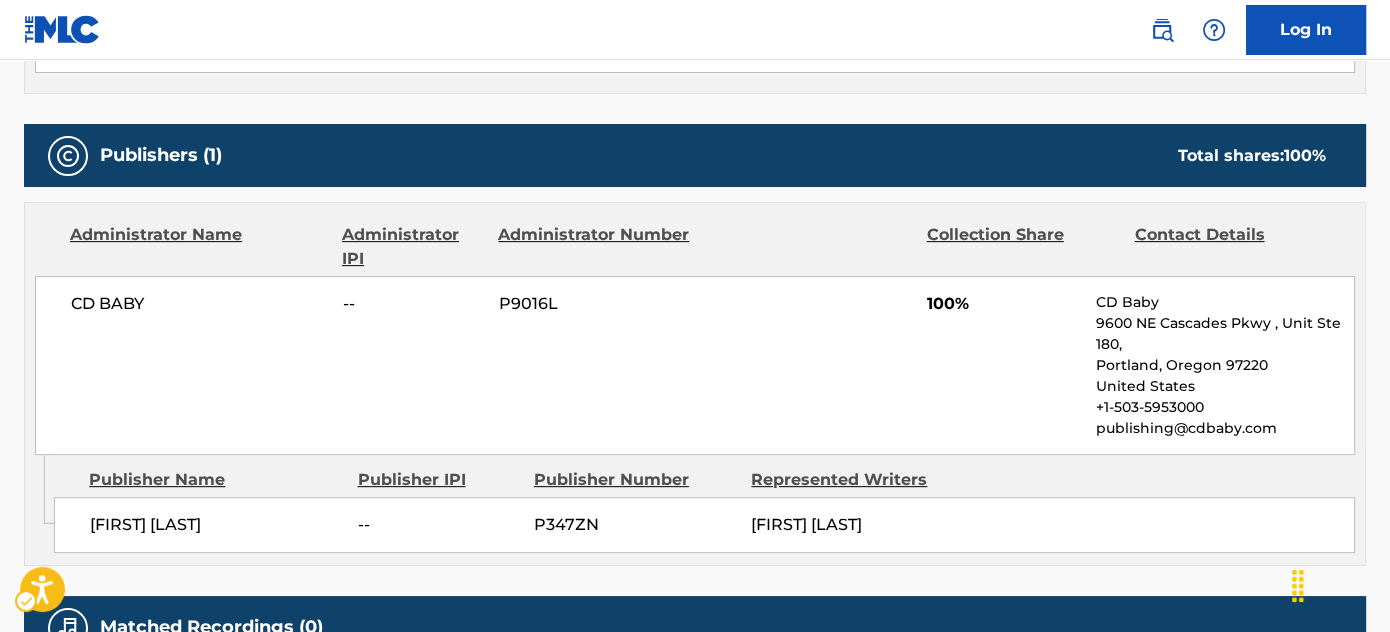 scroll, scrollTop: 818, scrollLeft: 0, axis: vertical 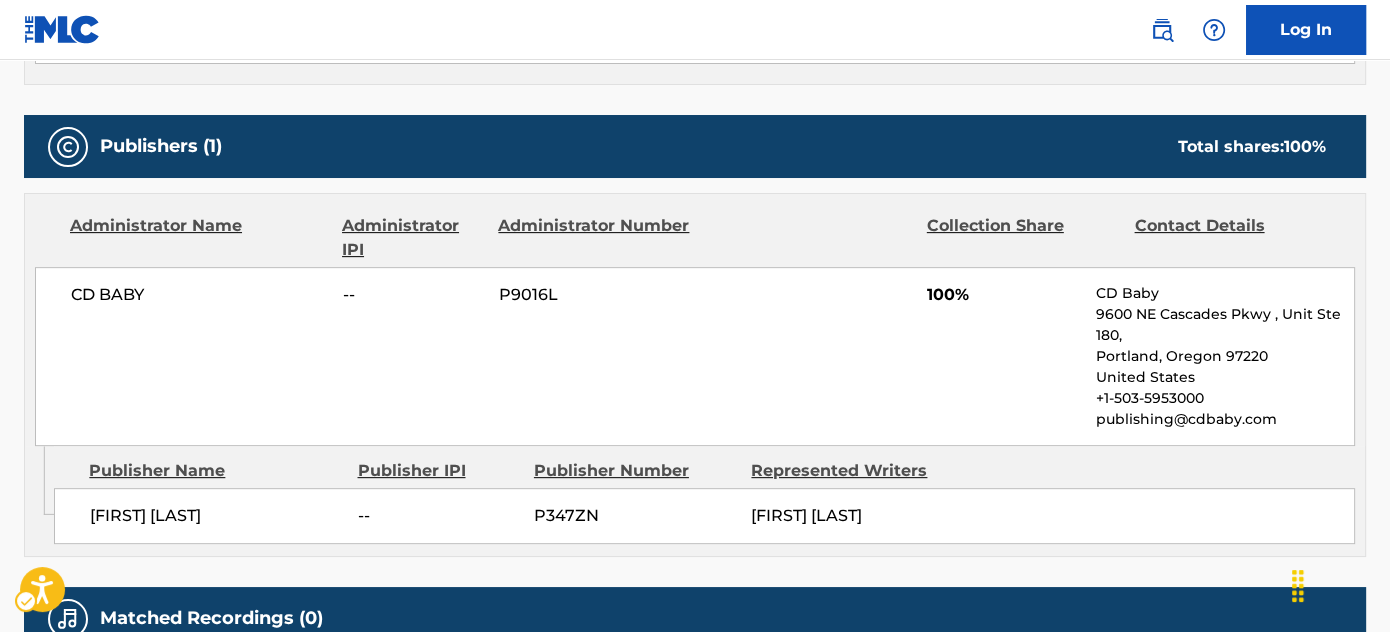 click on "Publishers   (1) Total shares:  100 % Administrator Name Administrator IPI Administrator Number Collection Share Contact Details CD BABY -- P9016L 100% CD Baby 9600 NE Cascades Pkwy , Unit Ste 180,  [CITY], [STATE] [ZIP] United States +1-503-5953000 publishing@cdbaby.com Admin Original Publisher Connecting Line Publisher Name Publisher IPI Publisher Number Represented Writers [FIRST] [LAST] -- P347ZN [FIRST] [LAST] Total shares:  100 %" at bounding box center (695, 336) 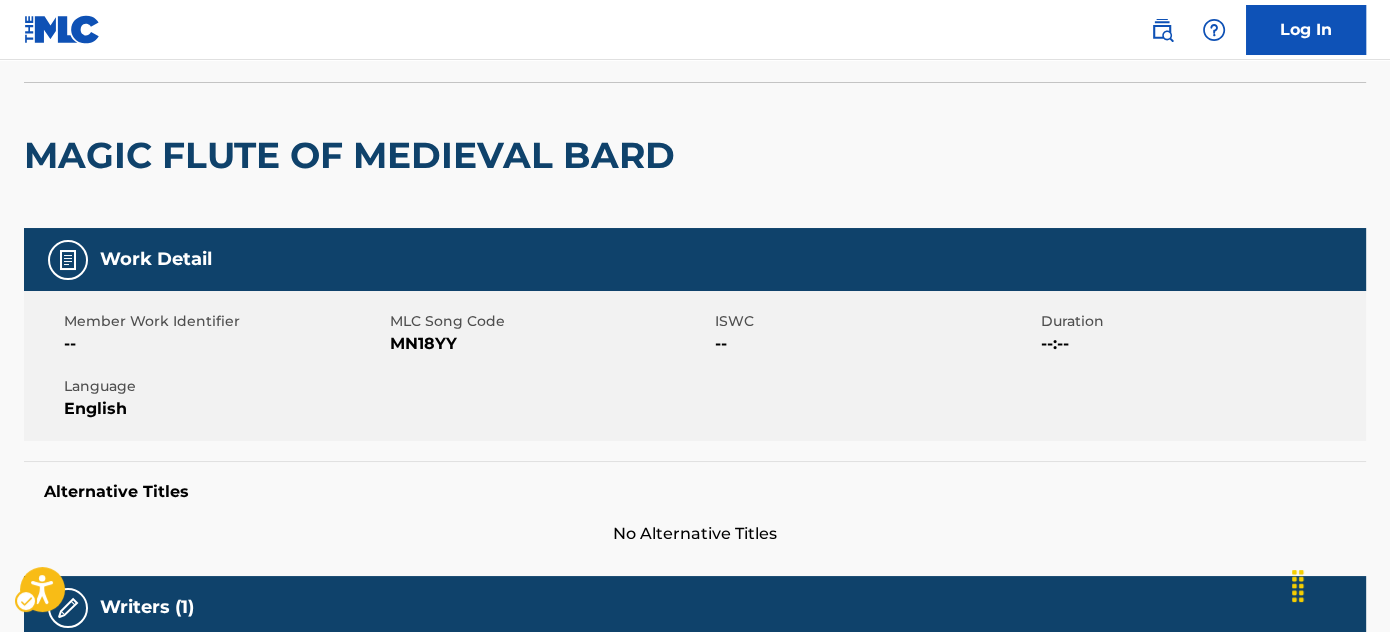 scroll, scrollTop: 0, scrollLeft: 0, axis: both 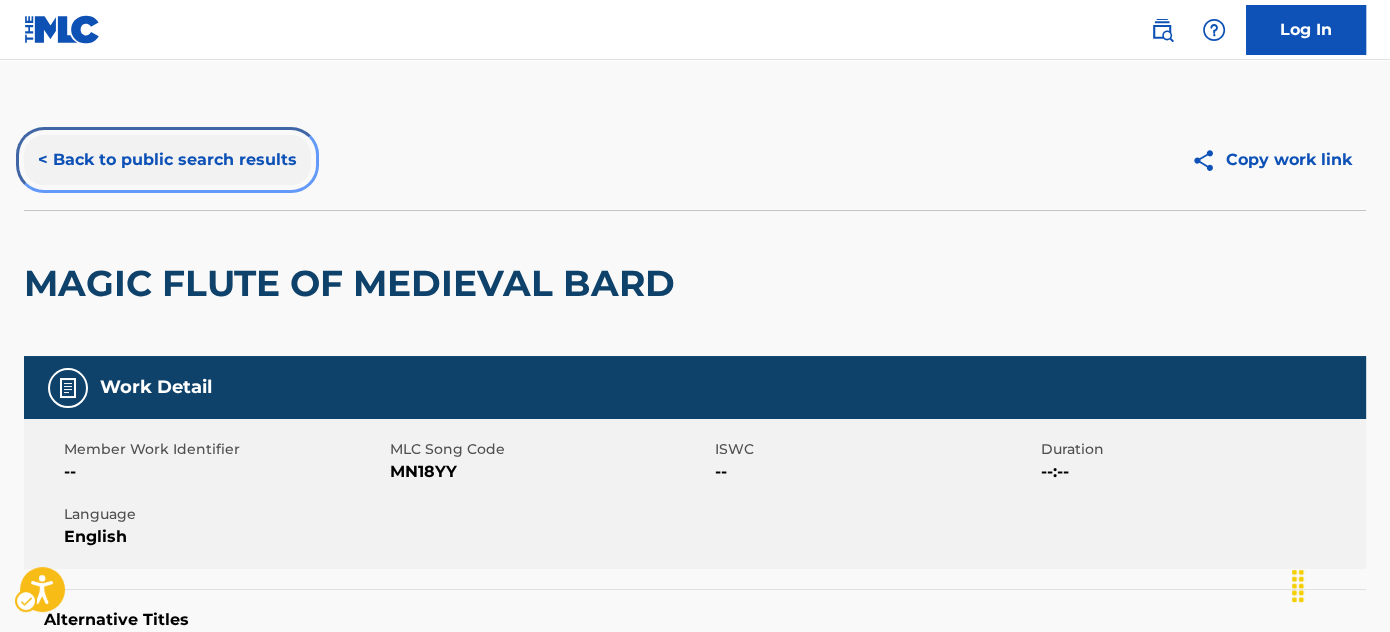 click on "< Back to public search results" at bounding box center [167, 160] 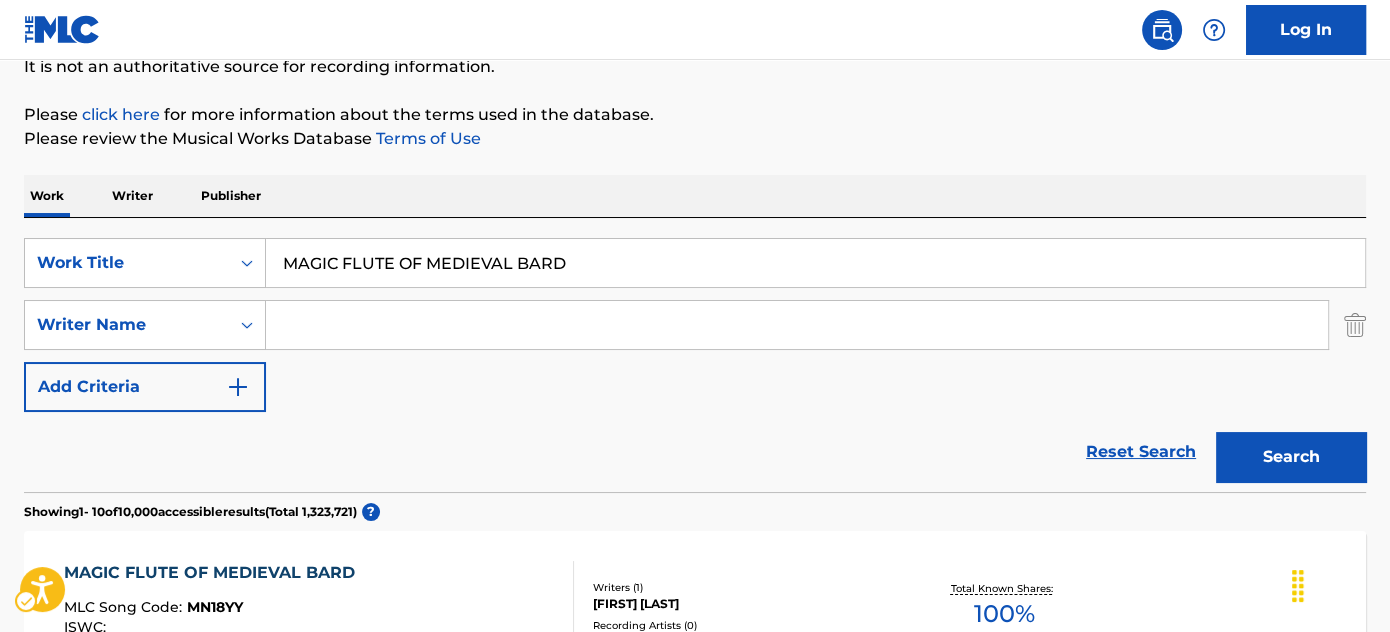 scroll, scrollTop: 40, scrollLeft: 0, axis: vertical 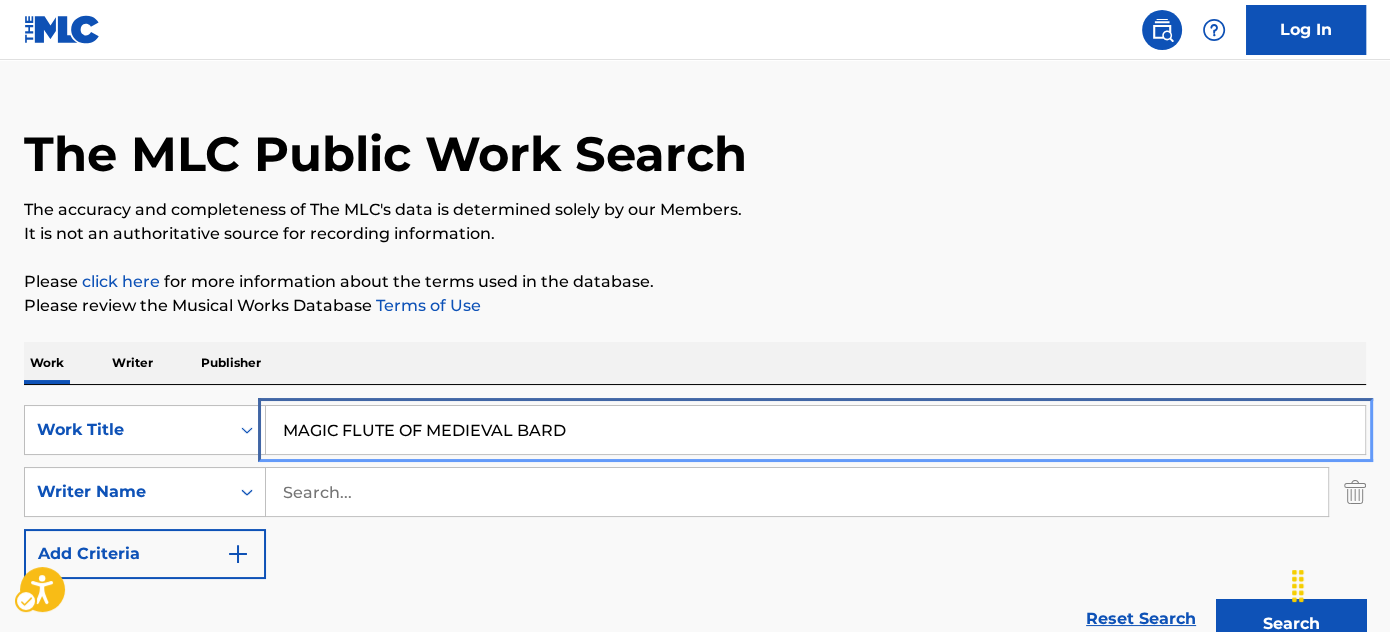 click on "MAGIC FLUTE OF MEDIEVAL BARD" at bounding box center (815, 430) 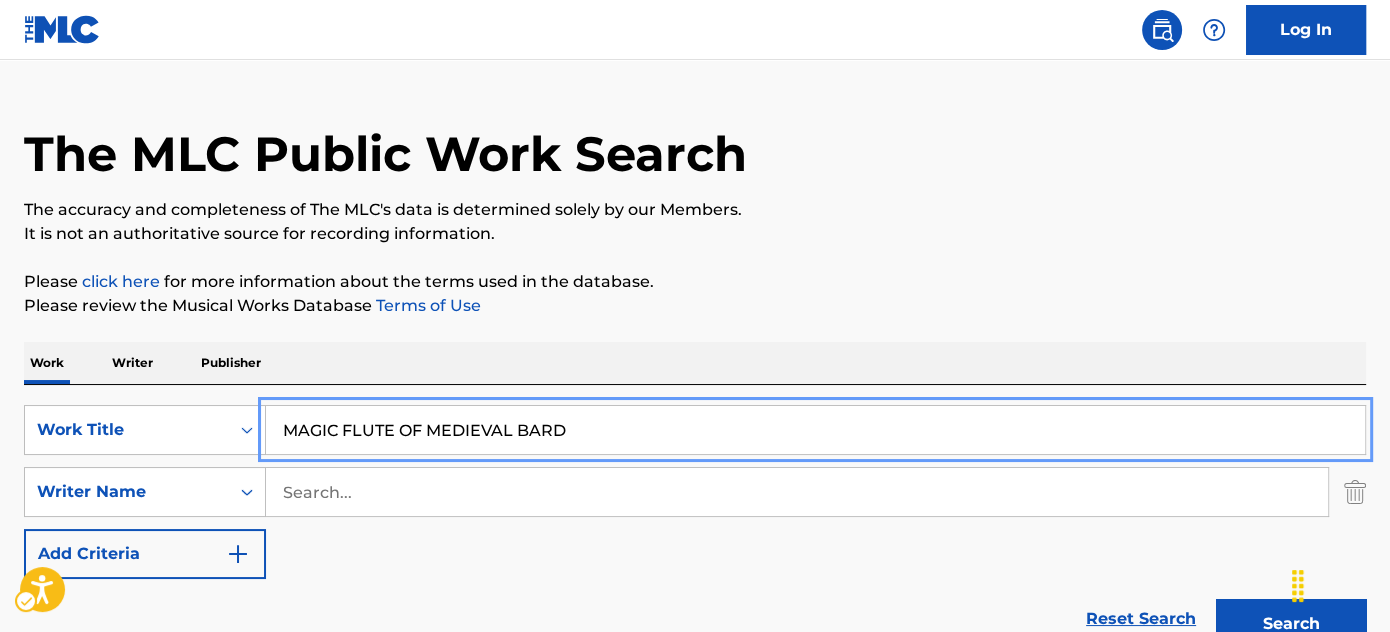 paste on "AHH WOO HOO" 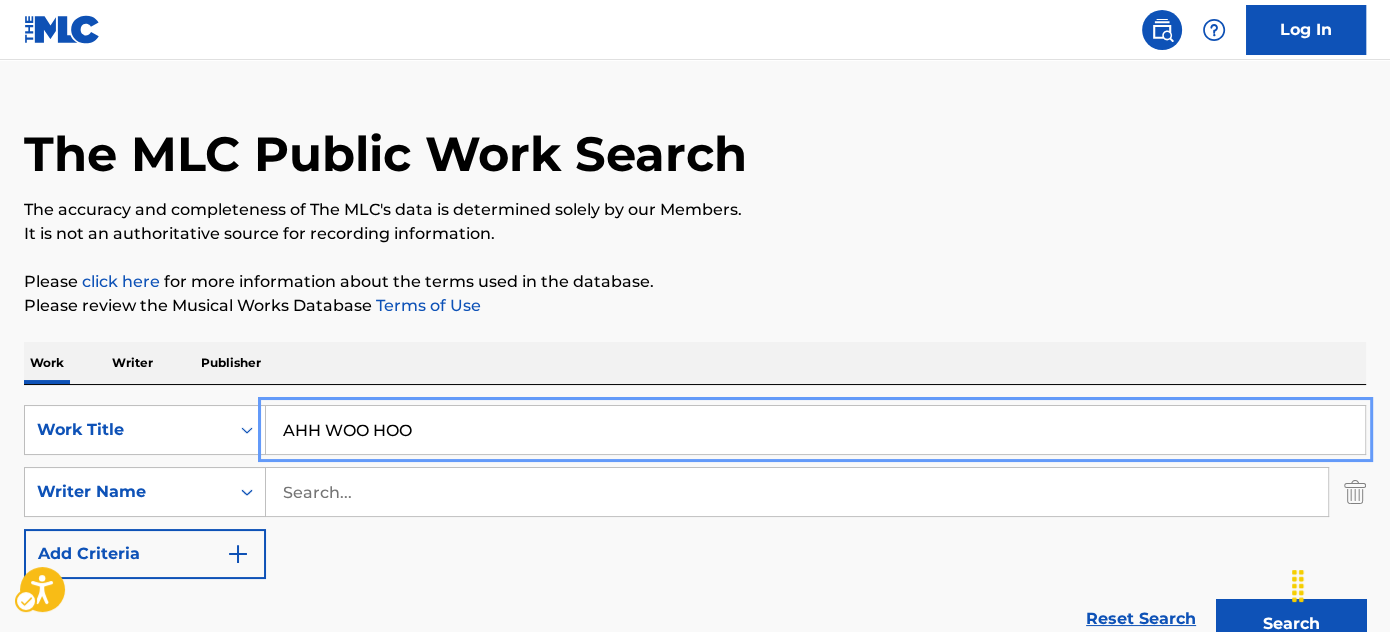type on "AHH WOO HOO" 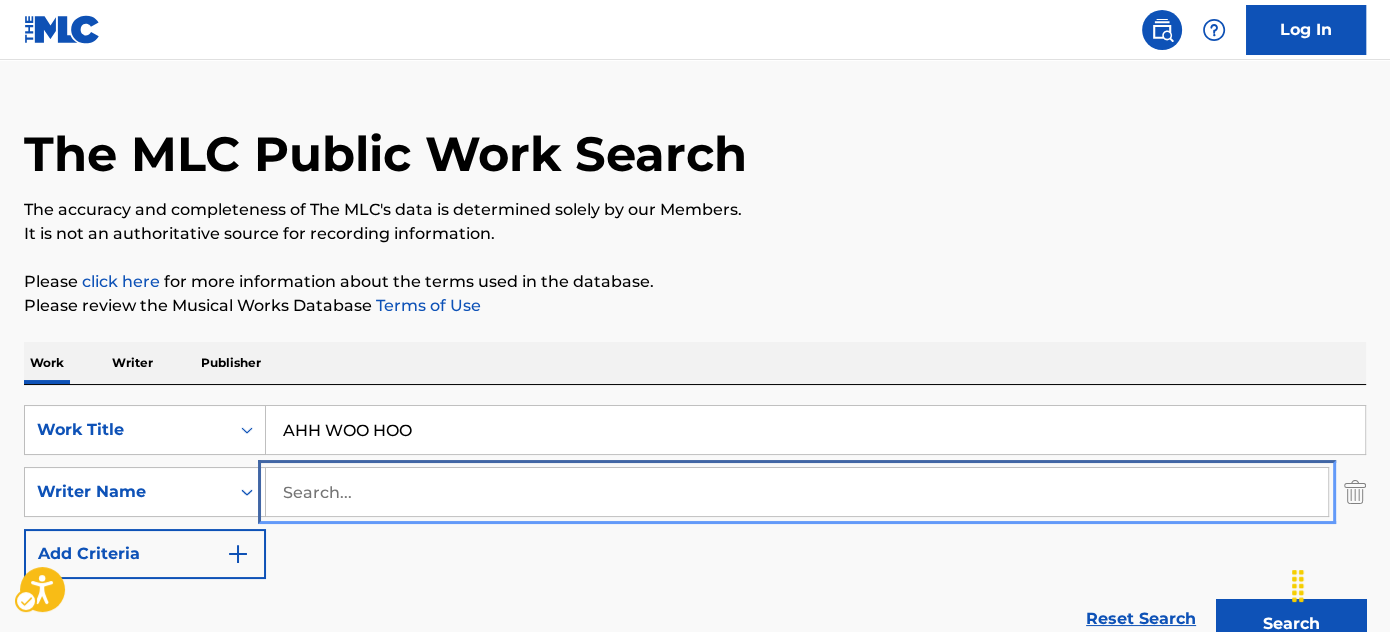 click at bounding box center [797, 492] 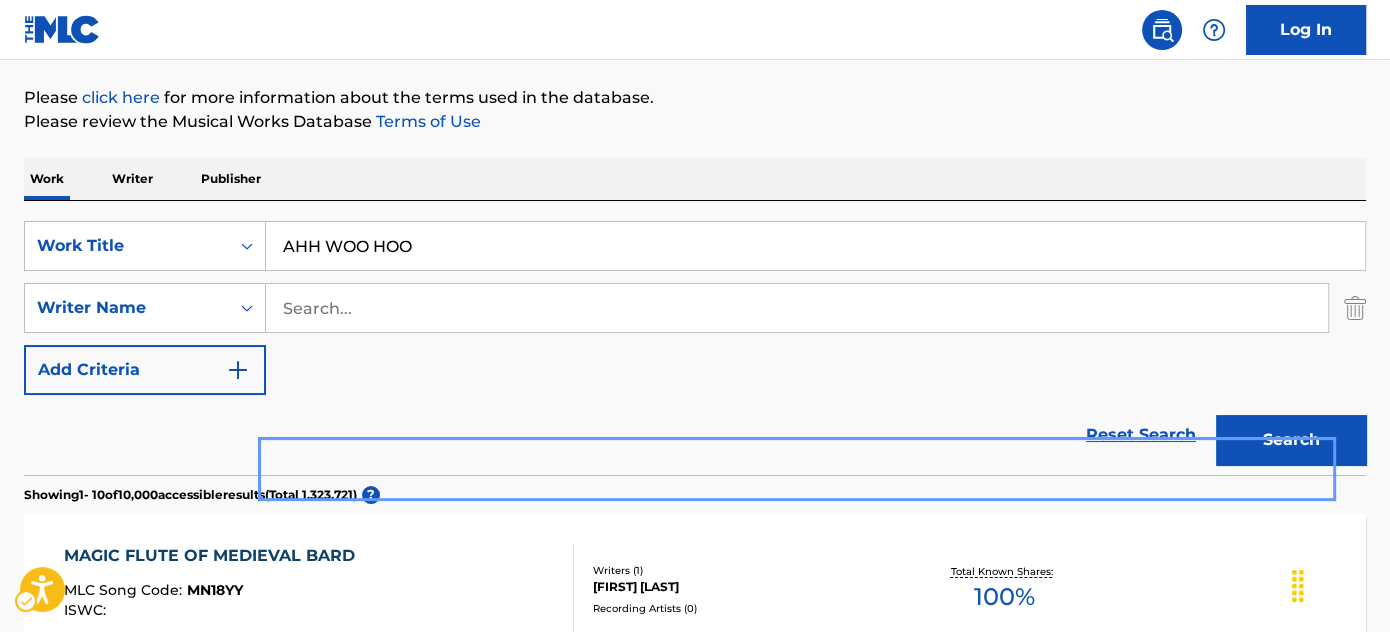 scroll, scrollTop: 222, scrollLeft: 0, axis: vertical 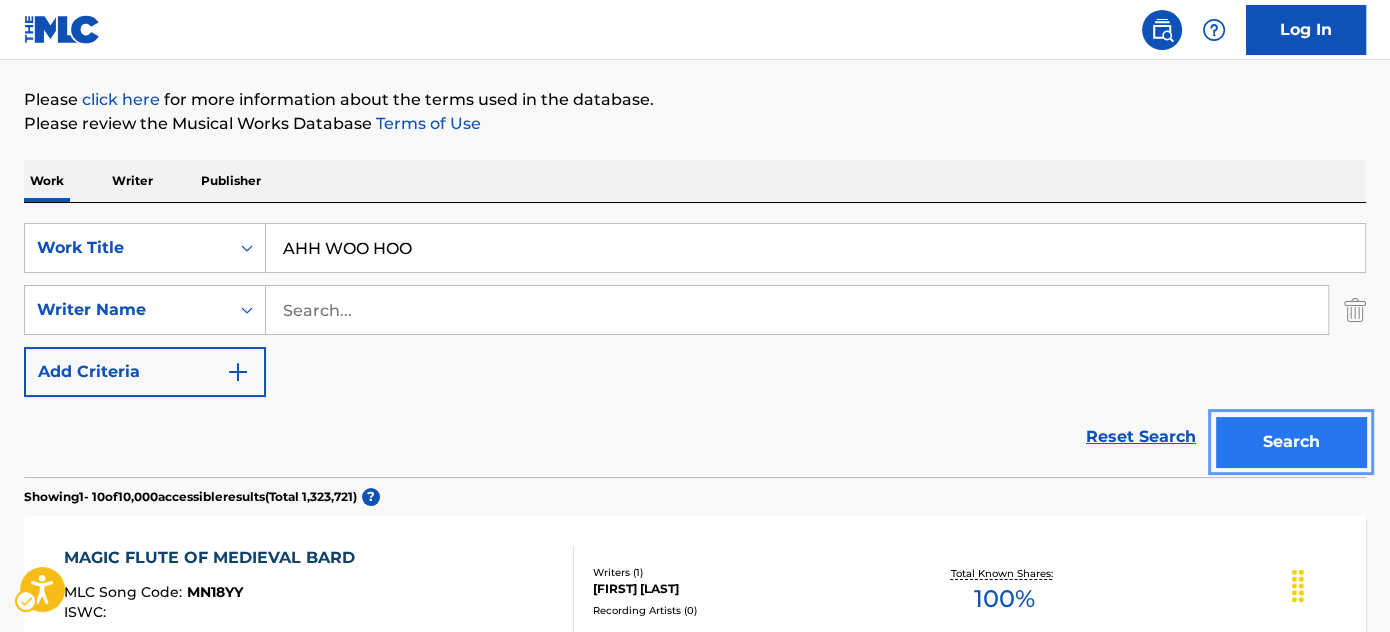 click on "Search" at bounding box center [1291, 442] 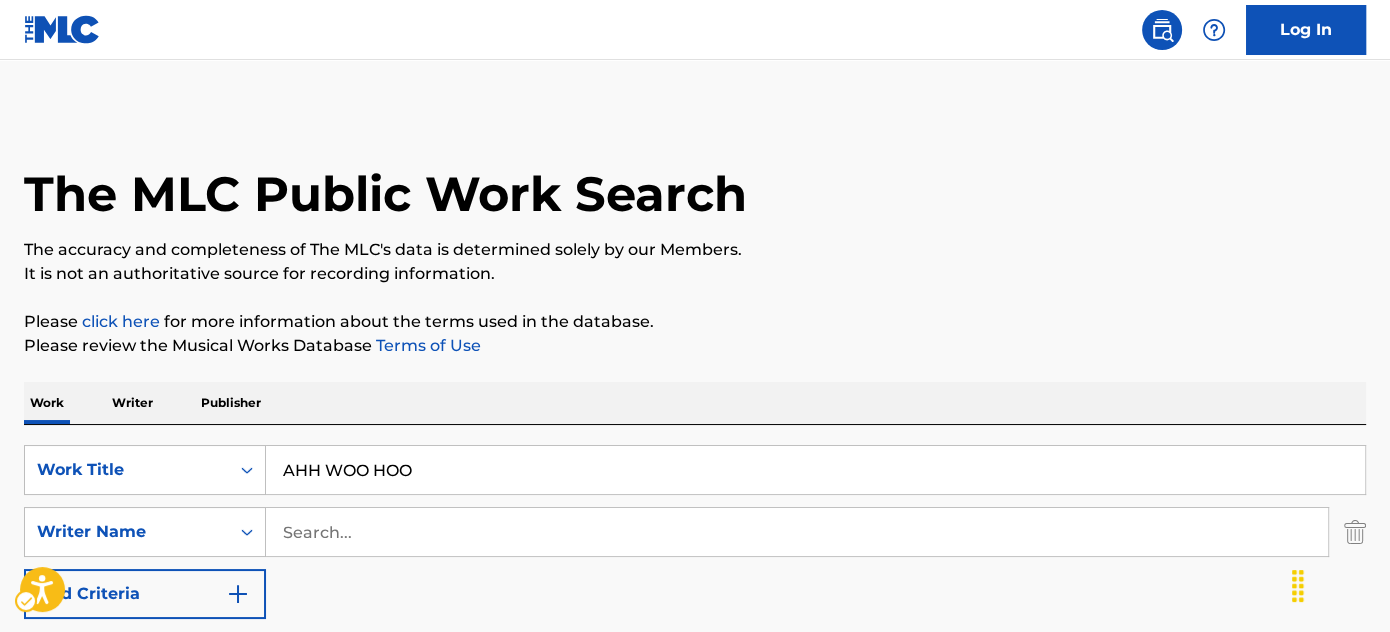 scroll, scrollTop: 272, scrollLeft: 0, axis: vertical 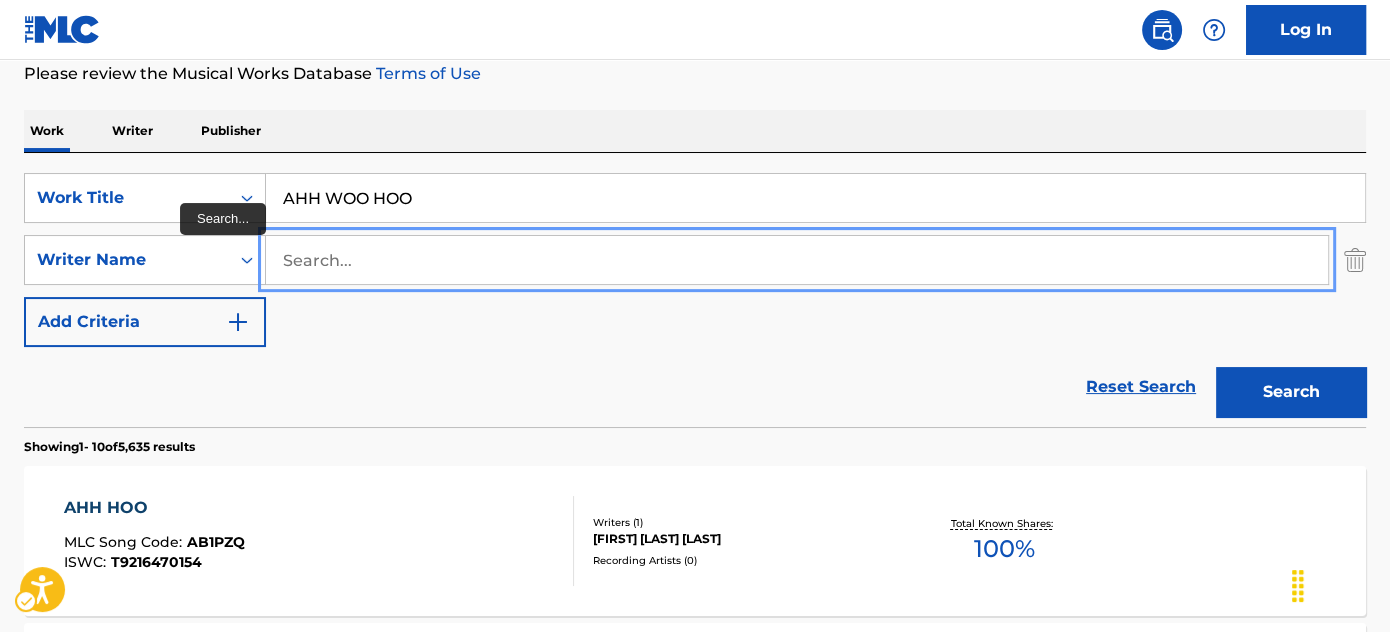 click at bounding box center [797, 260] 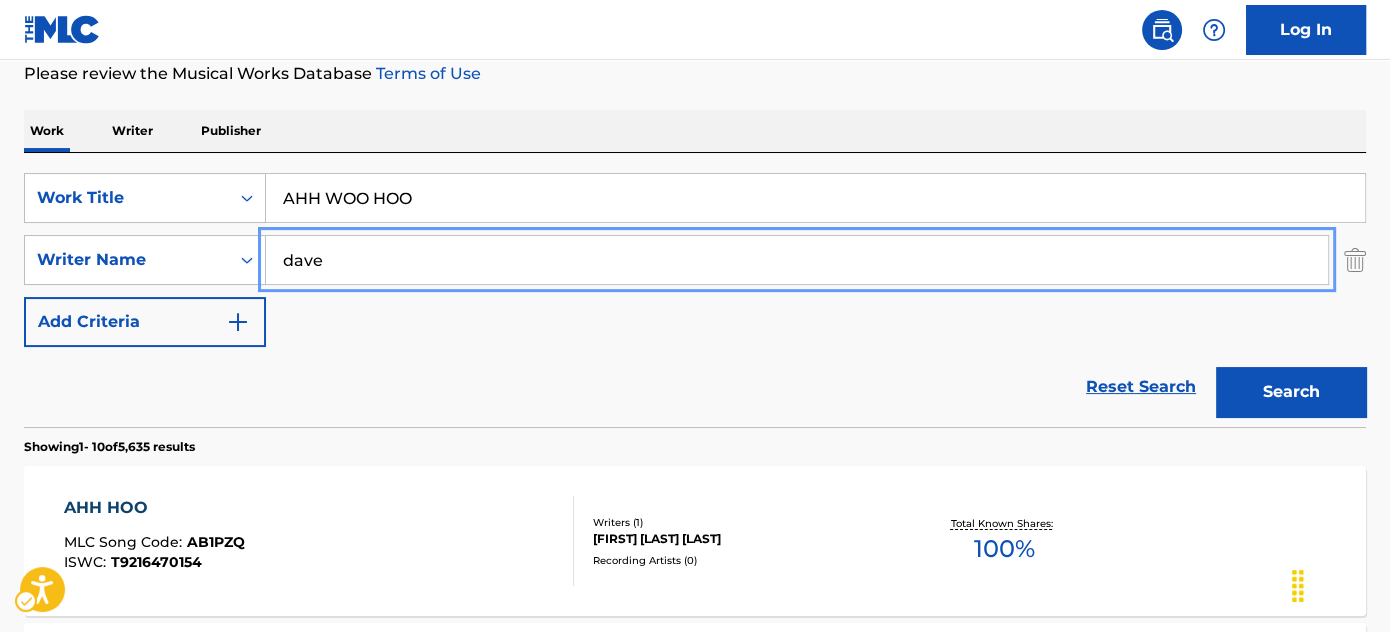 click on "Search" at bounding box center [1291, 392] 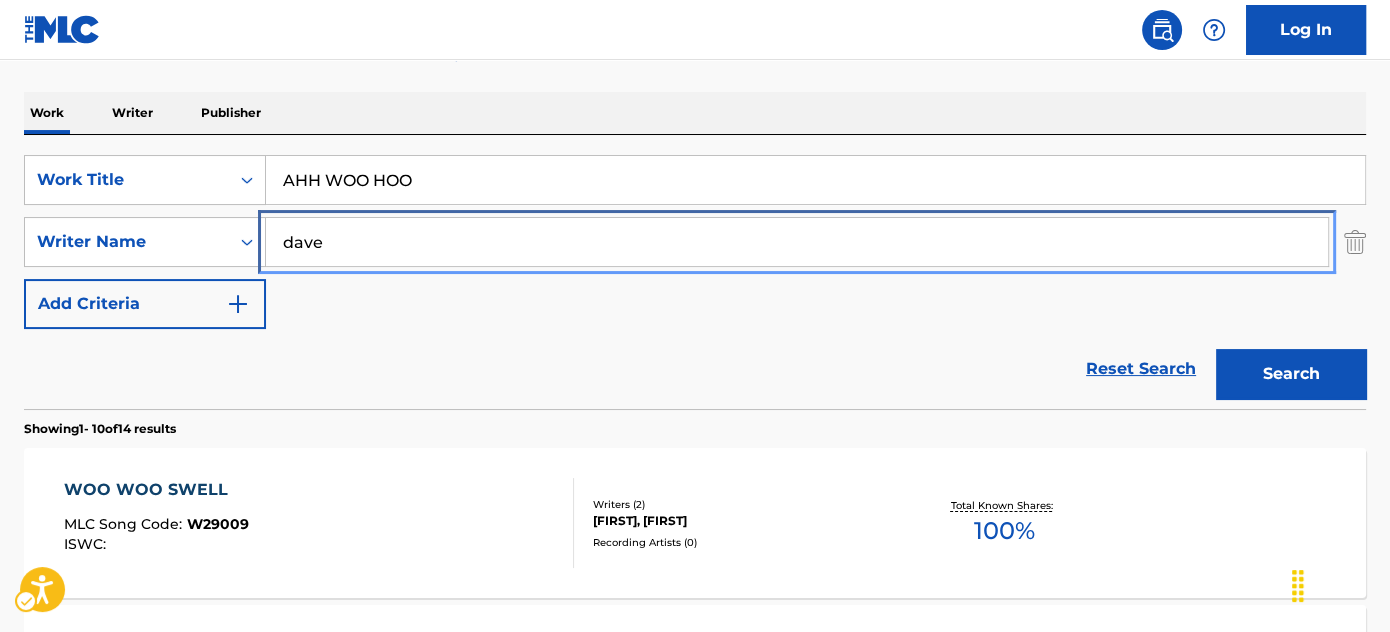 scroll, scrollTop: 272, scrollLeft: 0, axis: vertical 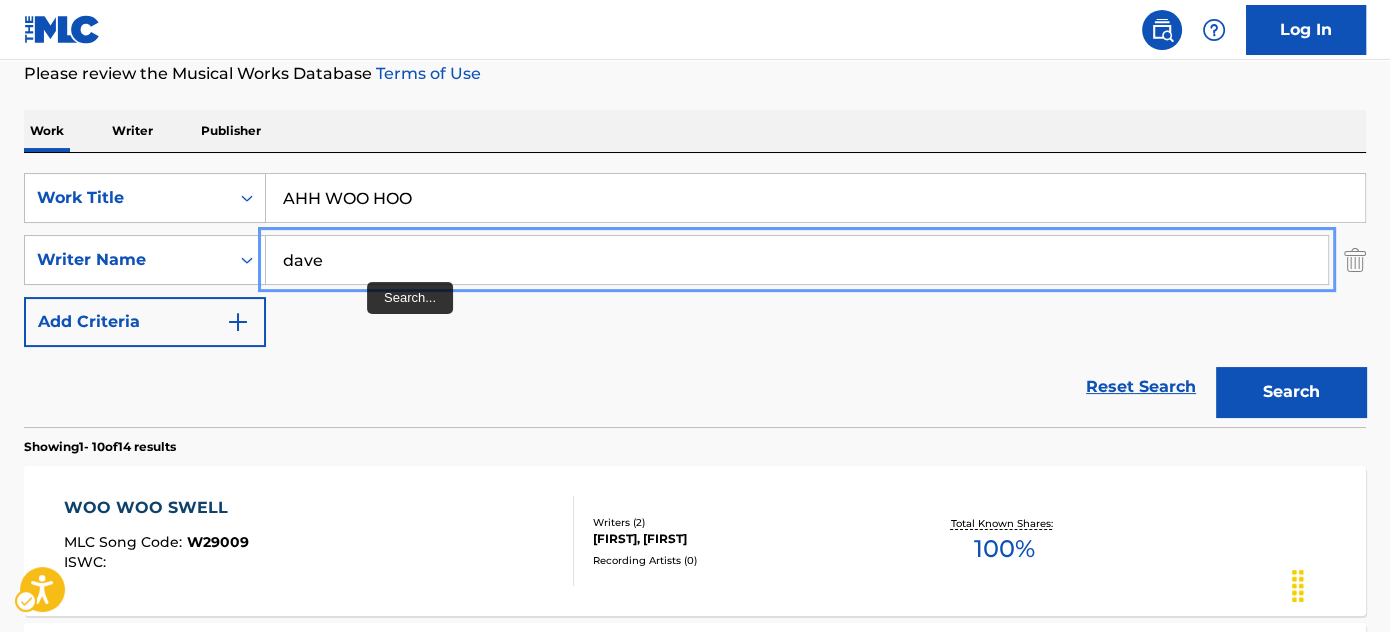 click on "dave" at bounding box center [797, 260] 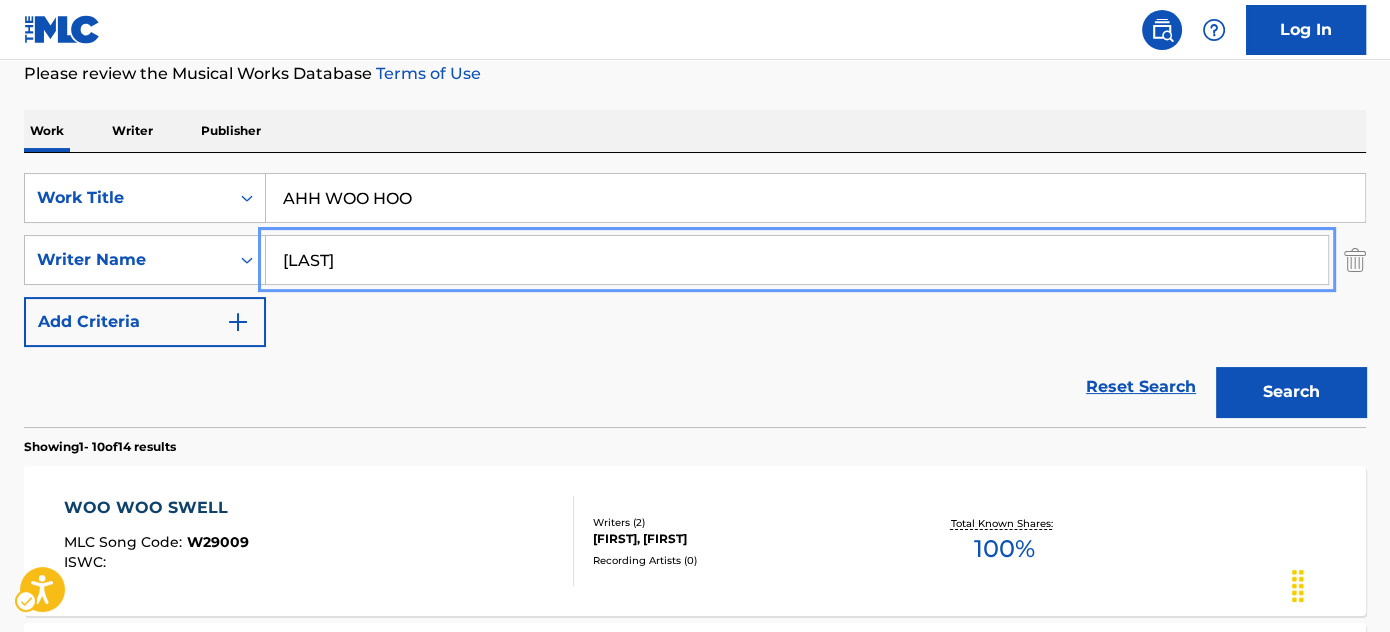 click on "Search" at bounding box center (1291, 392) 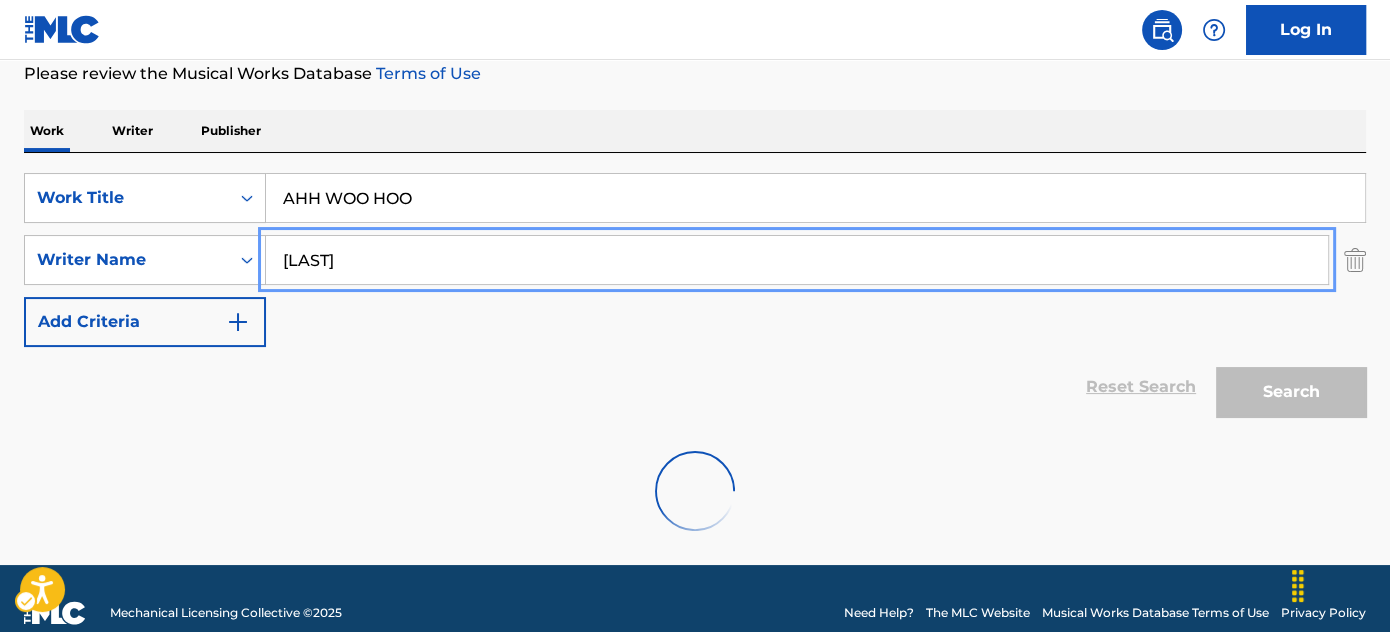 scroll, scrollTop: 235, scrollLeft: 0, axis: vertical 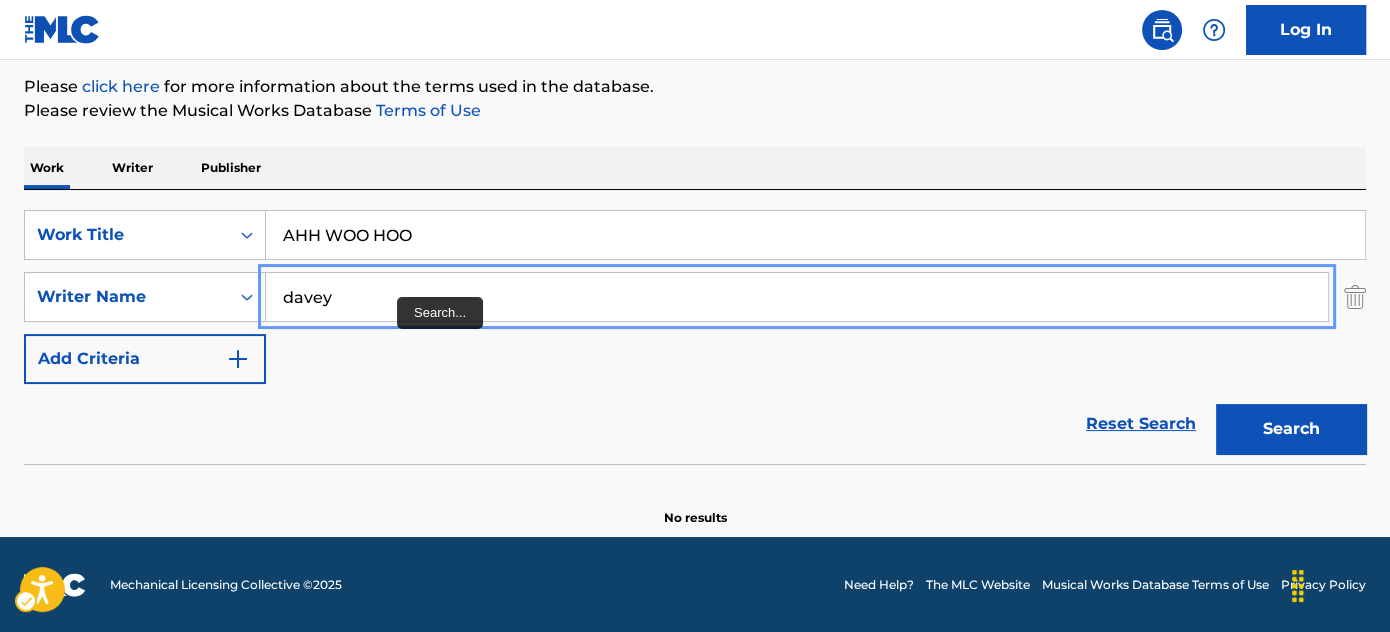 type on "davey" 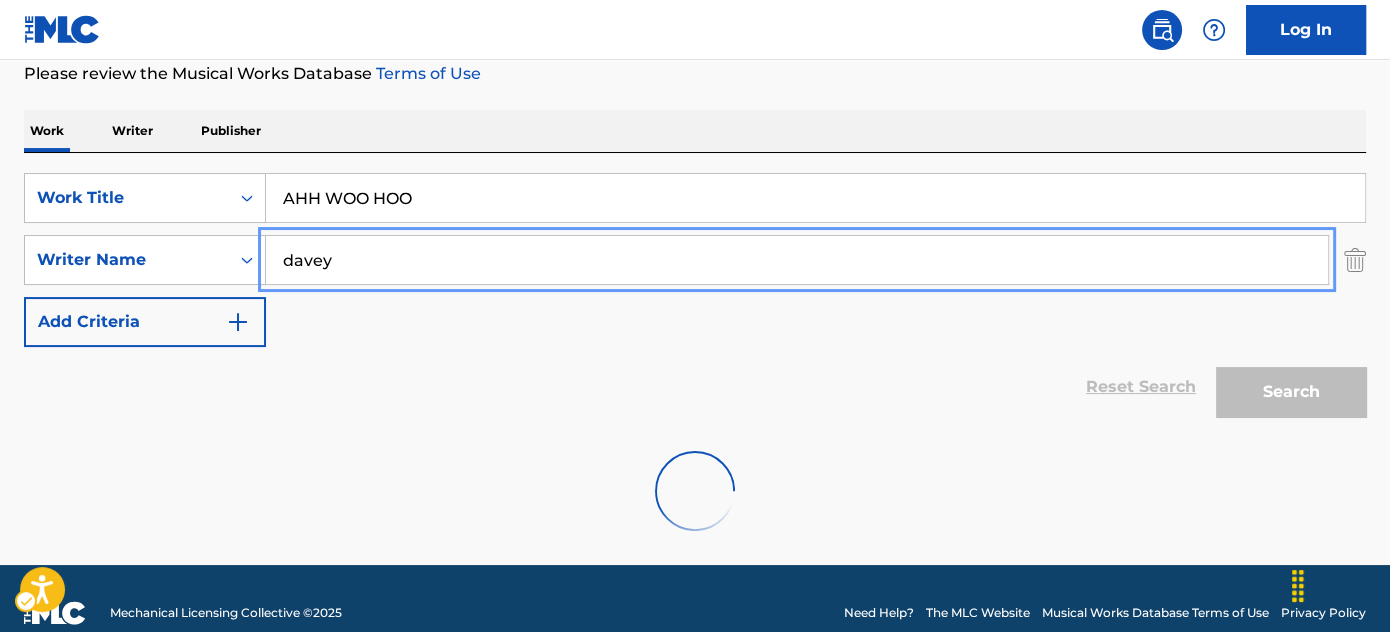 scroll, scrollTop: 235, scrollLeft: 0, axis: vertical 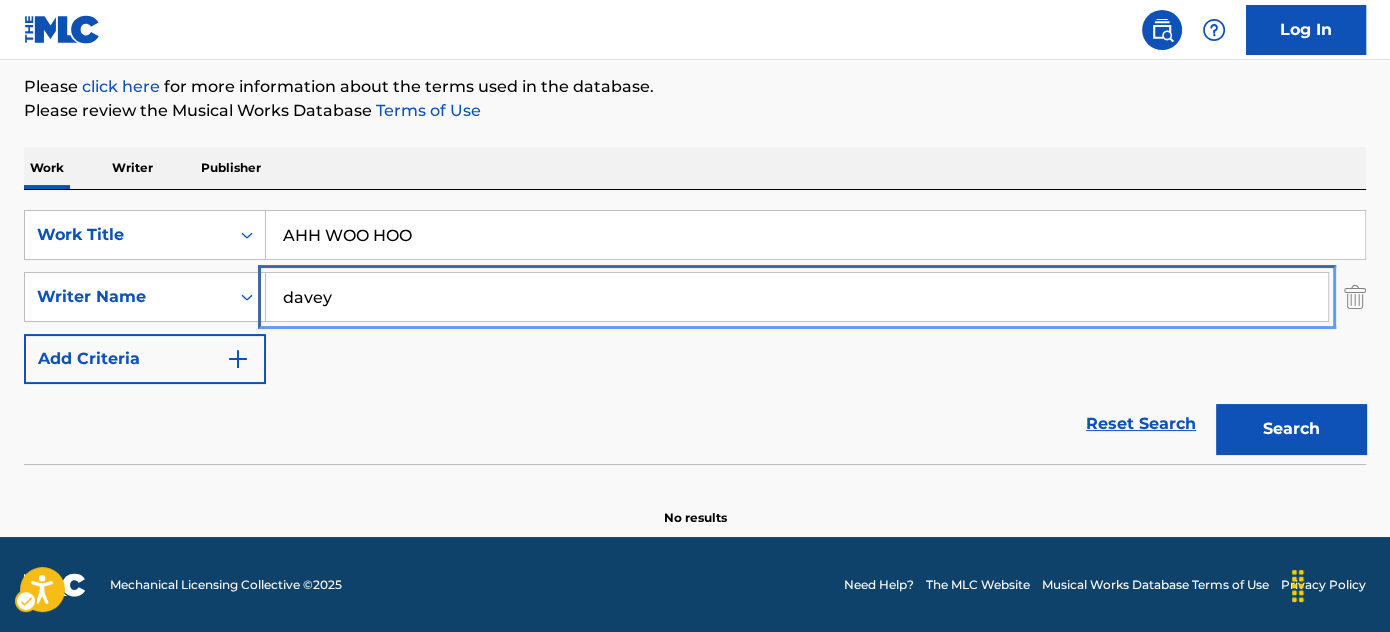 click on "davey" at bounding box center [797, 297] 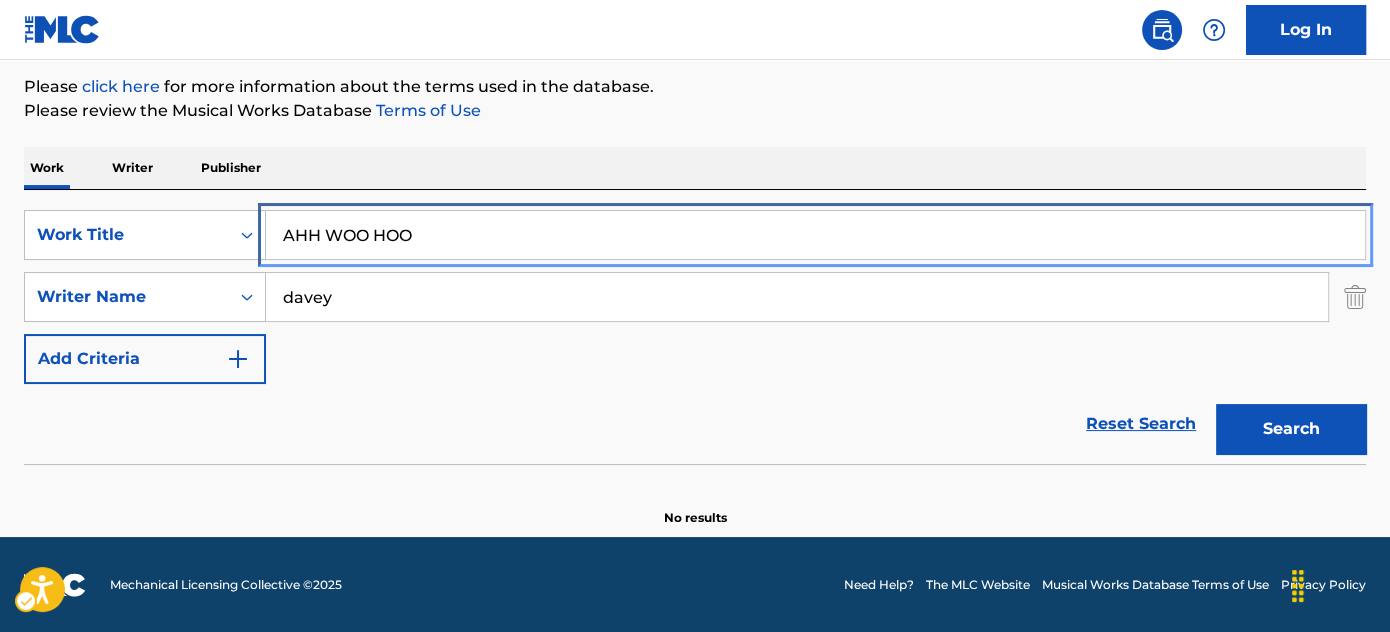 click on "AHH WOO HOO" at bounding box center [815, 235] 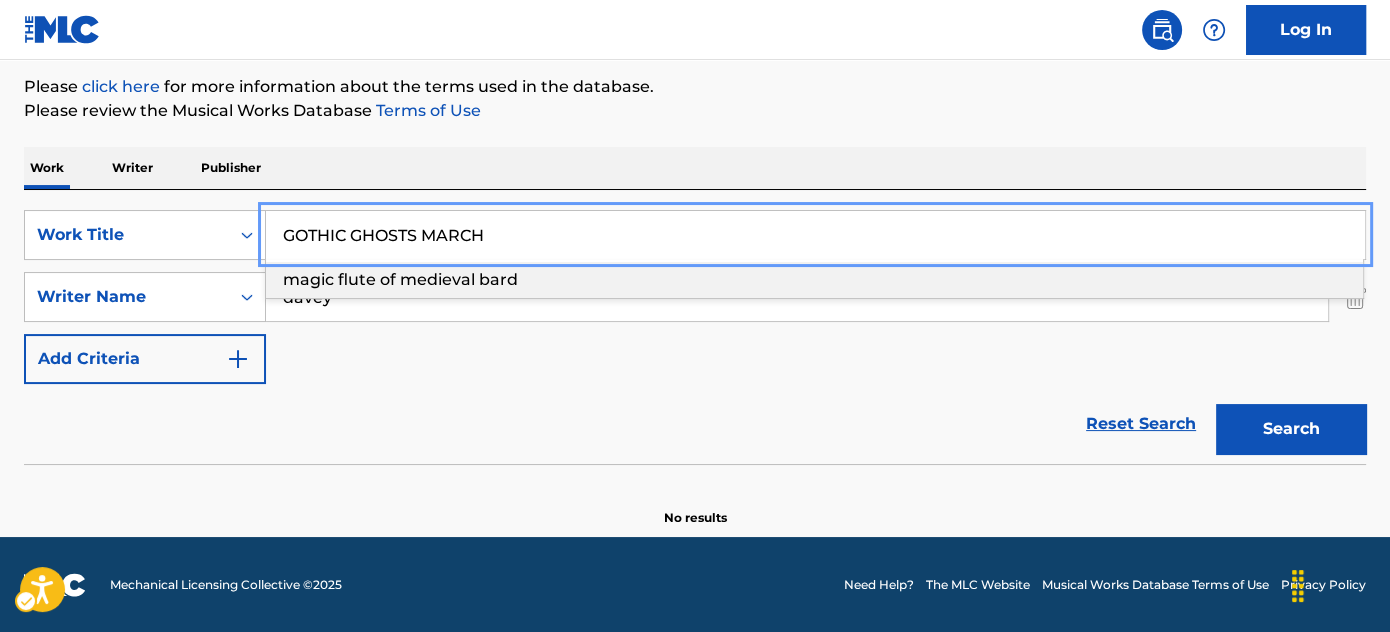 type on "GOTHIC GHOSTS MARCH" 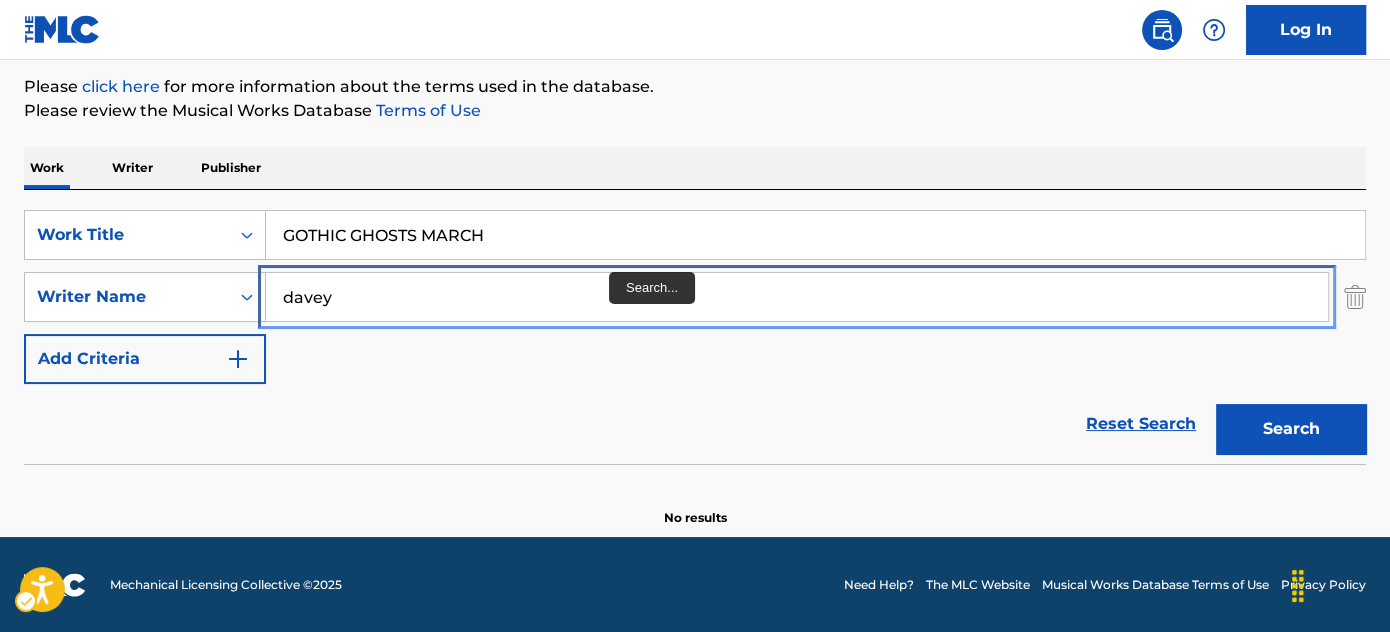 click on "davey" at bounding box center [797, 297] 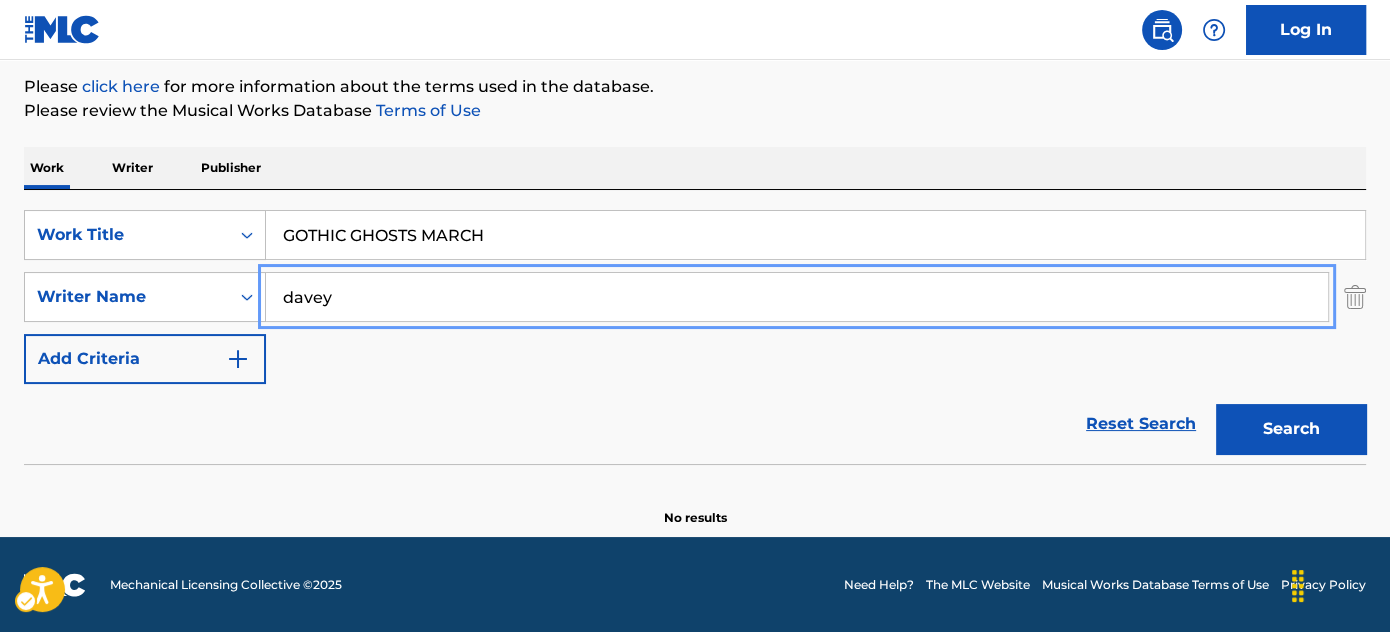 click on "davey" at bounding box center (797, 297) 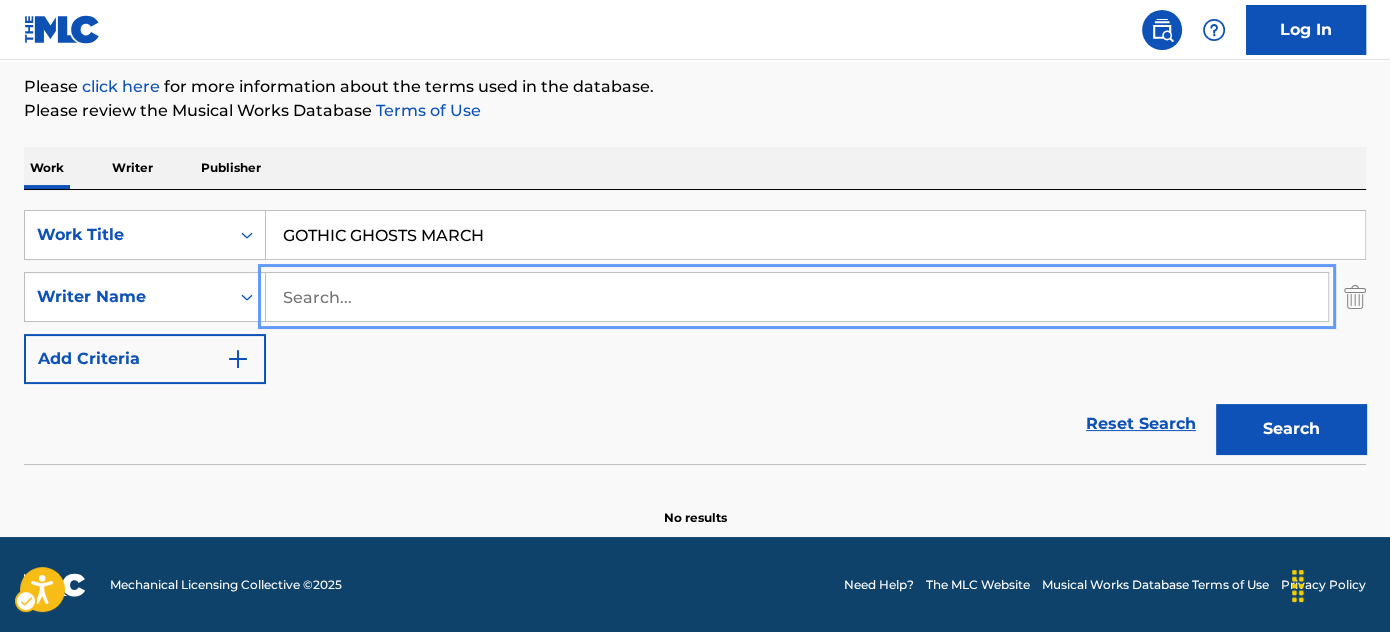 type 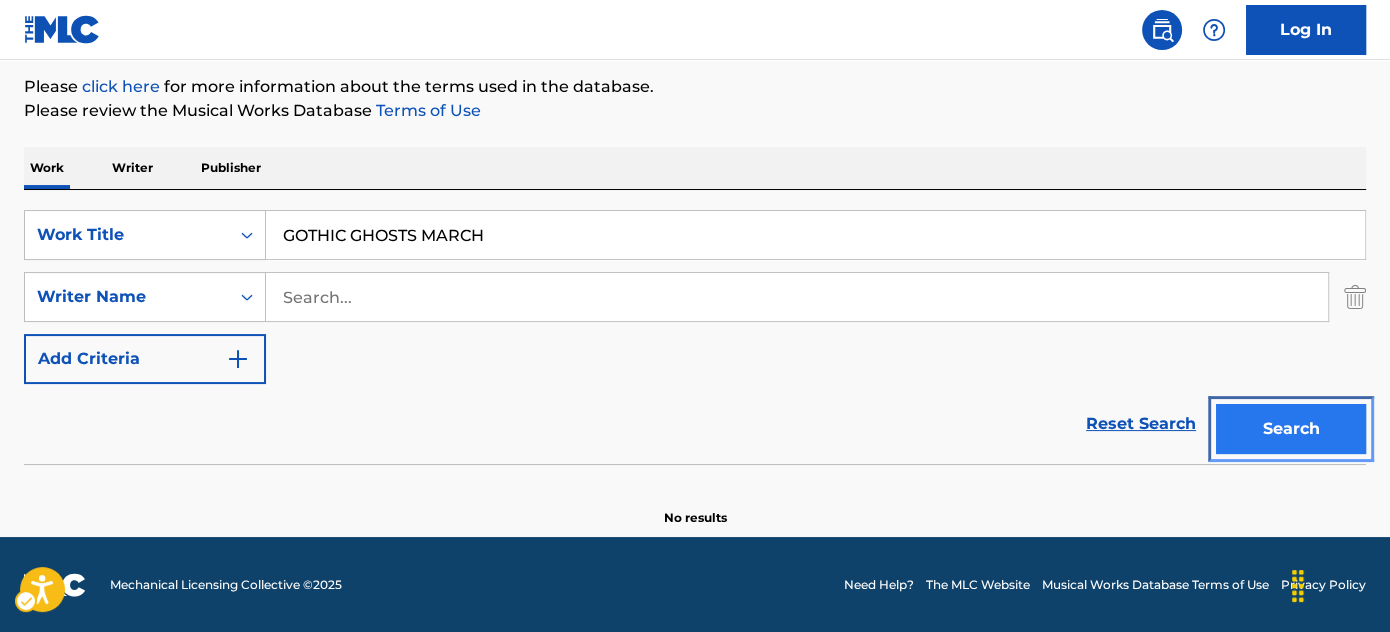 click on "Search" at bounding box center (1291, 429) 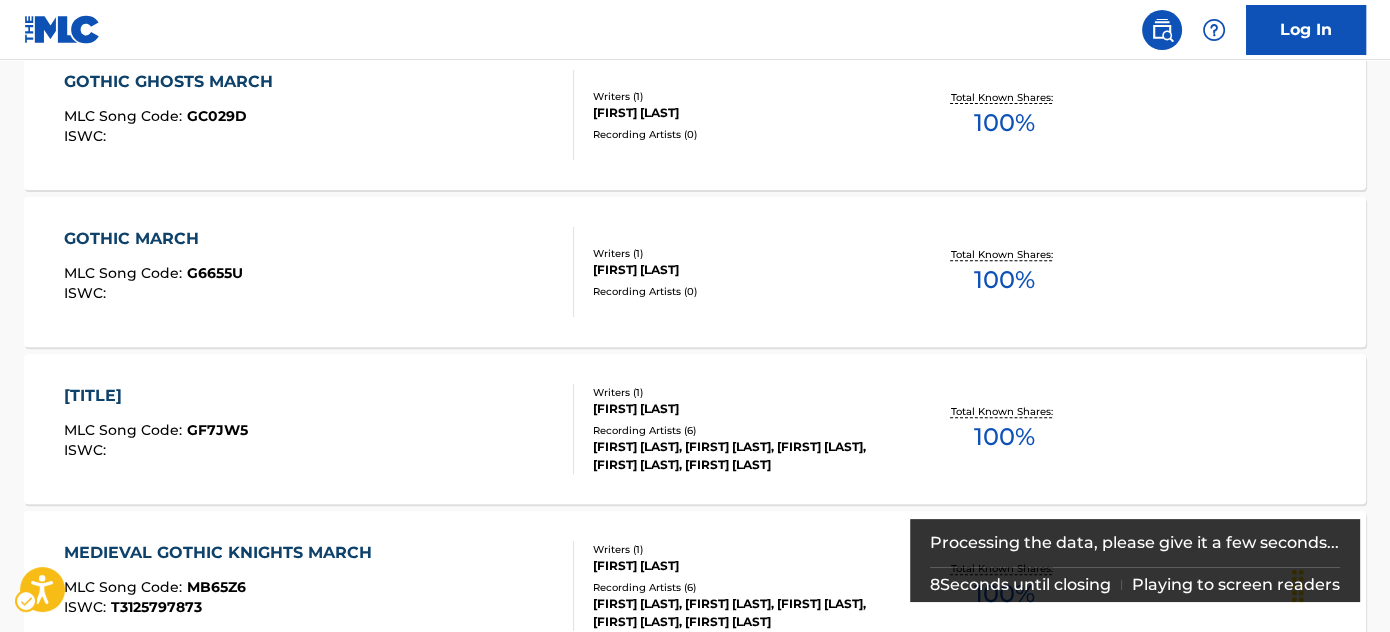scroll, scrollTop: 426, scrollLeft: 0, axis: vertical 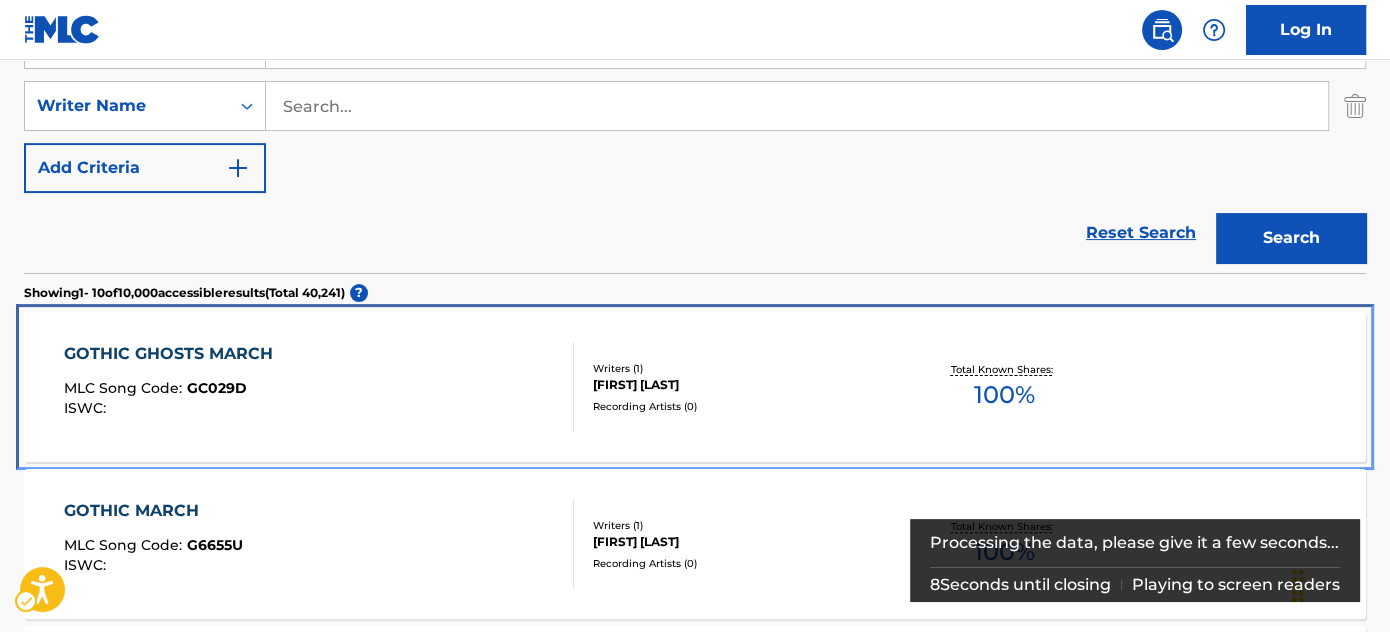 click on "GOTHIC GHOSTS MARCH MLC Song Code : GC029D ISWC :" at bounding box center [319, 387] 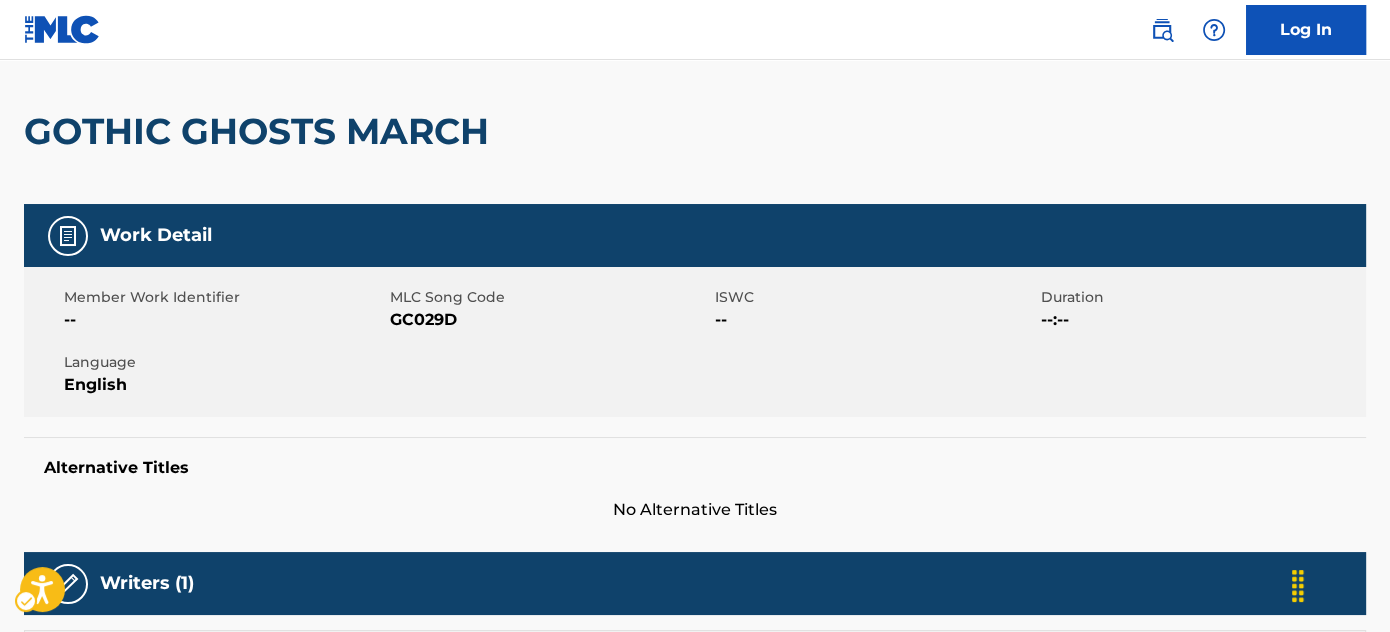 scroll, scrollTop: 0, scrollLeft: 0, axis: both 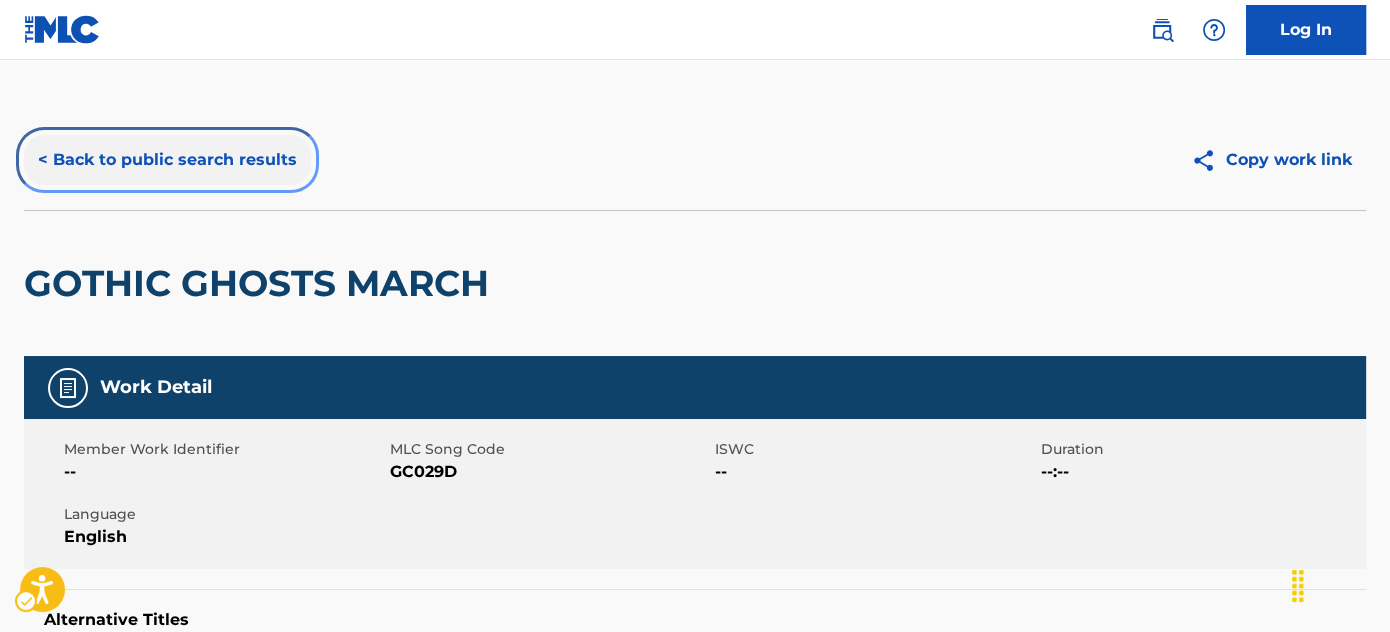 click on "< Back to public search results" at bounding box center [167, 160] 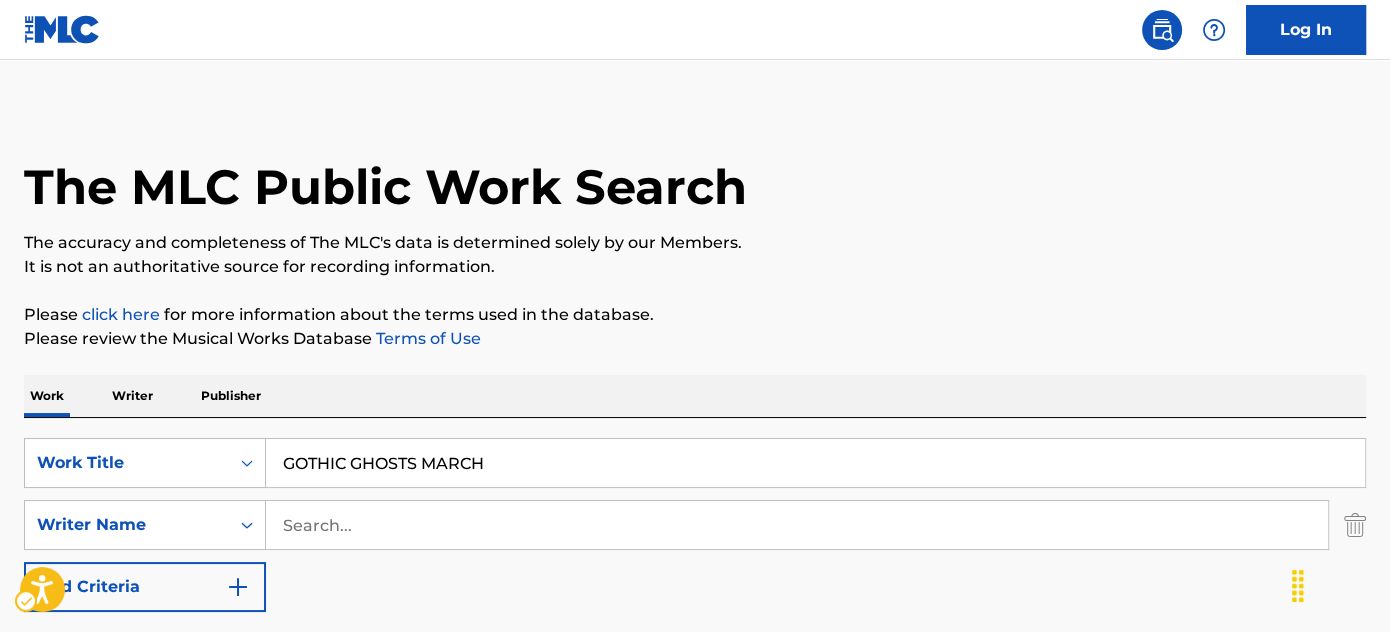 scroll, scrollTop: 0, scrollLeft: 0, axis: both 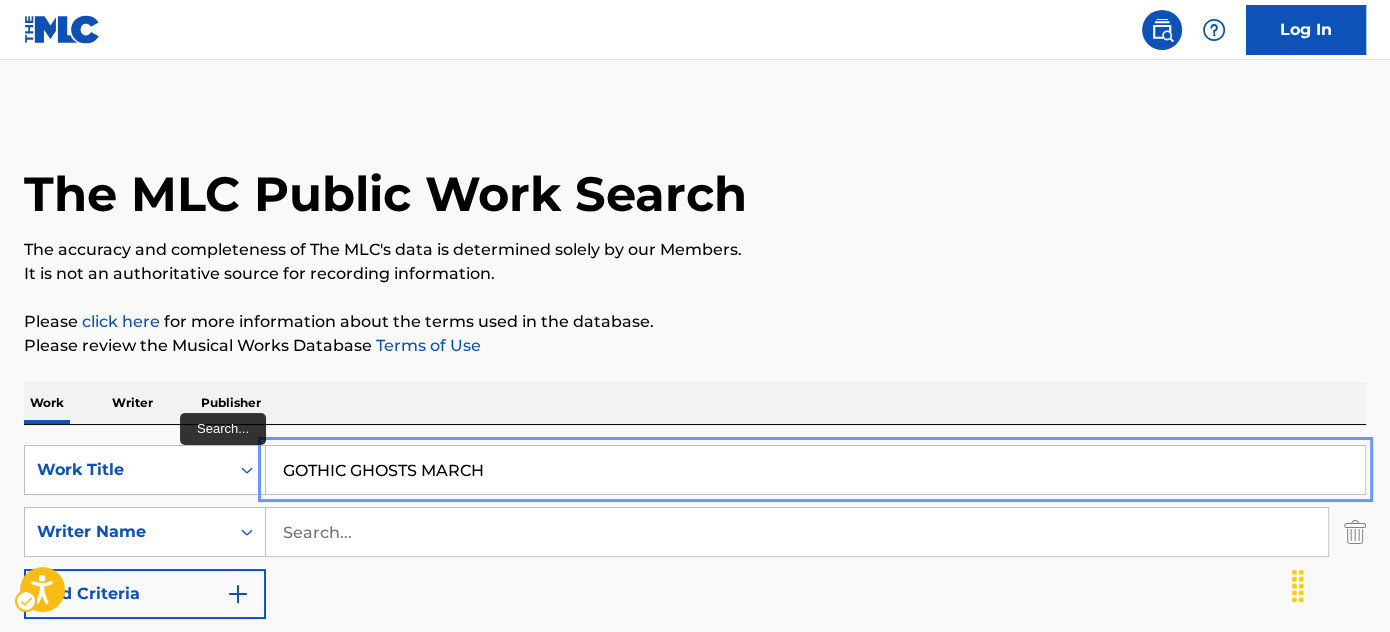 click on "GOTHIC GHOSTS MARCH" at bounding box center (815, 470) 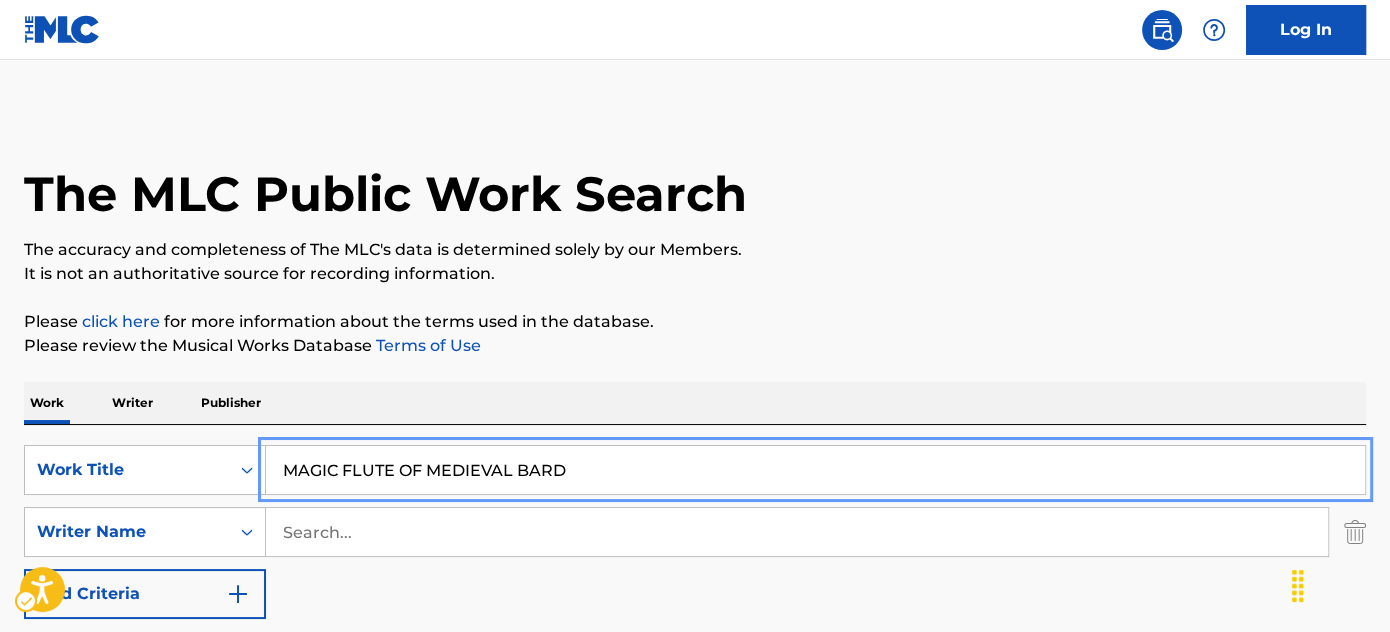 type on "MAGIC FLUTE OF MEDIEVAL BARD" 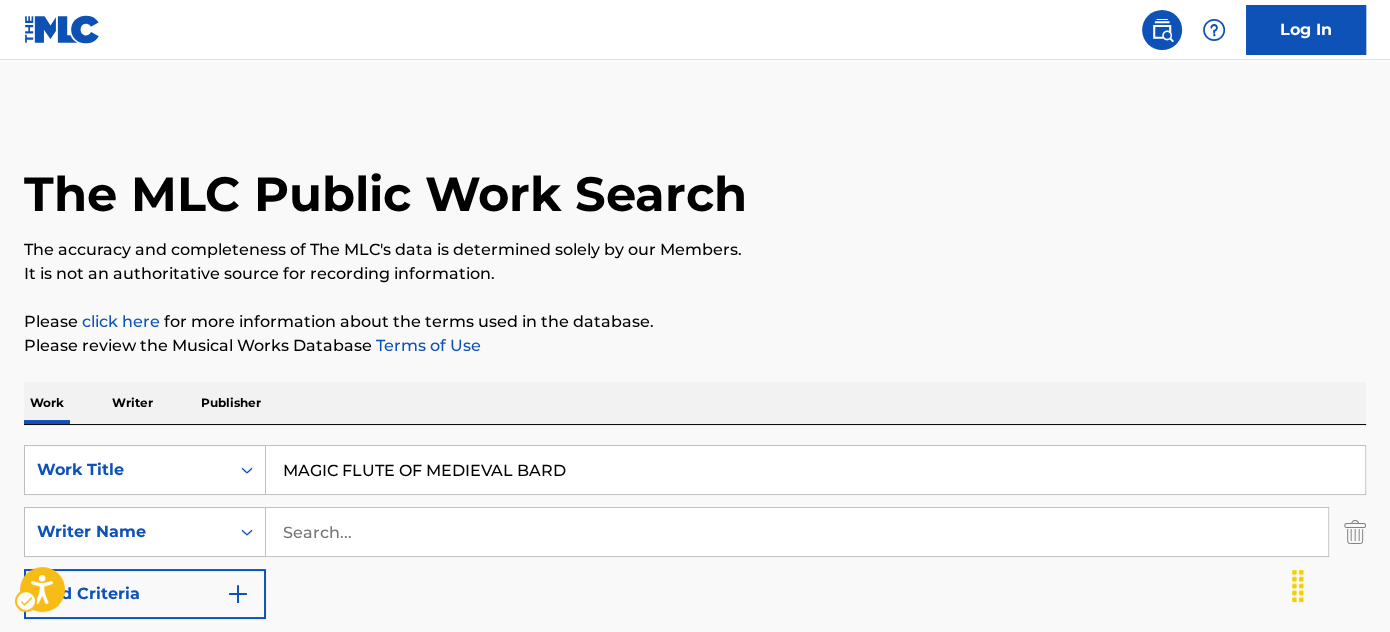scroll, scrollTop: 72, scrollLeft: 0, axis: vertical 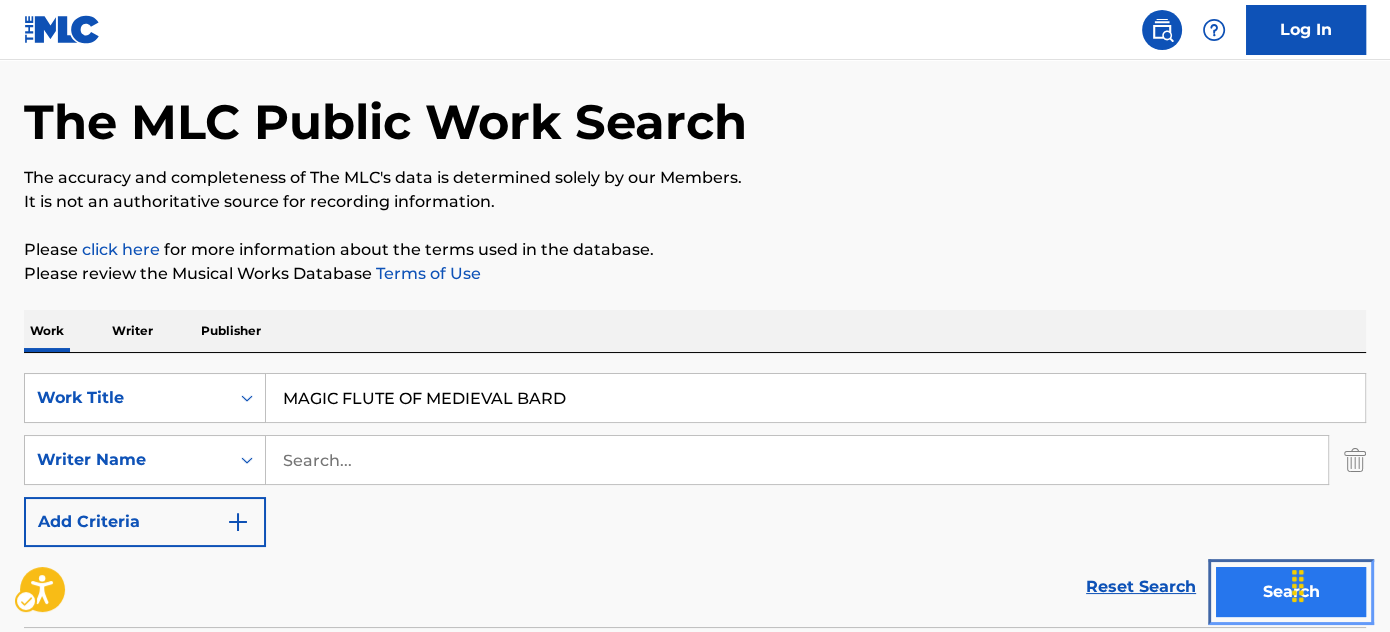 click on "Search" at bounding box center (1291, 592) 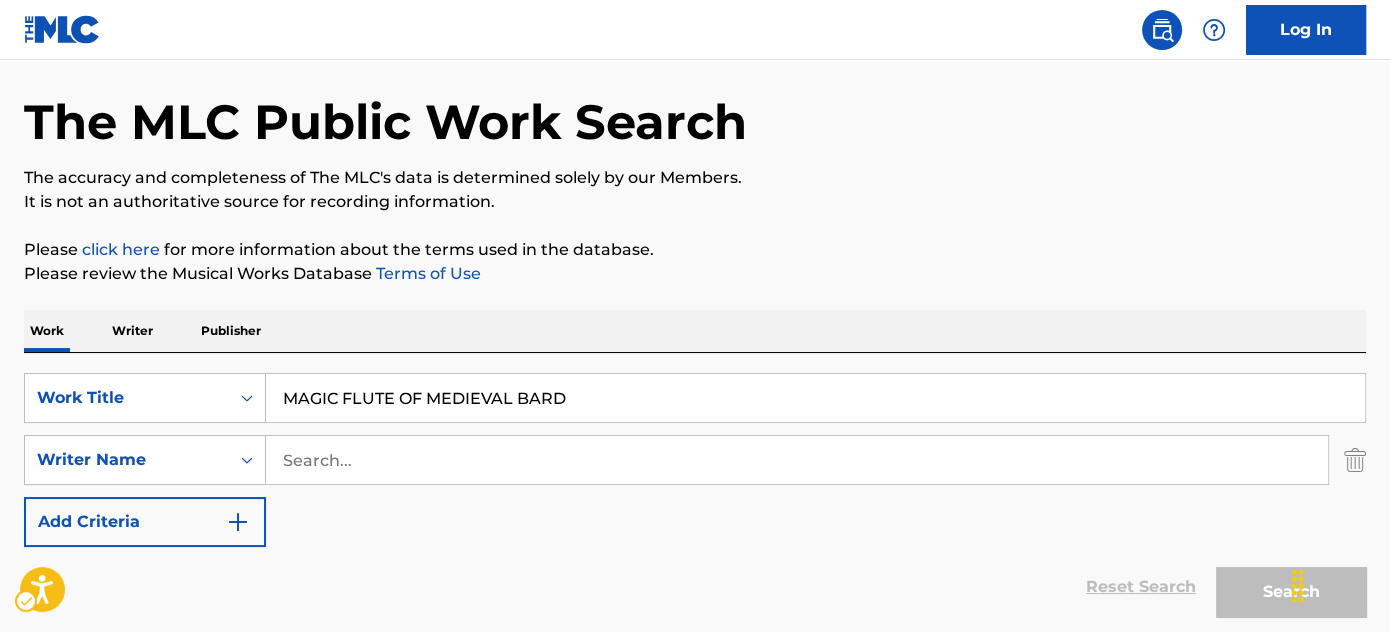 scroll, scrollTop: 181, scrollLeft: 0, axis: vertical 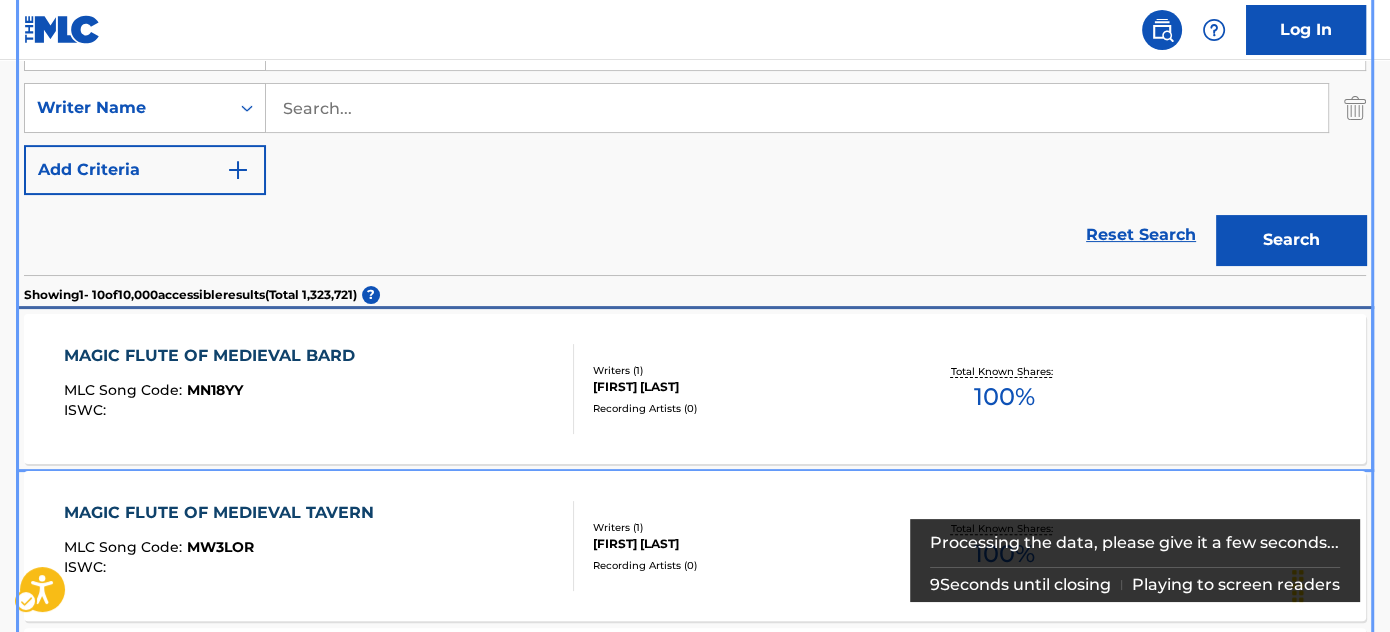 click on "MAGIC FLUTE OF MEDIEVAL BARD MLC Song Code : MN18YY ISWC :" at bounding box center [319, 389] 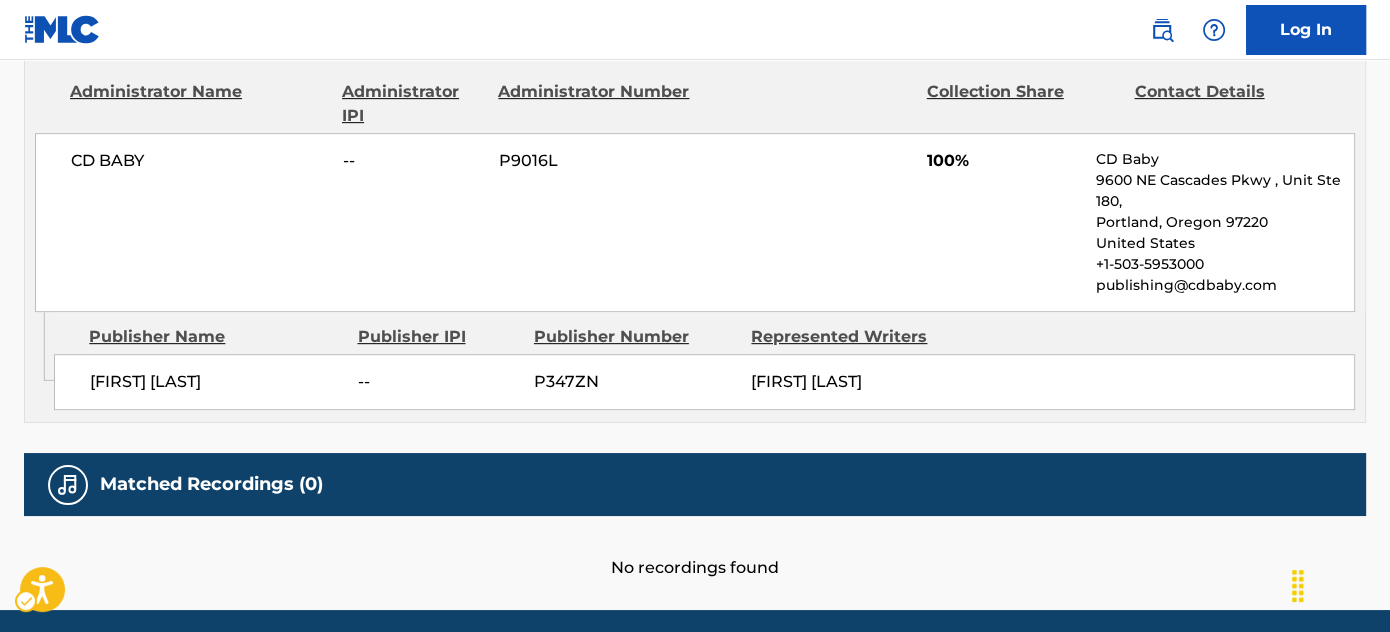 scroll, scrollTop: 1024, scrollLeft: 0, axis: vertical 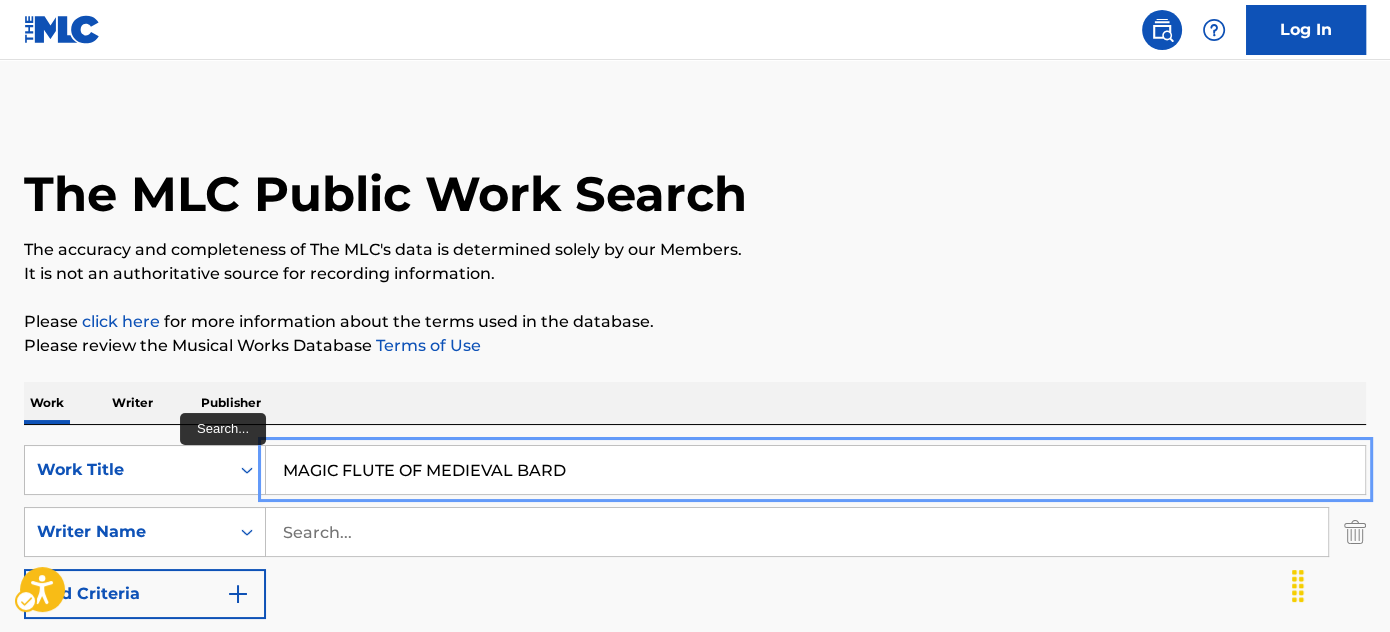 click on "MAGIC FLUTE OF MEDIEVAL BARD" at bounding box center [815, 470] 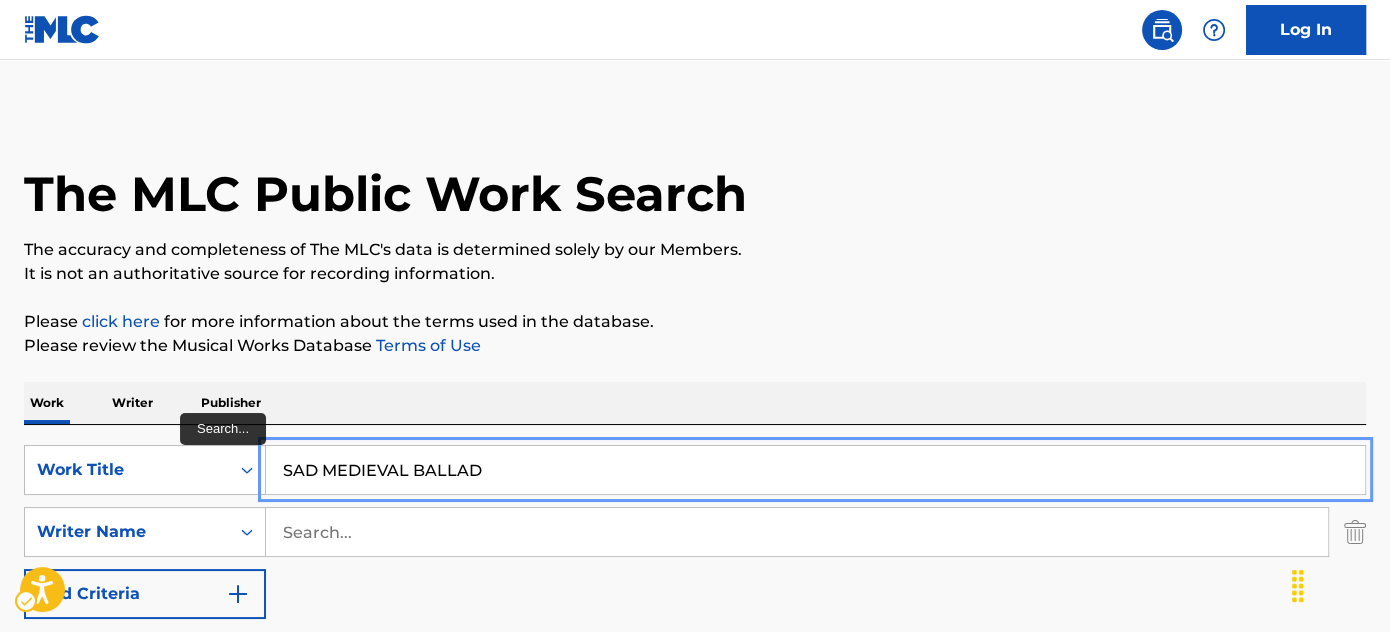 type on "SAD MEDIEVAL BALLAD" 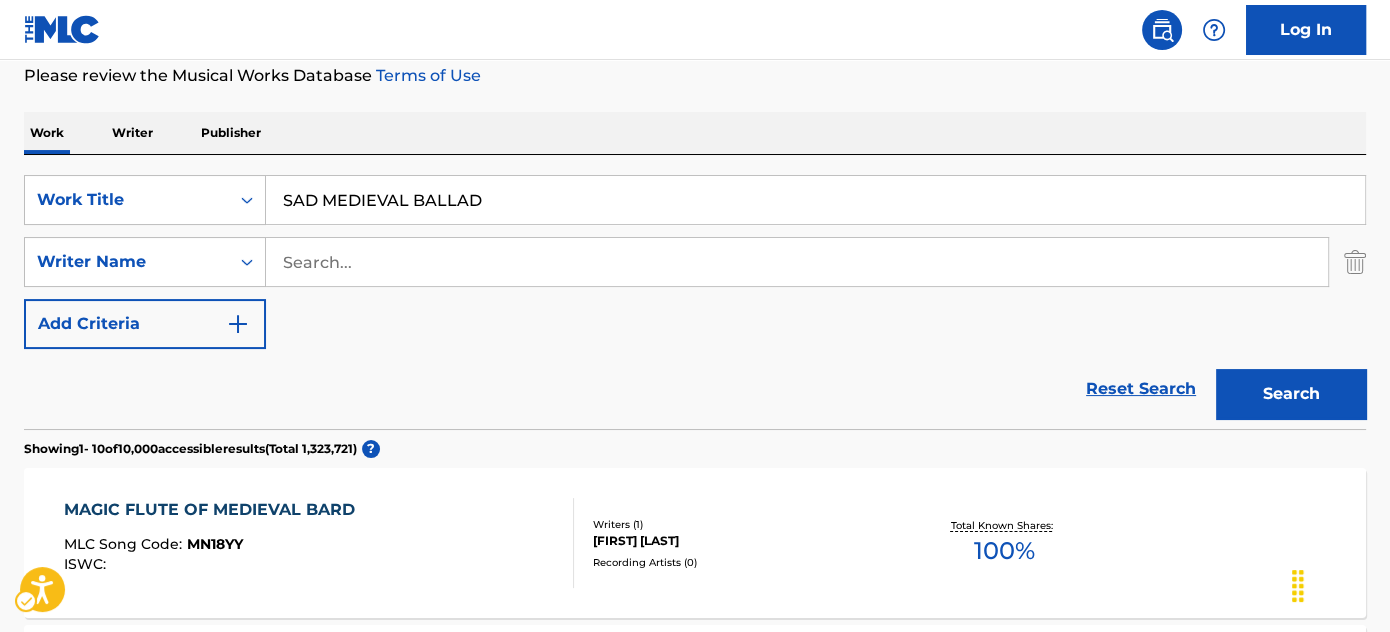 scroll, scrollTop: 272, scrollLeft: 0, axis: vertical 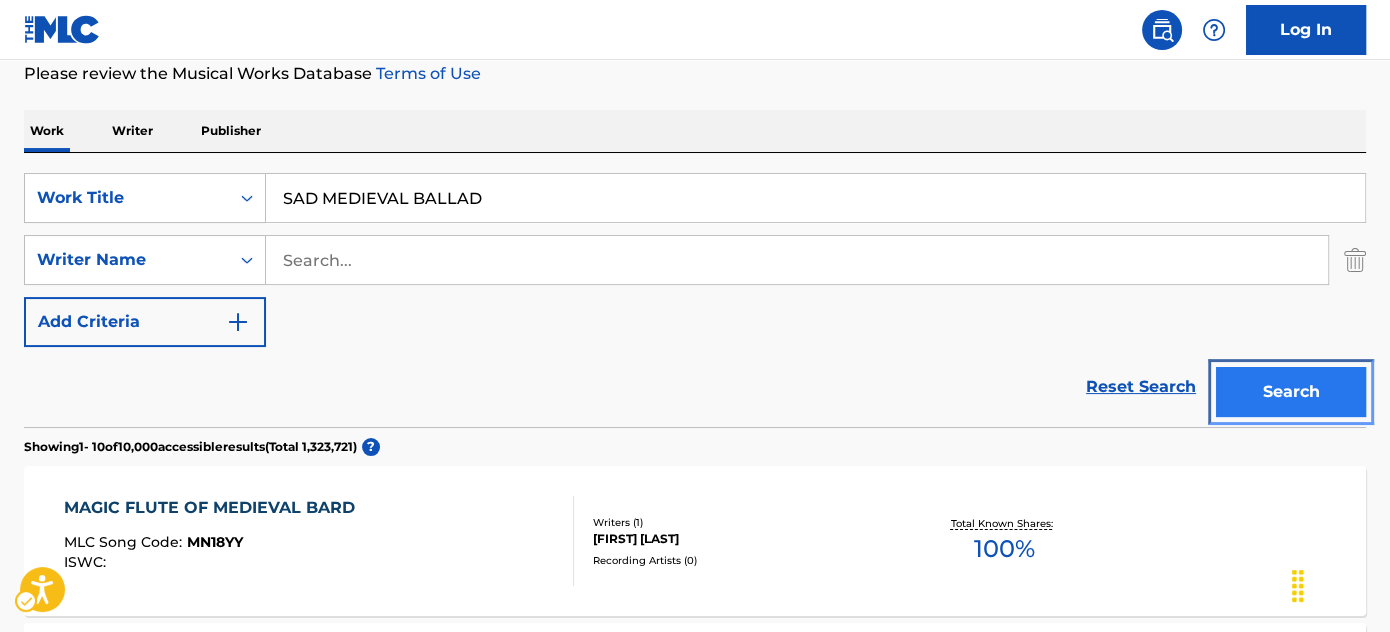 click on "Search" at bounding box center (1291, 392) 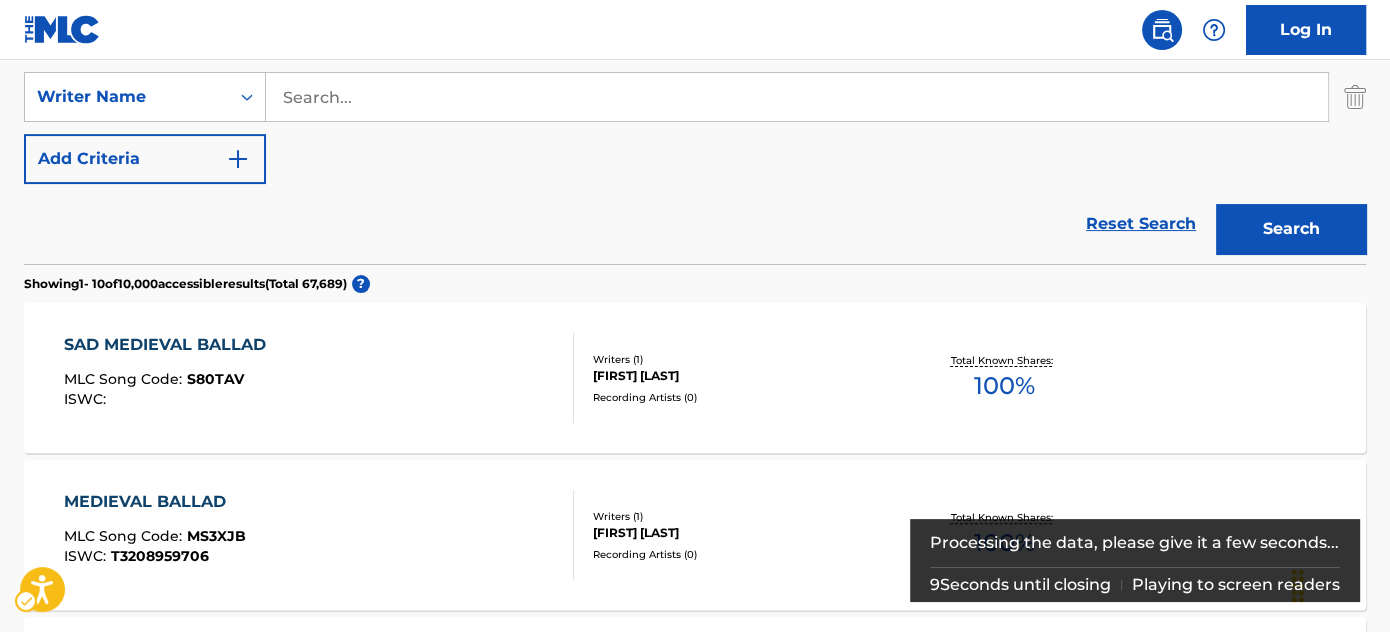 scroll, scrollTop: 454, scrollLeft: 0, axis: vertical 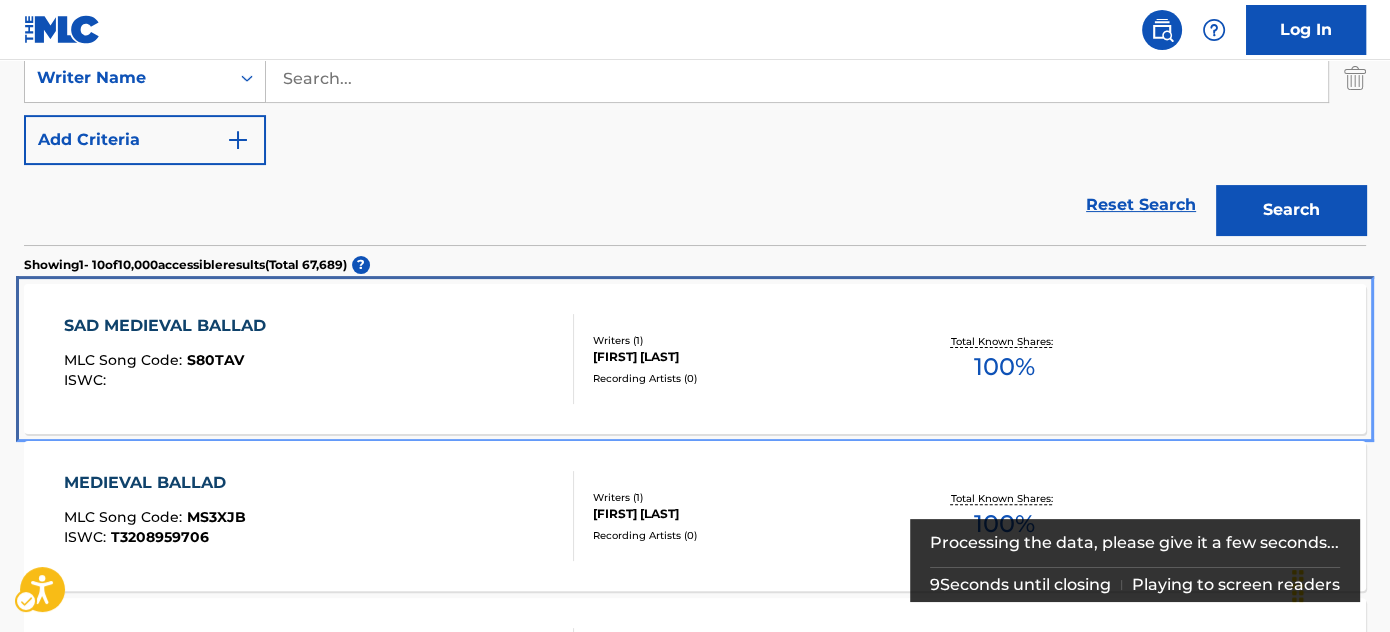 click on "SAD MEDIEVAL BALLAD MLC Song Code : S80TAV ISWC : Writers ( 1 ) [FIRST] [LAST] Recording Artists ( 0 ) Total Known Shares: 100 %" at bounding box center [695, 359] 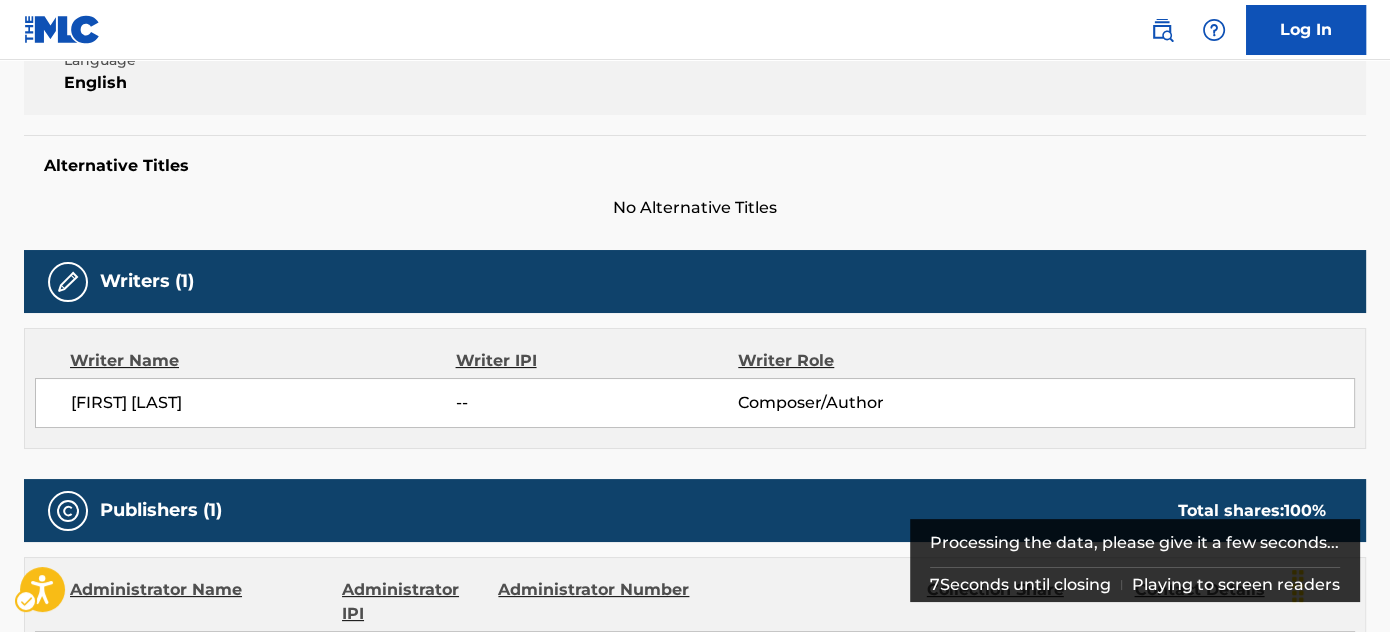 scroll, scrollTop: 0, scrollLeft: 0, axis: both 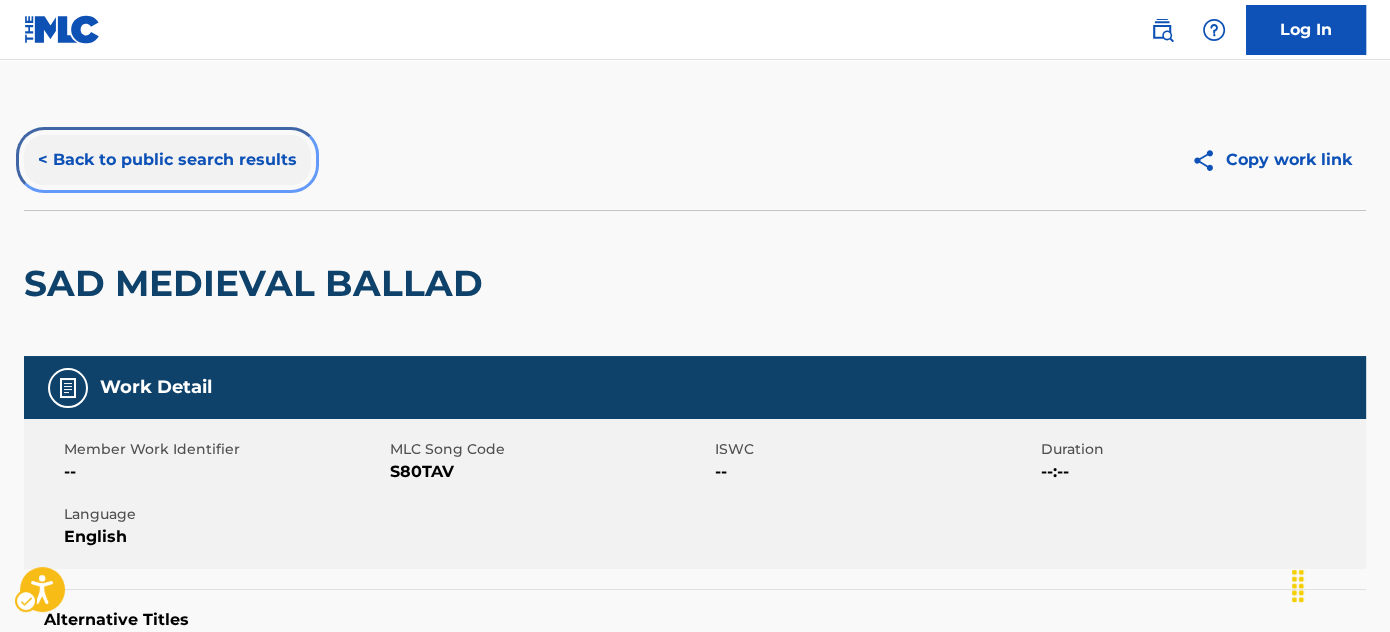 click on "< Back to public search results" at bounding box center (167, 160) 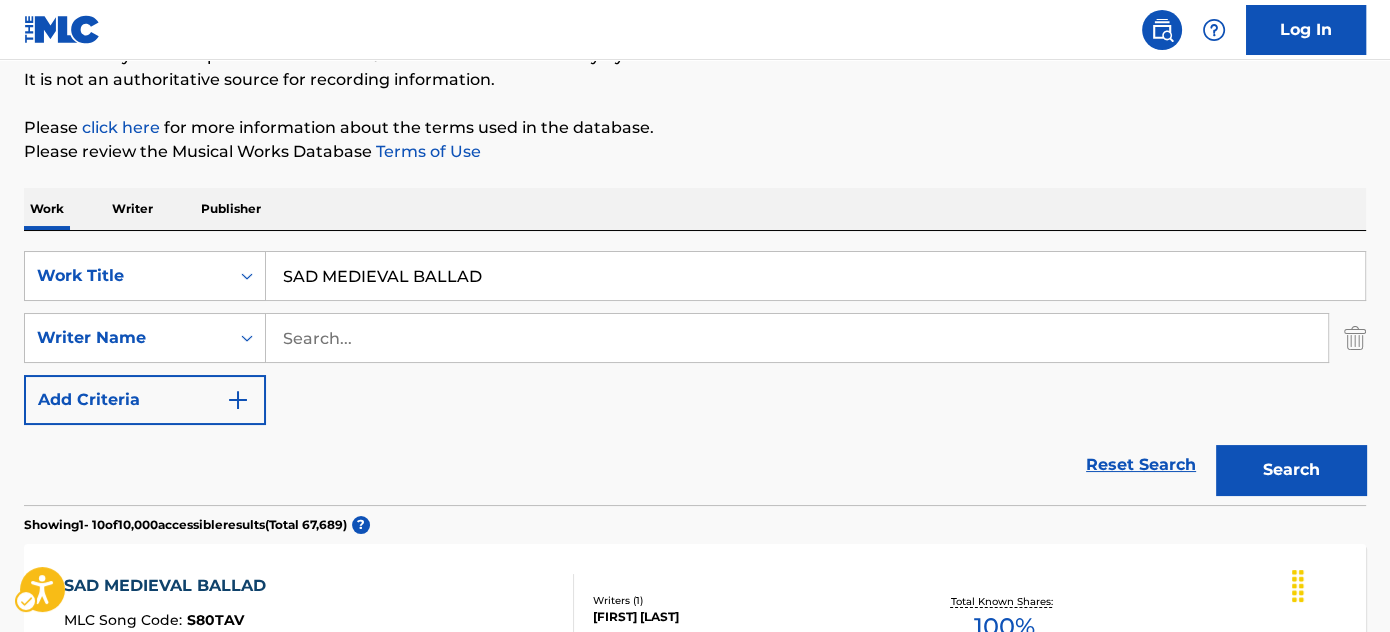 scroll, scrollTop: 81, scrollLeft: 0, axis: vertical 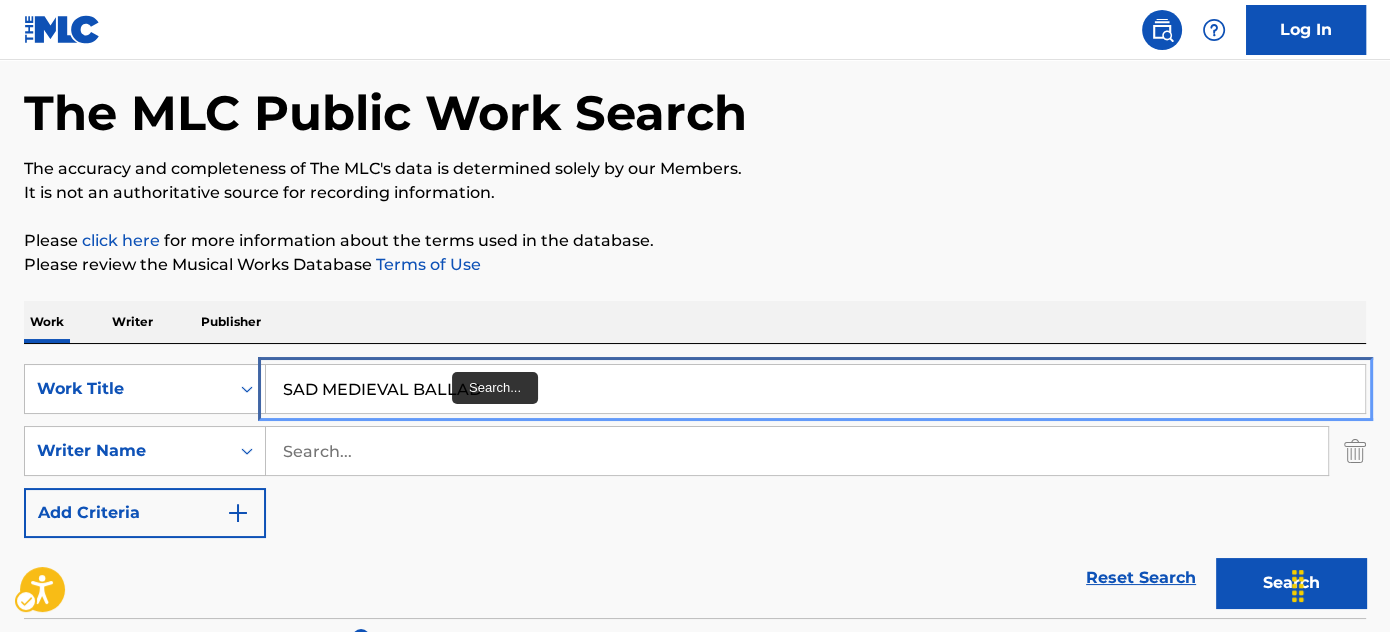 drag, startPoint x: 461, startPoint y: 391, endPoint x: 538, endPoint y: 356, distance: 84.58132 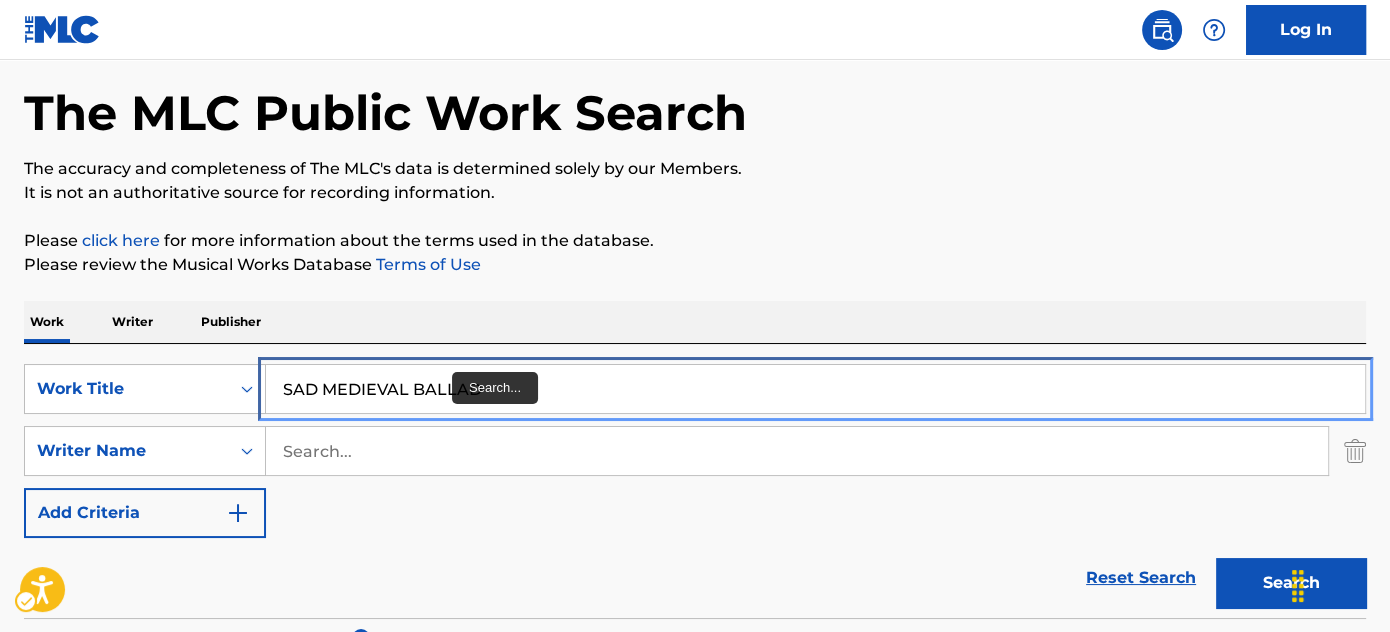 click on "SAD MEDIEVAL BALLAD" at bounding box center (815, 389) 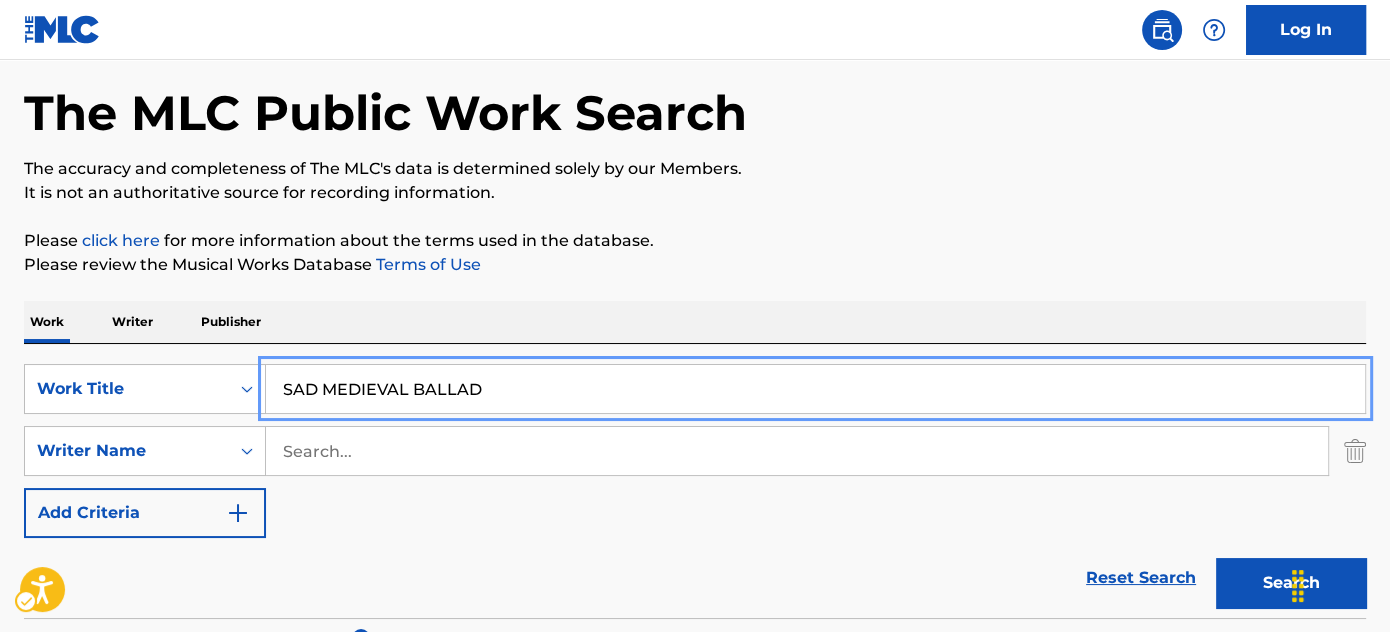 paste on "TOWER OF TIMES" 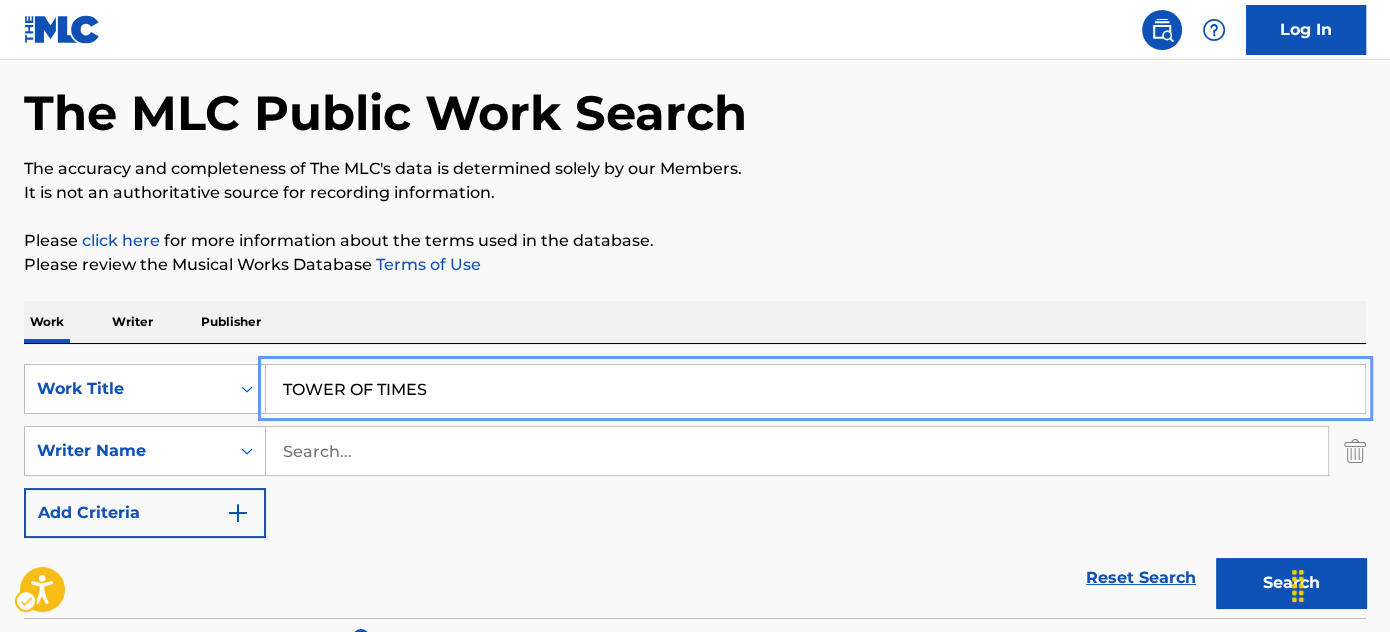type on "TOWER OF TIMES" 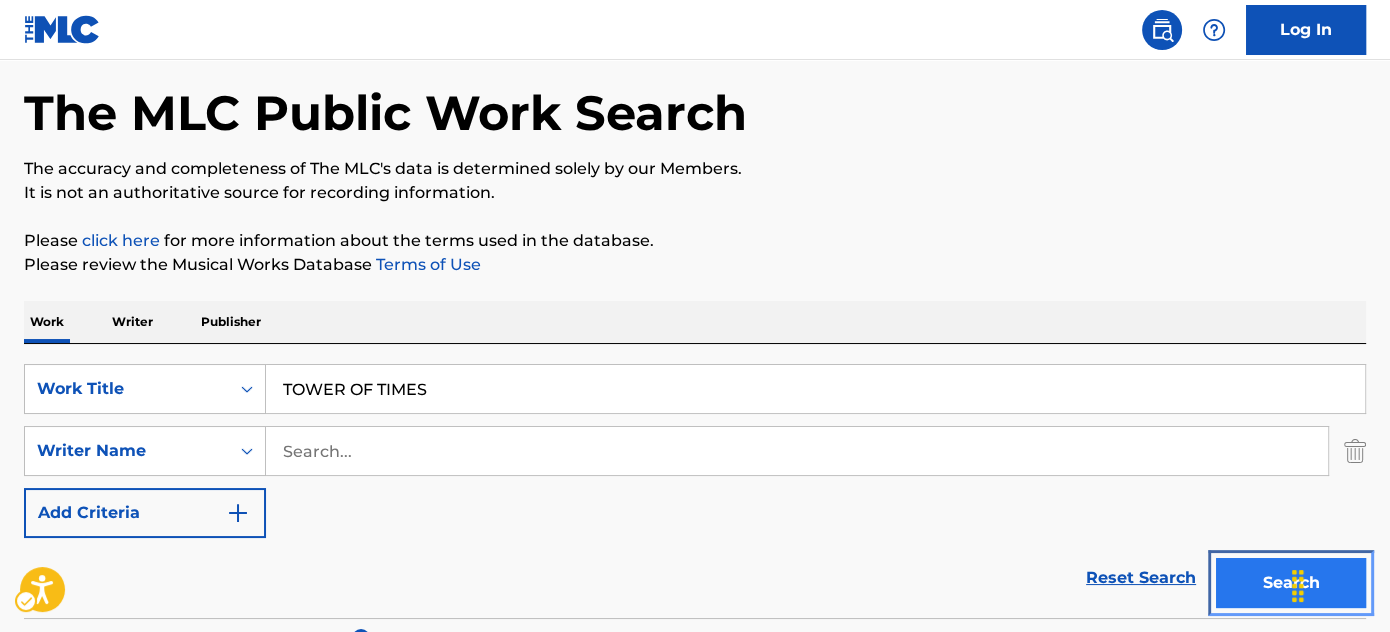 click on "Search" at bounding box center (1291, 583) 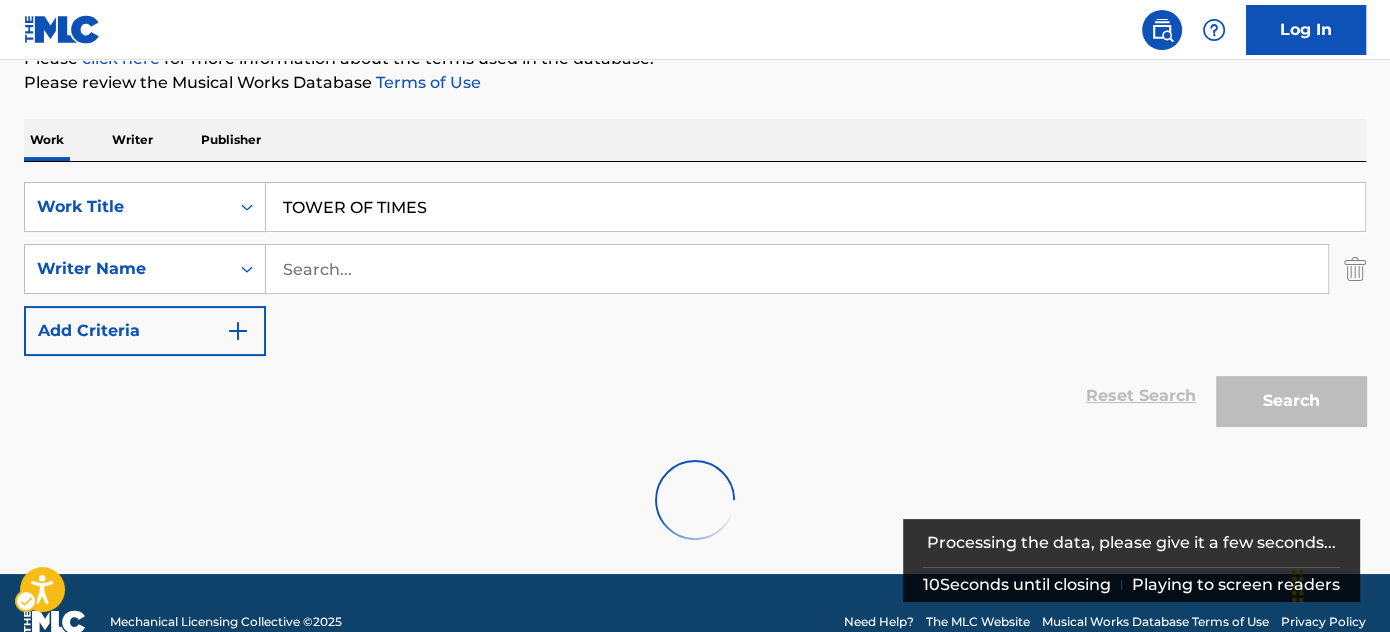 scroll, scrollTop: 301, scrollLeft: 0, axis: vertical 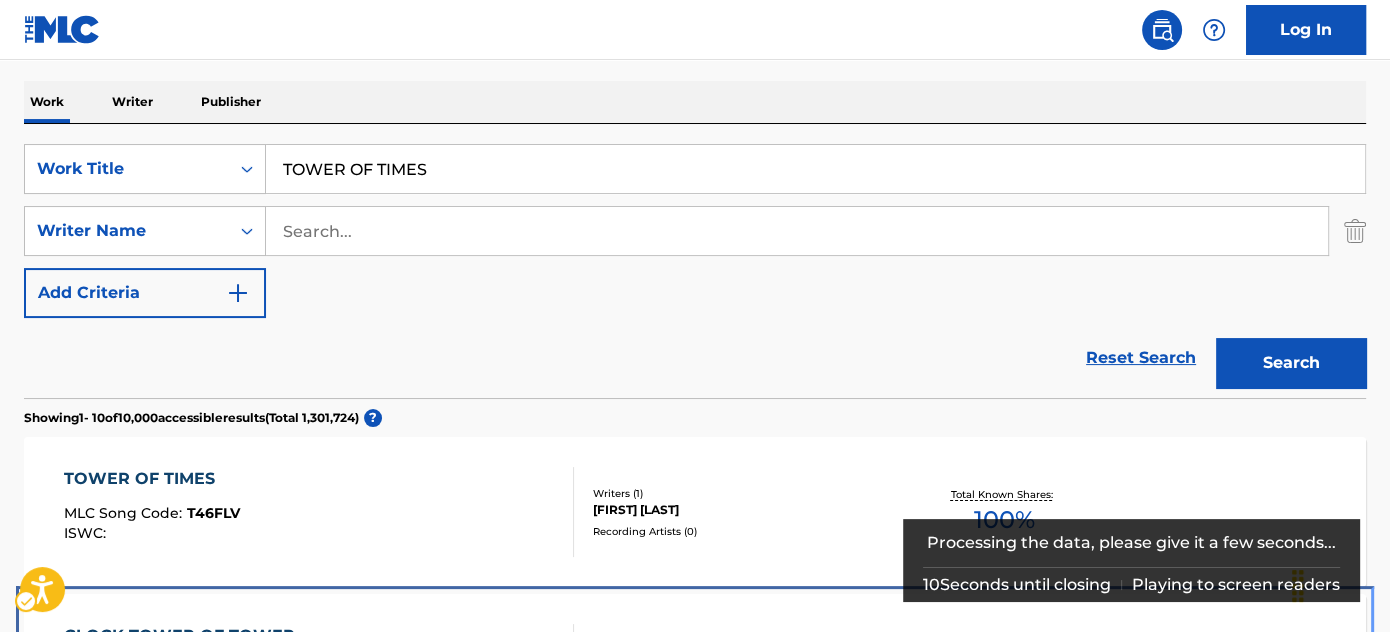 click on "CLOCK TOWER OF TOWER MLC Song Code : CB5PX6 ISWC : T9054664823" at bounding box center (319, 669) 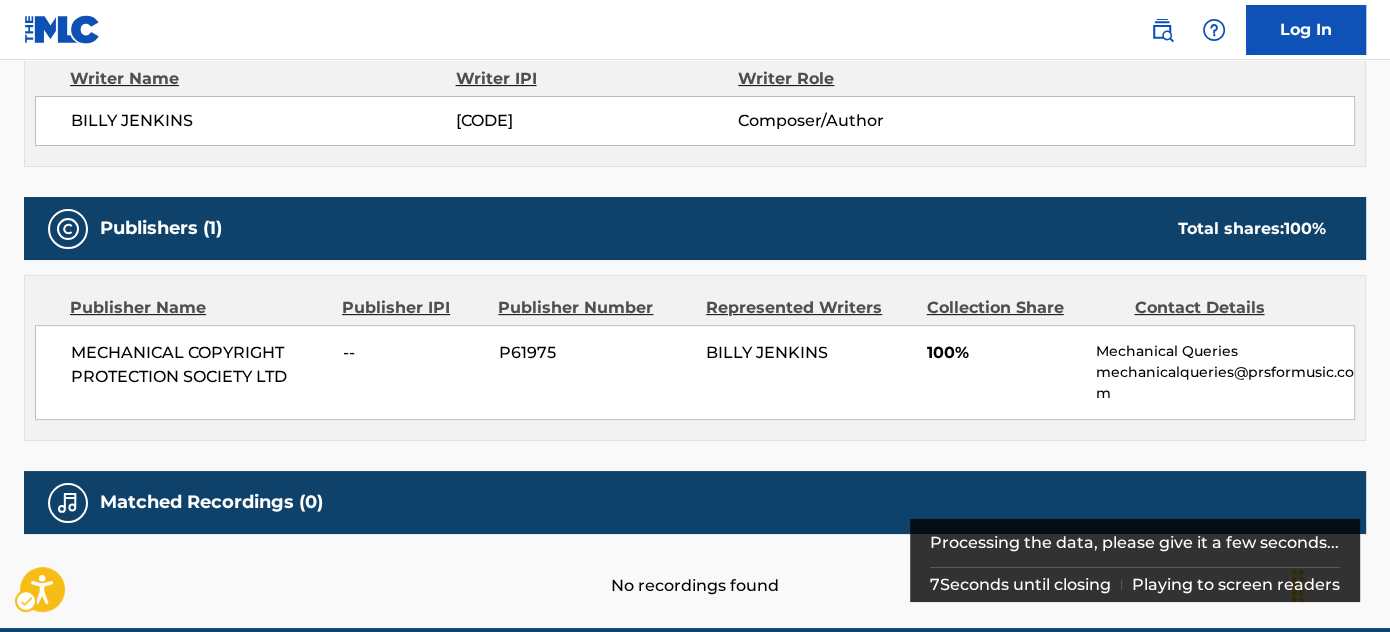 scroll, scrollTop: 826, scrollLeft: 0, axis: vertical 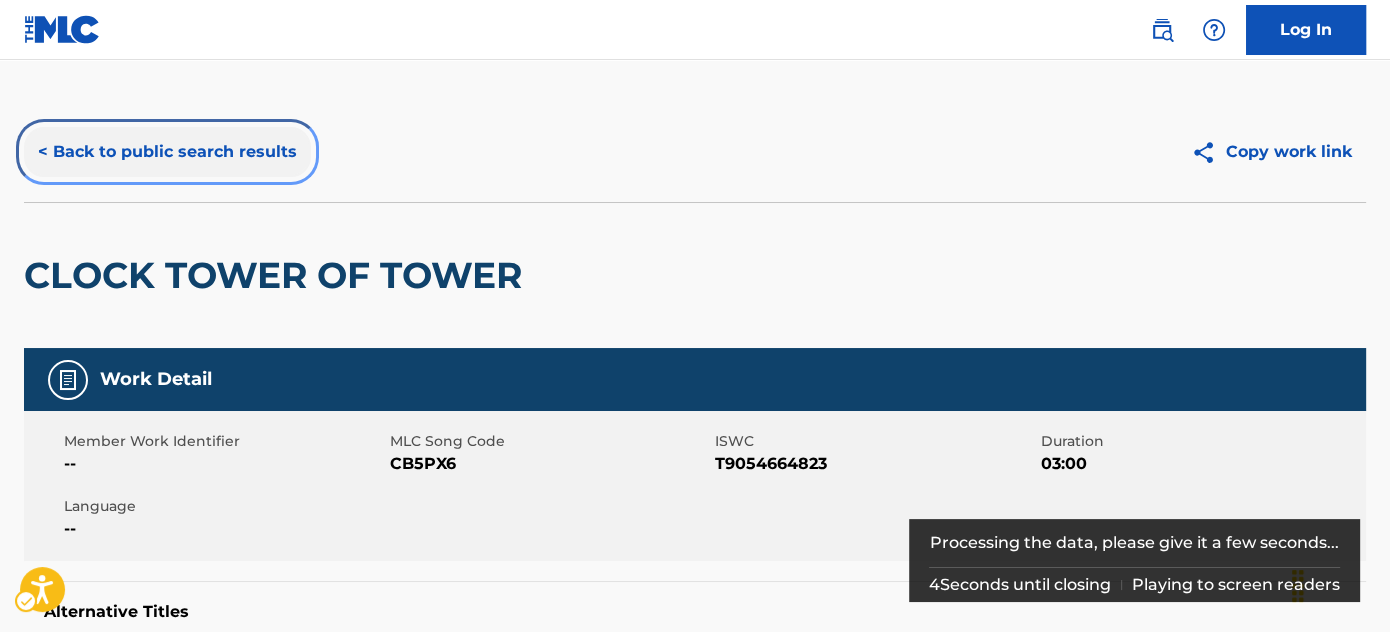 click on "< Back to public search results" at bounding box center [167, 152] 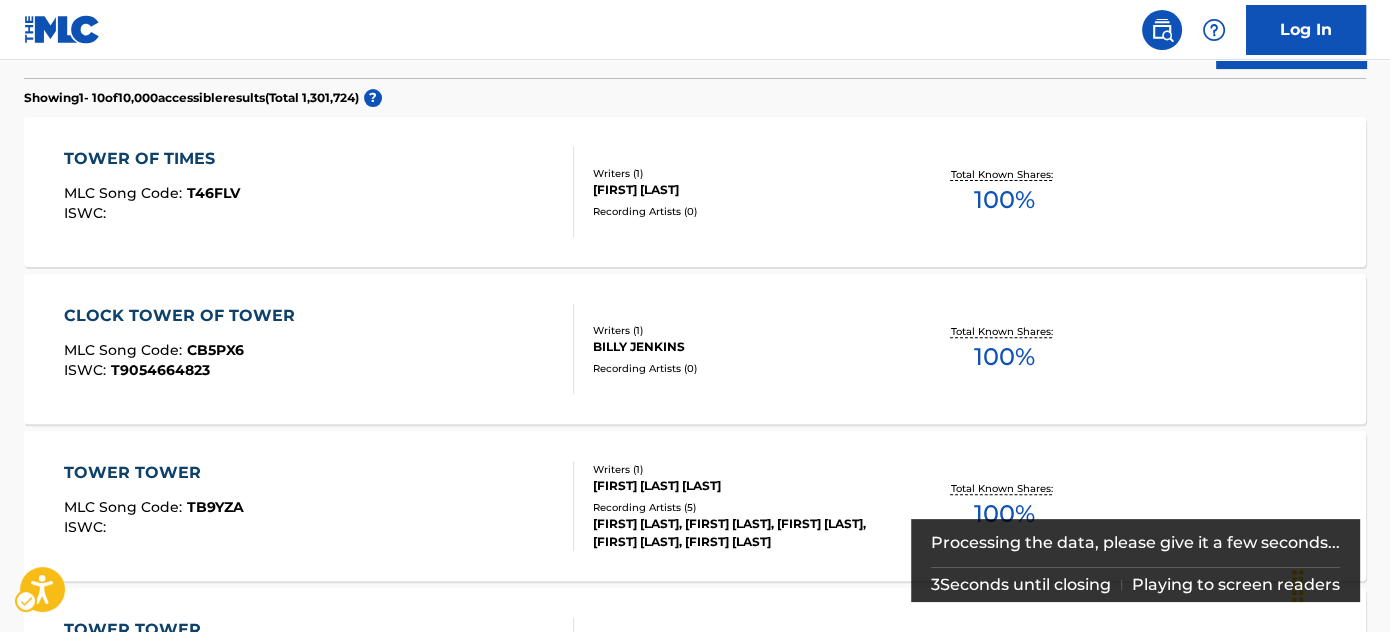 scroll, scrollTop: 540, scrollLeft: 0, axis: vertical 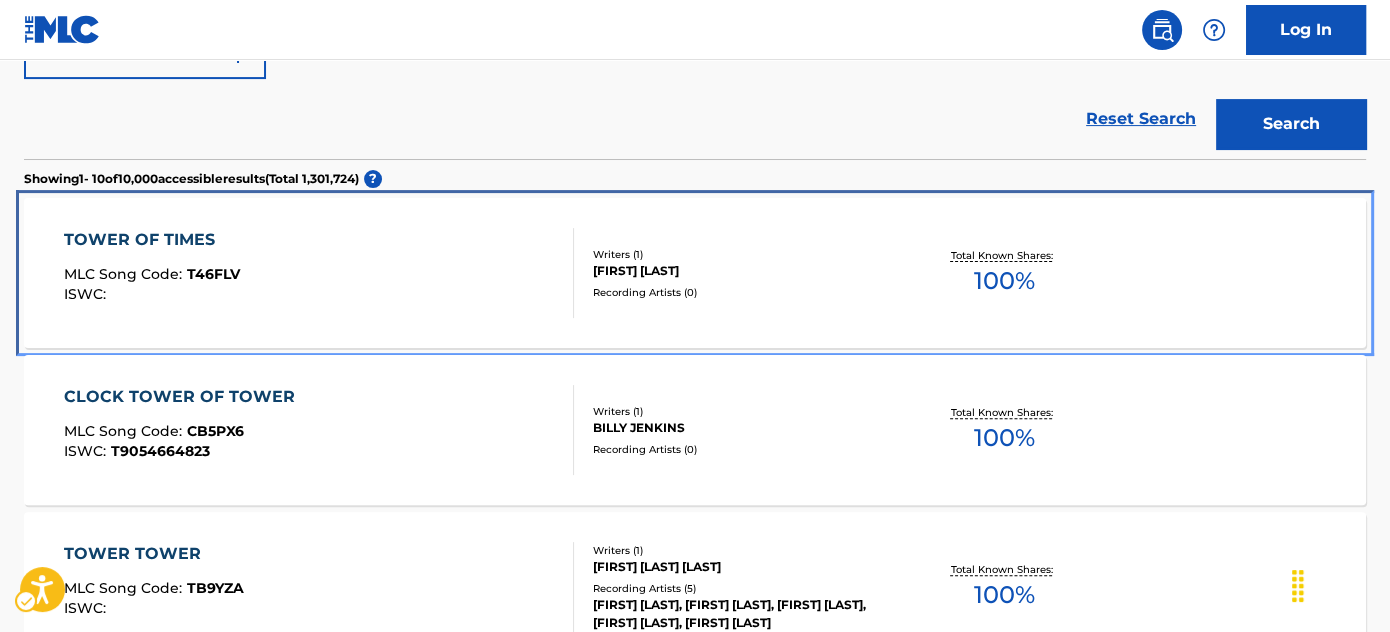 click on "TOWER OF TIMES MLC Song Code : T46FLV ISWC :" at bounding box center (319, 273) 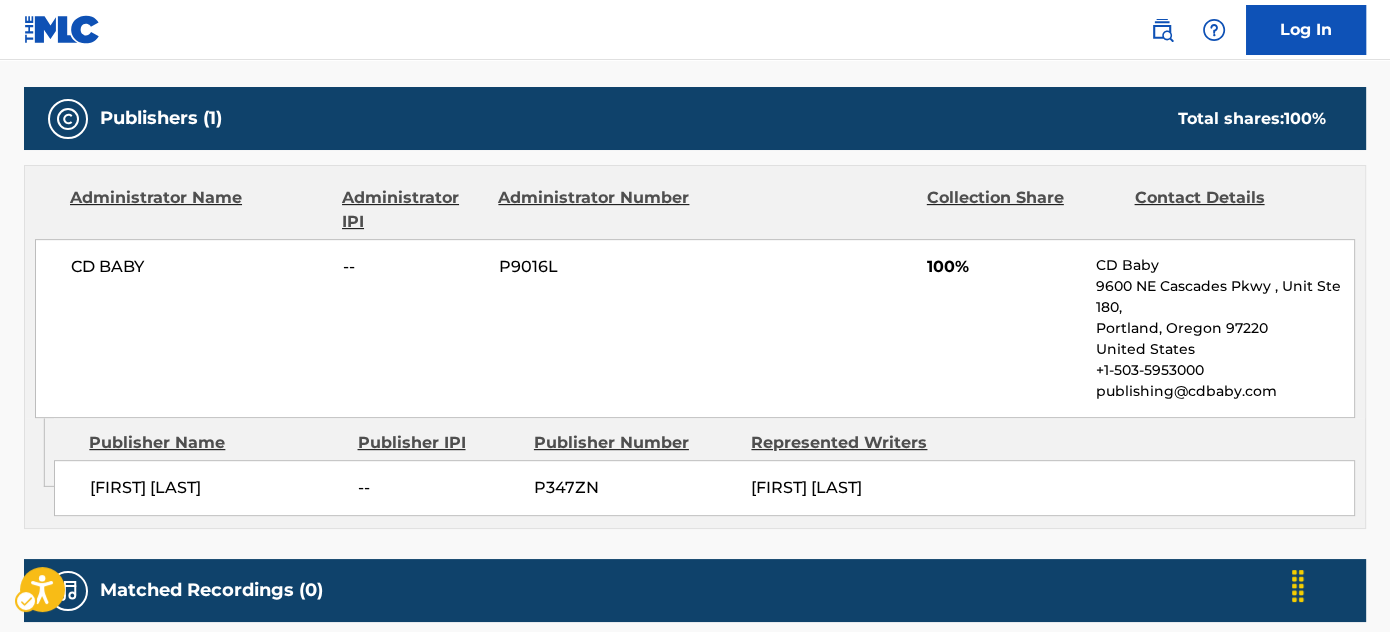 scroll, scrollTop: 842, scrollLeft: 0, axis: vertical 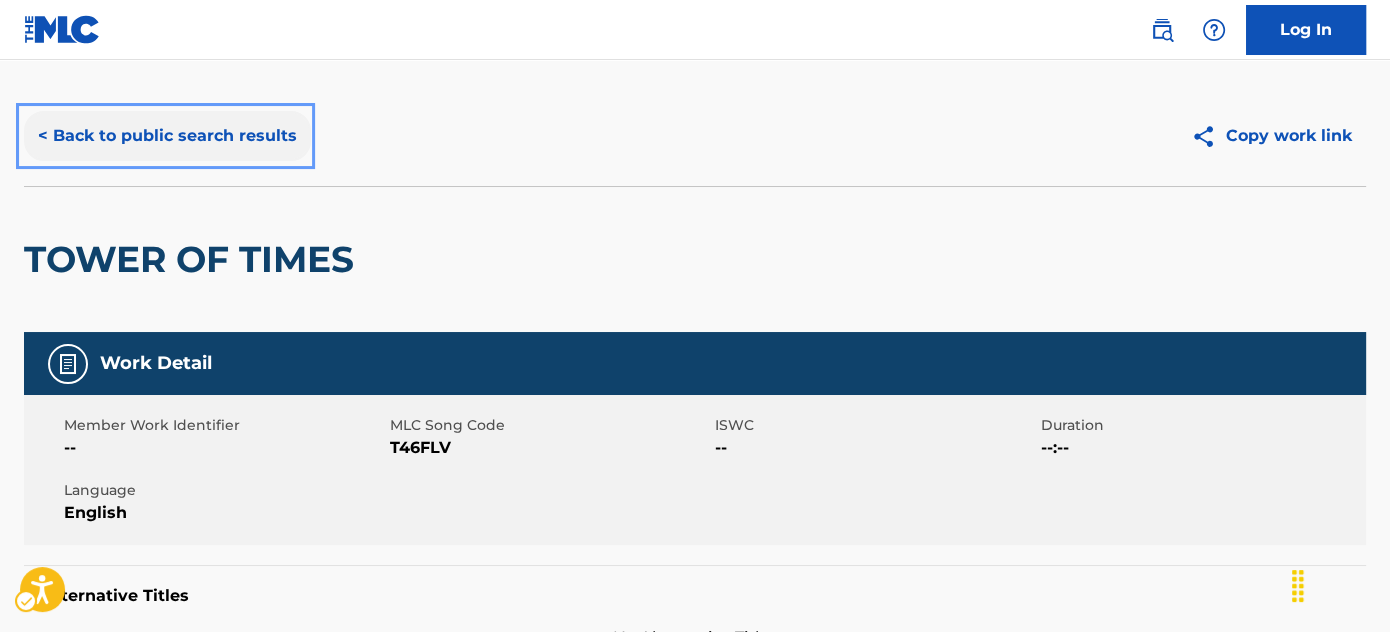 click on "< Back to public search results" at bounding box center (167, 136) 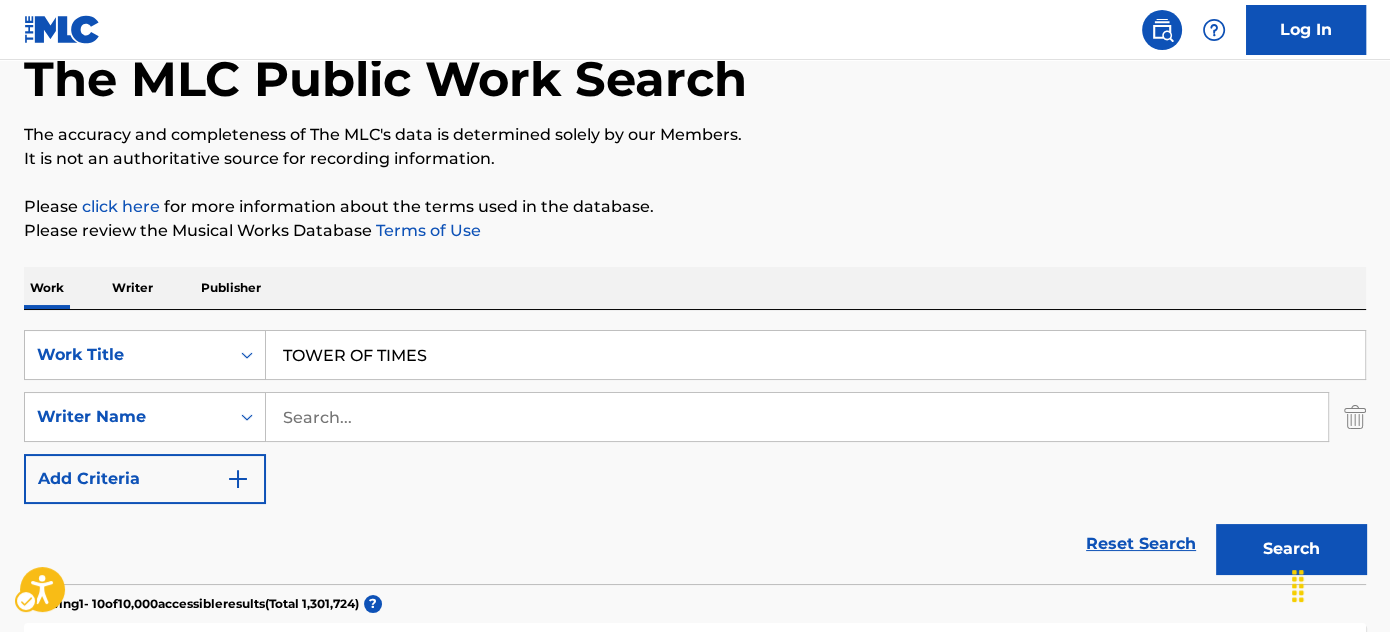 scroll, scrollTop: 108, scrollLeft: 0, axis: vertical 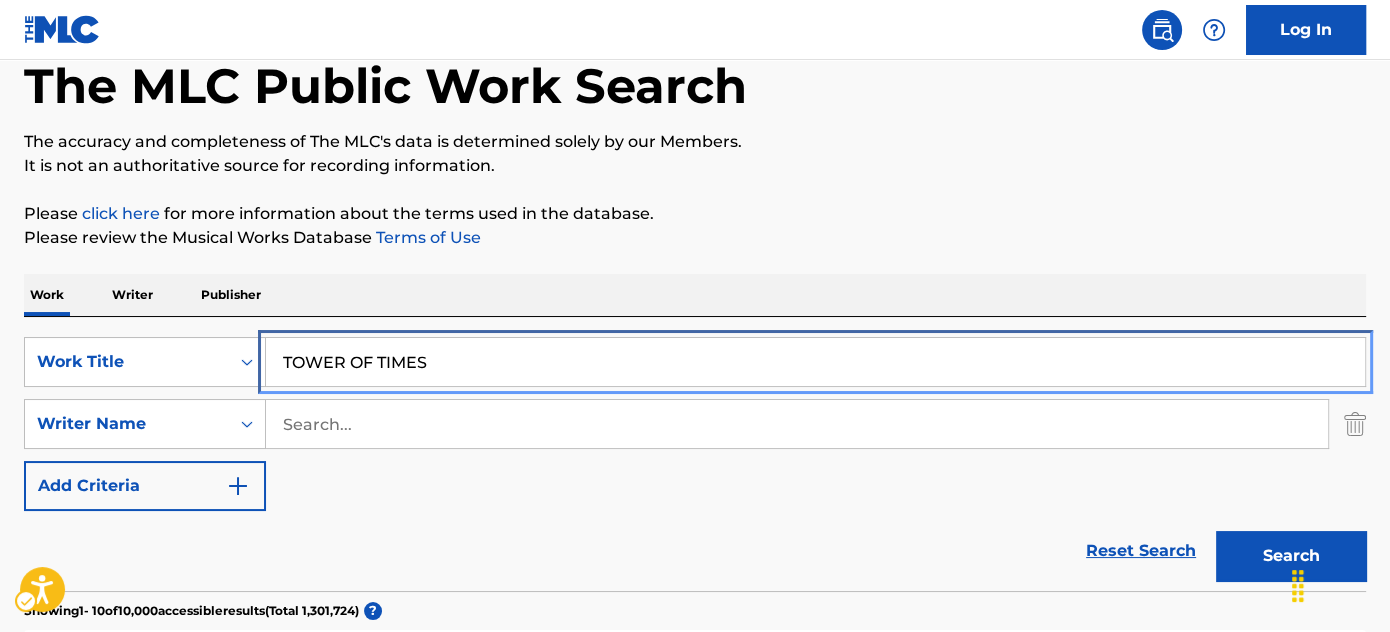 click on "TOWER OF TIMES" at bounding box center (815, 362) 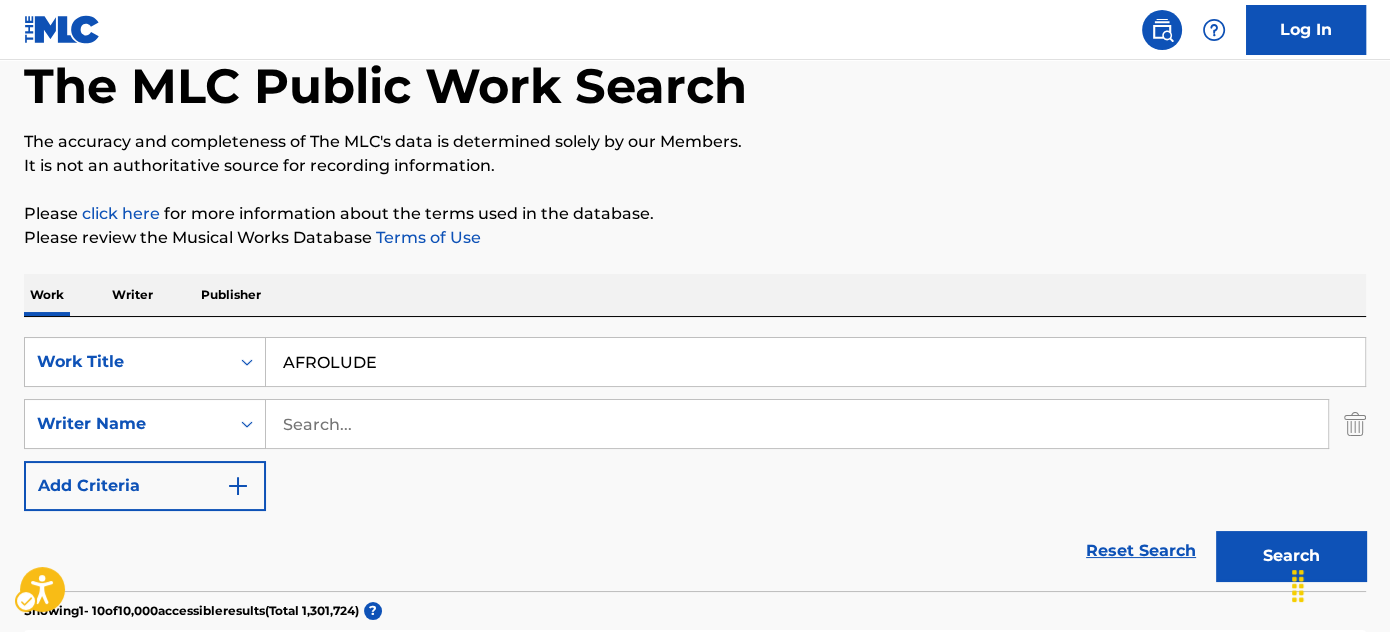 click on "Please review the Musical Works Database   Terms of Use  | New Window" at bounding box center [695, 238] 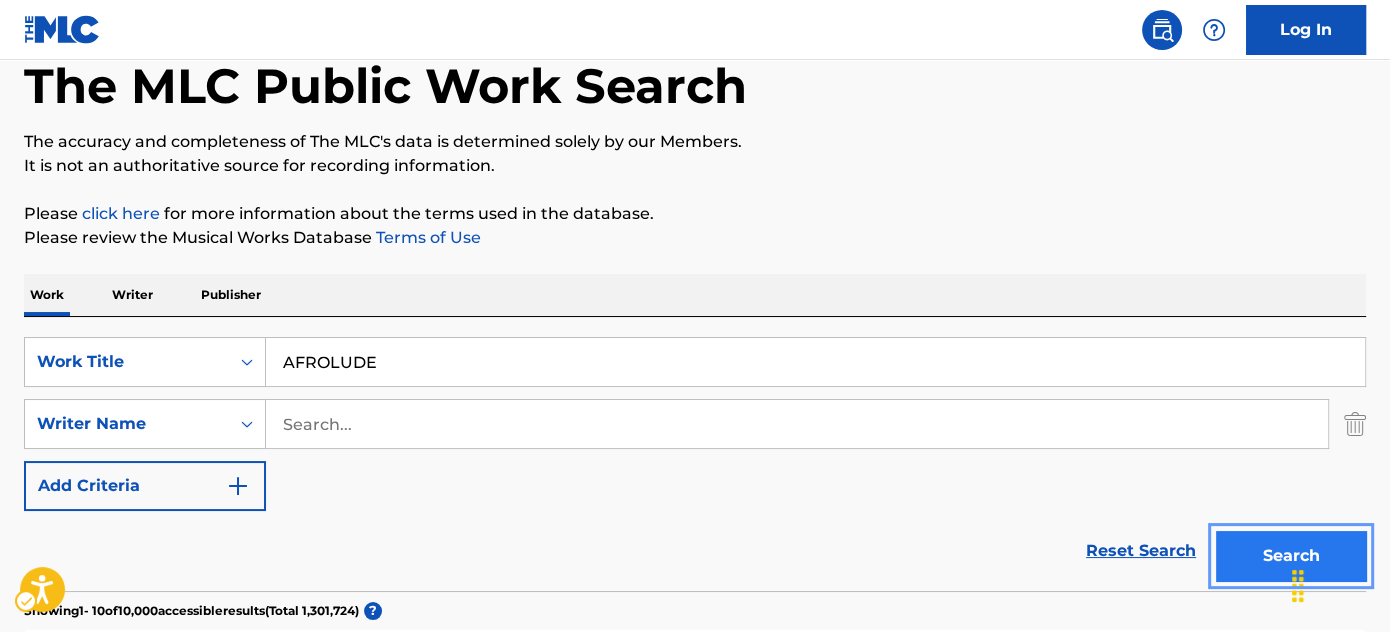 click on "Search" at bounding box center (1291, 556) 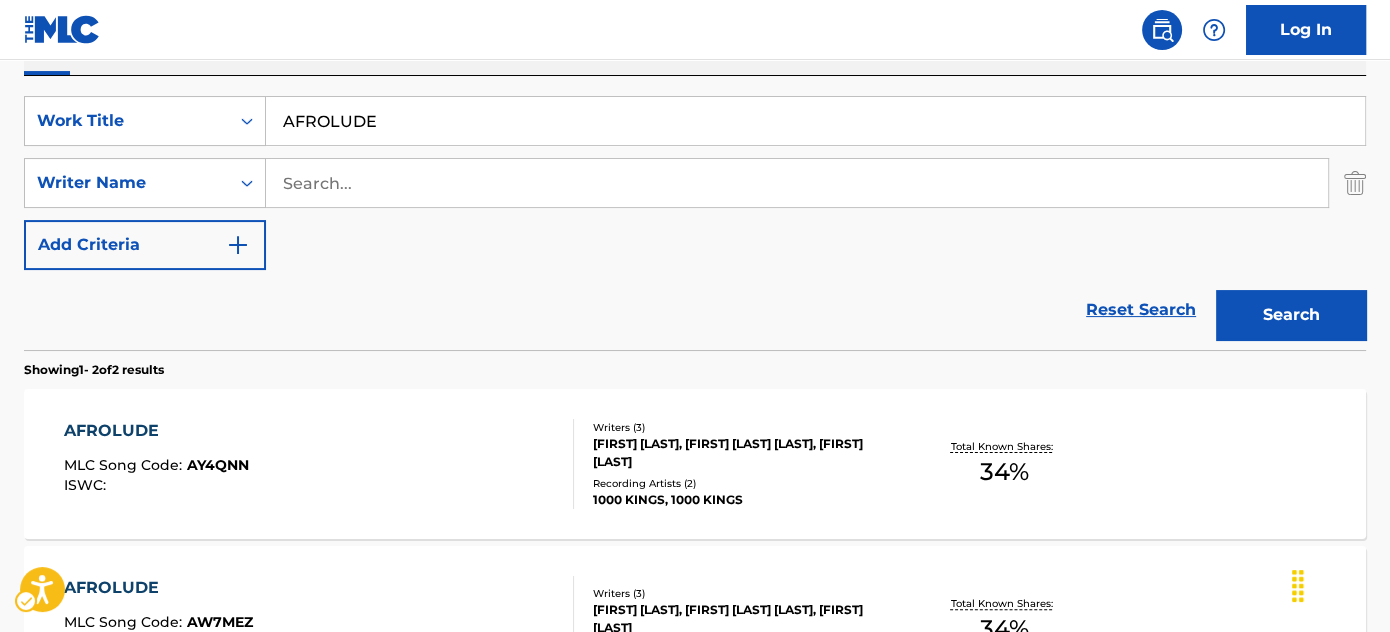 scroll, scrollTop: 66, scrollLeft: 0, axis: vertical 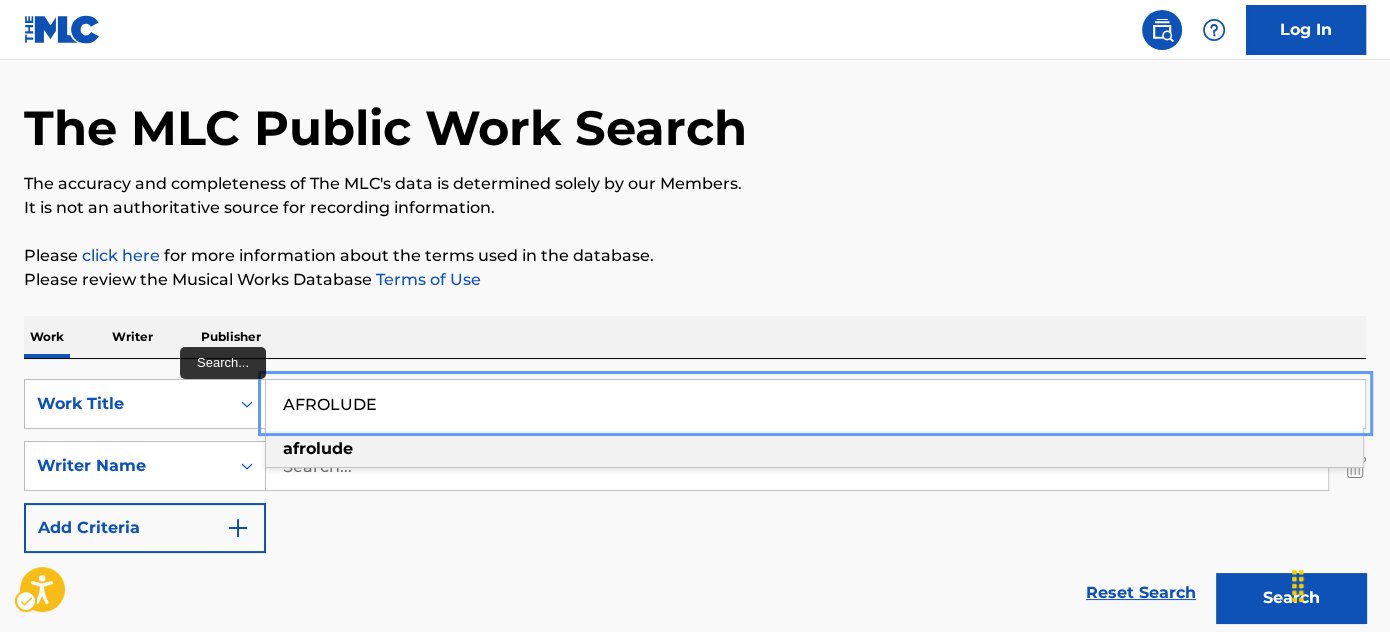 click on "AFROLUDE" at bounding box center (815, 404) 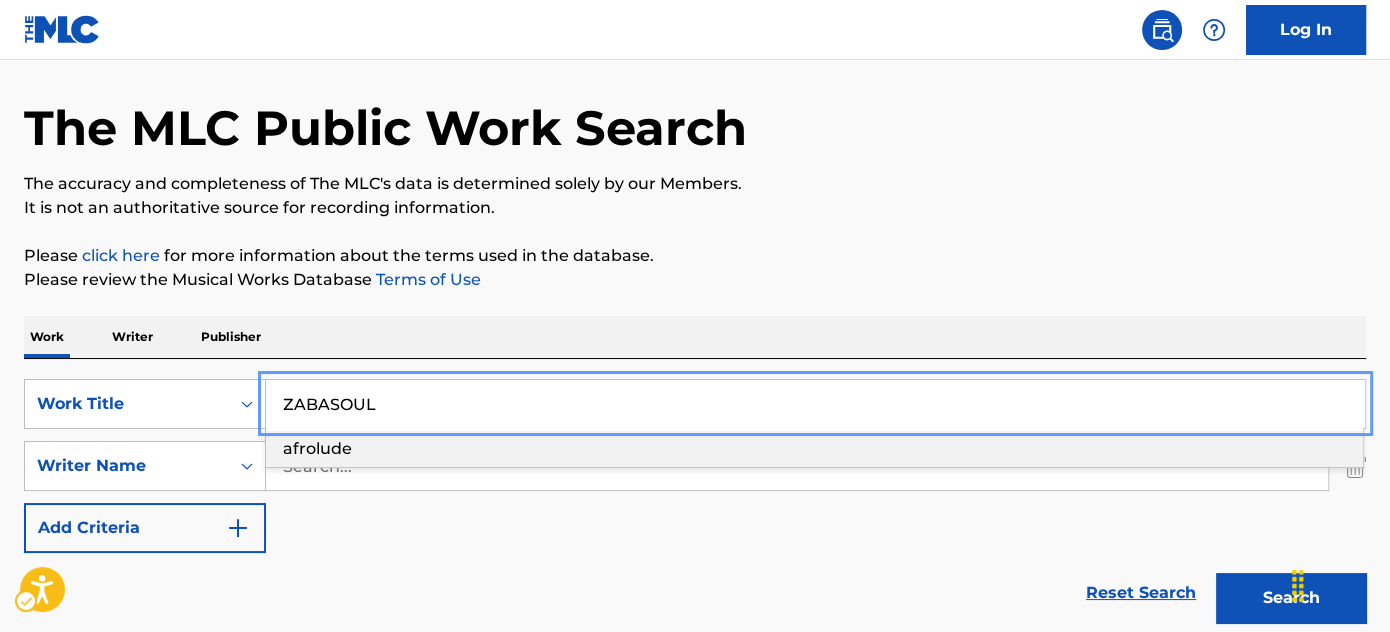 click on "The MLC Public Work Search The accuracy and completeness of The MLC's data is determined solely by our Members. It is not an authoritative source for recording information. Please   click here  | New Window   for more information about the terms used in the database. Please review the Musical Works Database   Terms of Use  | New Window Work Writer Publisher SearchWithCriteria83fc127f-e82f-4e59-9582-6ac00d39424a Work Title ZABASOUL afrolude SearchWithCriteria76b2fbff-19b9-4fa5-aebc-d5e6f94c3f43 Writer Name Add Criteria Reset Search Search Showing  1  -   2  of  2   results   AFROLUDE MLC Song Code : AY4QNN ISWC : Writers ( 3 ) [FIRST] [LAST], [FIRST] [LAST], [FIRST] [LAST] Recording Artists ( 2 ) 1000 KINGS, 1000 KINGS Total Known Shares: 34 % AFROLUDE MLC Song Code : AW7MEZ ISWC : T3130280518 Writers ( 3 ) [FIRST] [LAST], [FIRST] [LAST], [FIRST] [LAST] Recording Artists ( 0 ) Total Known Shares: 34 % Results Per Page: 10 25 50 100" at bounding box center (695, 558) 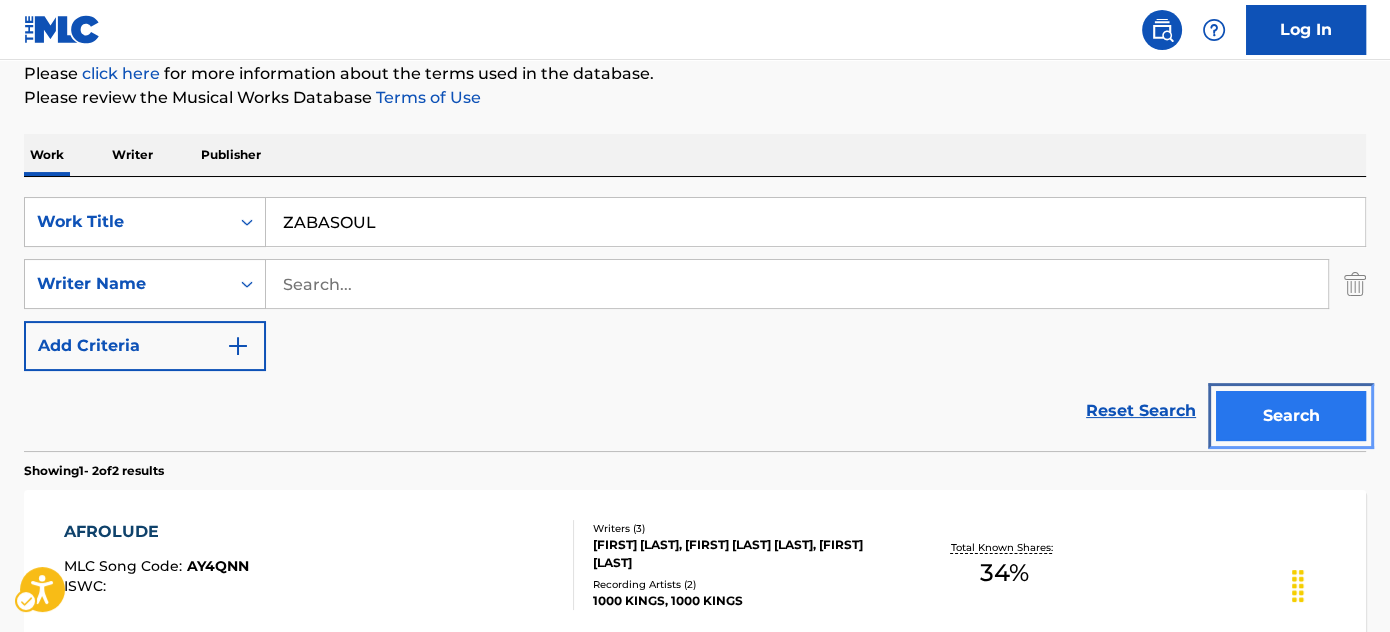 click on "Search" at bounding box center (1291, 416) 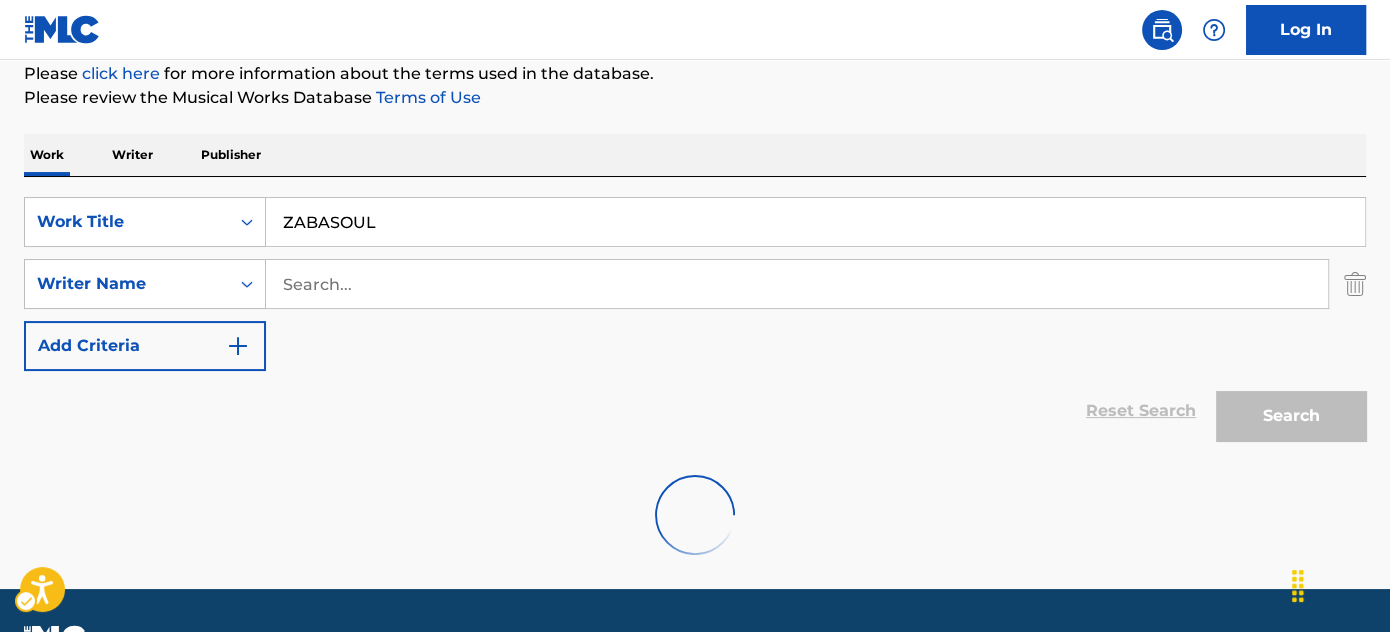 scroll, scrollTop: 235, scrollLeft: 0, axis: vertical 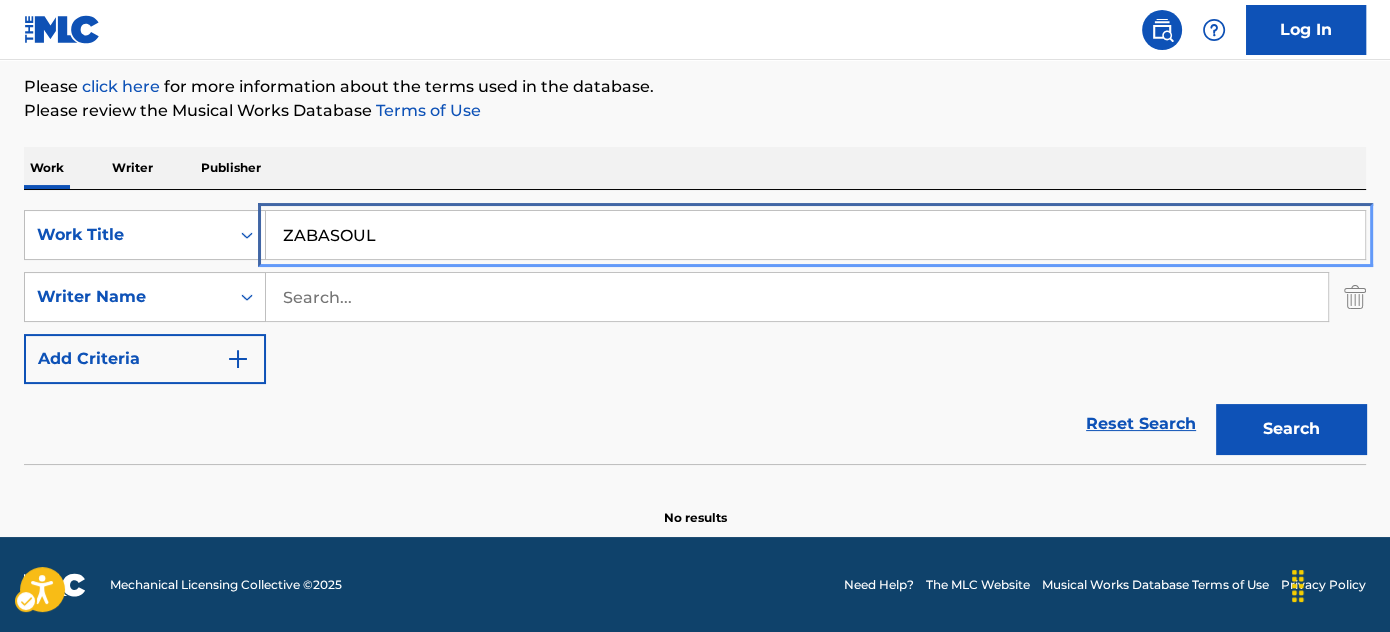 click on "ZABASOUL" at bounding box center [815, 235] 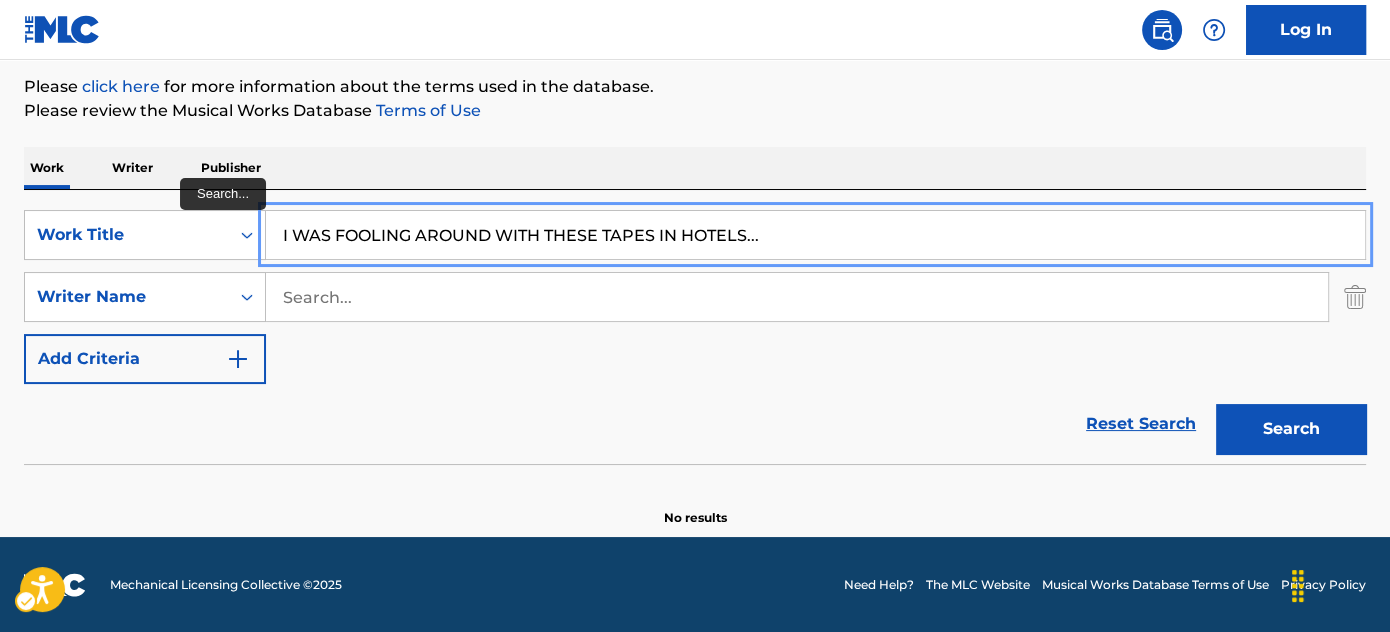 type on "I WAS FOOLING AROUND WITH THESE TAPES IN HOTELS..." 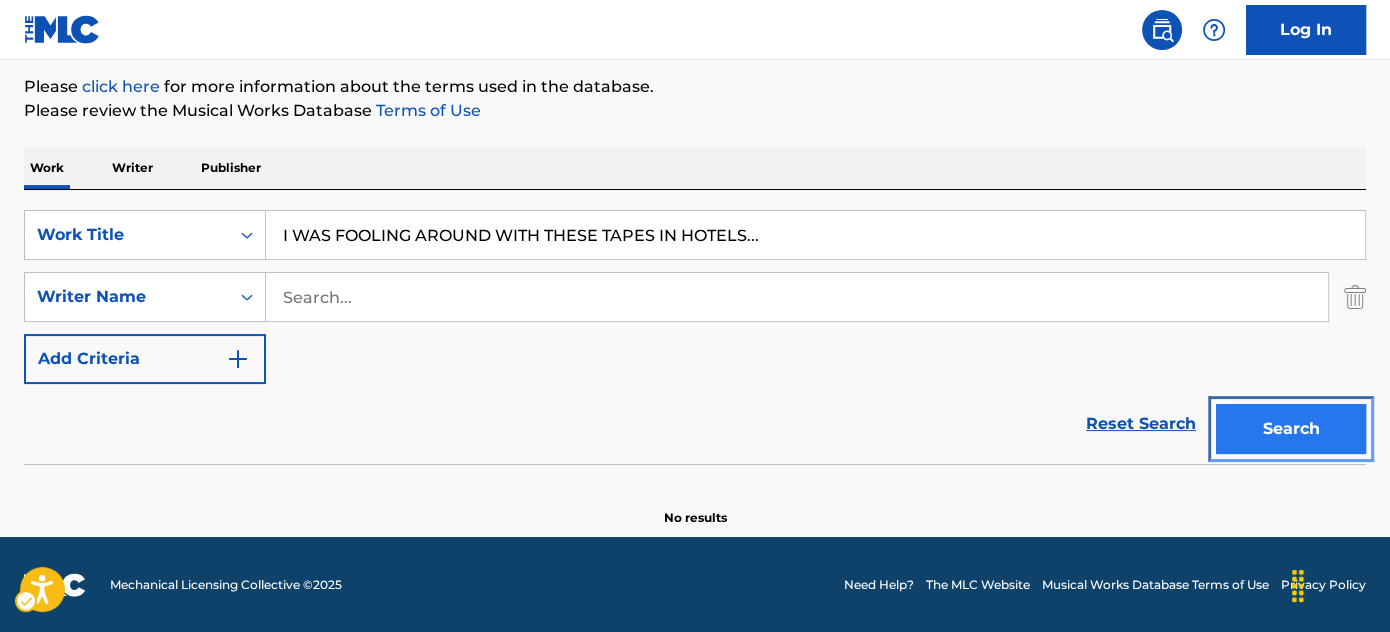 click on "Search" at bounding box center (1291, 429) 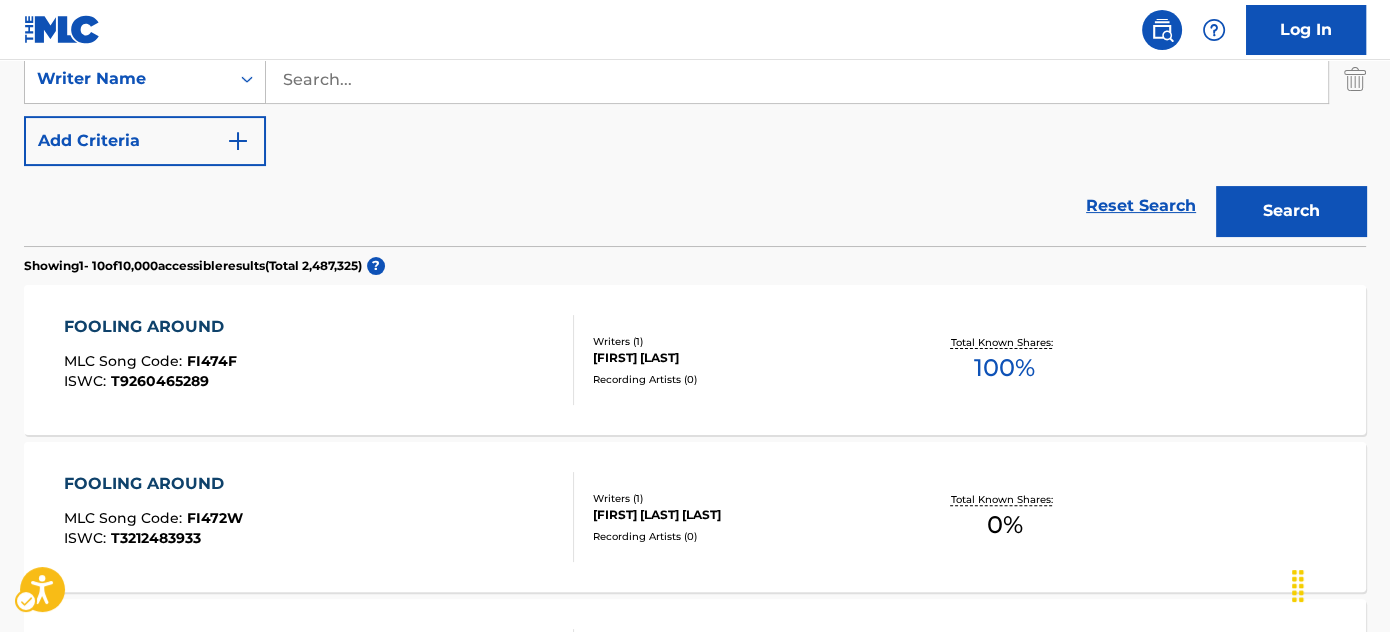 scroll, scrollTop: 424, scrollLeft: 0, axis: vertical 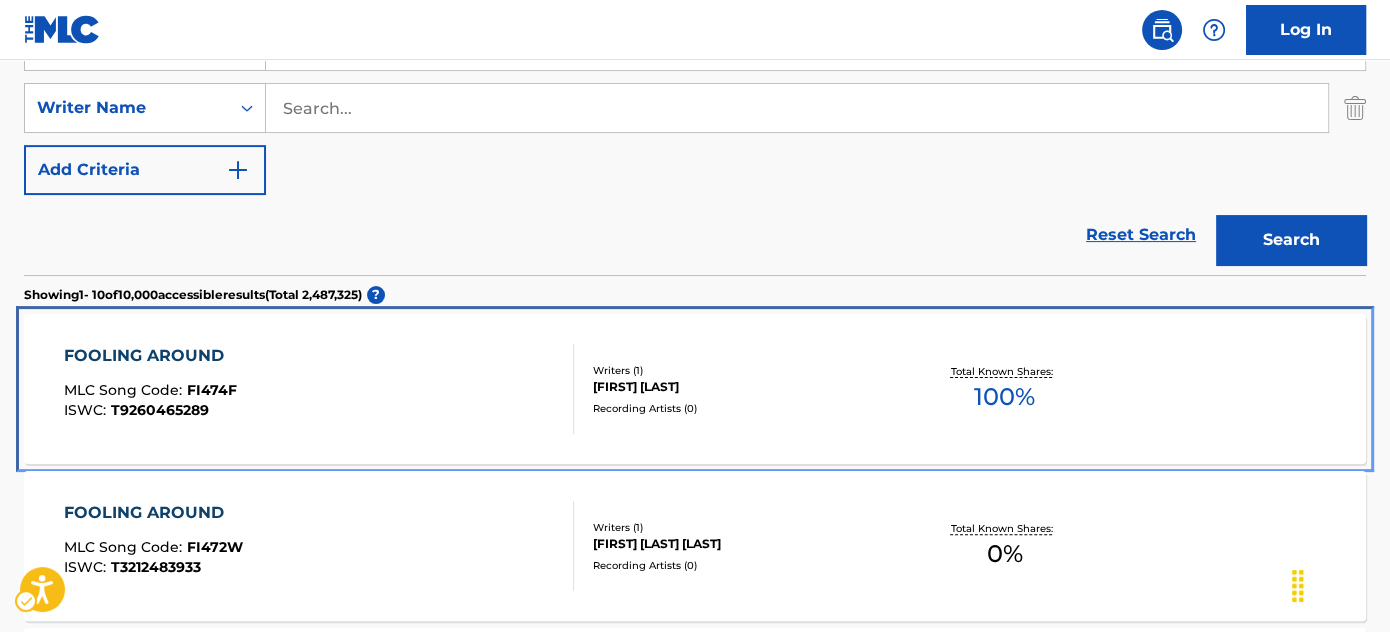 drag, startPoint x: 1054, startPoint y: 319, endPoint x: 1000, endPoint y: 34, distance: 290.07068 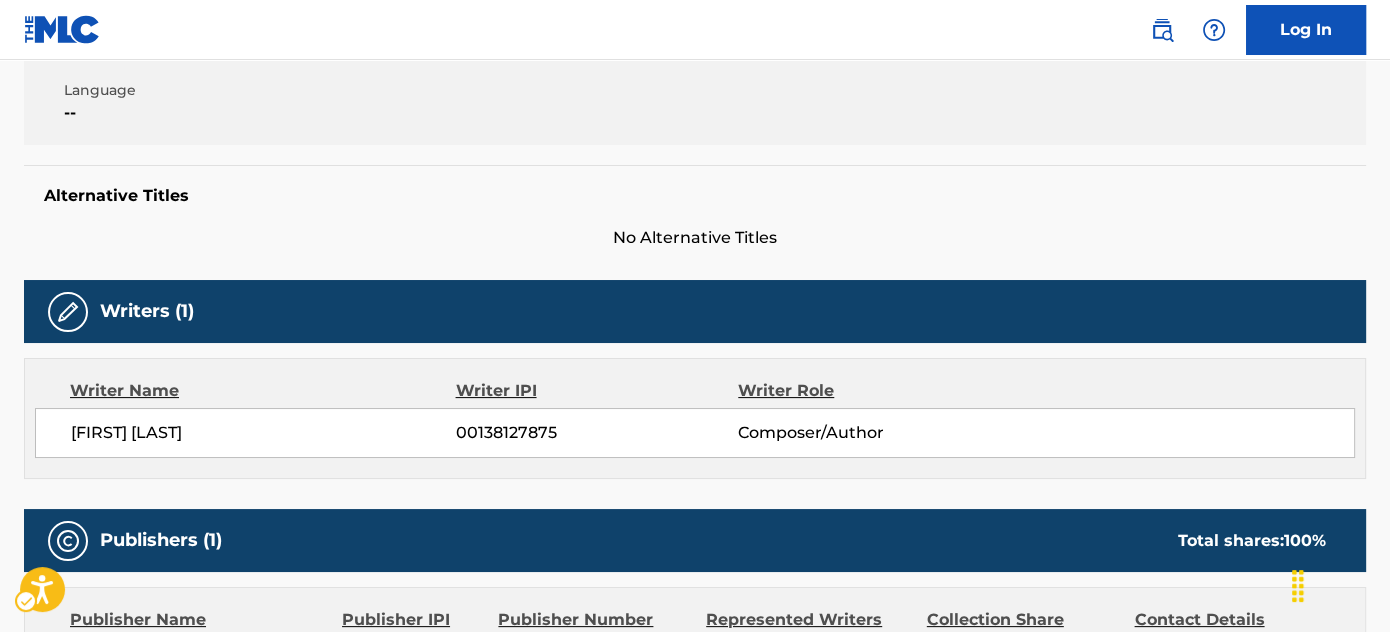scroll, scrollTop: 0, scrollLeft: 0, axis: both 